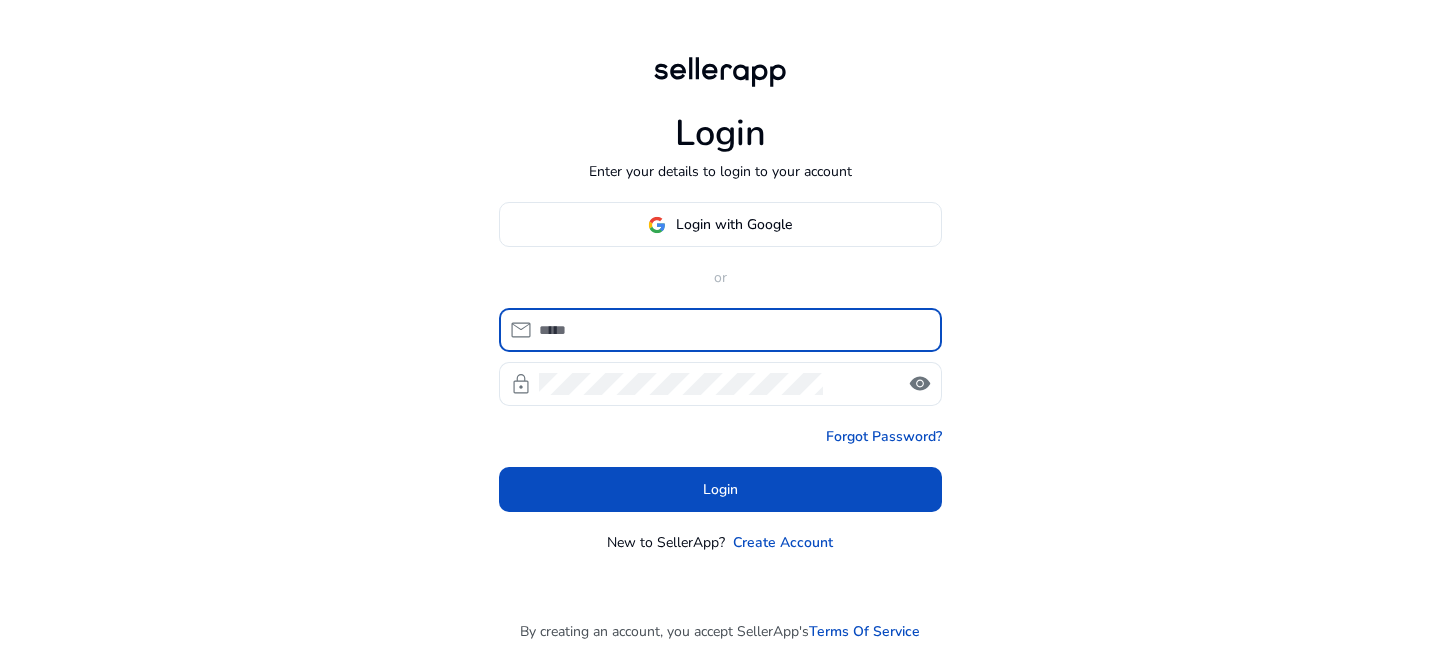 scroll, scrollTop: 0, scrollLeft: 0, axis: both 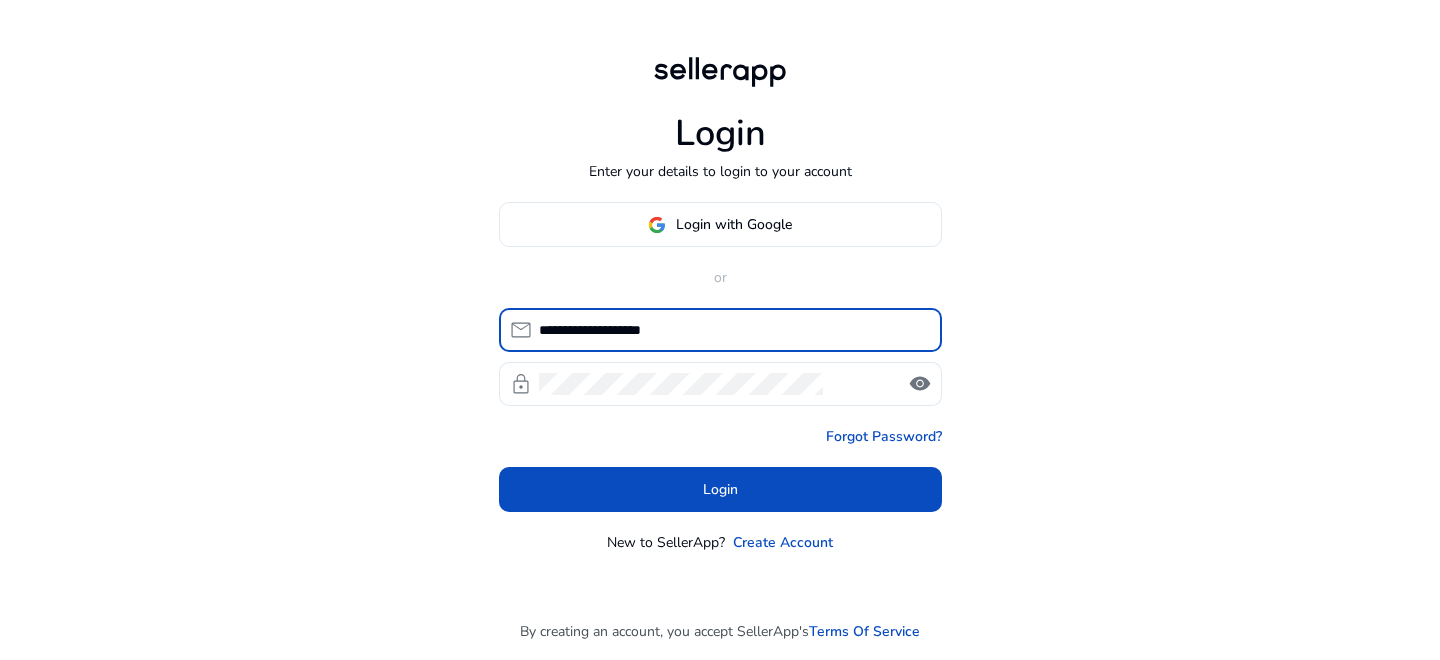 click on "**********" at bounding box center [732, 330] 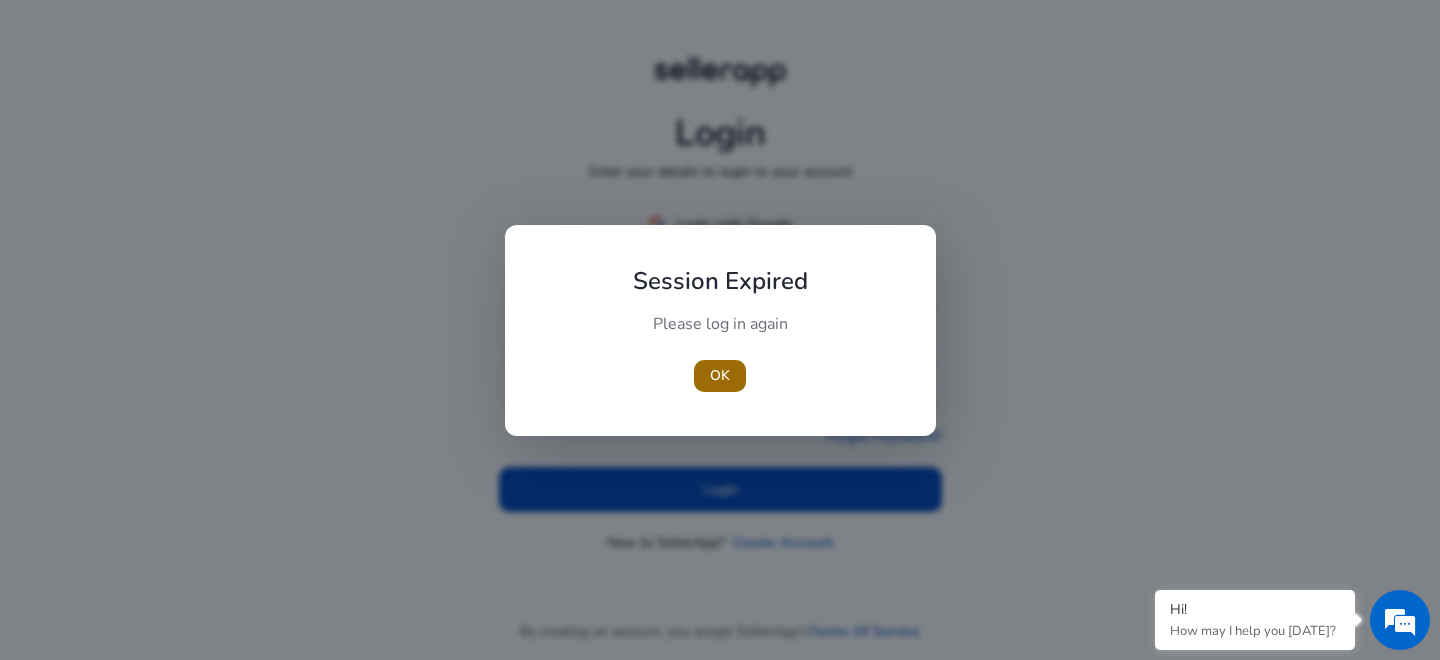 click at bounding box center (720, 376) 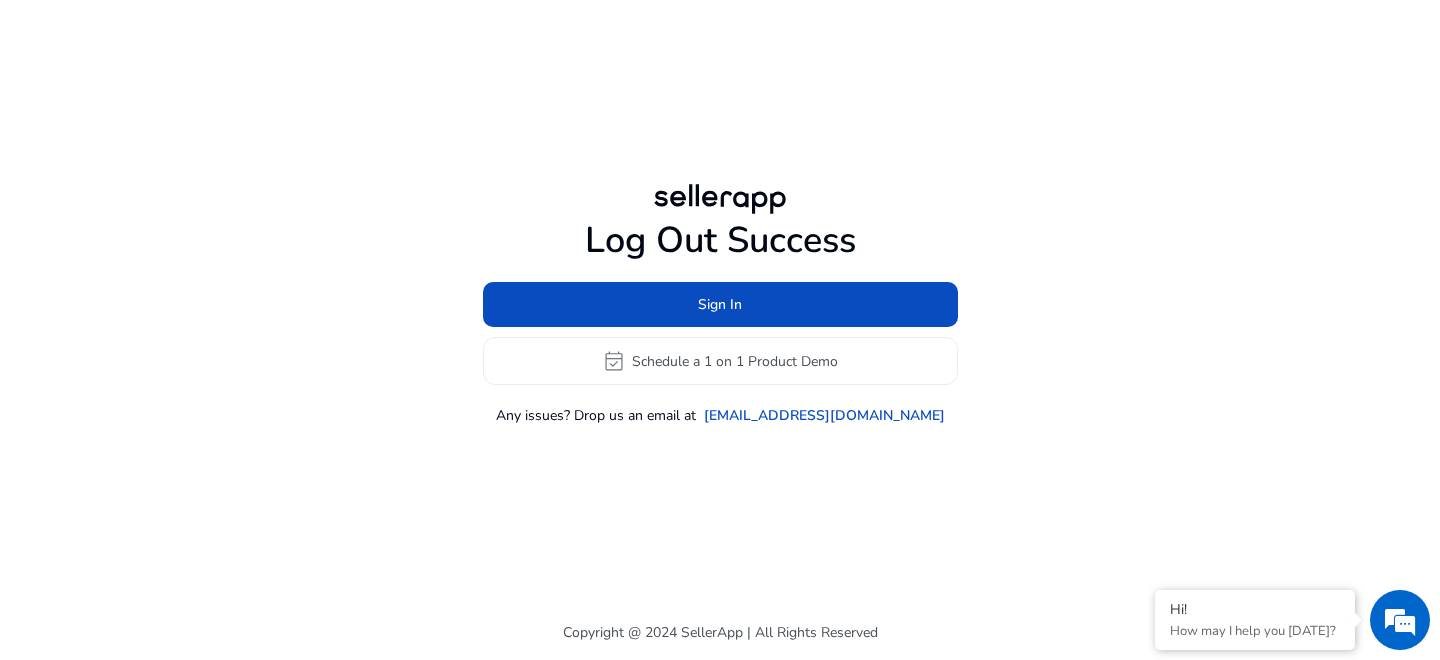 click on "Sign In   event_available   Schedule a 1 on 1 Product Demo" 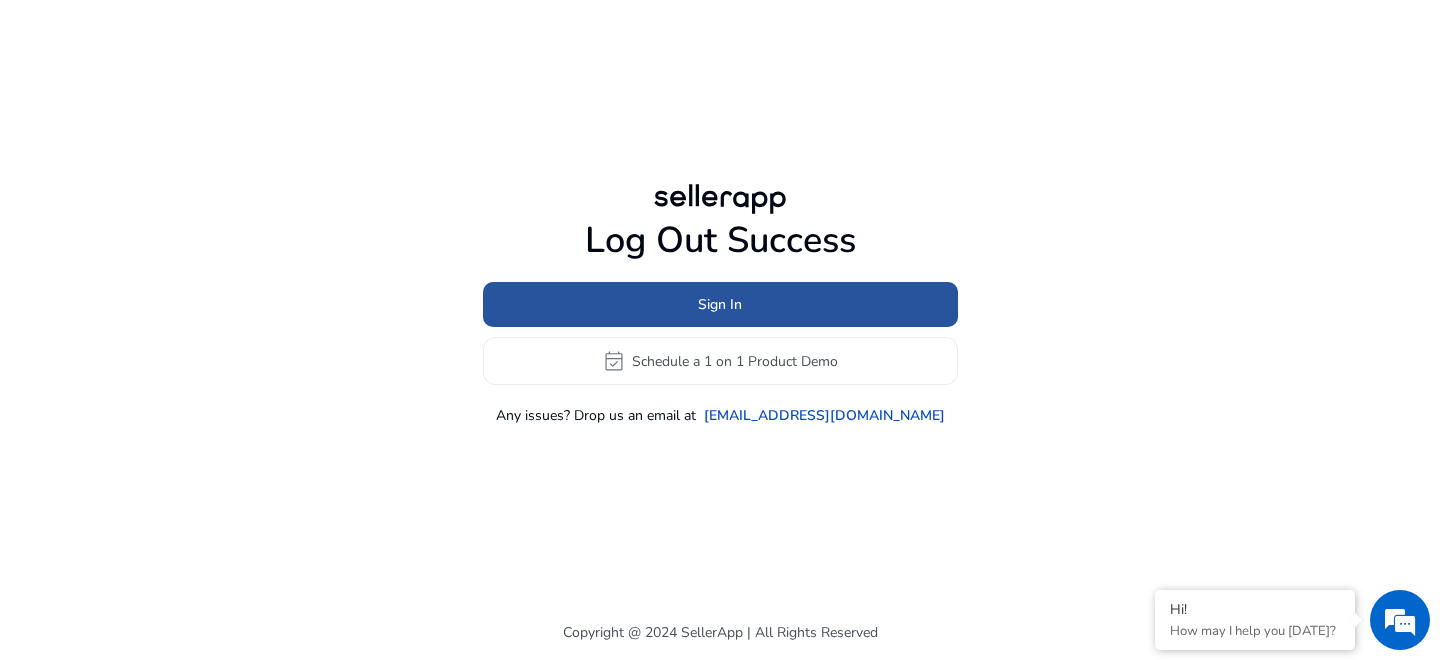click 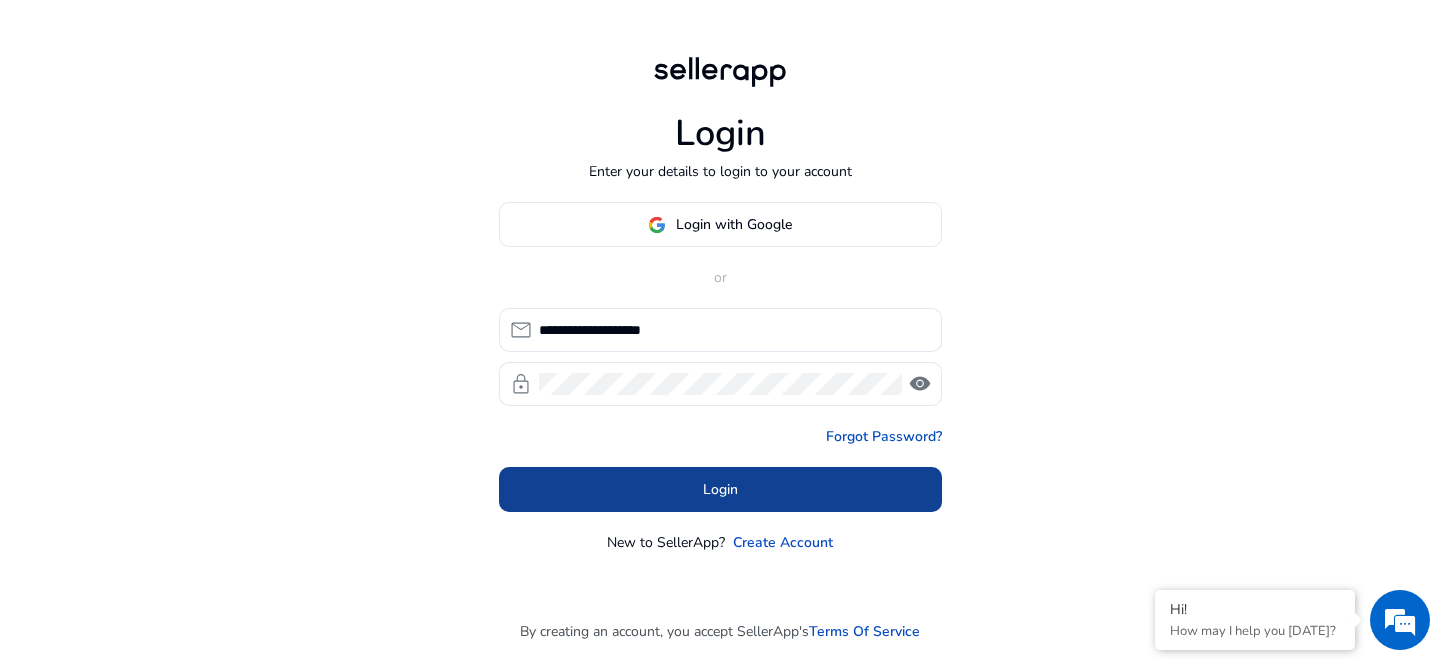 click at bounding box center (720, 490) 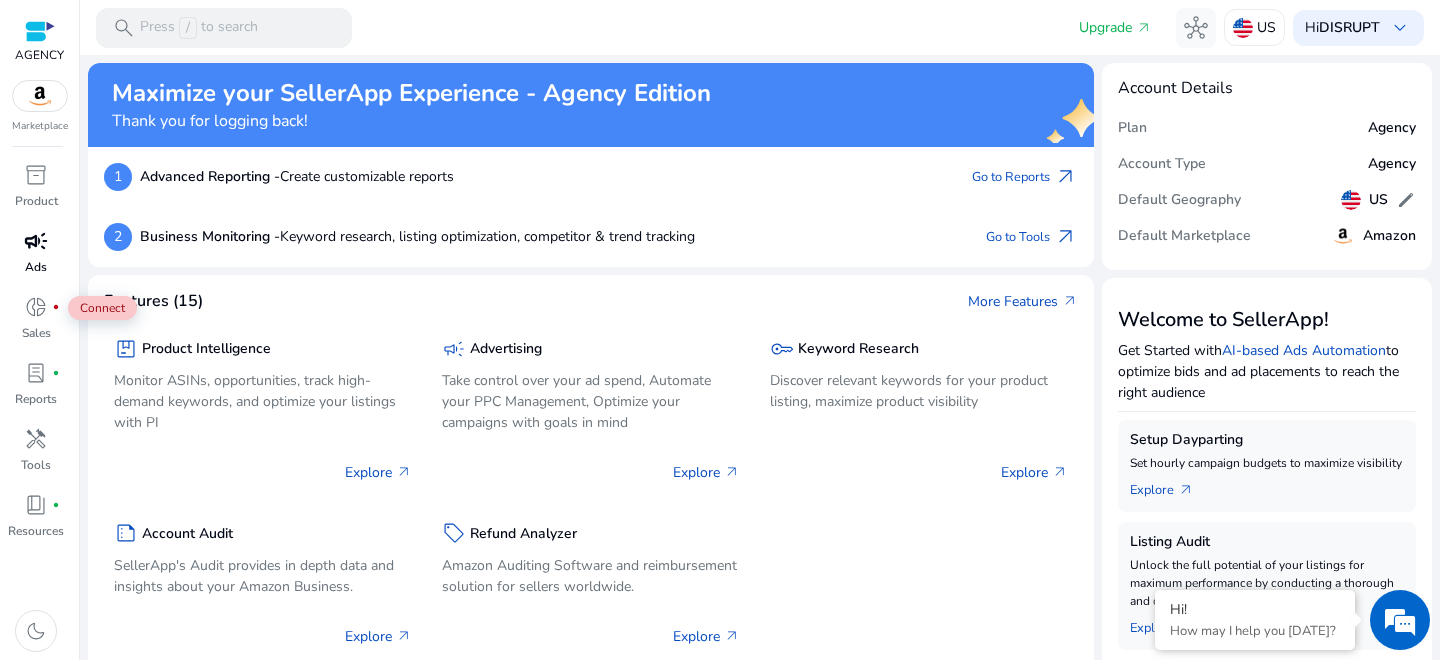 click on "campaign" at bounding box center [36, 241] 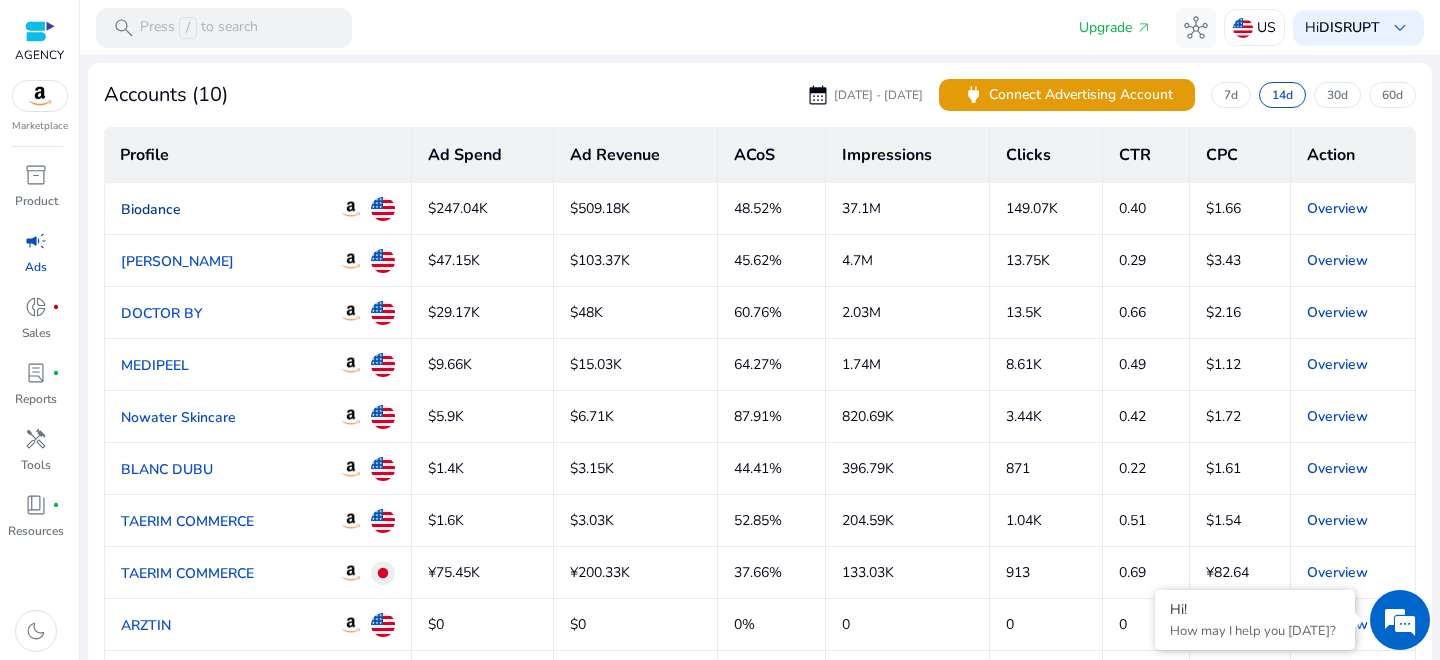 click on "Biodance" 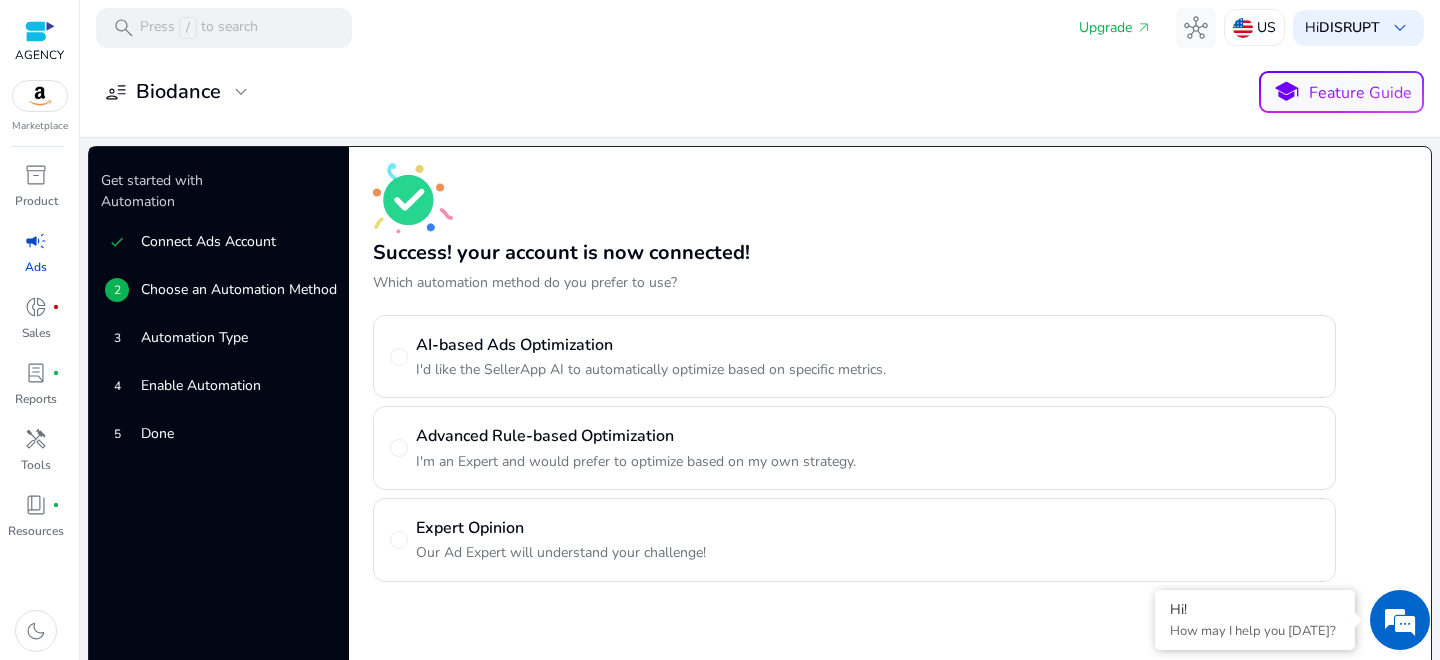 scroll, scrollTop: 25, scrollLeft: 0, axis: vertical 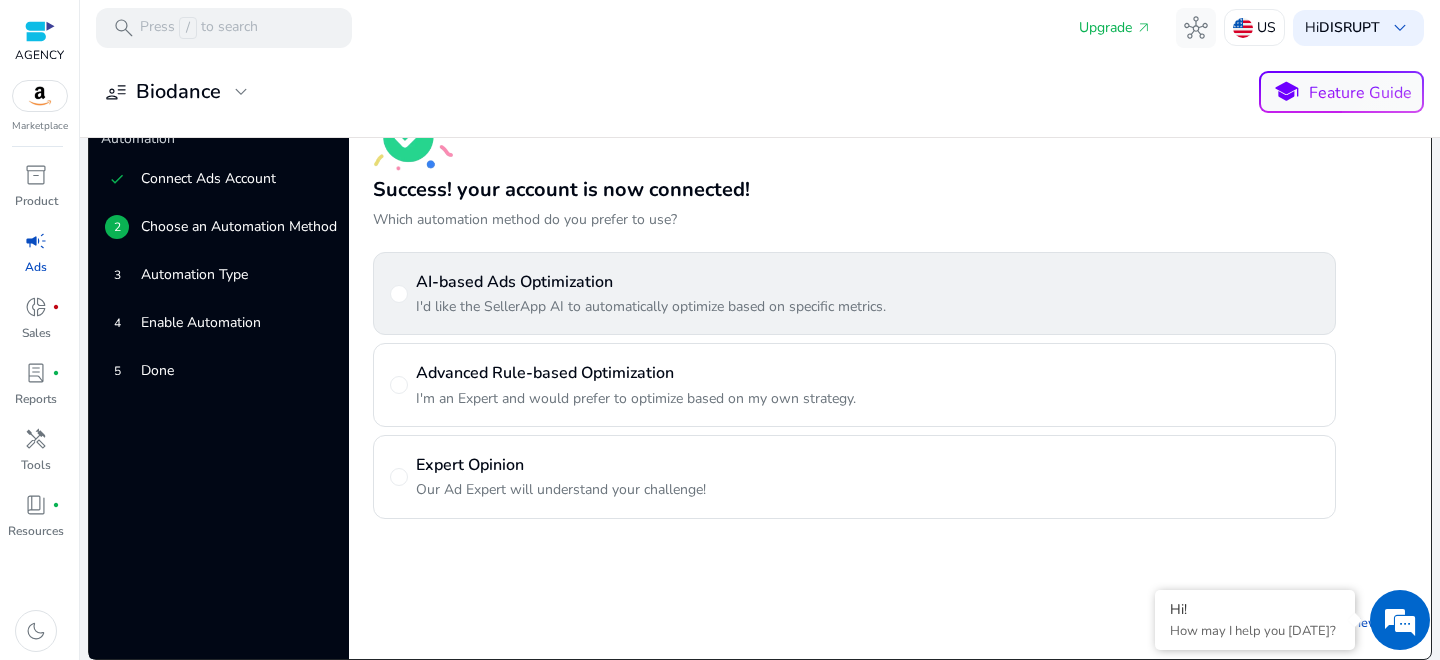 click on "AI-based Ads Optimization" 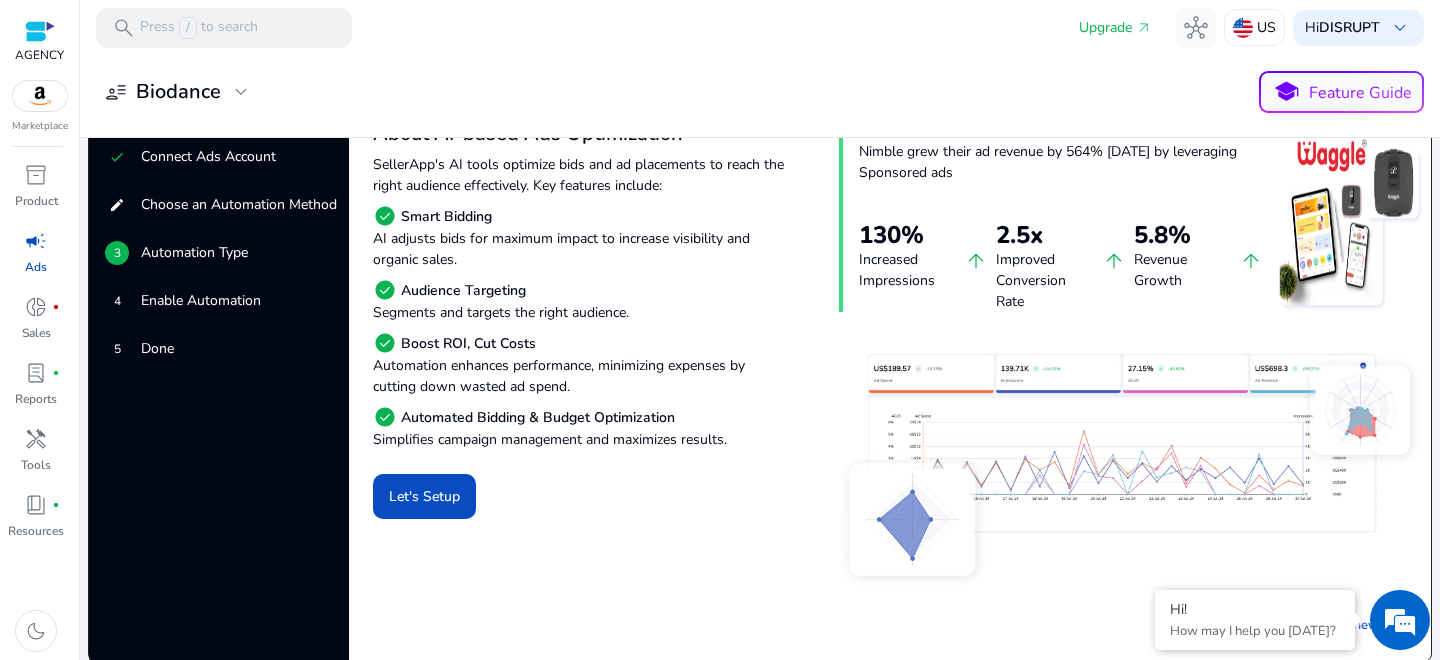 scroll, scrollTop: 89, scrollLeft: 0, axis: vertical 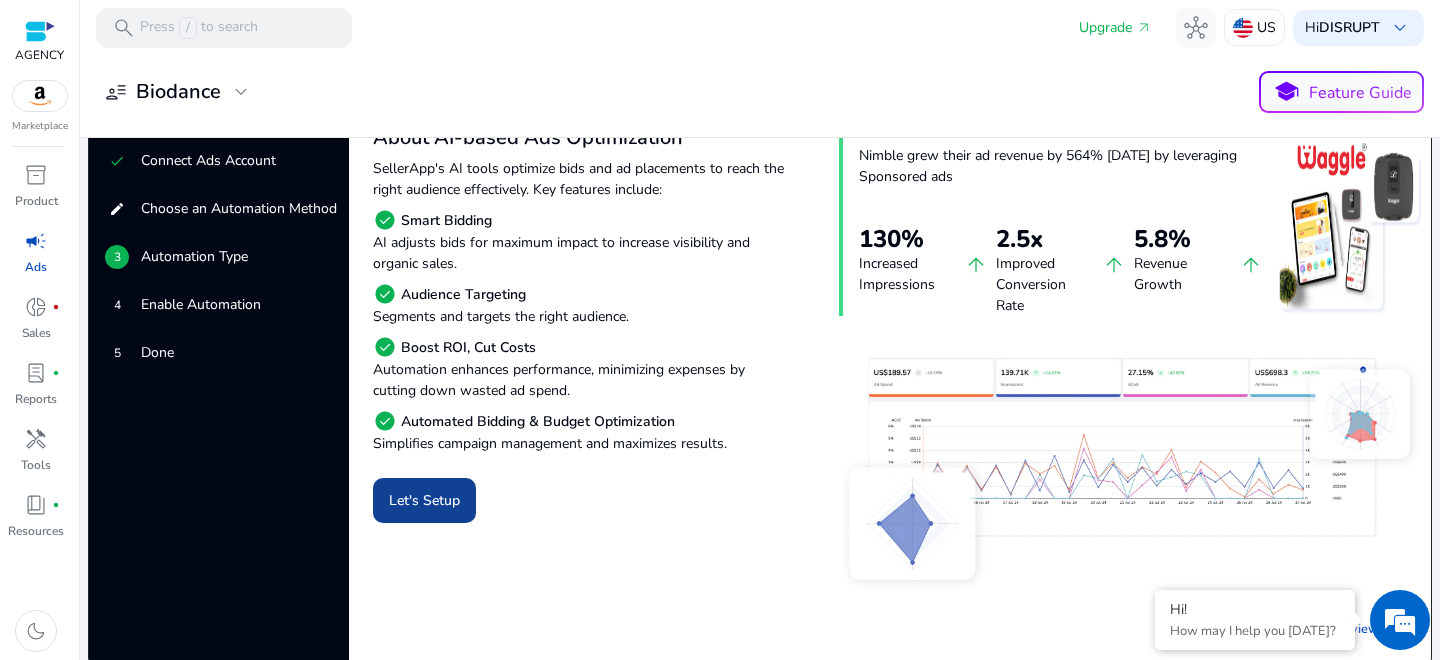 click on "Let's Setup" 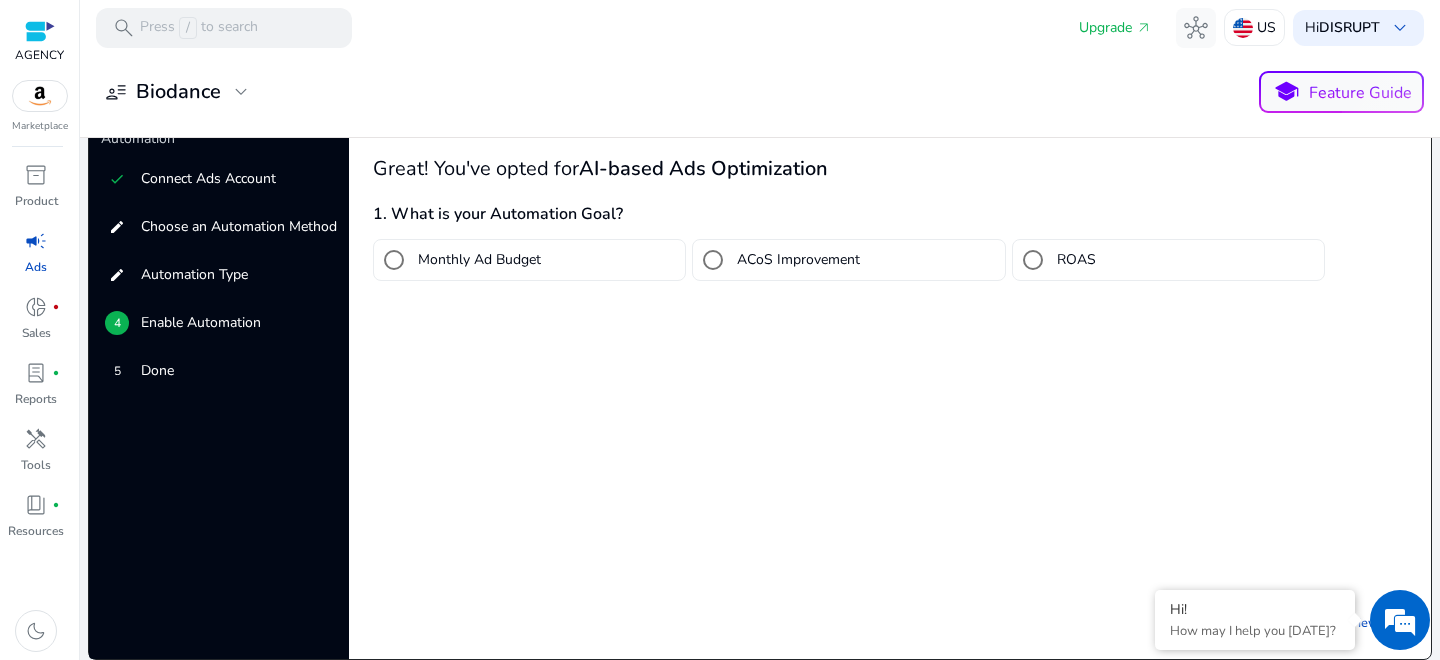 scroll, scrollTop: 71, scrollLeft: 0, axis: vertical 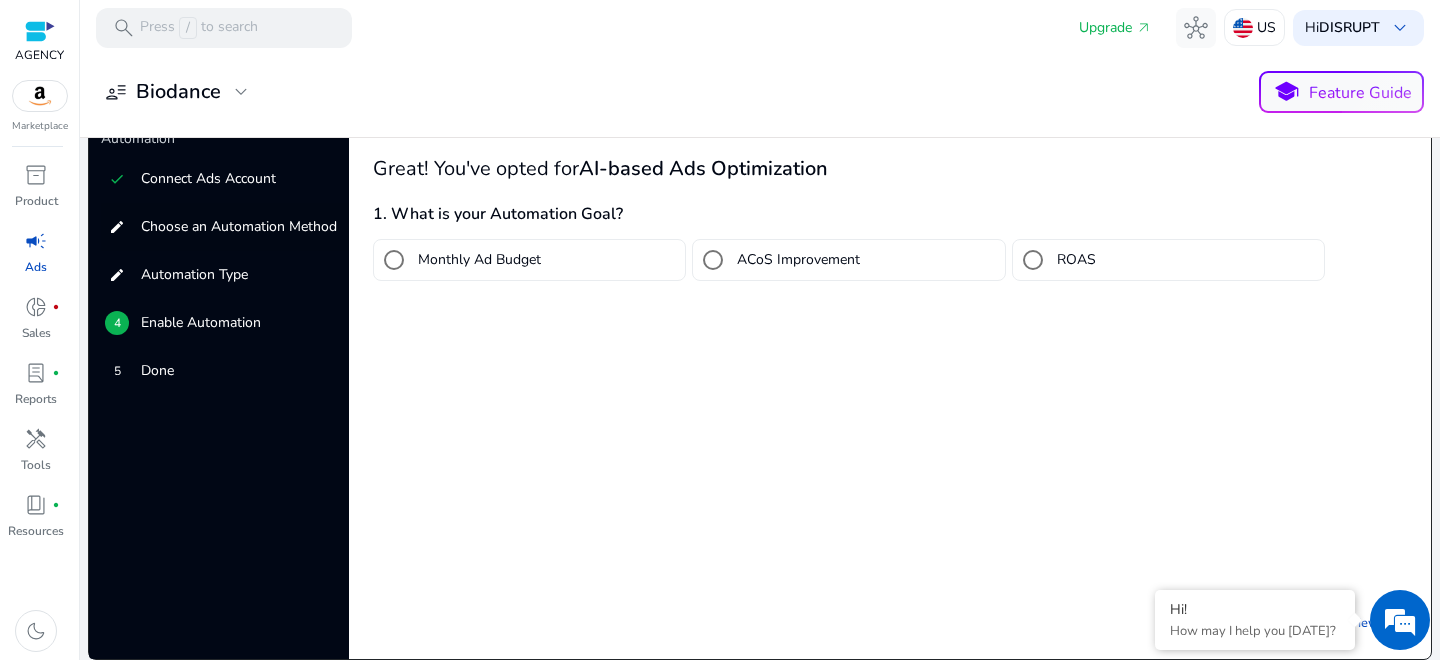 click on "Choose an Automation Method" at bounding box center (239, 226) 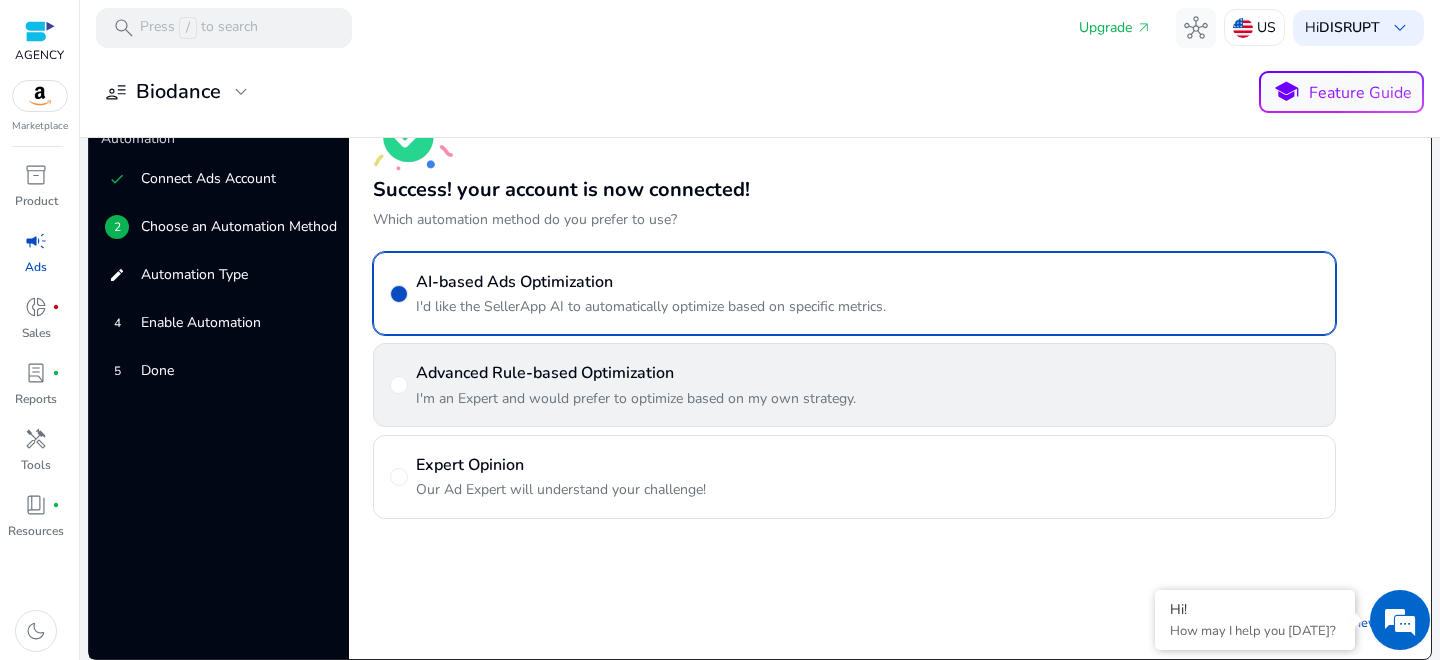 click on "Advanced Rule-based Optimization" 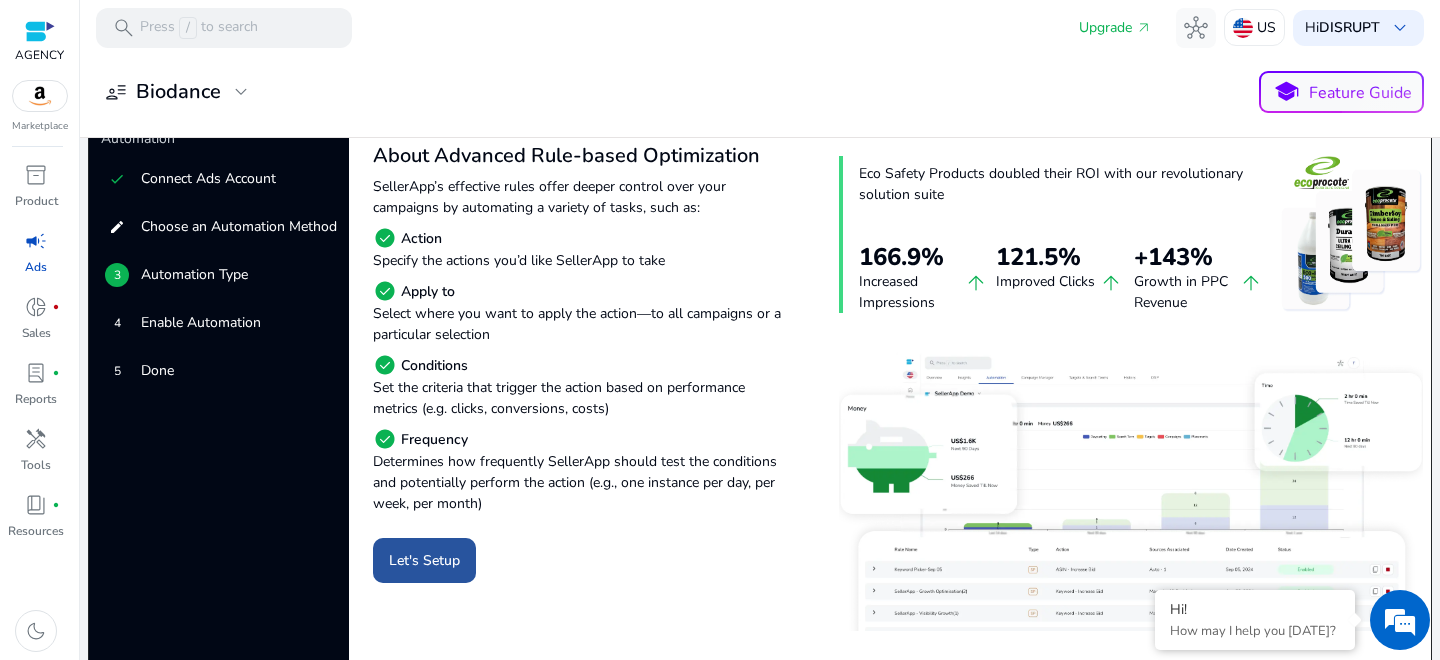 click on "Let's Setup" 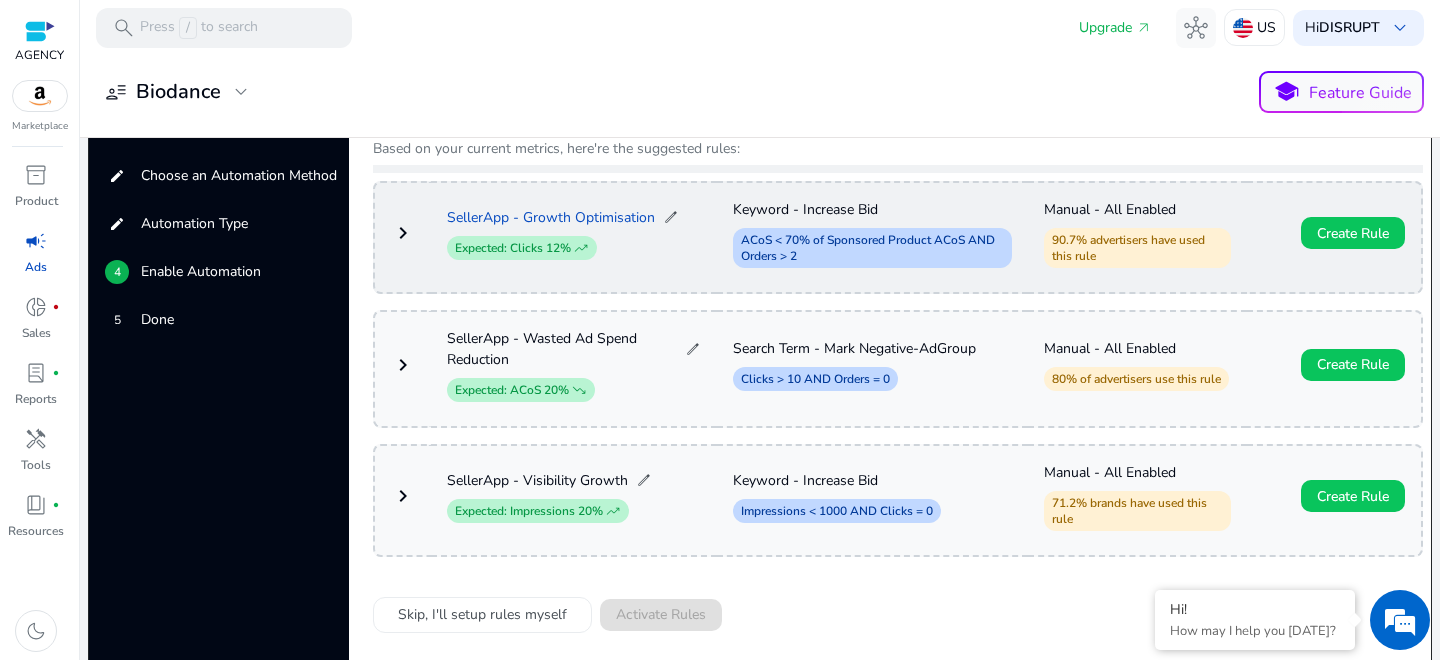 scroll, scrollTop: 100, scrollLeft: 0, axis: vertical 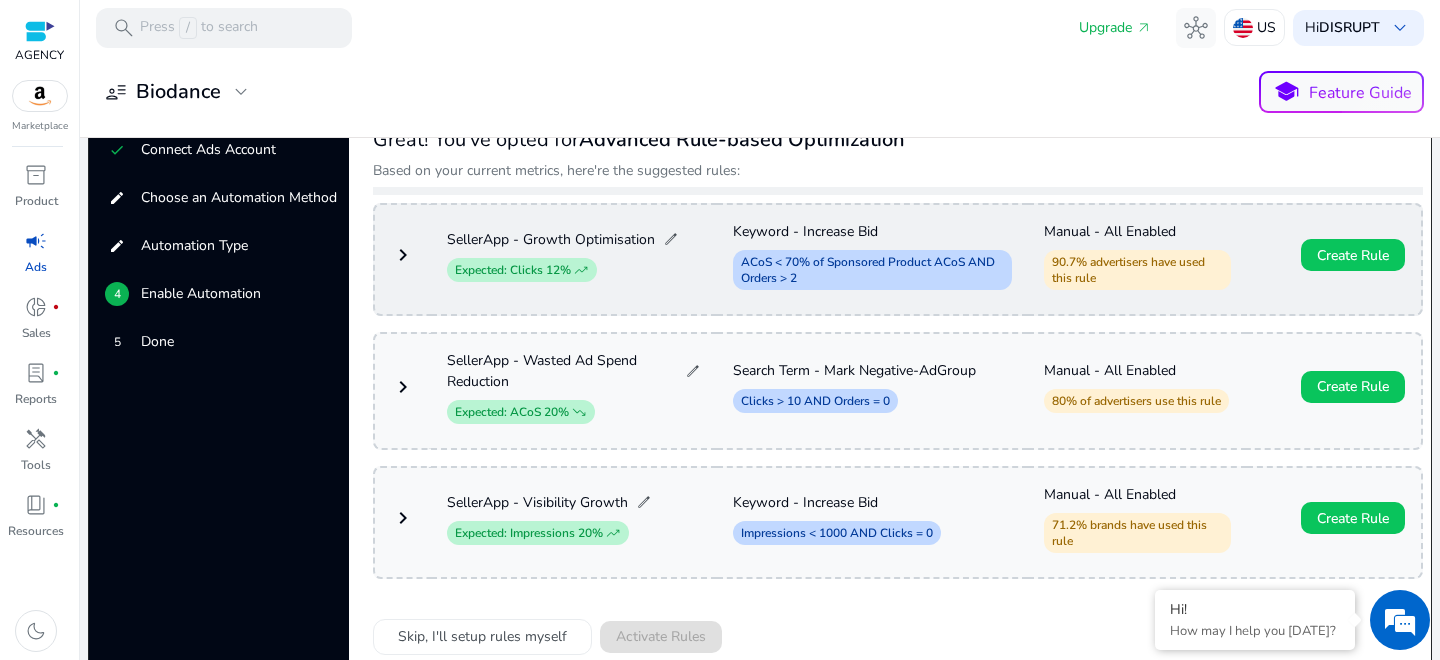 click on "keyboard_arrow_right" at bounding box center [403, 255] 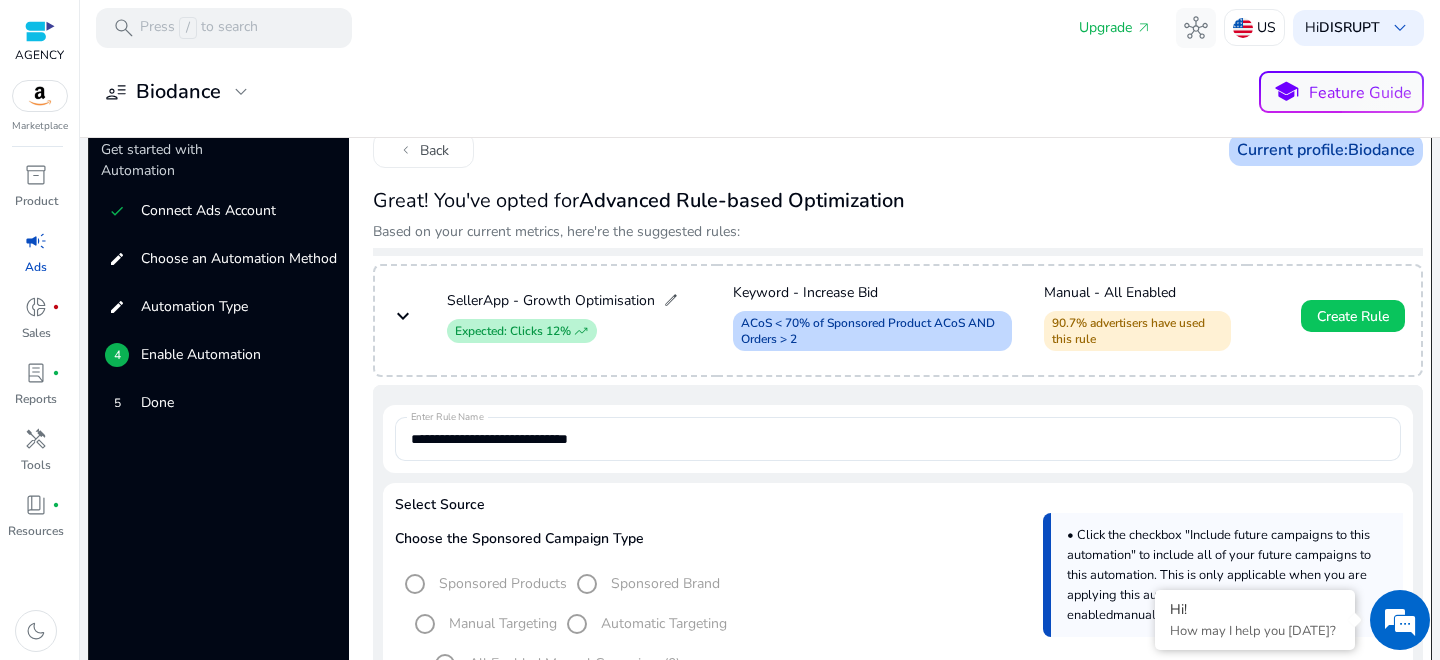 scroll, scrollTop: 0, scrollLeft: 0, axis: both 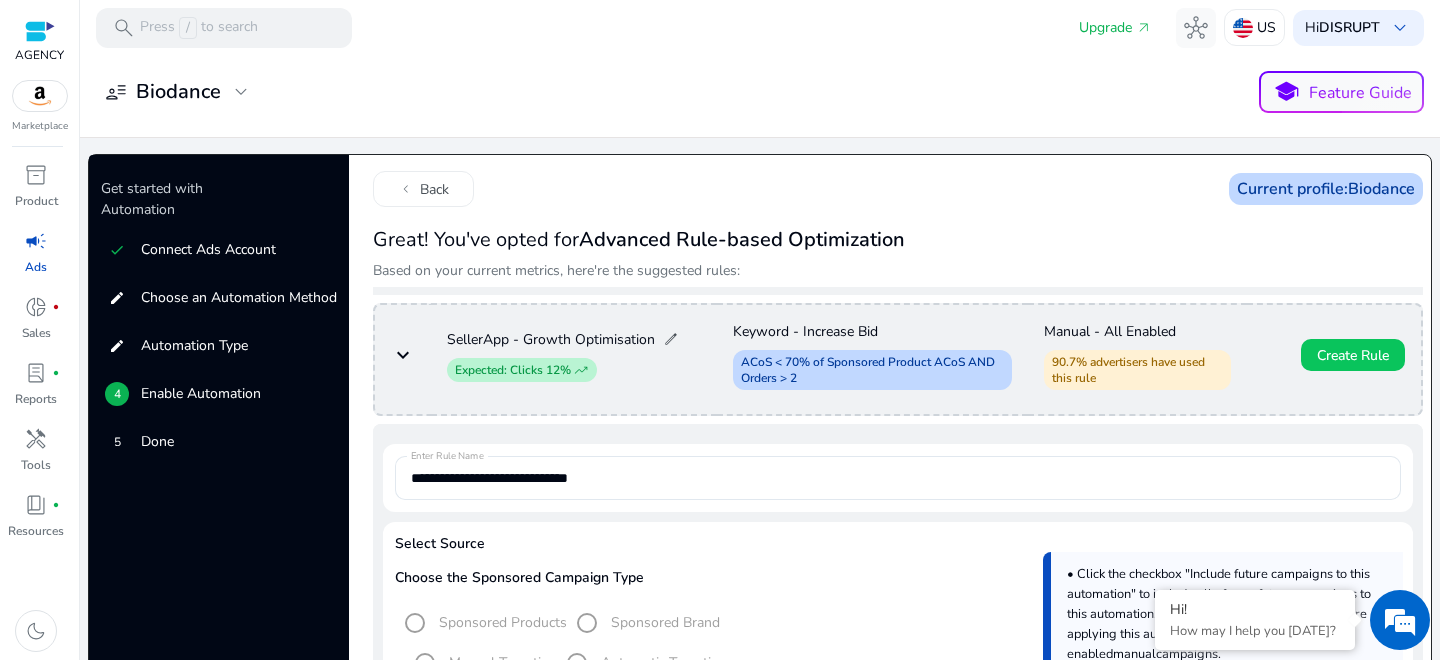 click on "keyboard_arrow_down" at bounding box center [403, 355] 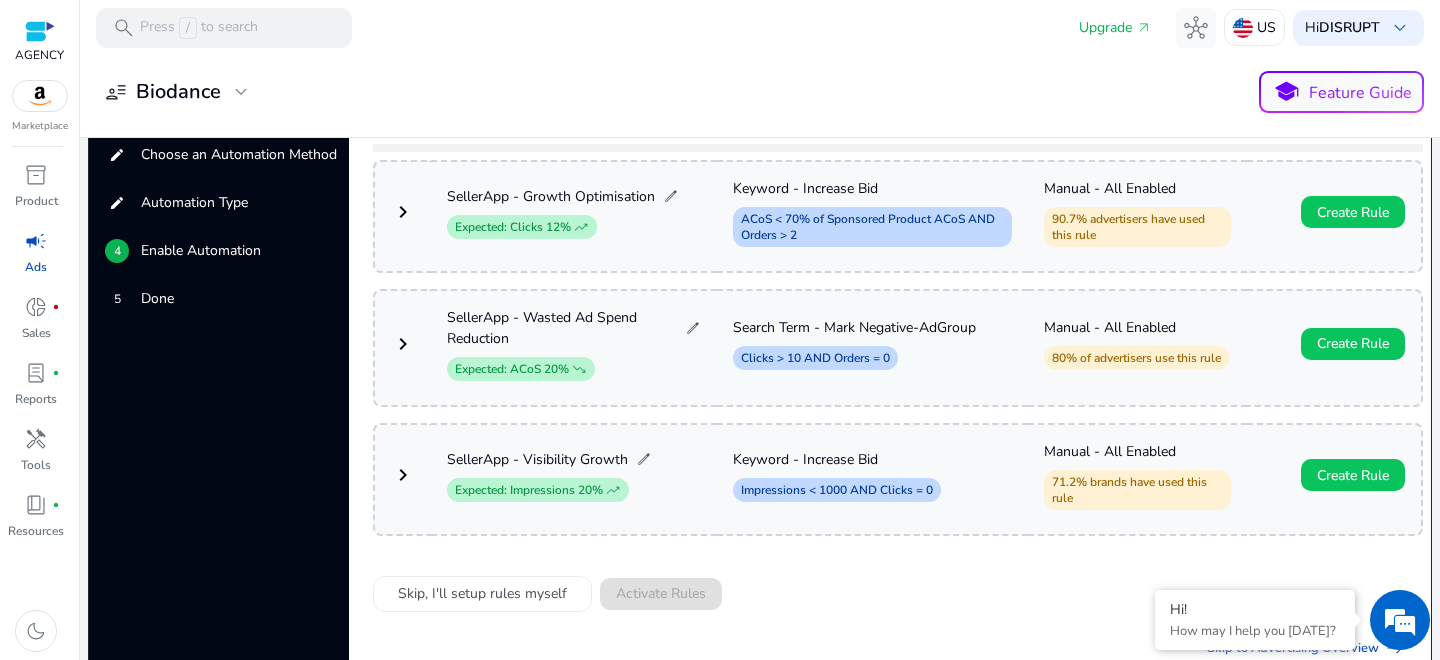 scroll, scrollTop: 165, scrollLeft: 0, axis: vertical 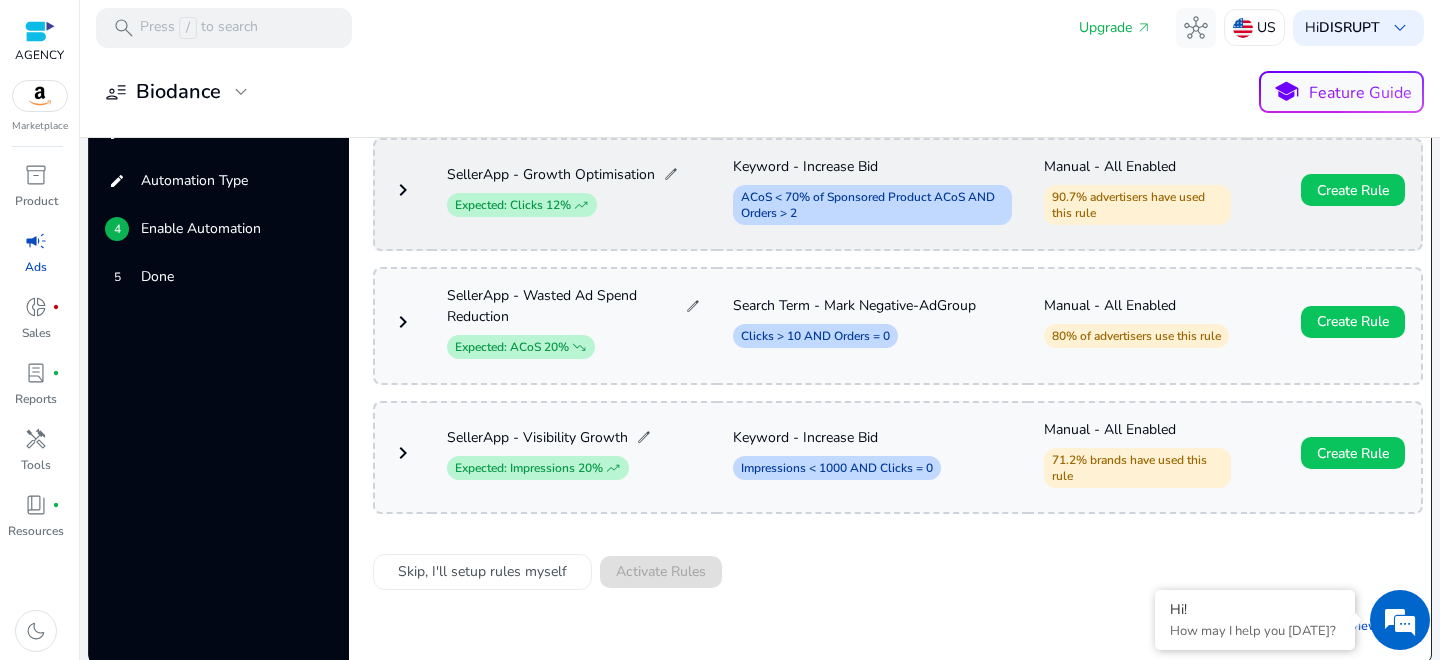 click on "keyboard_arrow_right" at bounding box center [403, 190] 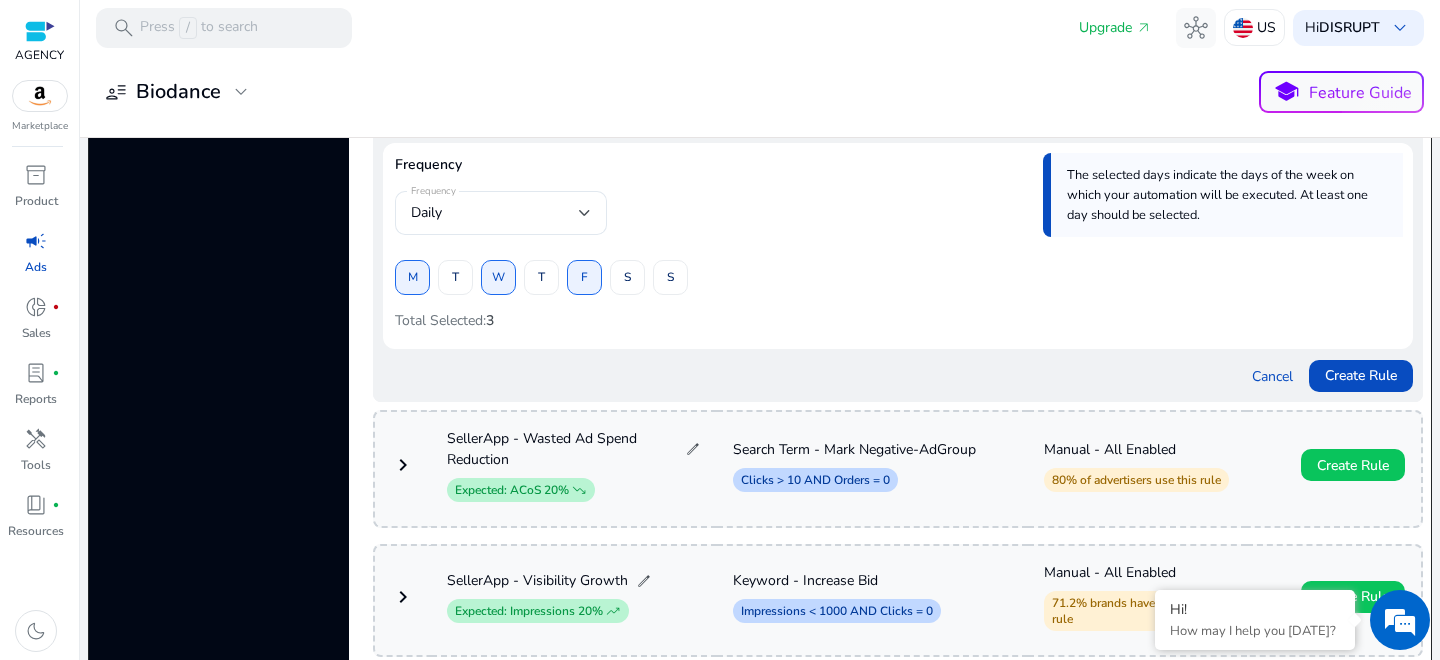 scroll, scrollTop: 2466, scrollLeft: 0, axis: vertical 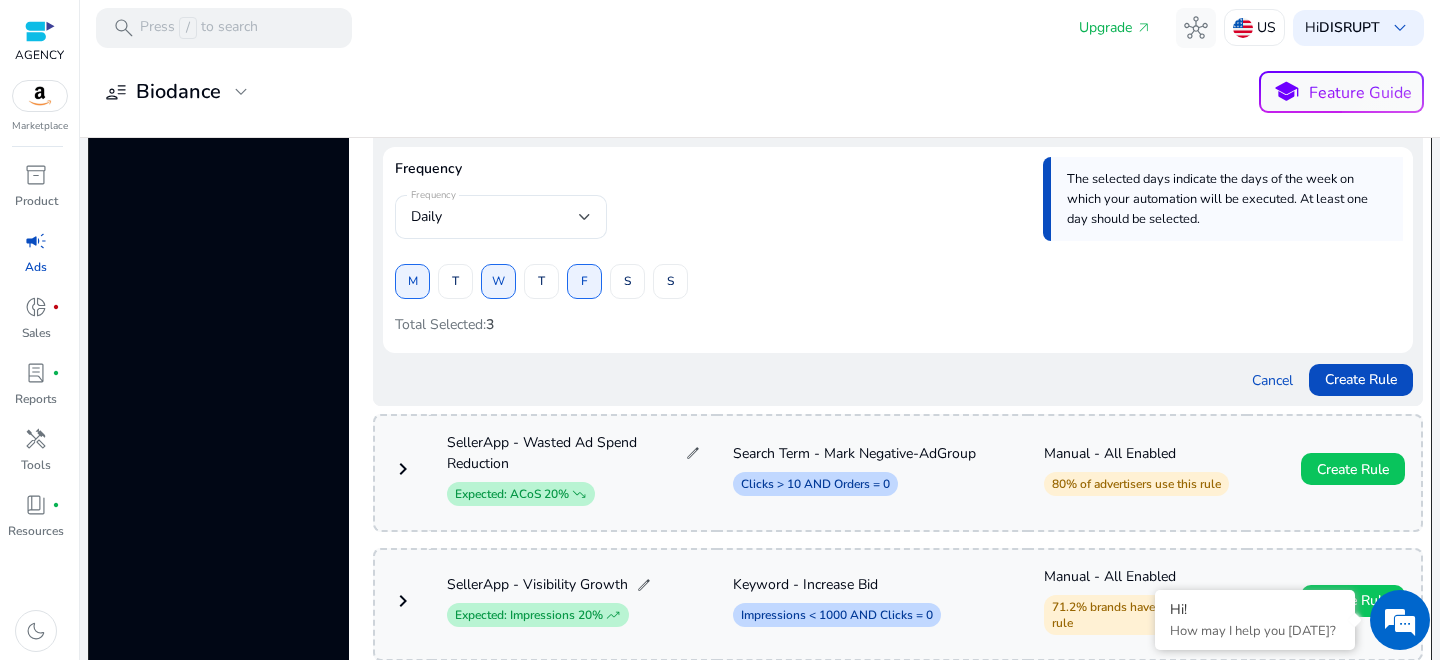 click on "Frequency Daily" 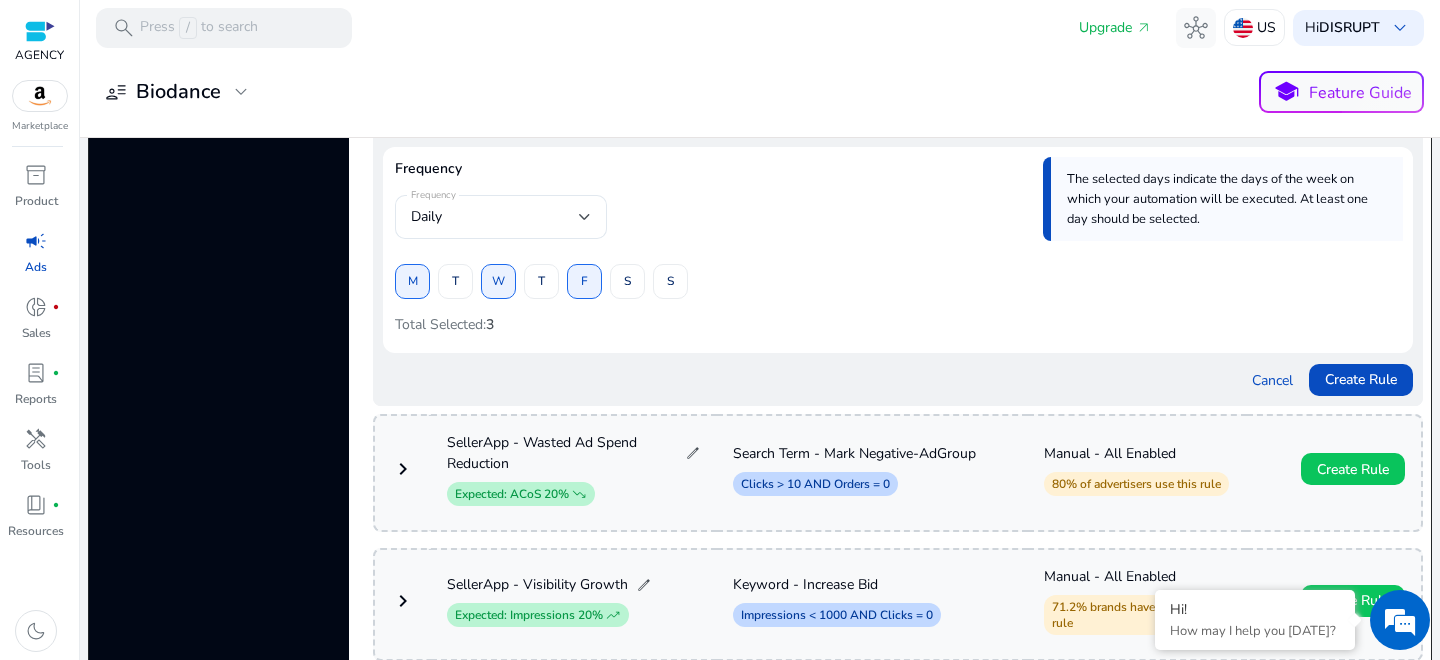 click on "Frequency Daily" 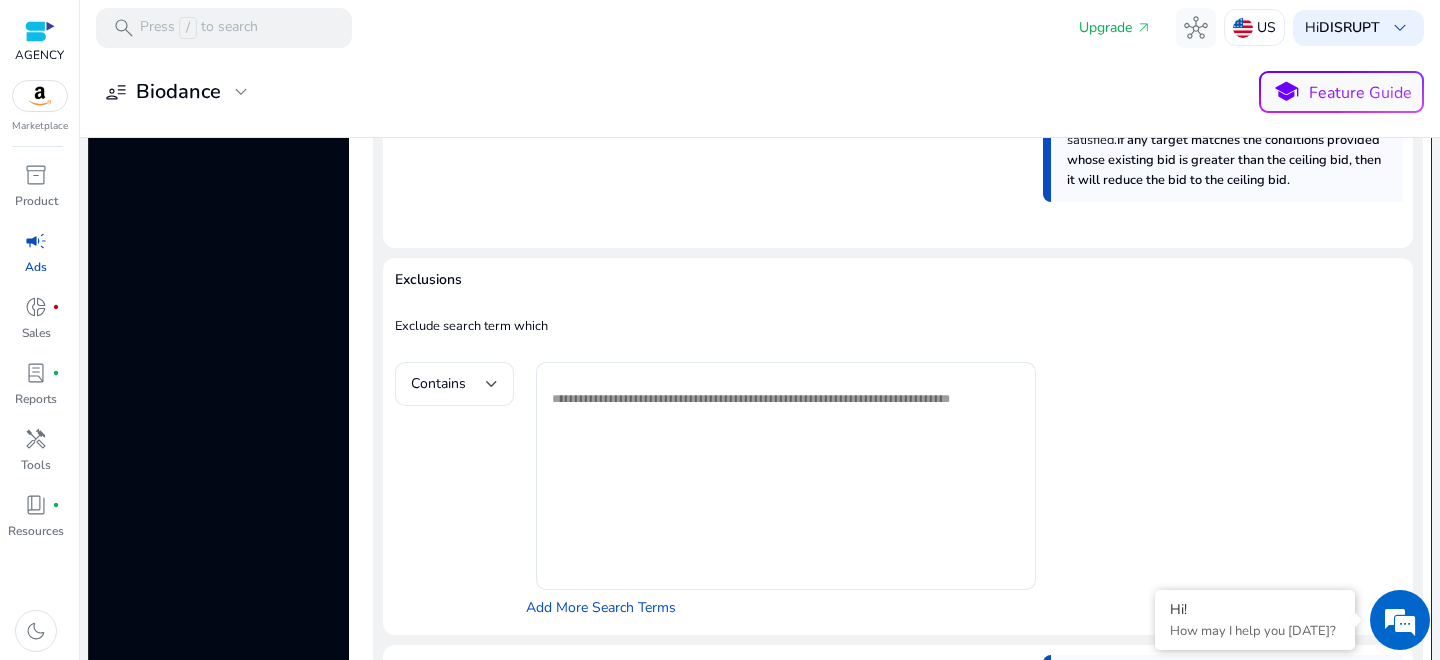 scroll, scrollTop: 2307, scrollLeft: 0, axis: vertical 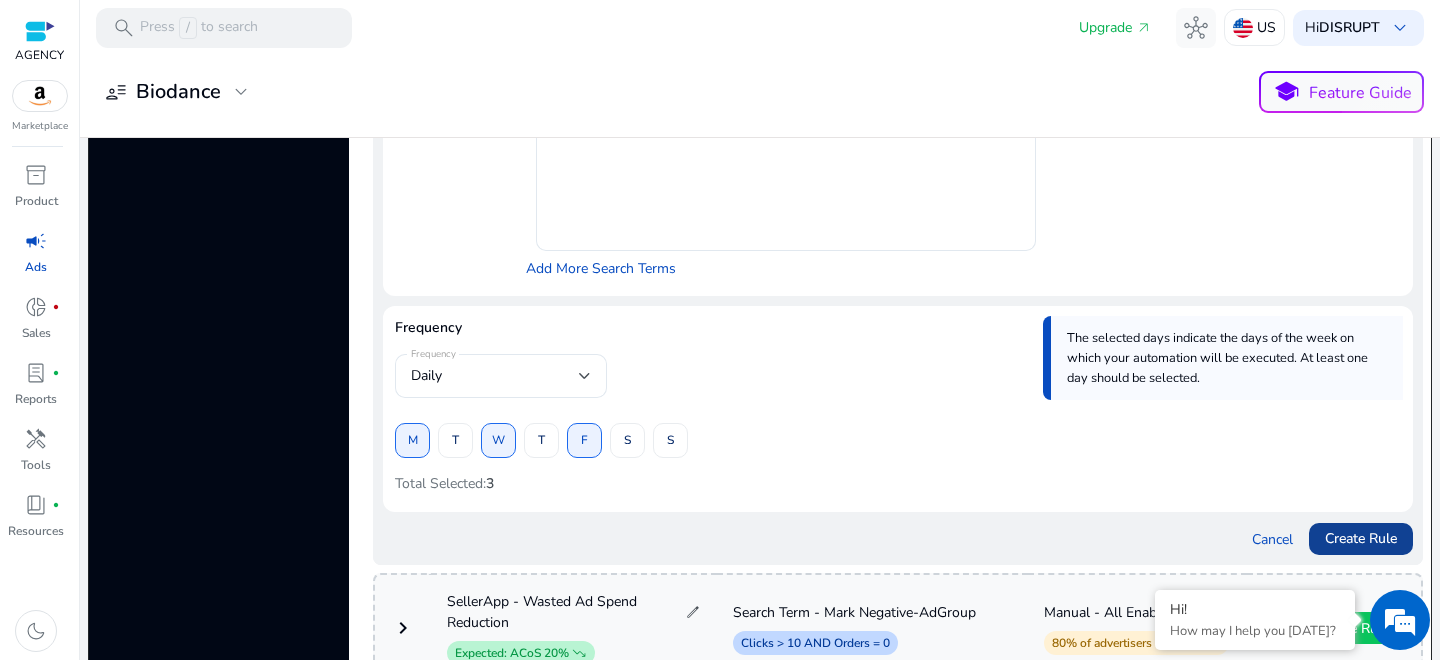 click on "Create Rule" 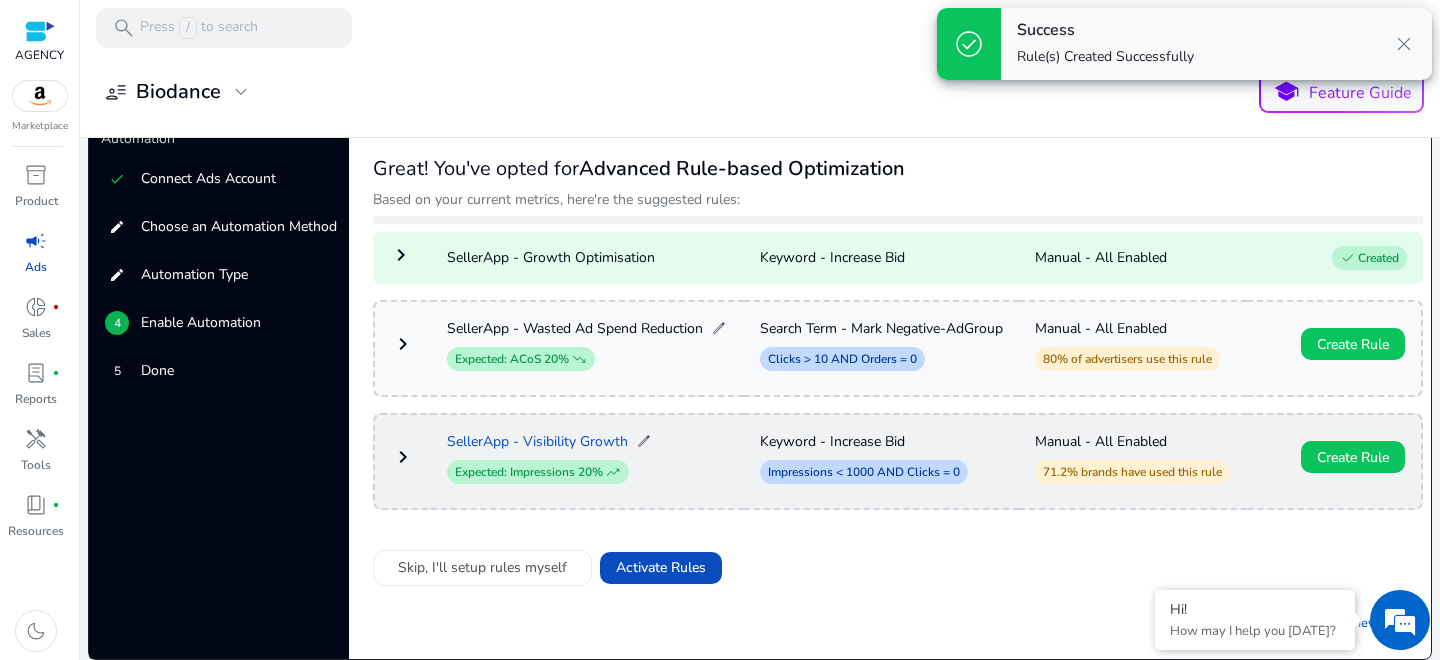 scroll, scrollTop: 99, scrollLeft: 0, axis: vertical 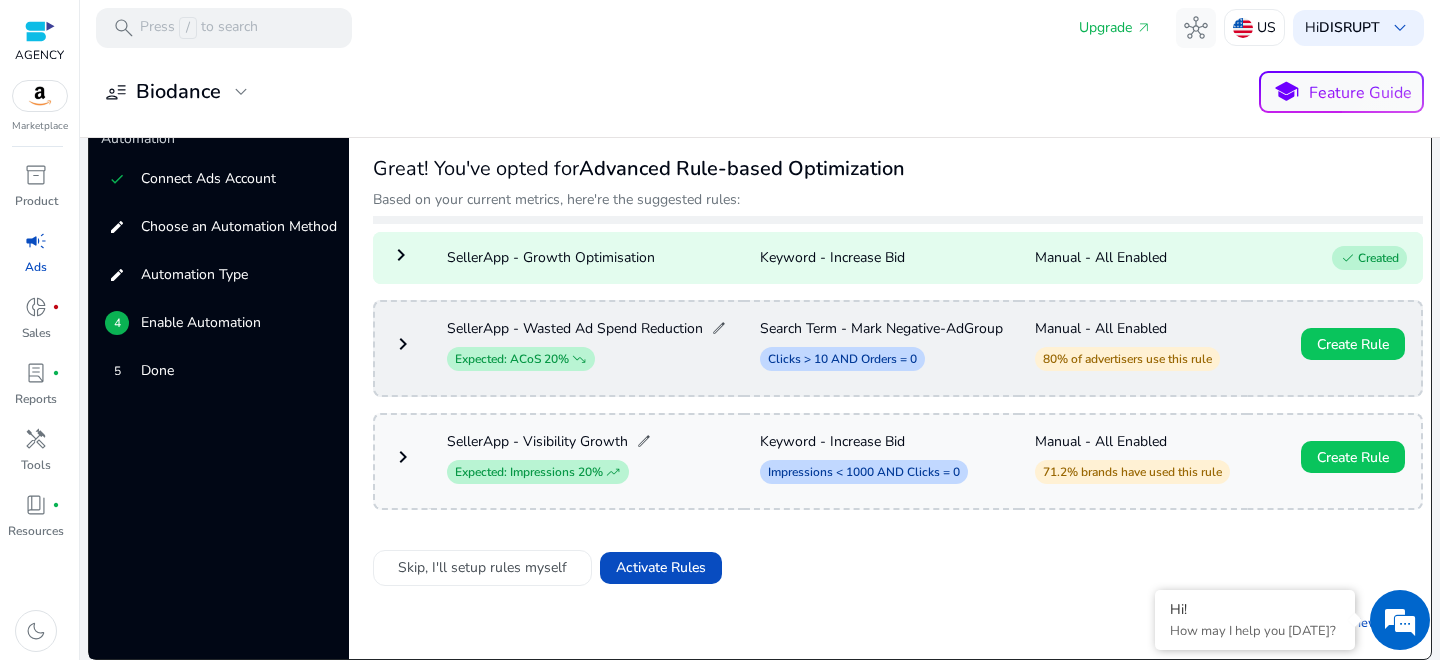click on "keyboard_arrow_right" at bounding box center (403, 344) 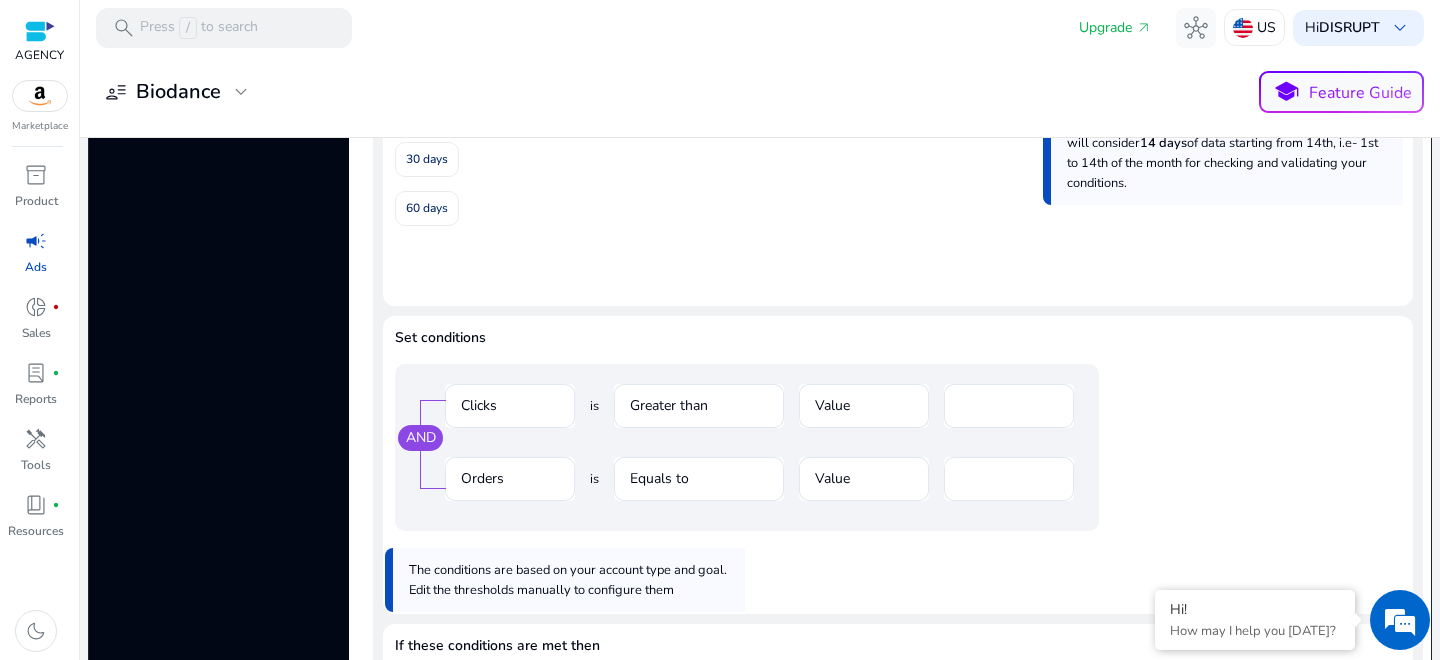 scroll, scrollTop: 1470, scrollLeft: 0, axis: vertical 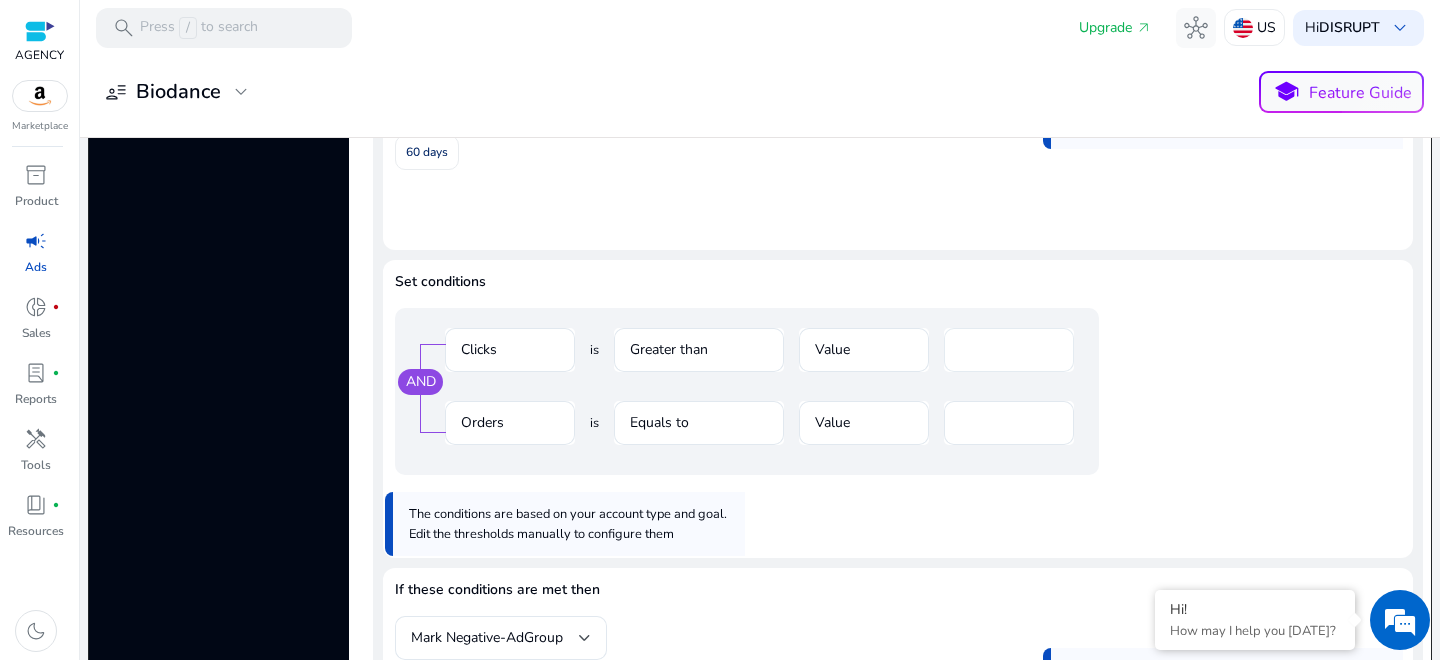 click on "**" at bounding box center (1009, 350) 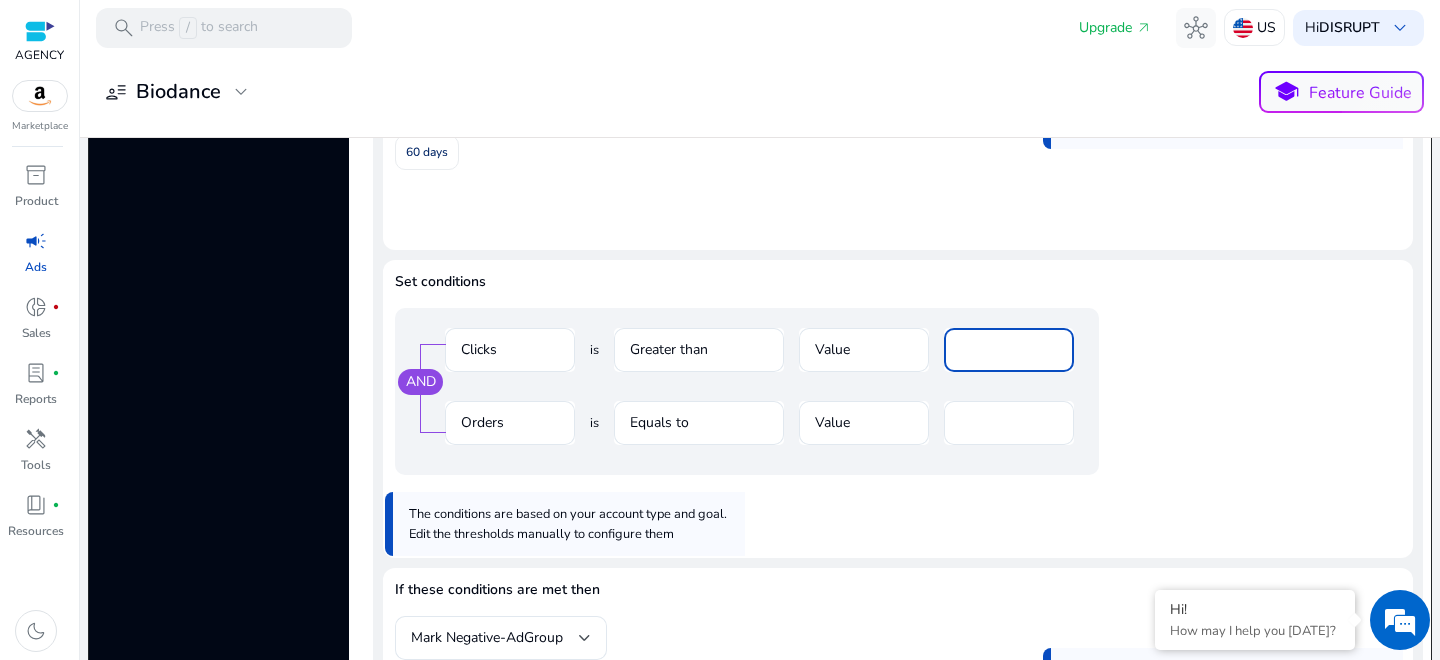 drag, startPoint x: 973, startPoint y: 371, endPoint x: 914, endPoint y: 403, distance: 67.11929 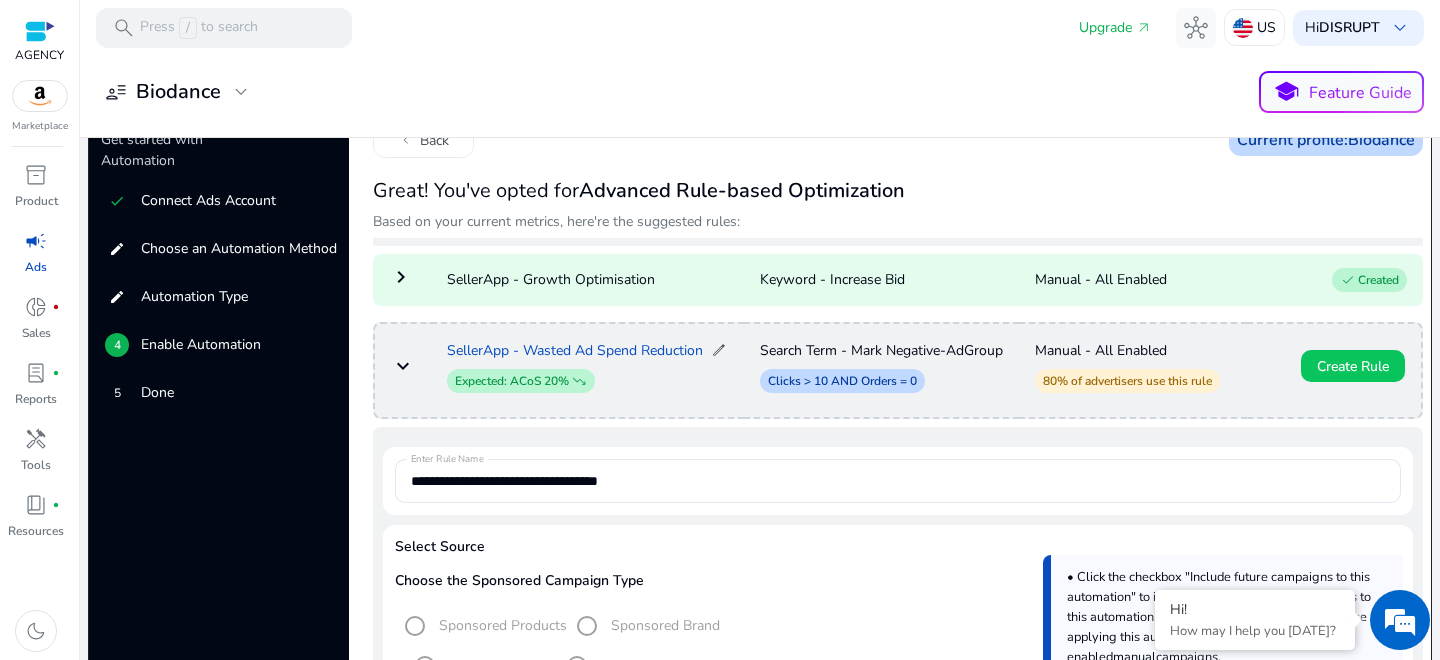 scroll, scrollTop: 0, scrollLeft: 0, axis: both 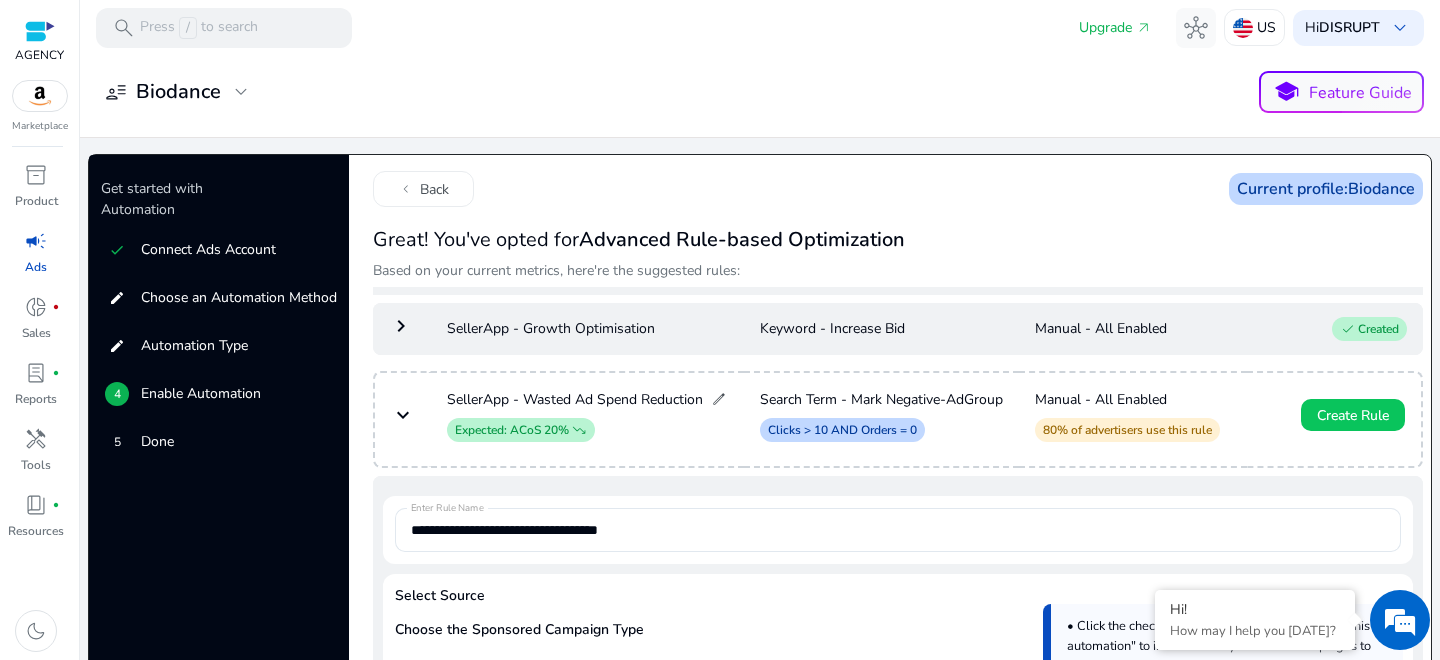 click on "keyboard_arrow_right" at bounding box center [401, 326] 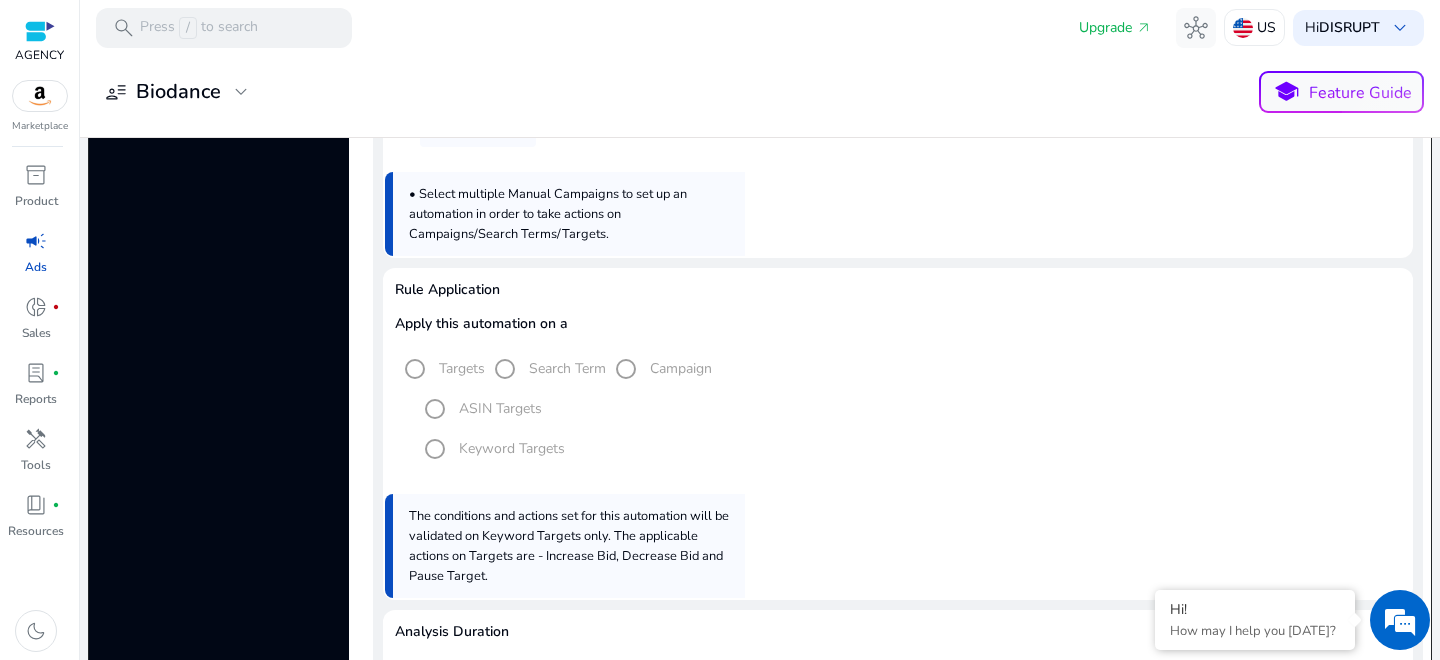 scroll, scrollTop: 0, scrollLeft: 0, axis: both 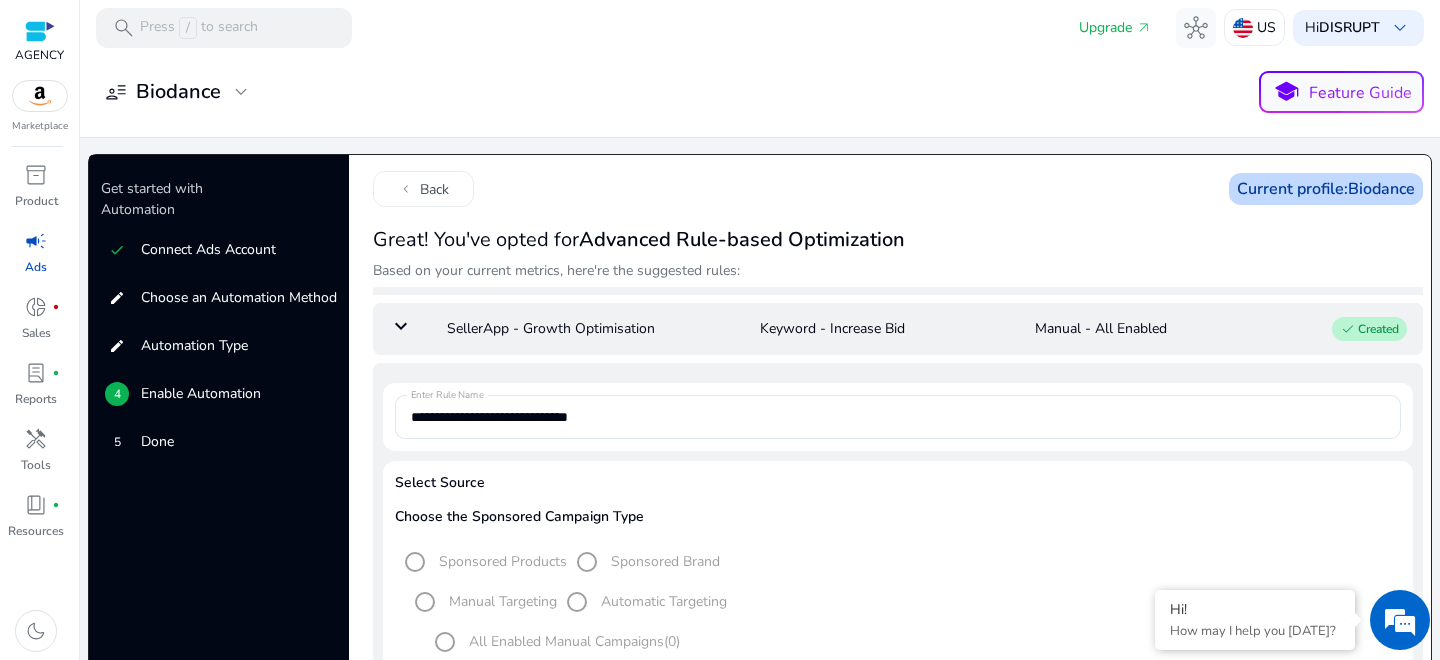 click on "keyboard_arrow_down" at bounding box center [401, 326] 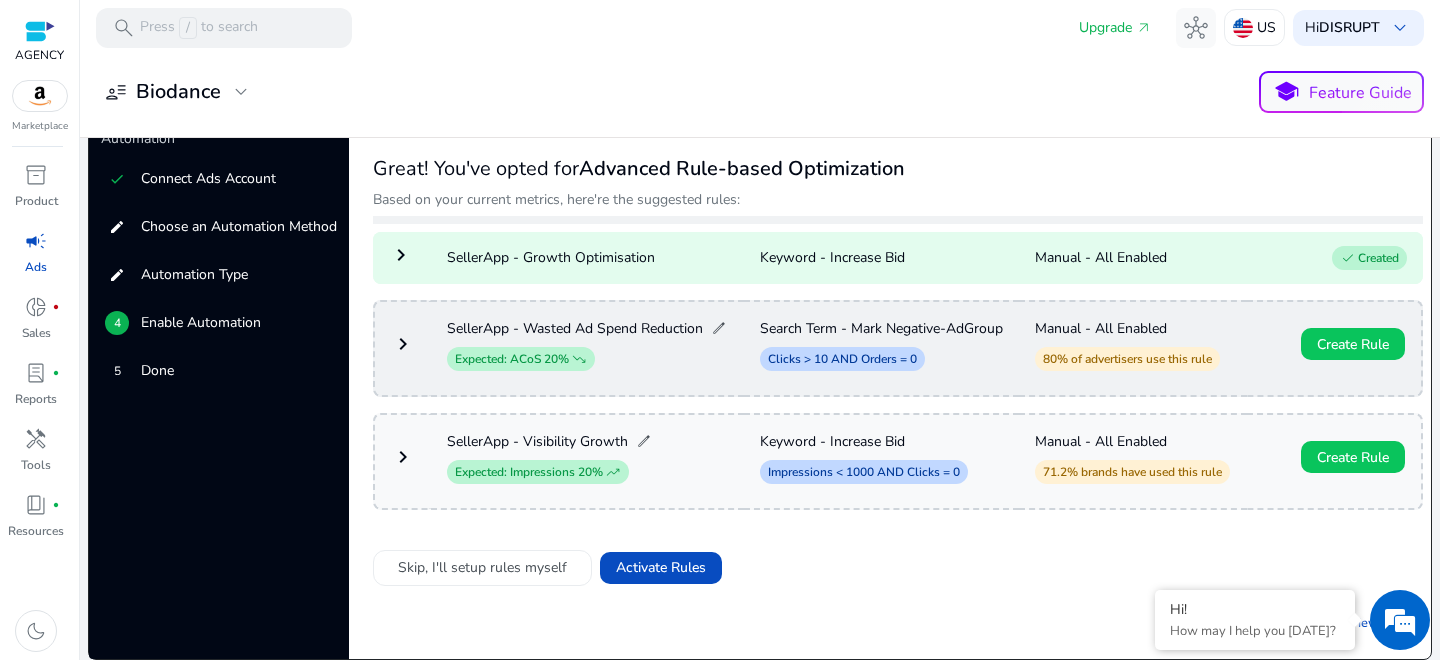 click on "keyboard_arrow_right" at bounding box center (403, 344) 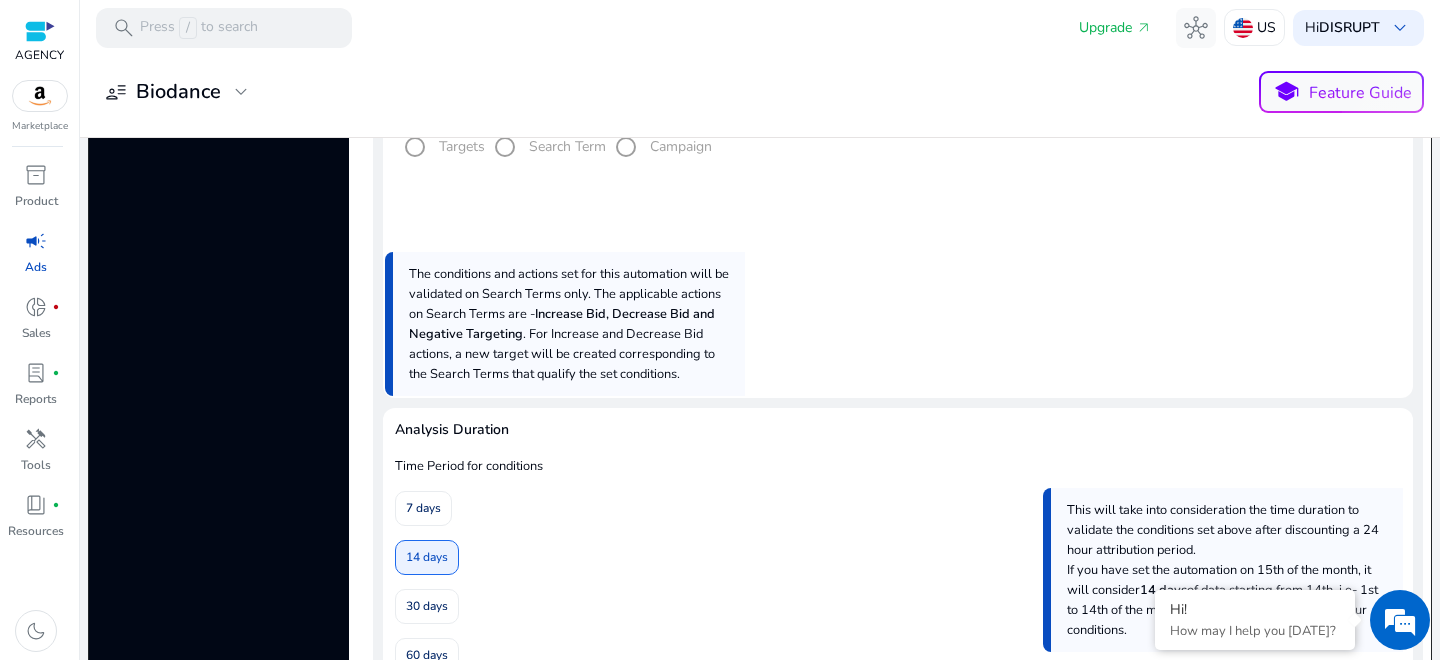 scroll, scrollTop: 1078, scrollLeft: 0, axis: vertical 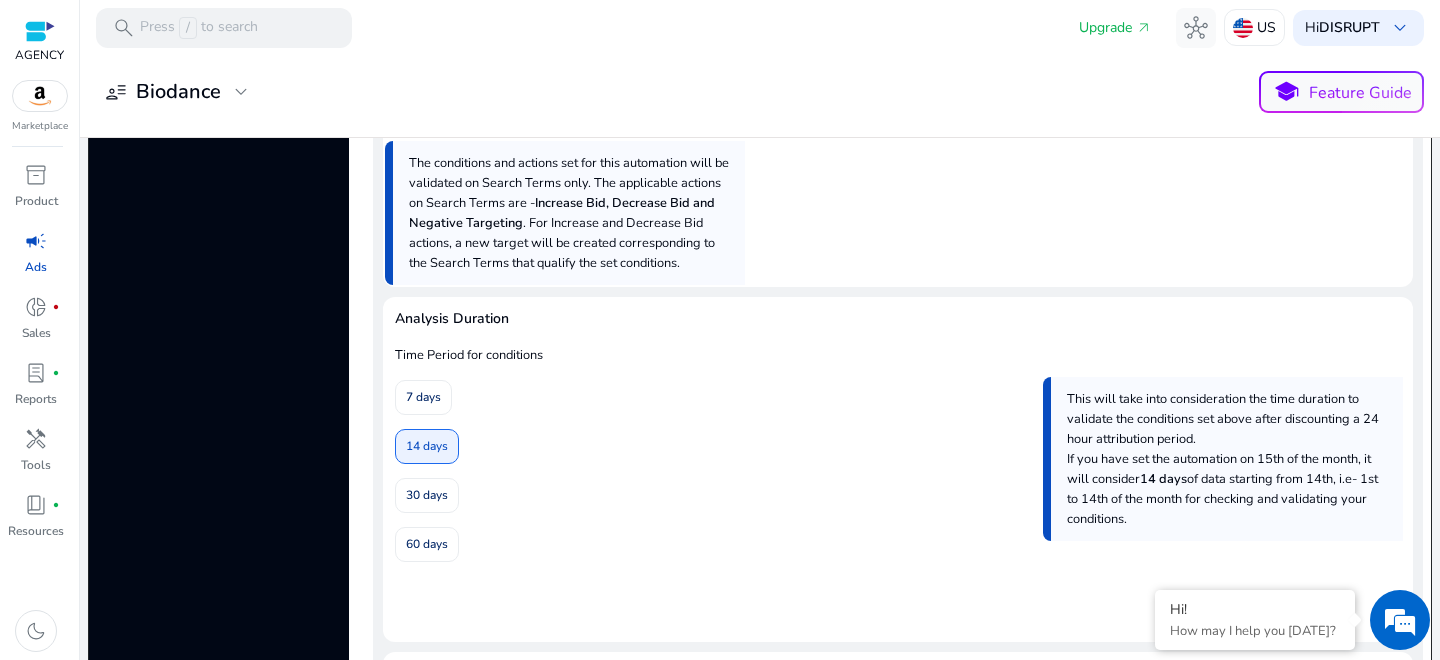 click on "60 days" 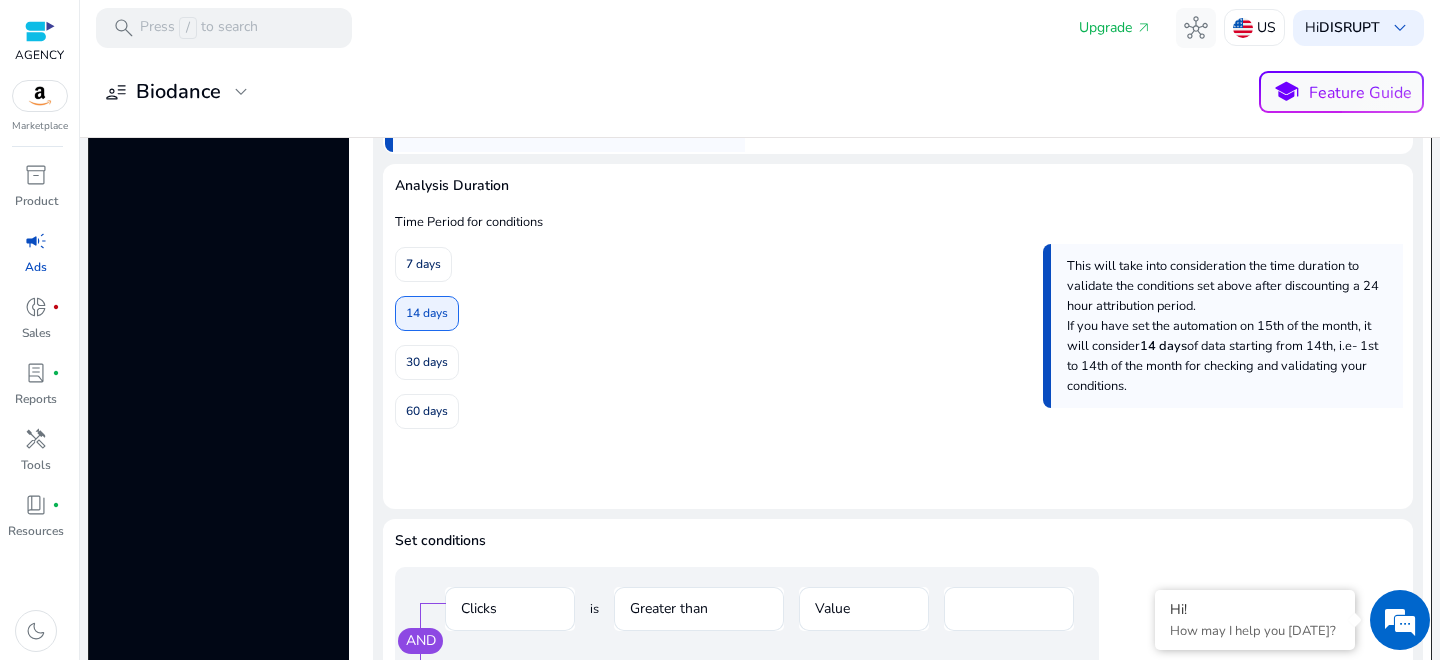 scroll, scrollTop: 1216, scrollLeft: 0, axis: vertical 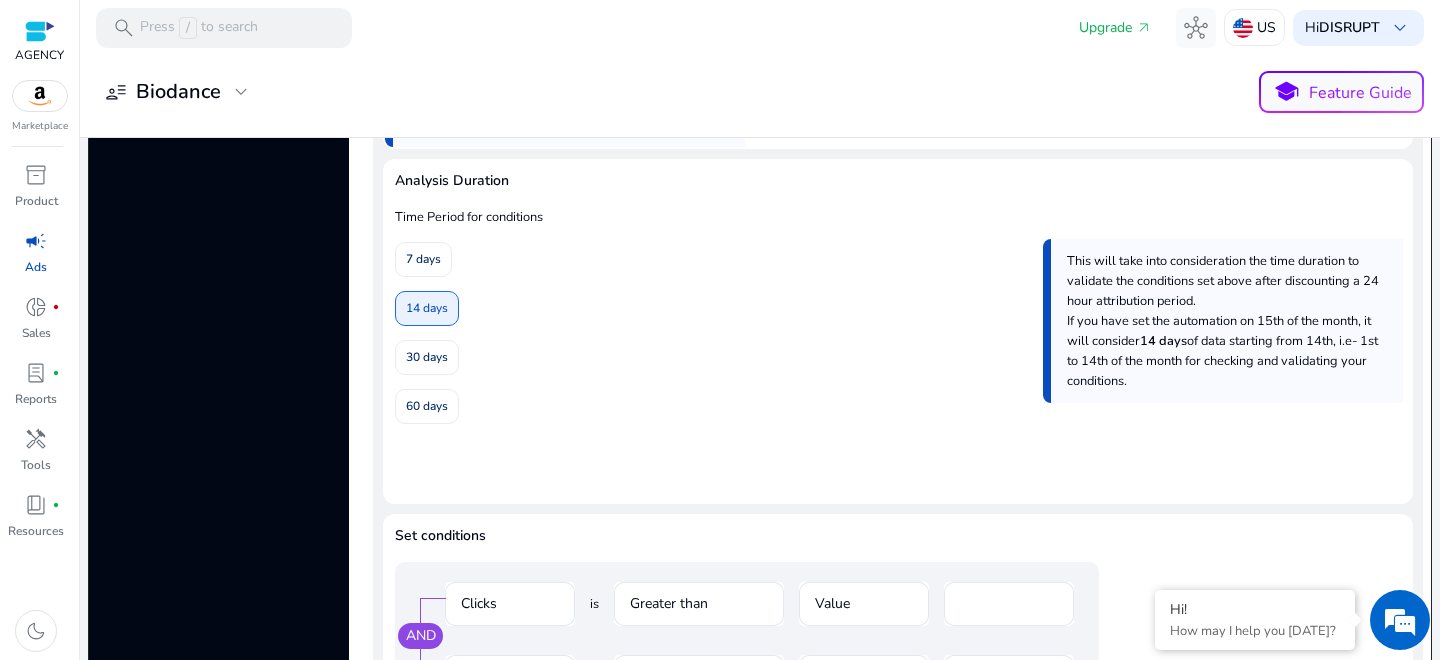 click on "60 days" 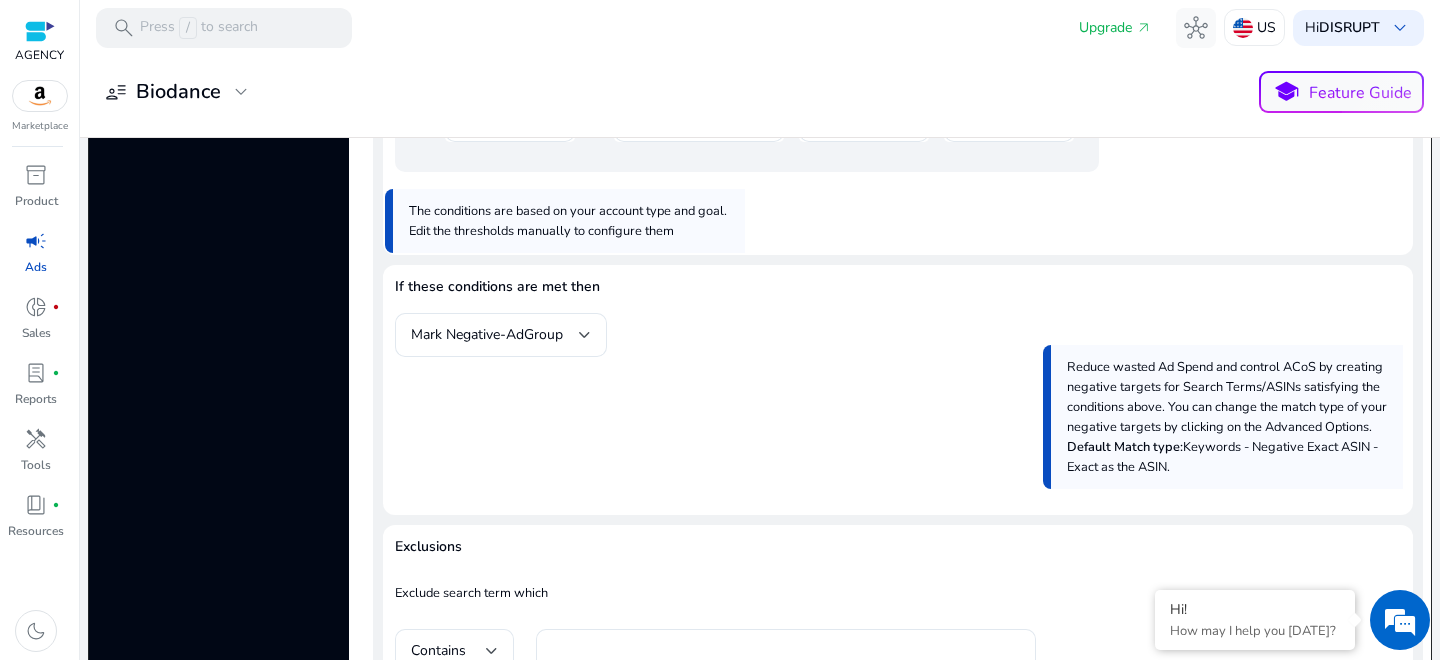 scroll, scrollTop: 1781, scrollLeft: 0, axis: vertical 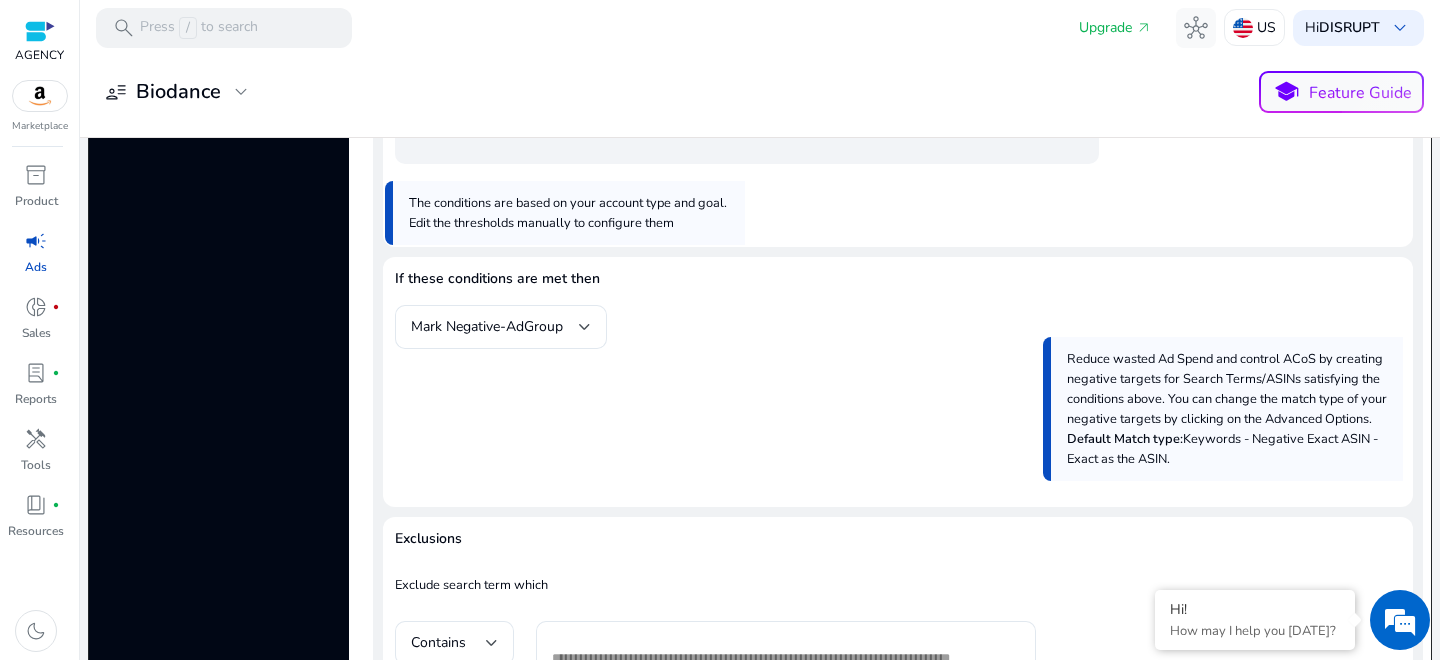 click on "Mark Negative-AdGroup" 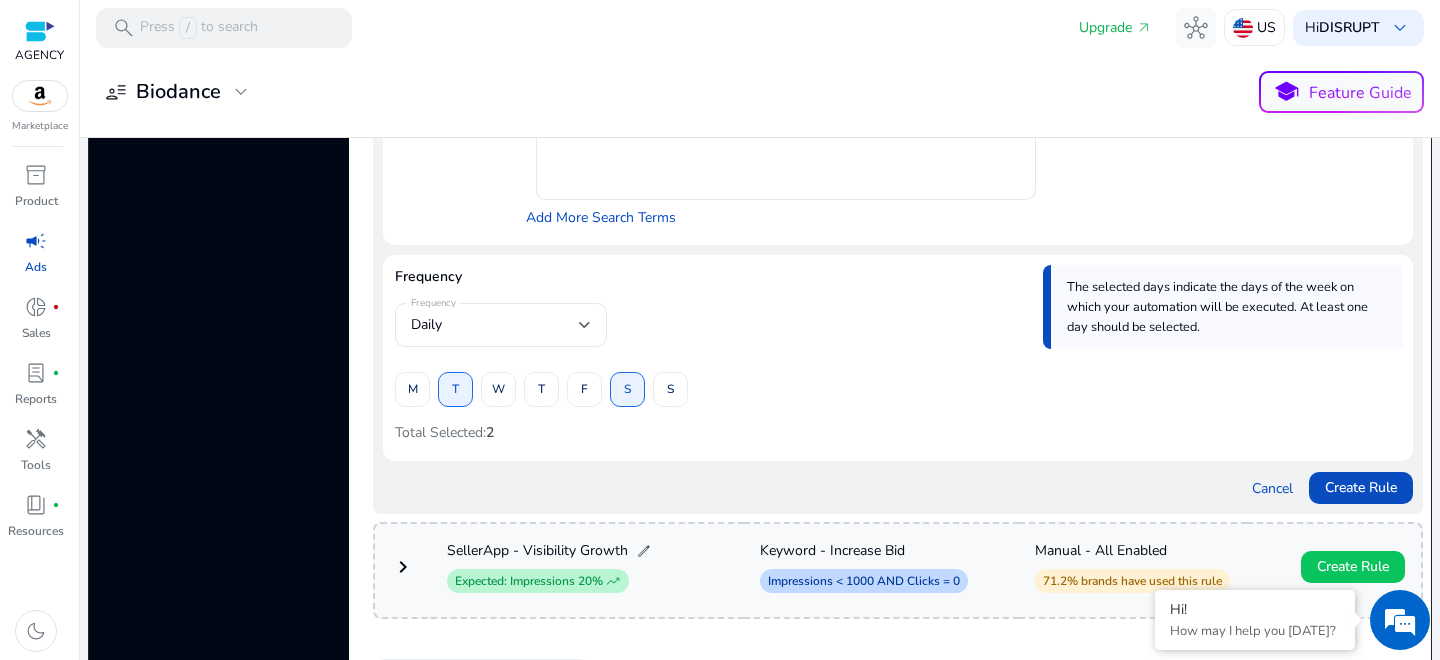scroll, scrollTop: 2431, scrollLeft: 0, axis: vertical 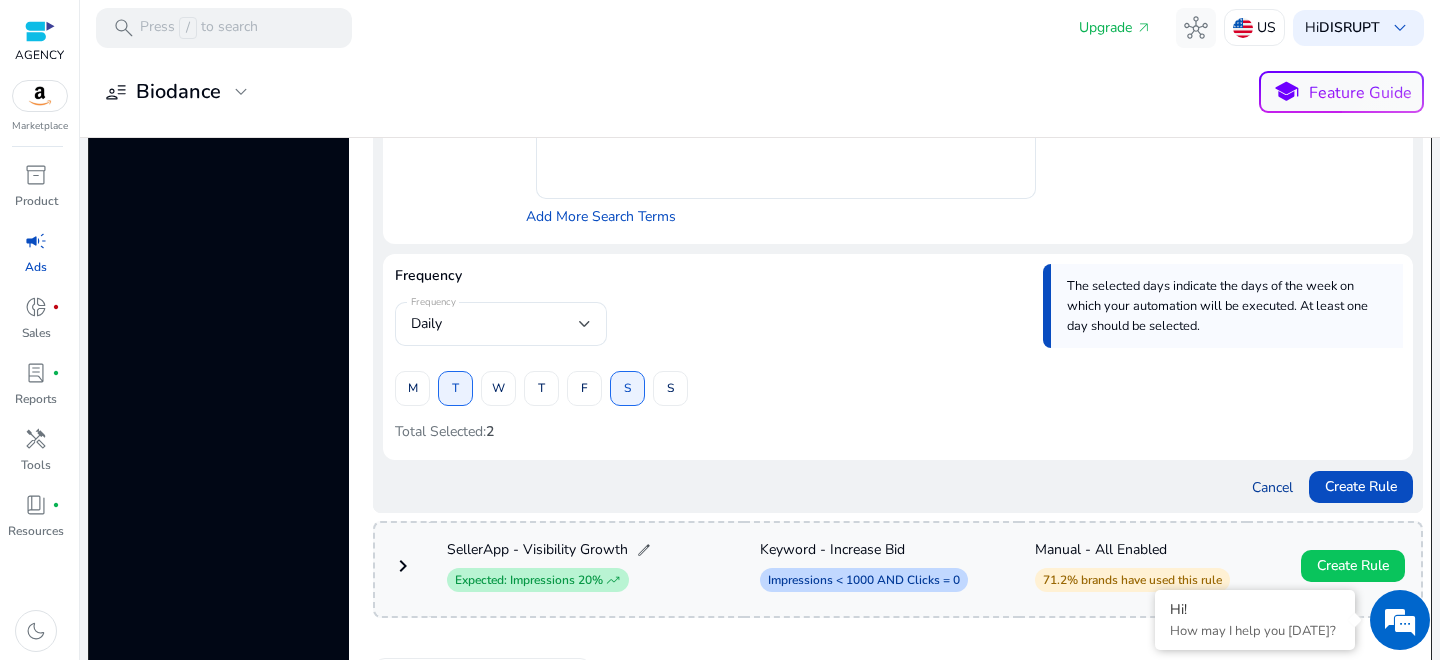 click on "Cancel" 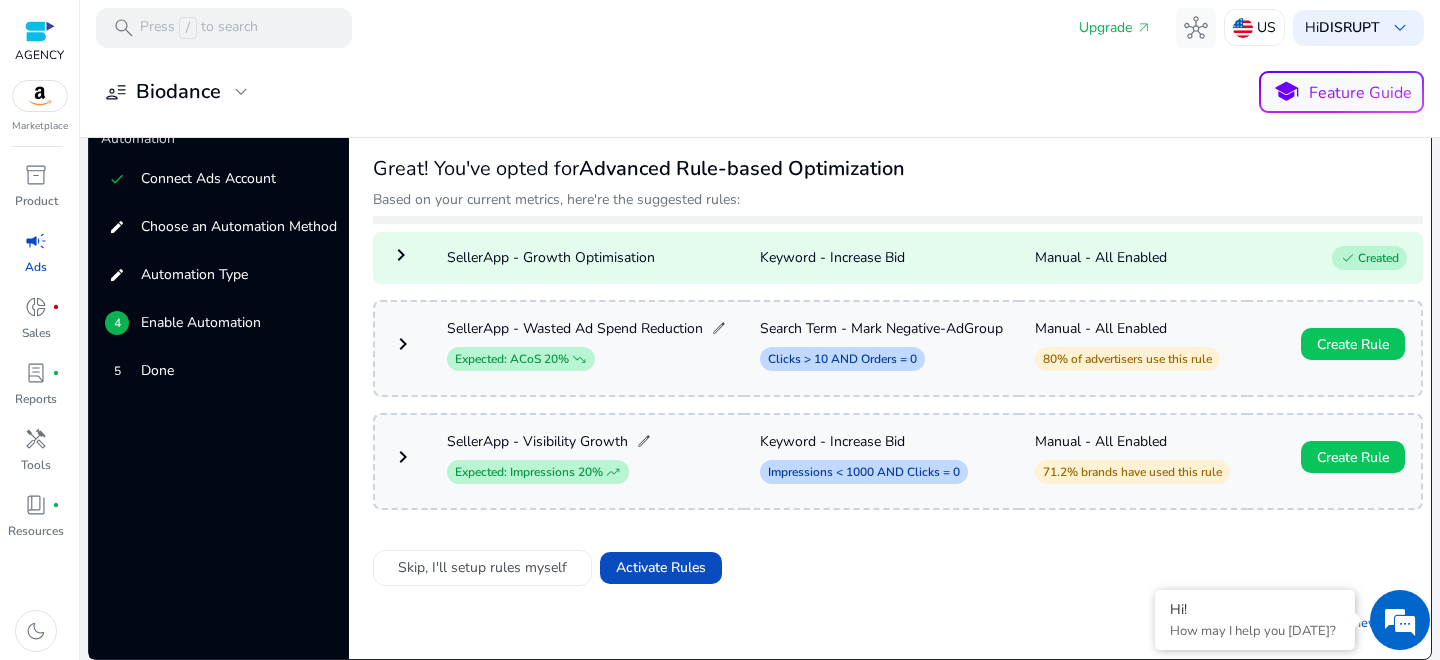 scroll, scrollTop: 107, scrollLeft: 0, axis: vertical 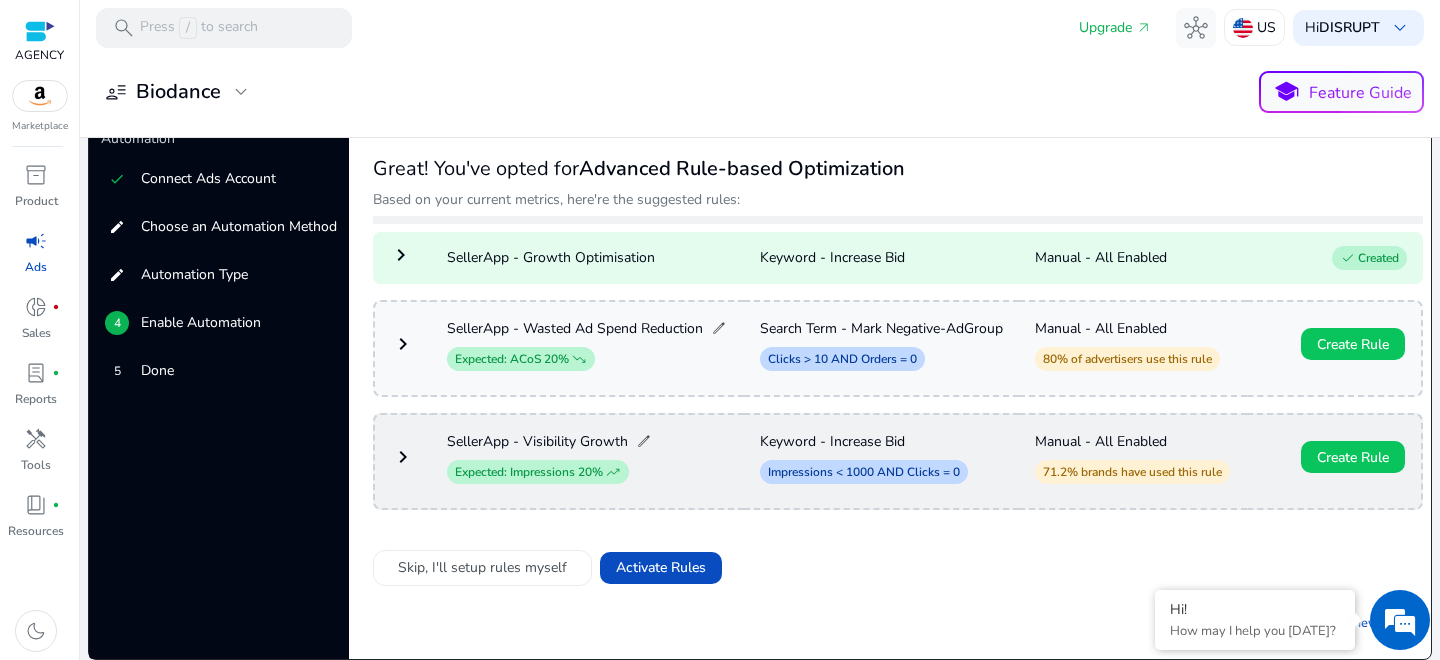 click on "keyboard_arrow_right" at bounding box center [403, 457] 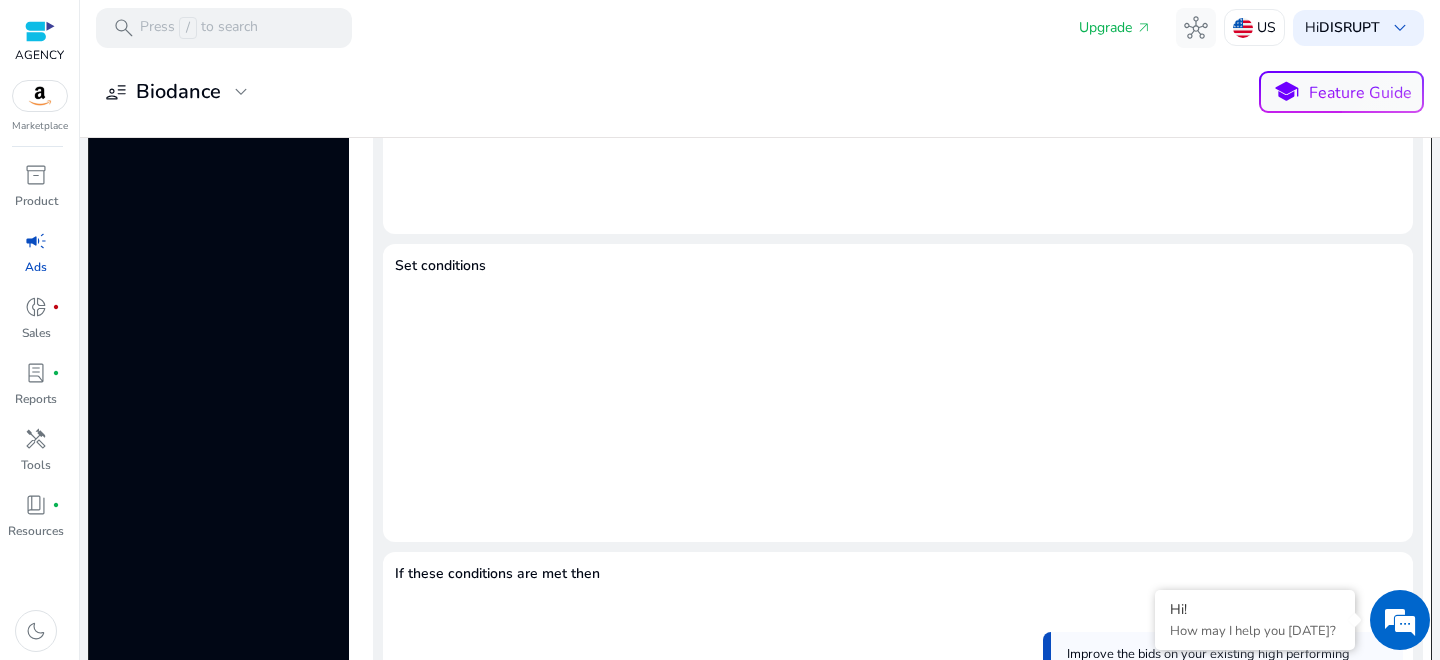 scroll, scrollTop: 1581, scrollLeft: 0, axis: vertical 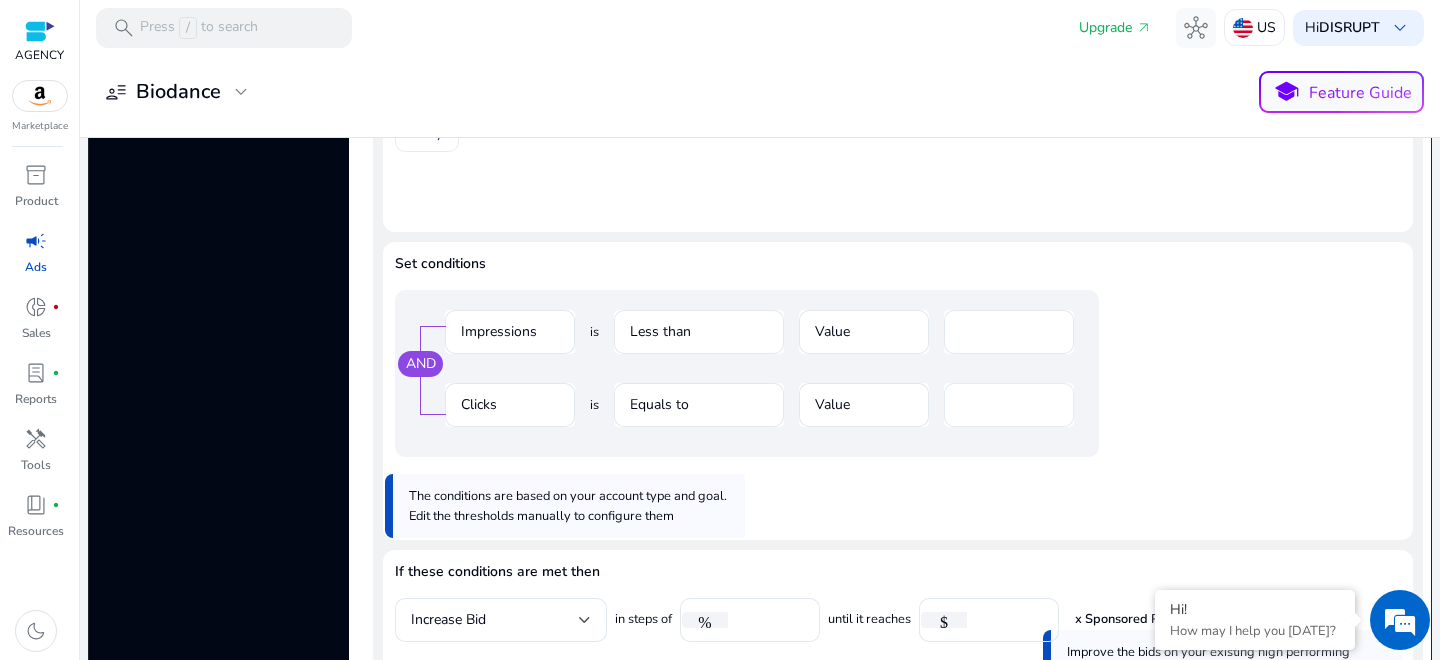 click on "*" 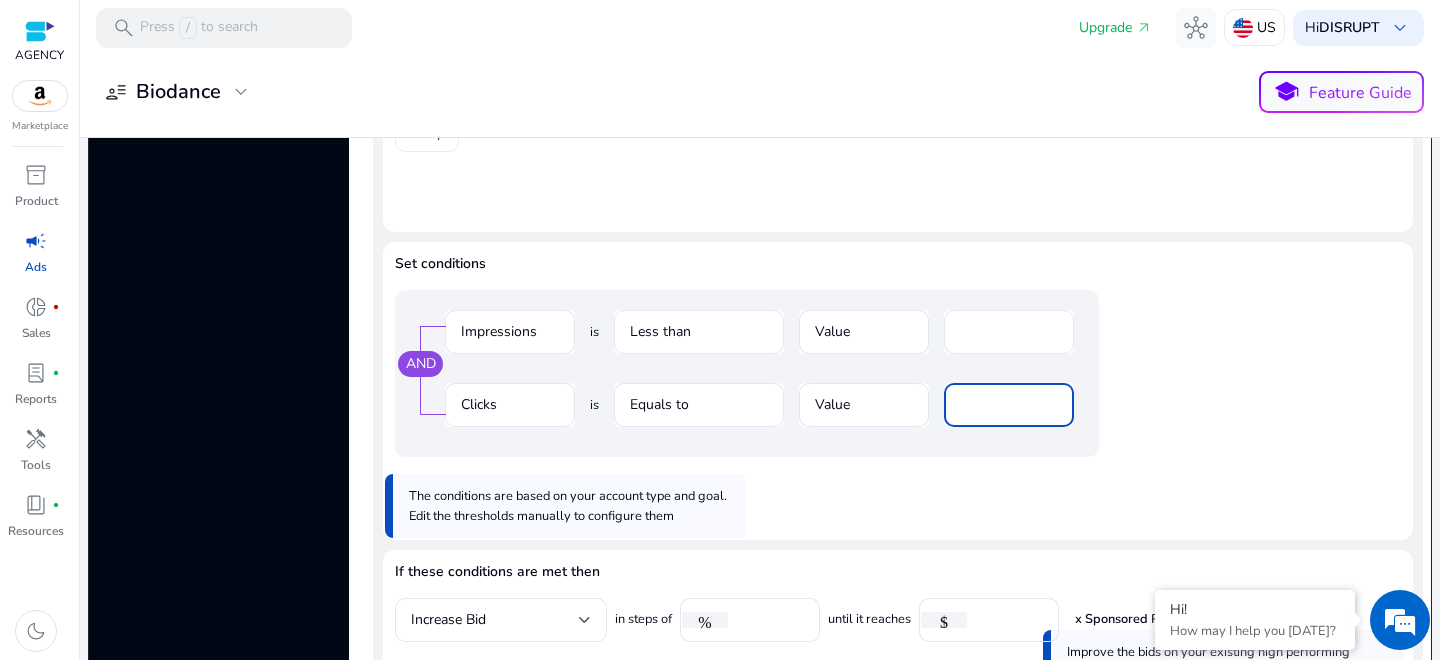 drag, startPoint x: 972, startPoint y: 449, endPoint x: 922, endPoint y: 452, distance: 50.08992 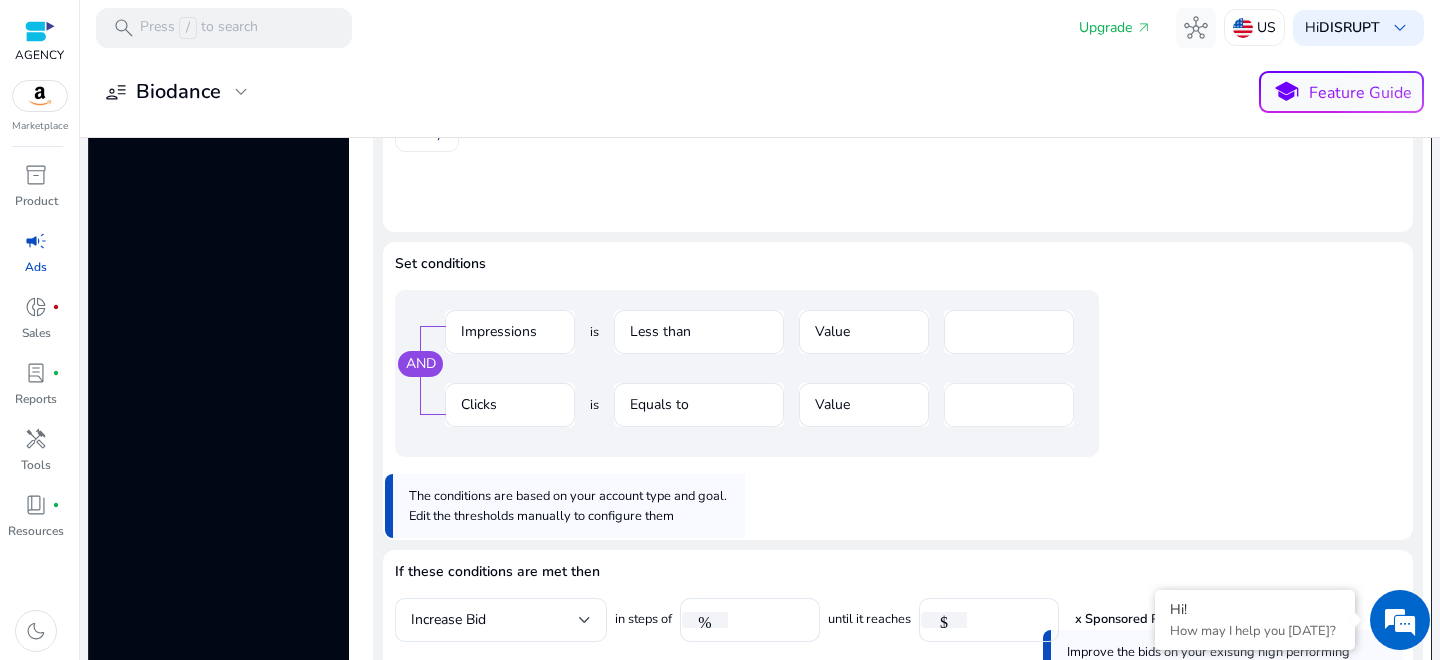 drag, startPoint x: 1022, startPoint y: 416, endPoint x: 978, endPoint y: 438, distance: 49.193497 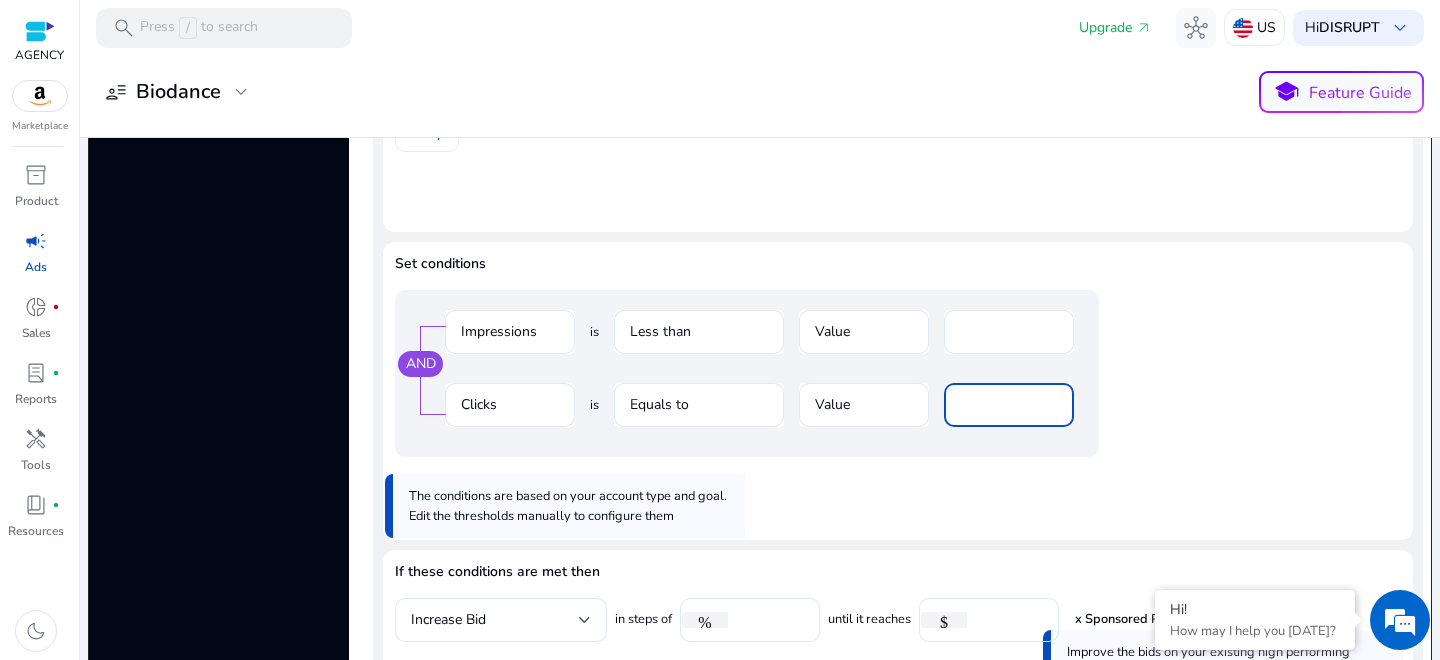 drag, startPoint x: 978, startPoint y: 438, endPoint x: 934, endPoint y: 516, distance: 89.55445 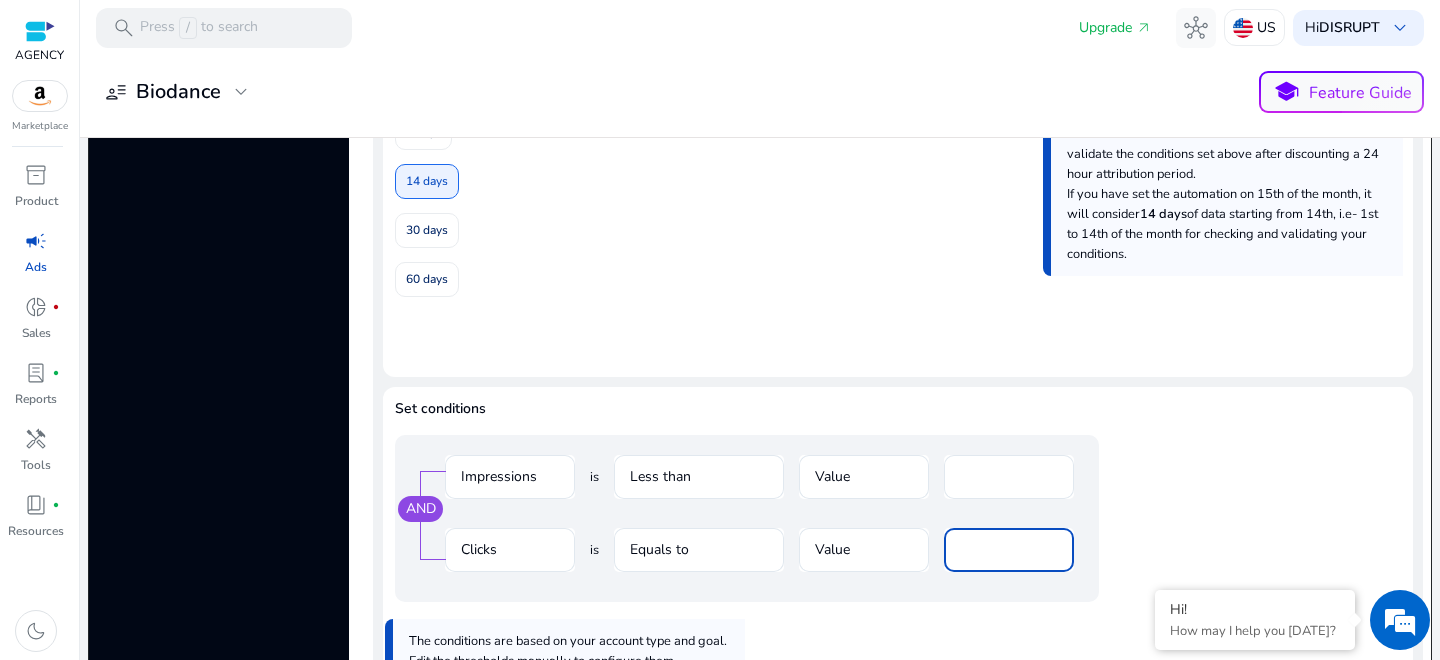 scroll, scrollTop: 1502, scrollLeft: 0, axis: vertical 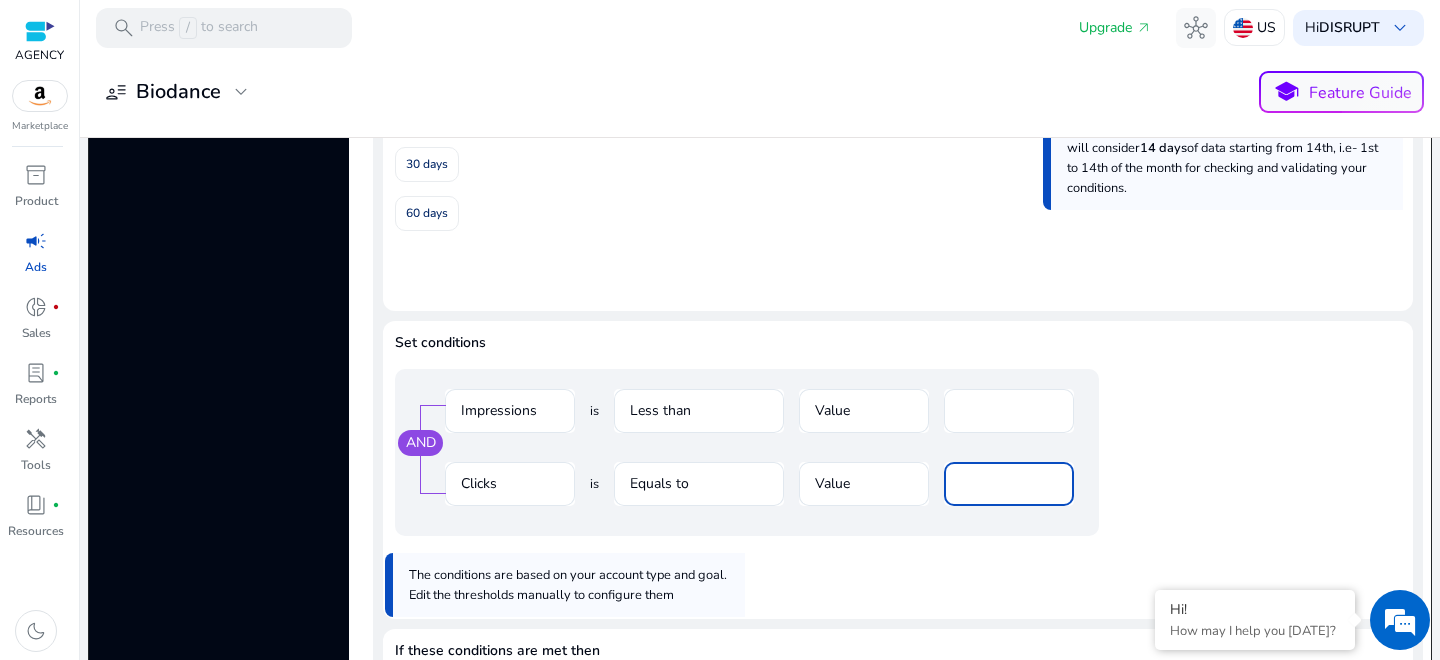 type on "*" 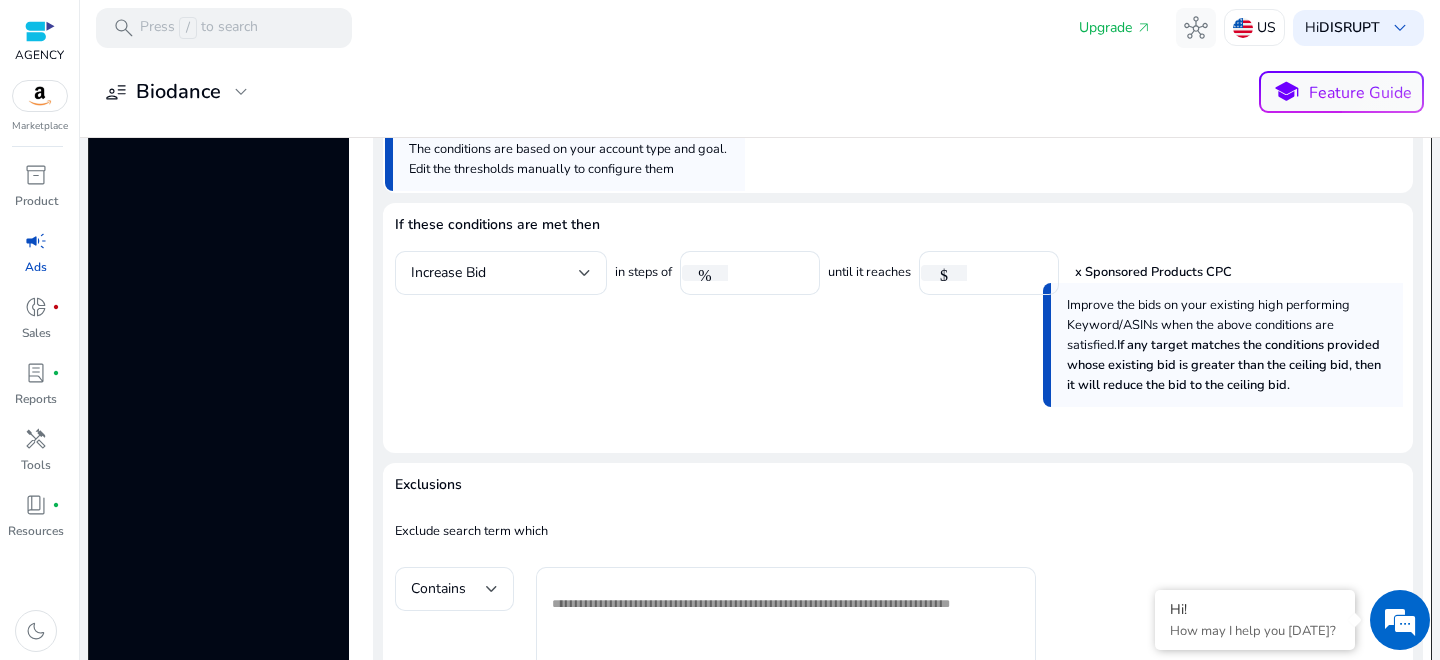 scroll, scrollTop: 1957, scrollLeft: 0, axis: vertical 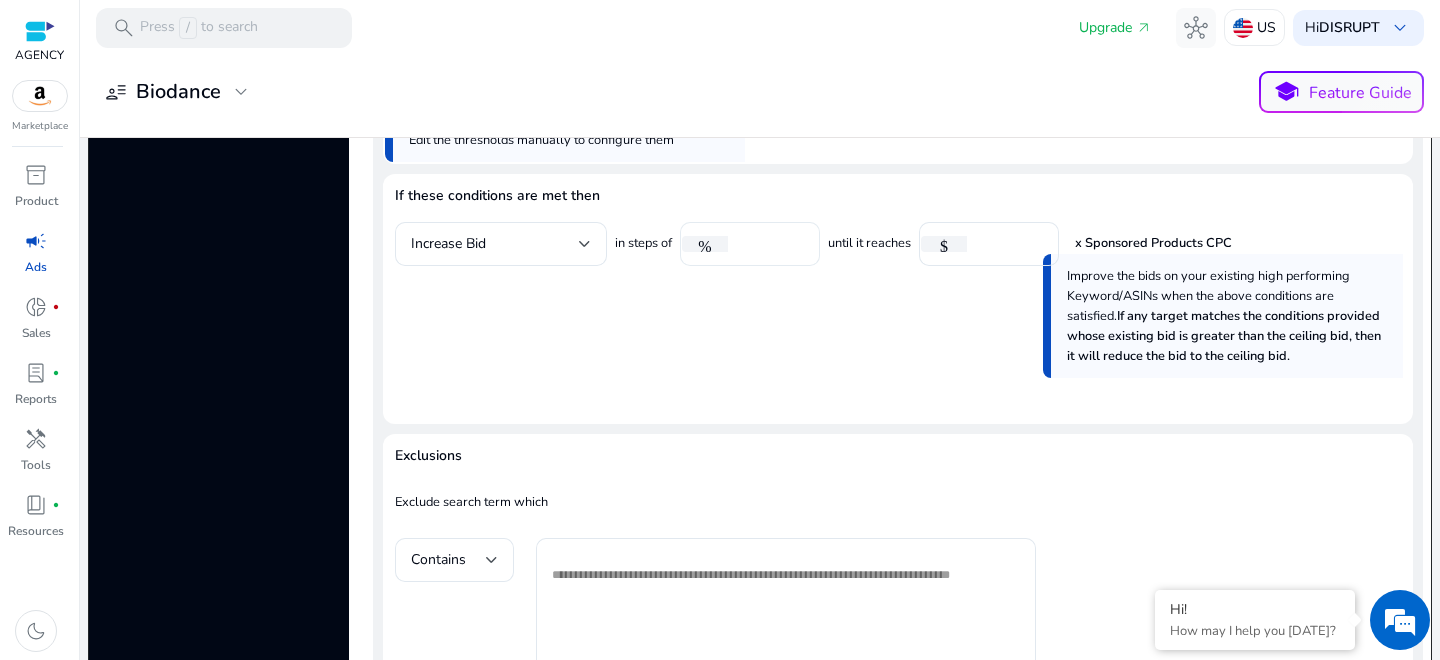 click at bounding box center (771, 244) 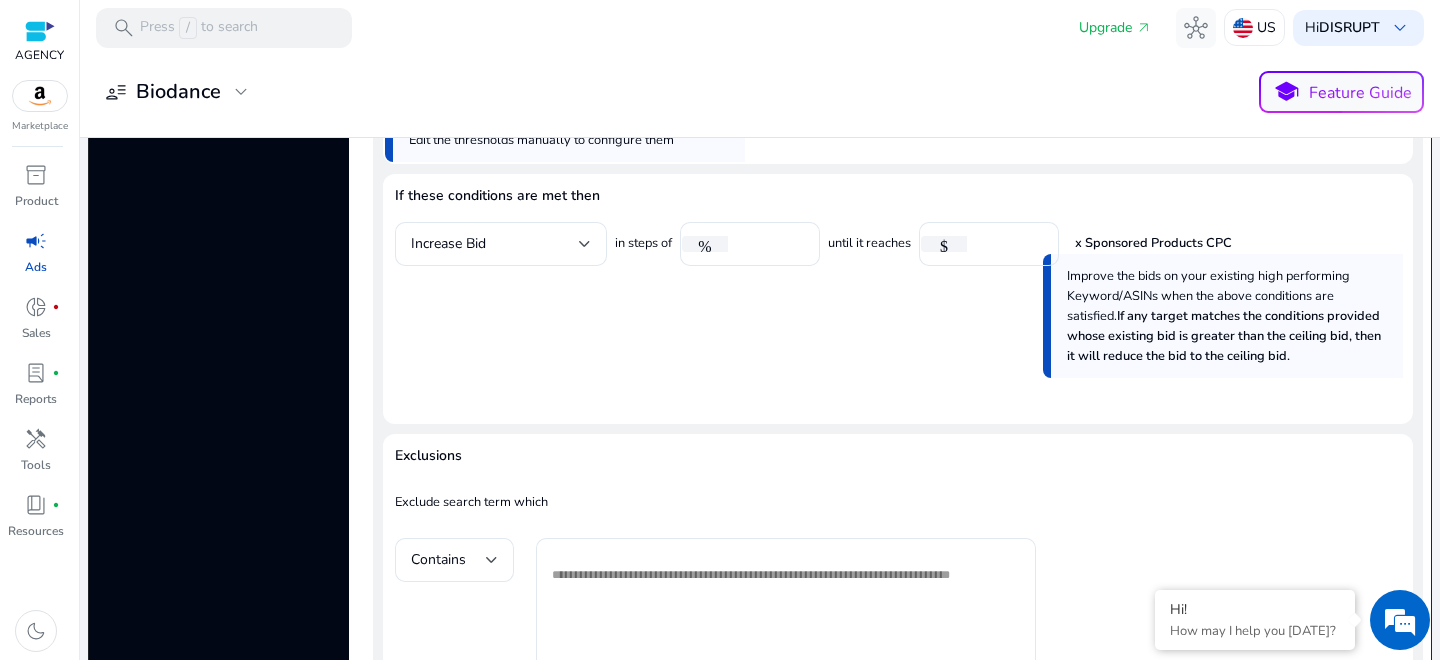 click on "If these conditions are met then  Improve the bids on your existing high performing Keyword/ASINs when the above conditions are satisfied.  If any target matches the conditions provided whose existing bid is greater than the ceiling bid, then it will reduce the bid to the ceiling bid. Increase Bid in steps of % until it reaches $  x Sponsored Products CPC" 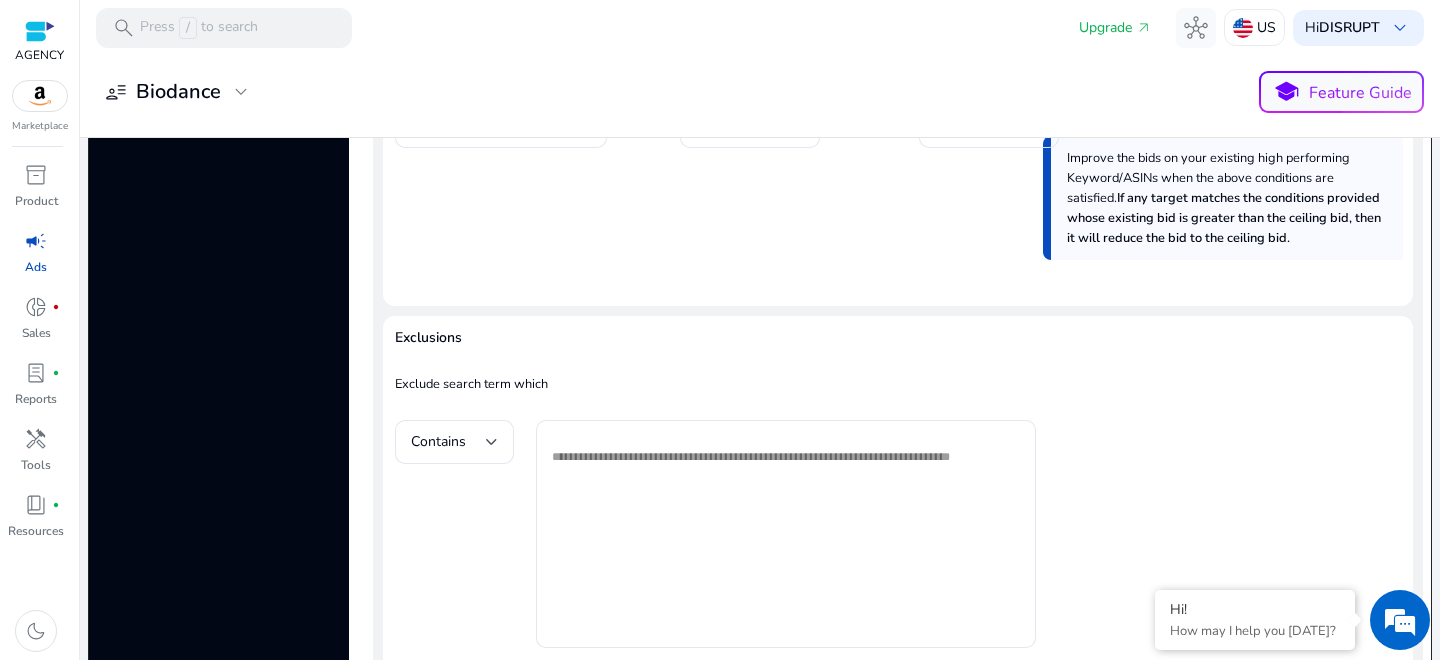 scroll, scrollTop: 1825, scrollLeft: 0, axis: vertical 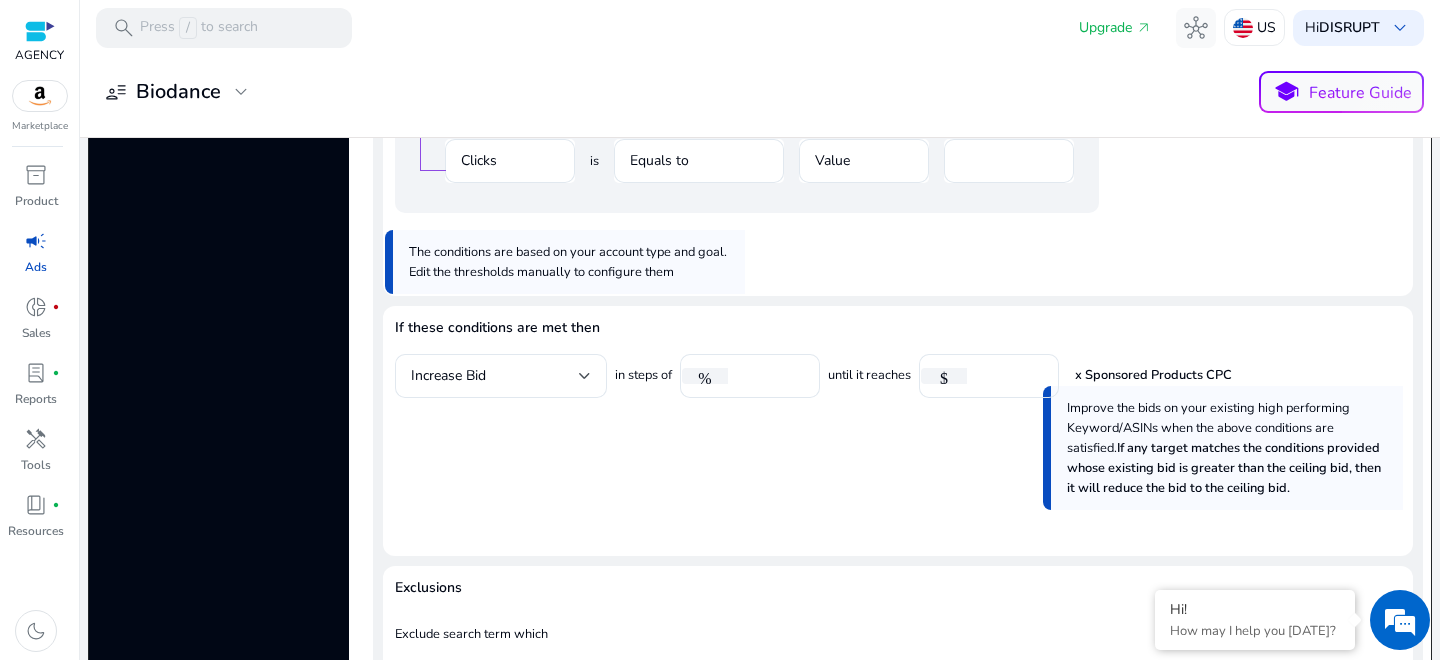 click on "Increase Bid" 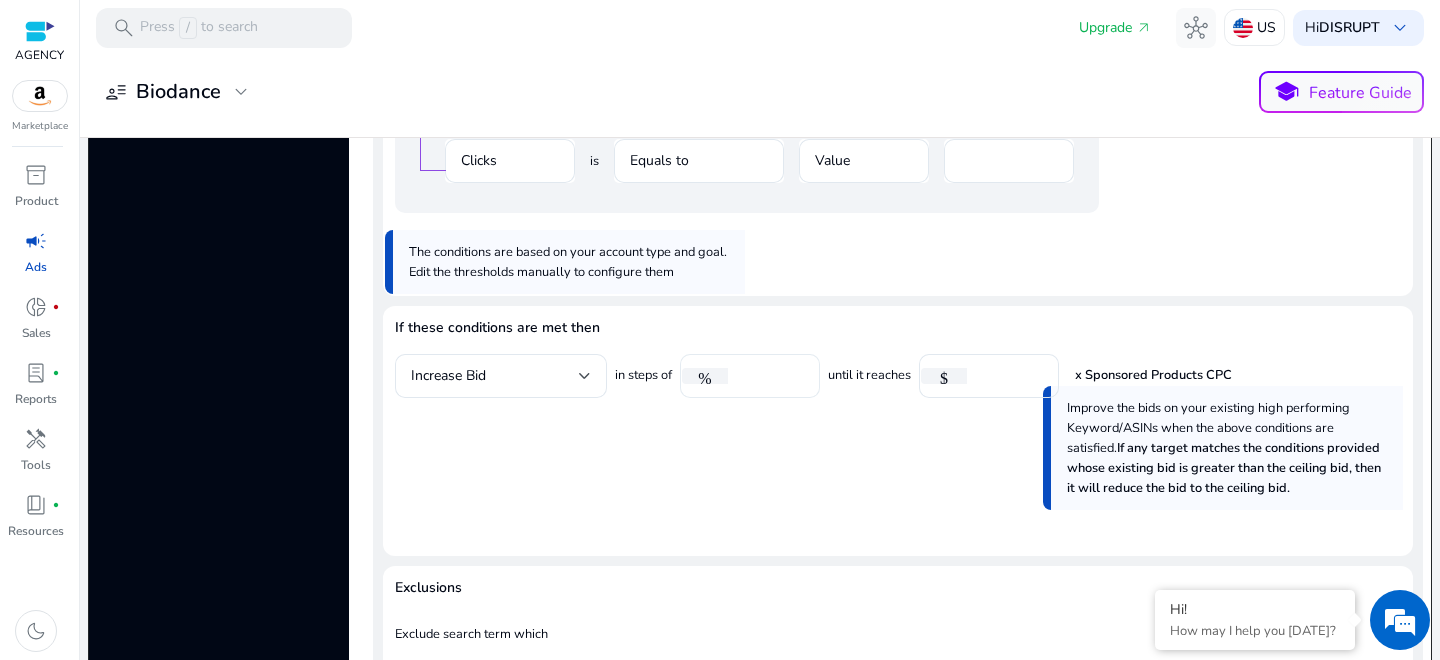 drag, startPoint x: 766, startPoint y: 479, endPoint x: 751, endPoint y: 403, distance: 77.46612 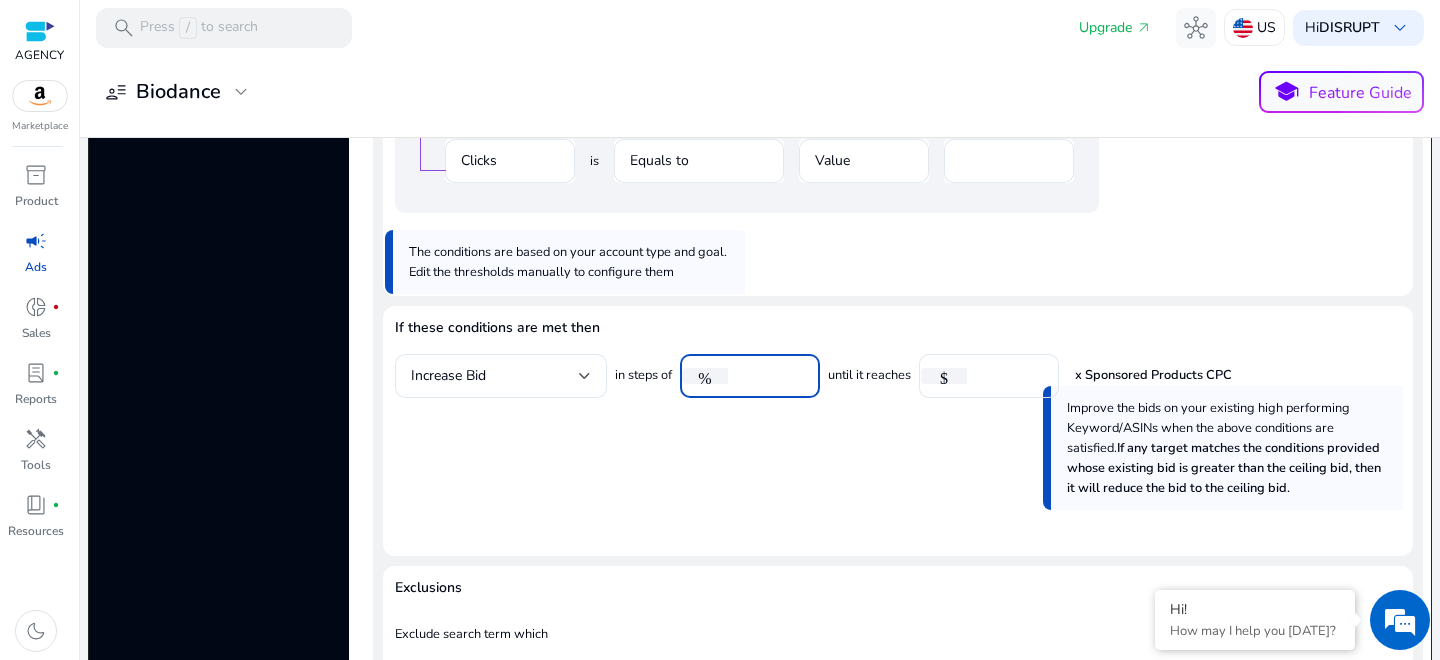 click at bounding box center [771, 376] 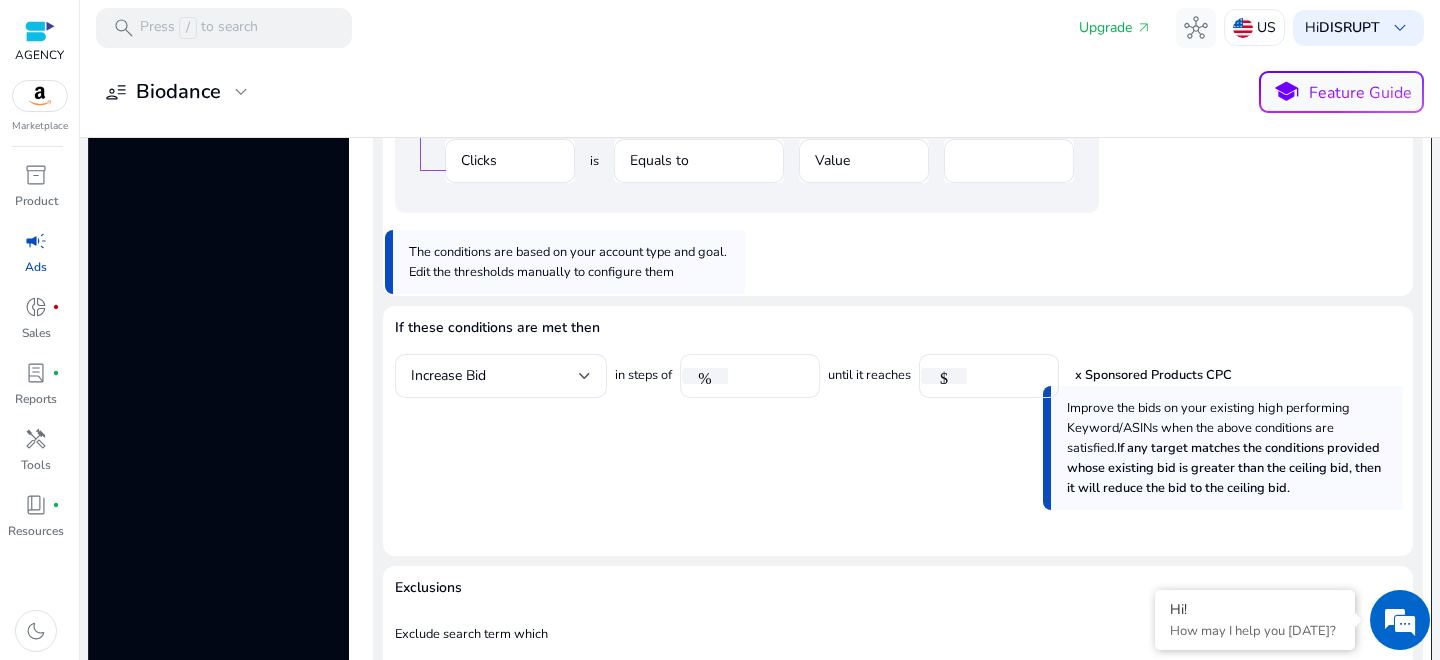 click on "%" 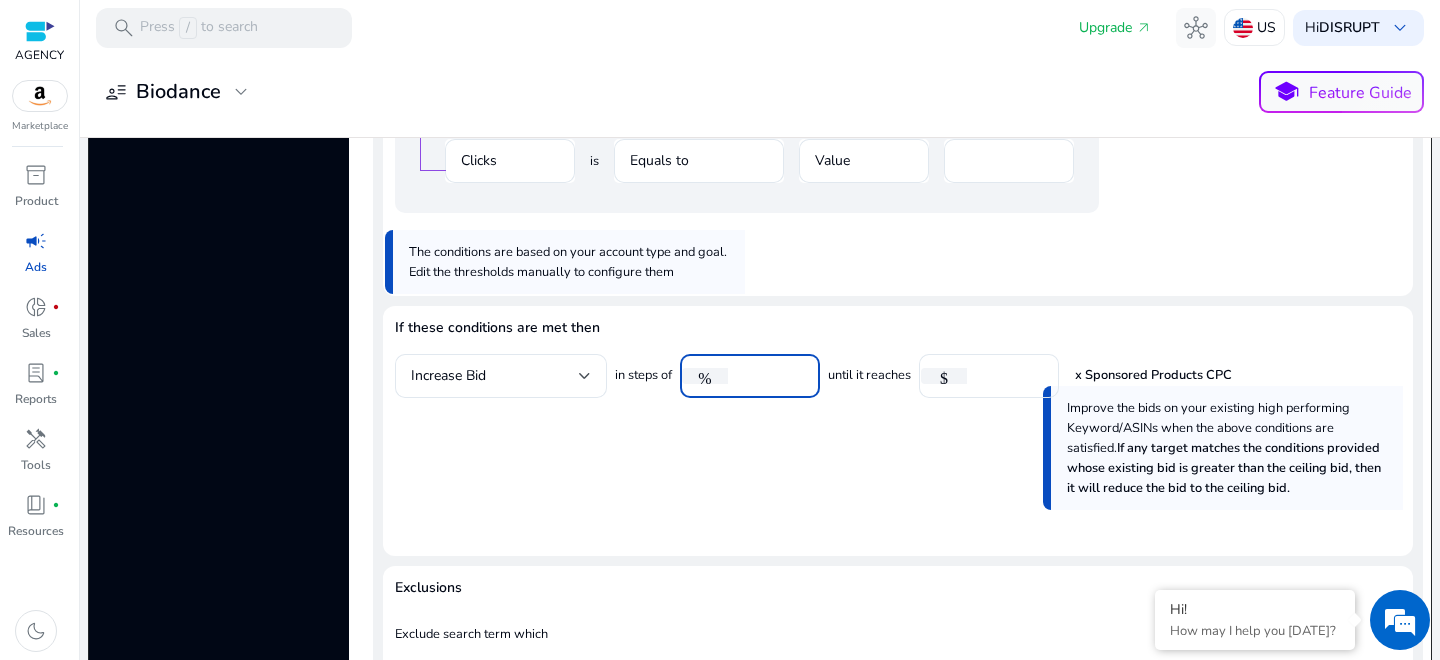 type on "**" 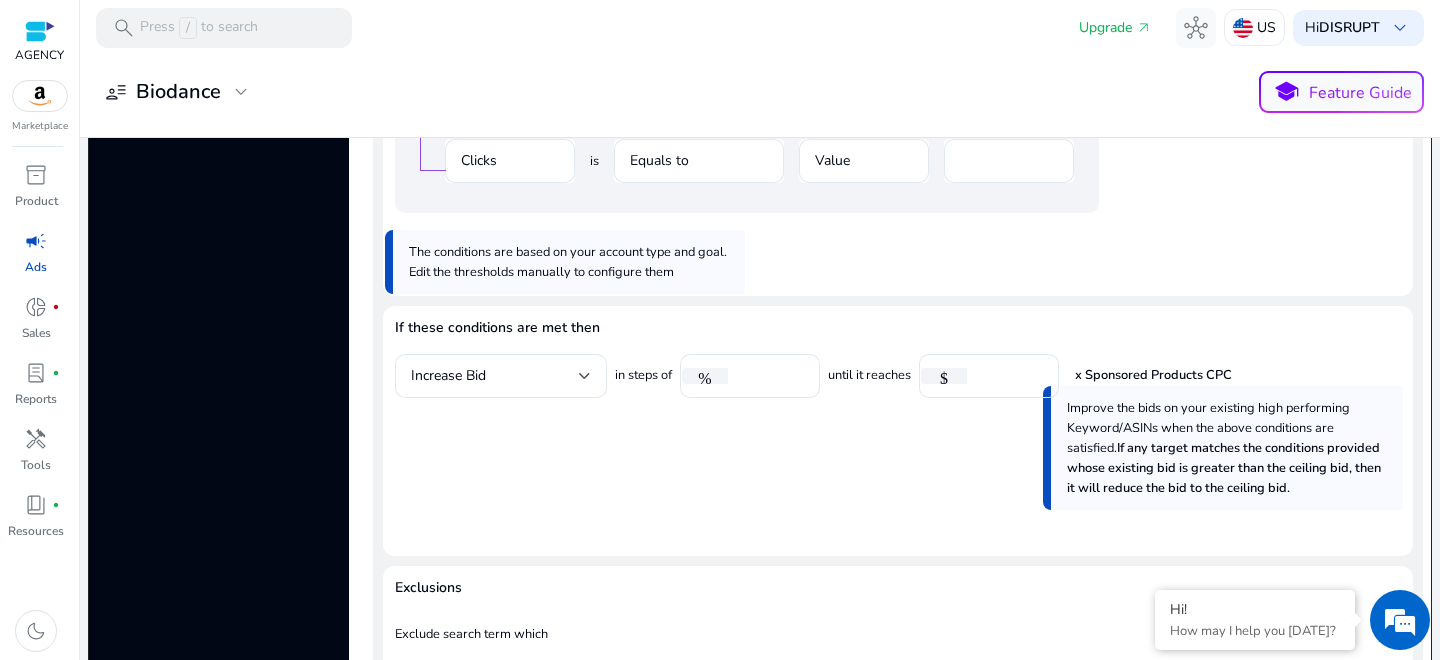 click on "If these conditions are met then  Improve the bids on your existing high performing Keyword/ASINs when the above conditions are satisfied.  If any target matches the conditions provided whose existing bid is greater than the ceiling bid, then it will reduce the bid to the ceiling bid. Increase Bid in steps of % ** until it reaches $  x Sponsored Products CPC" 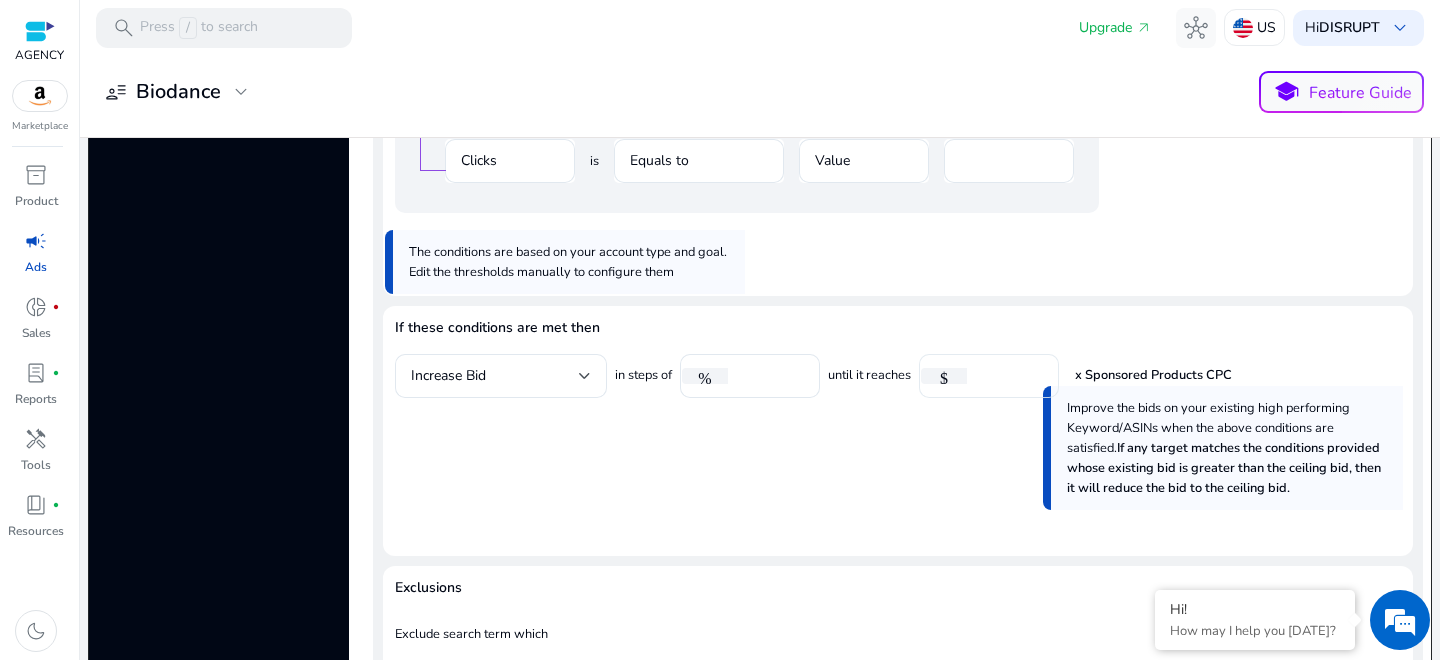 click on "$" 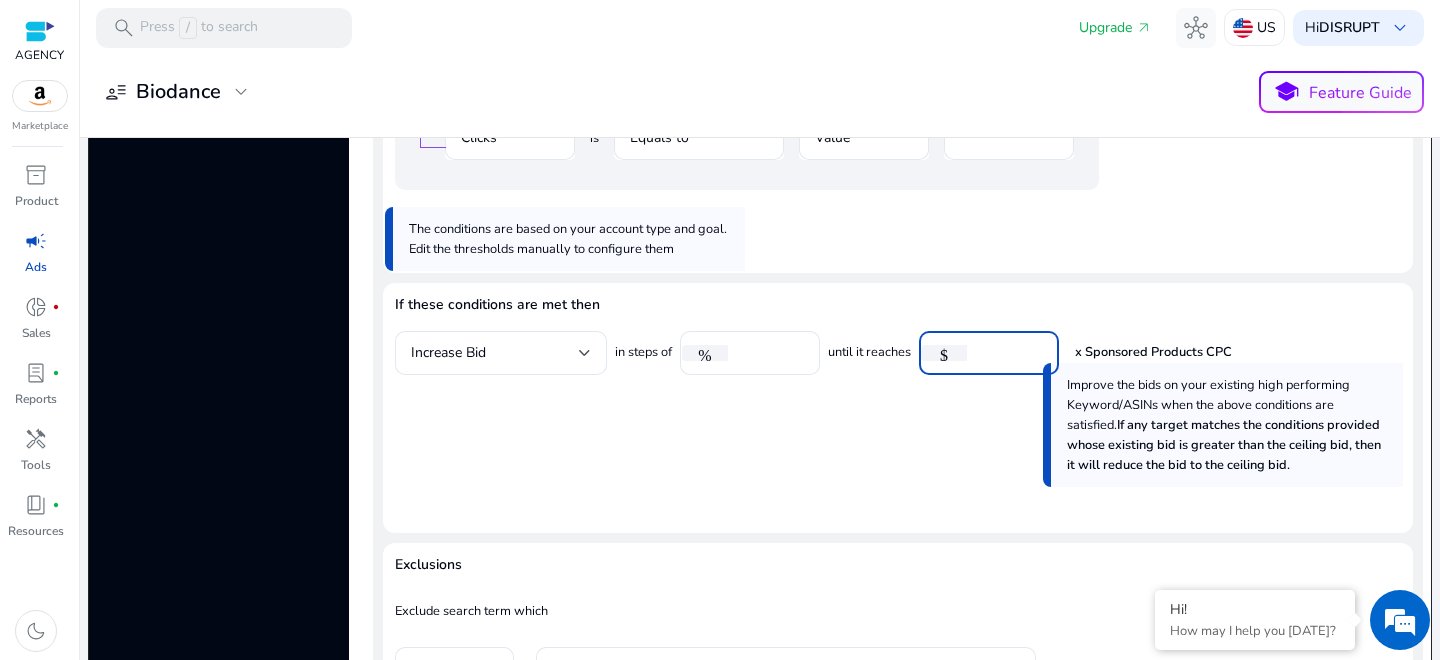scroll, scrollTop: 1846, scrollLeft: 0, axis: vertical 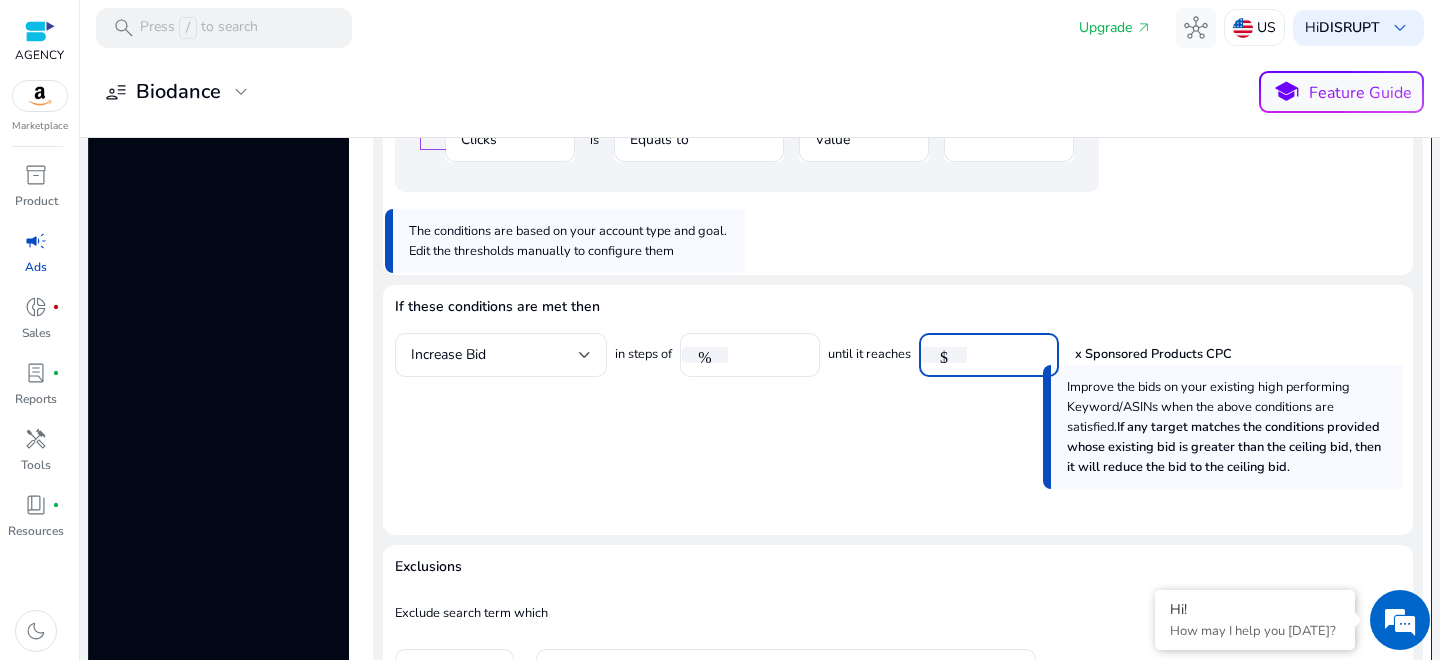 type on "*" 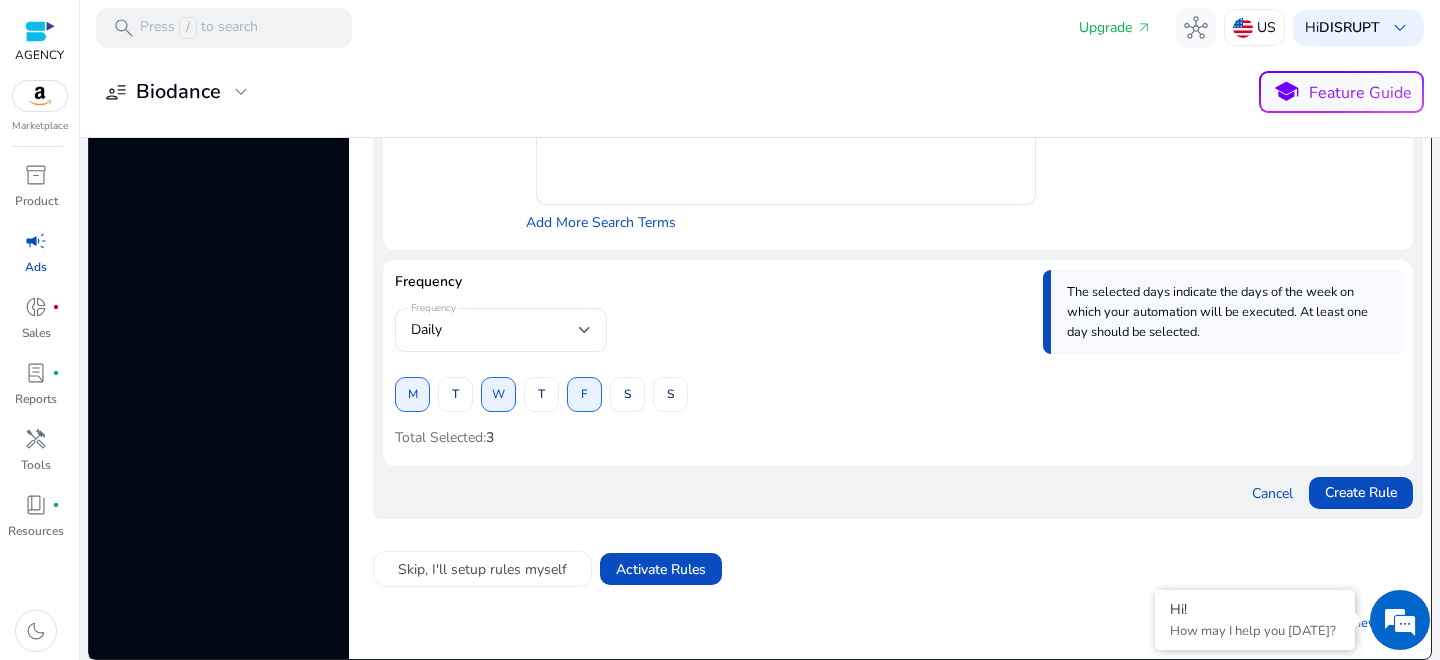 scroll, scrollTop: 2555, scrollLeft: 0, axis: vertical 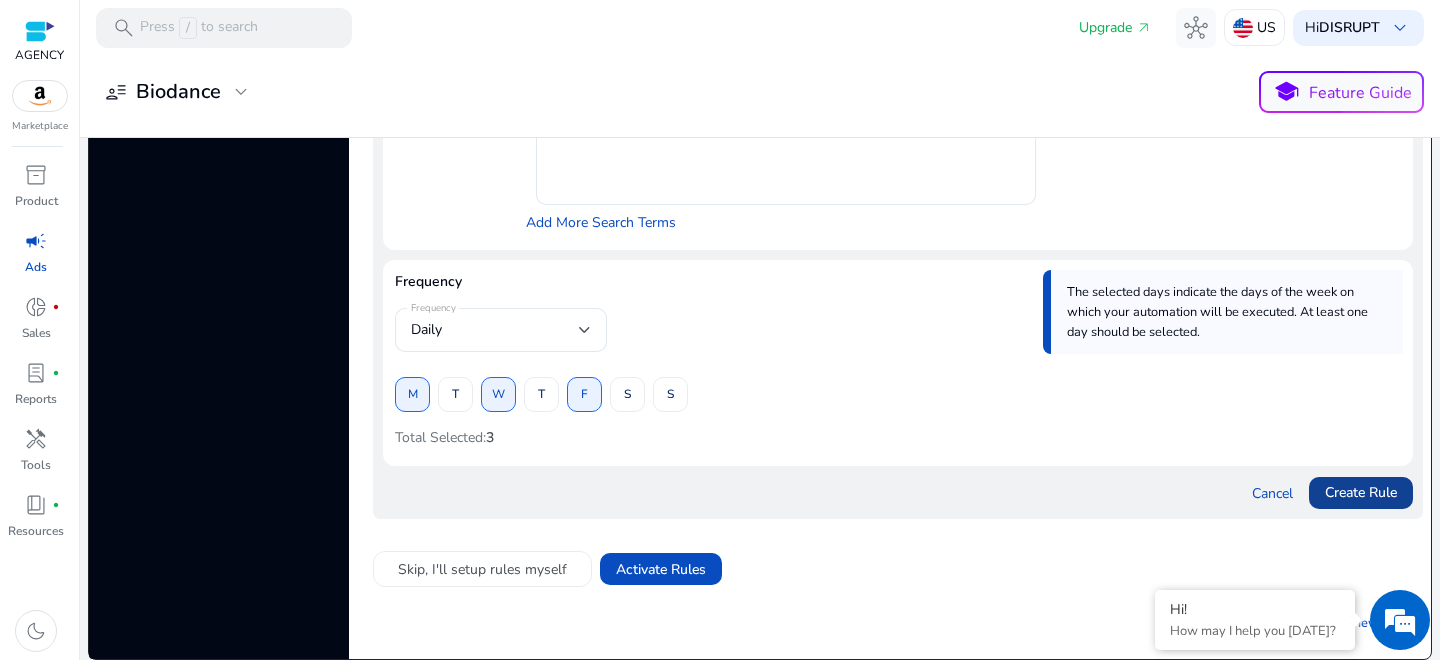 click on "Create Rule" 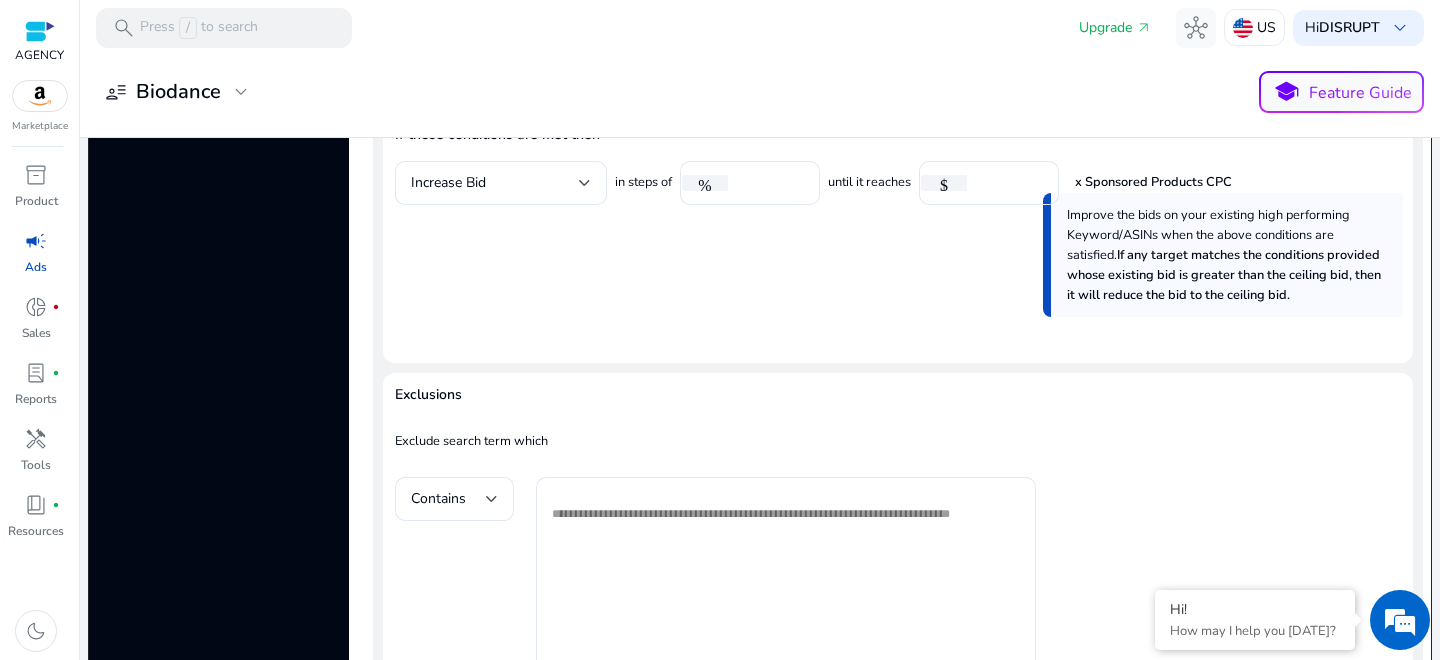 scroll, scrollTop: 2555, scrollLeft: 0, axis: vertical 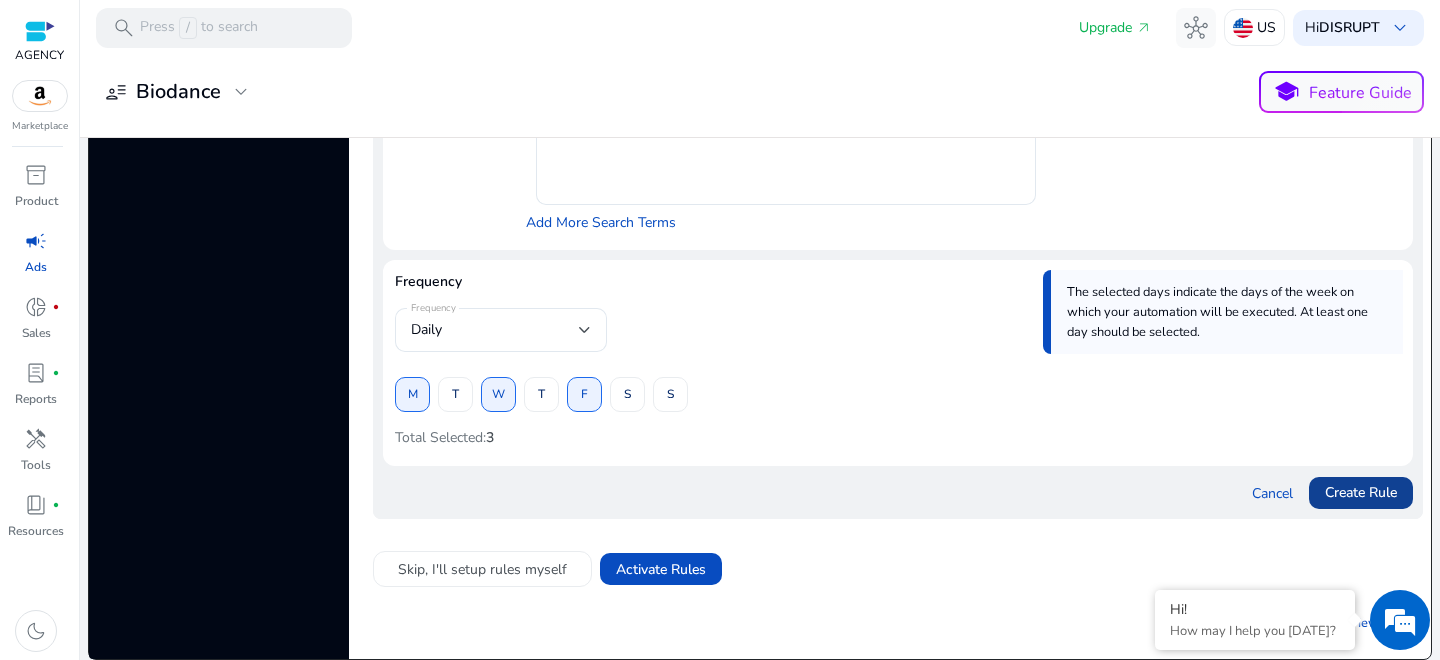 click on "Create Rule" 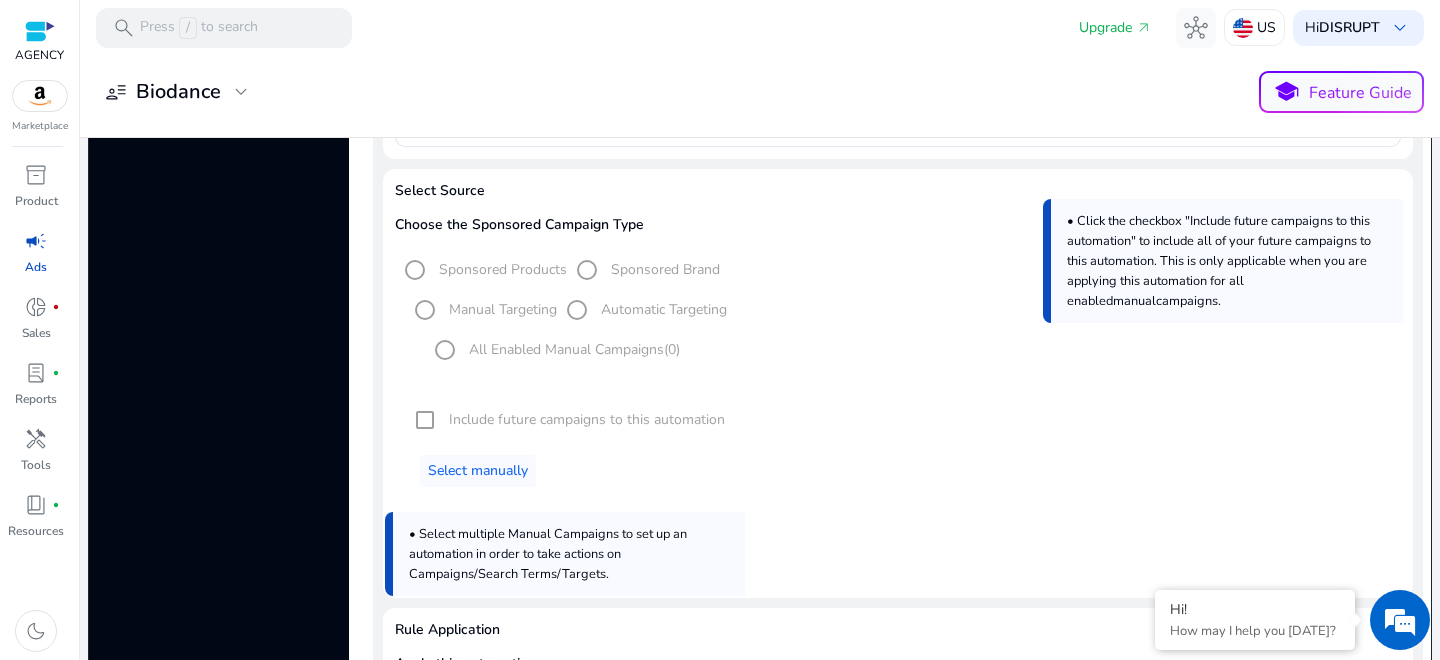 scroll, scrollTop: 294, scrollLeft: 0, axis: vertical 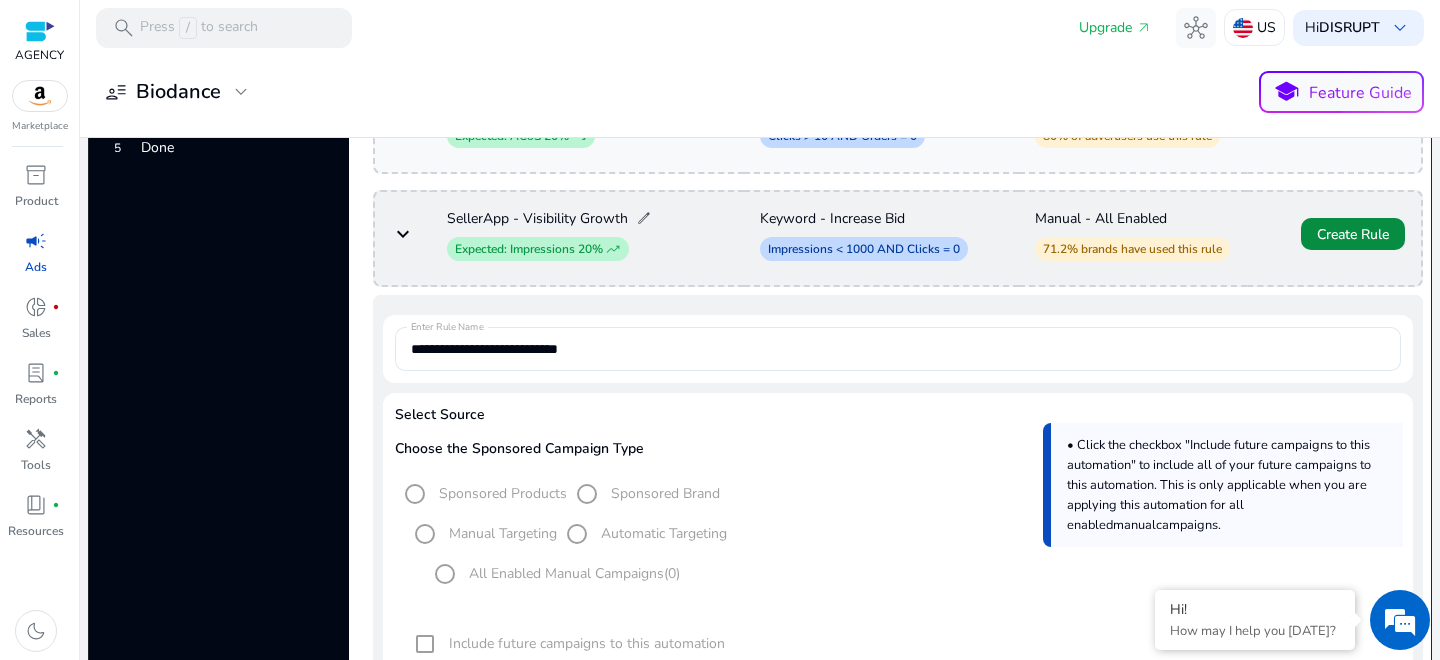 click on "Create Rule" at bounding box center (1353, 234) 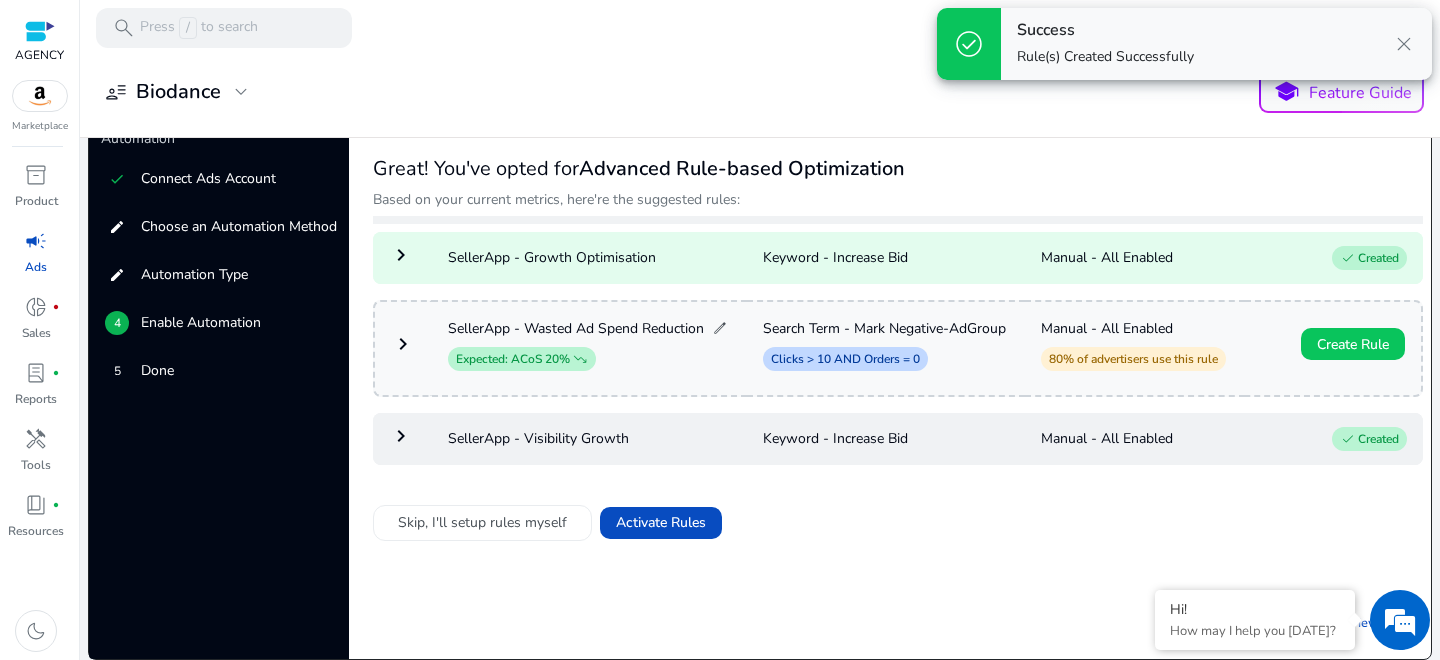 scroll, scrollTop: 71, scrollLeft: 0, axis: vertical 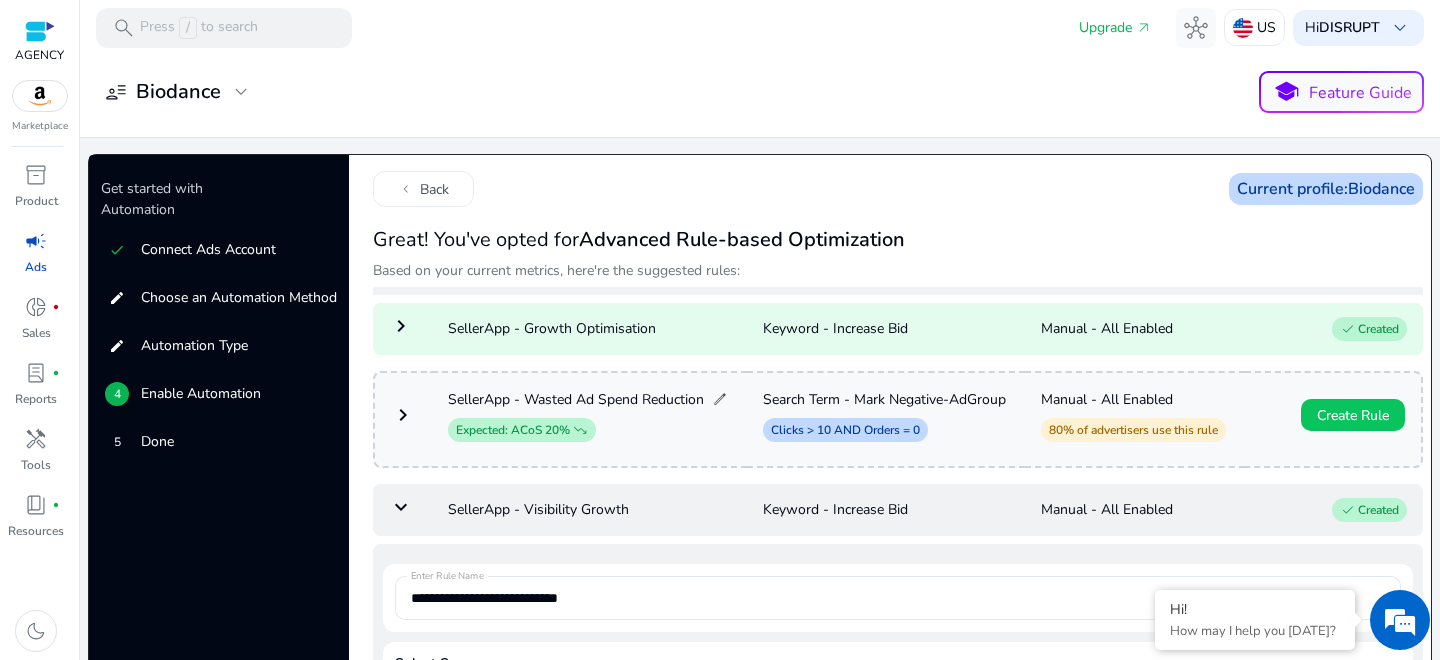click on "keyboard_arrow_down" at bounding box center (401, 507) 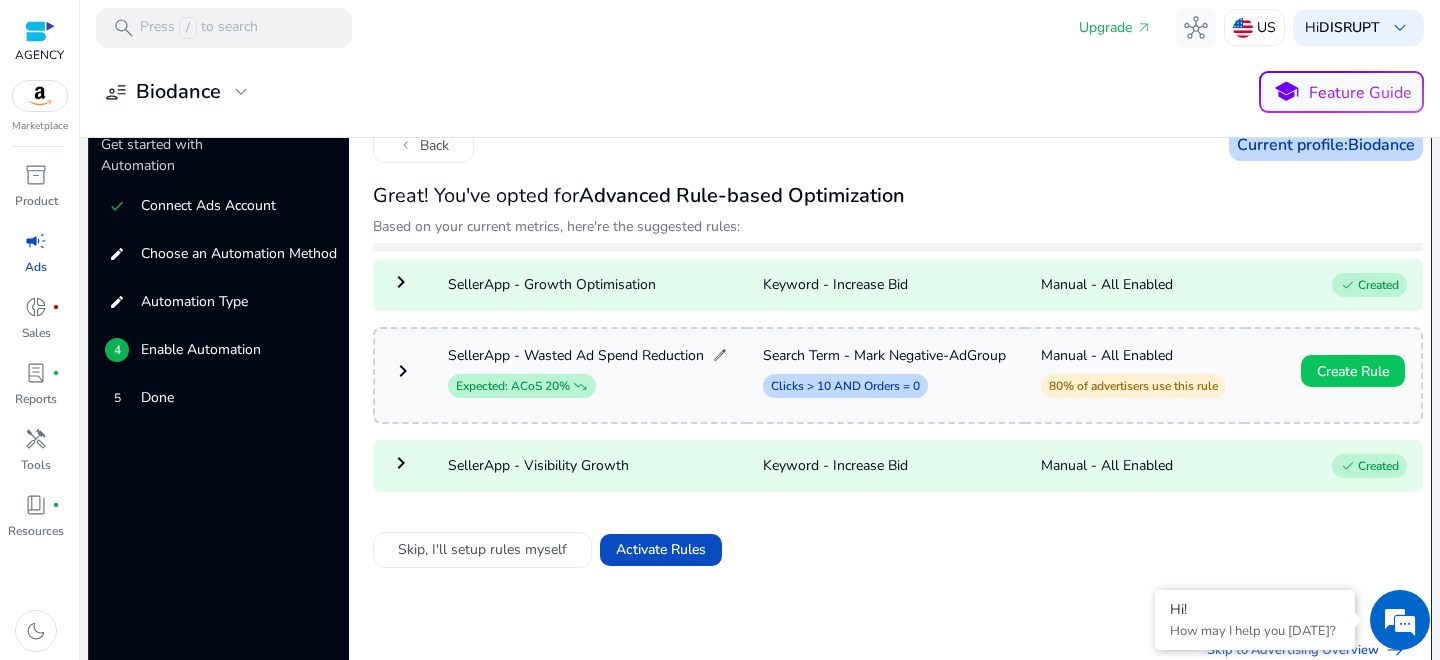scroll, scrollTop: 71, scrollLeft: 0, axis: vertical 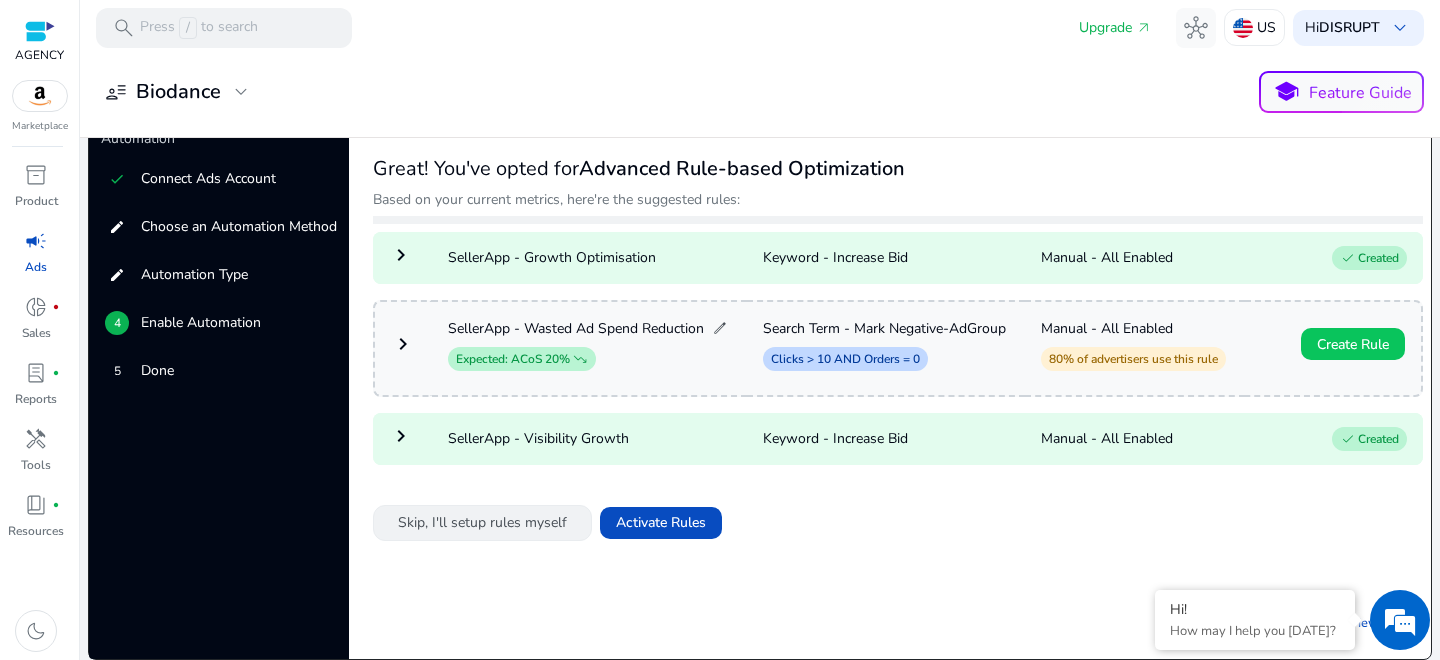 click on "Skip, I'll setup rules myself" 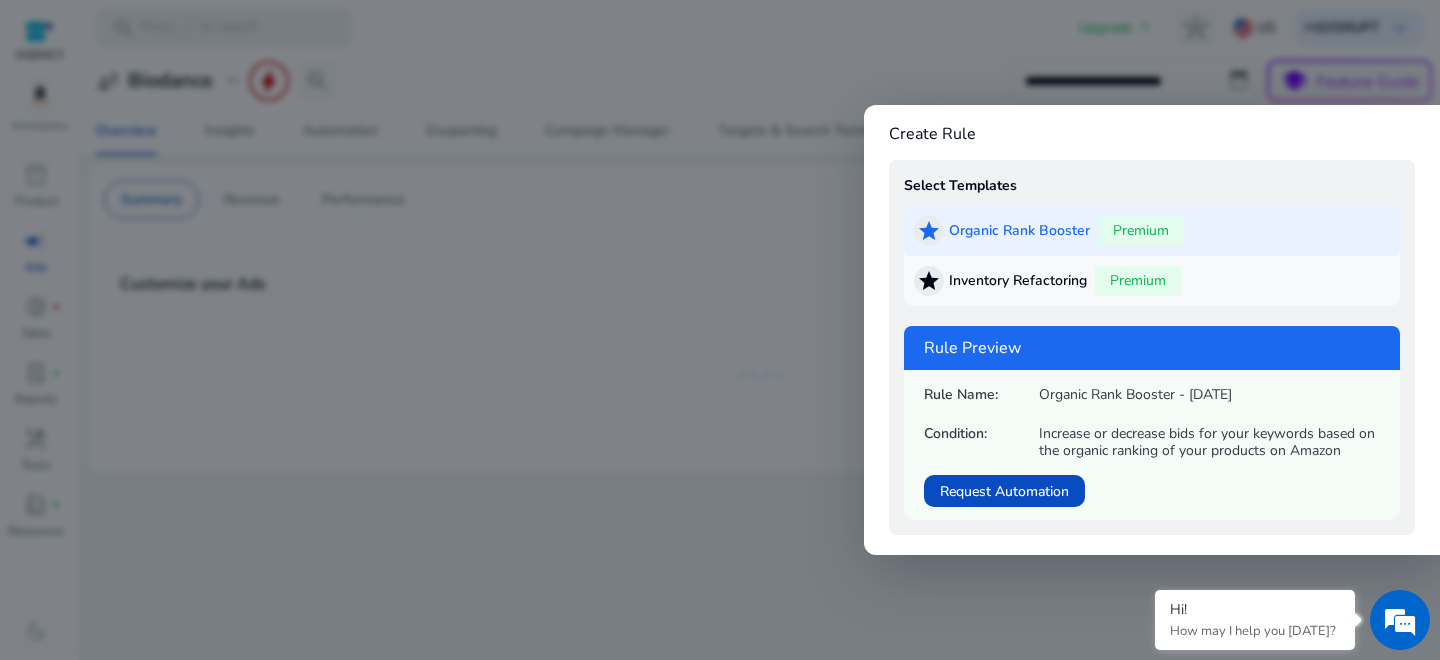 scroll, scrollTop: 0, scrollLeft: 0, axis: both 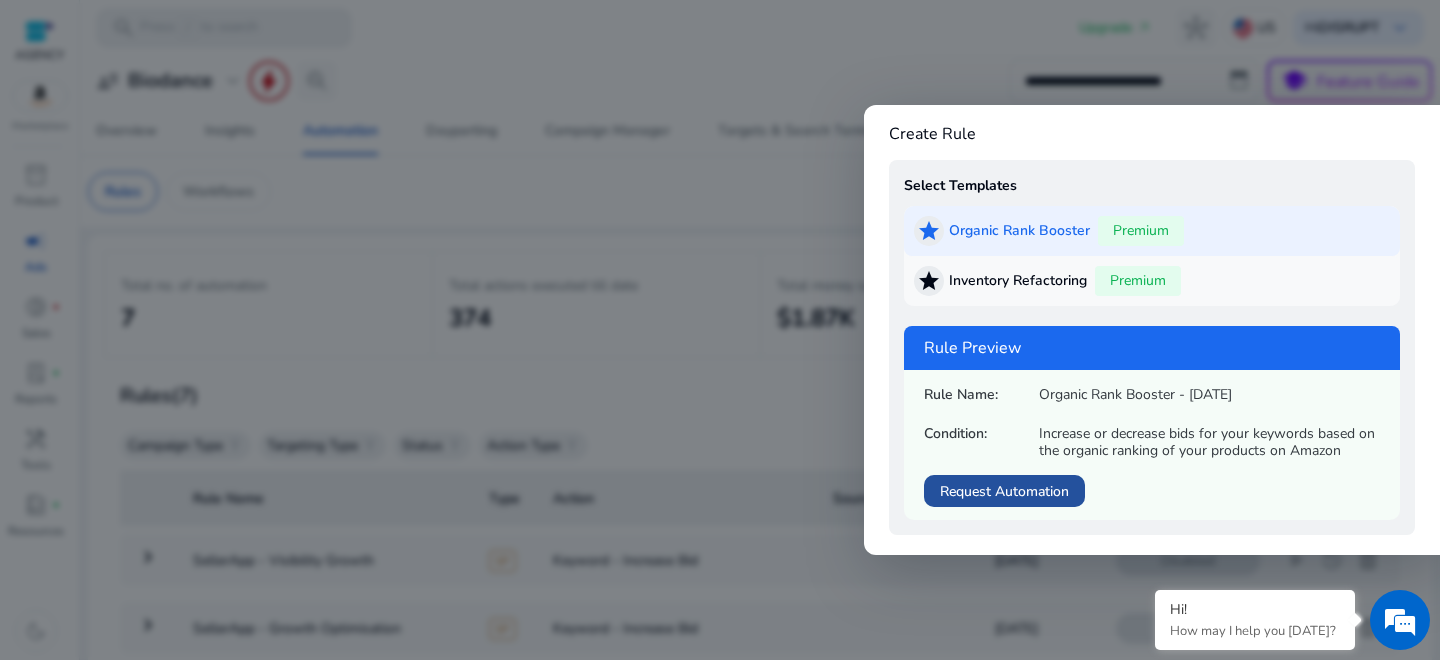 click on "Request Automation" at bounding box center (1004, 491) 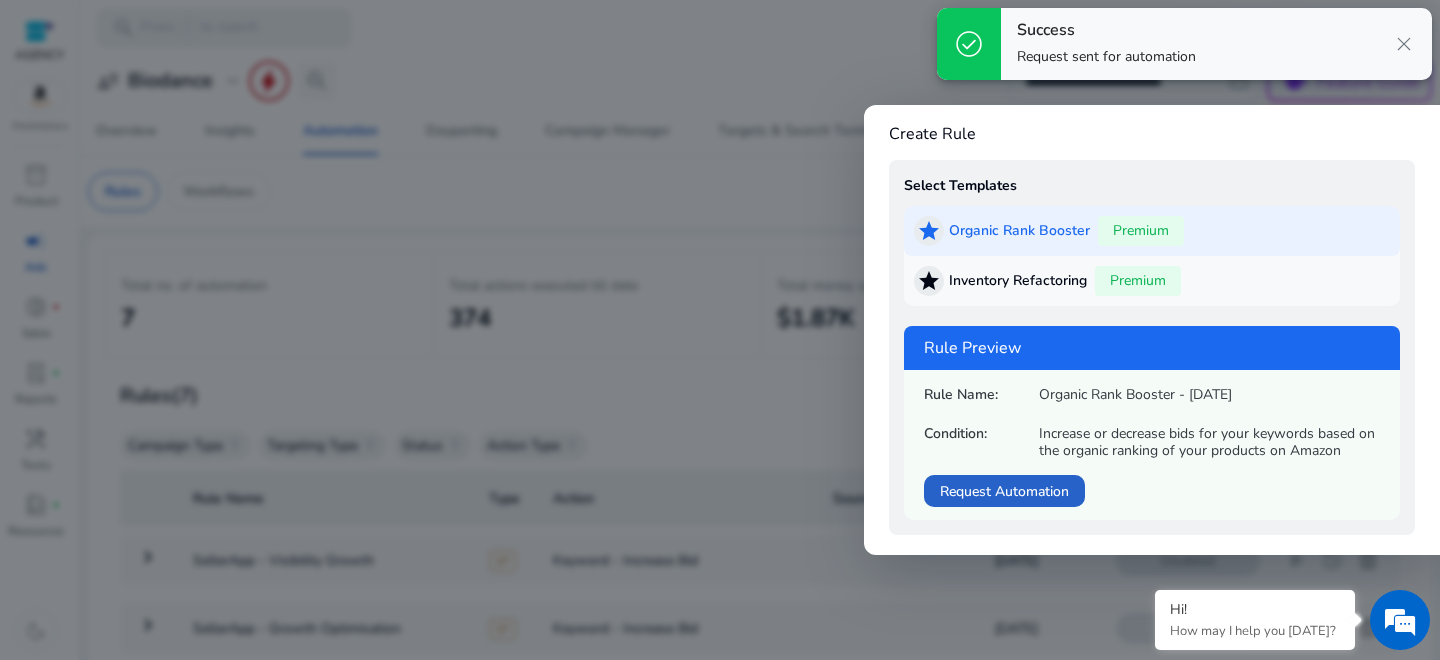 click at bounding box center (720, 330) 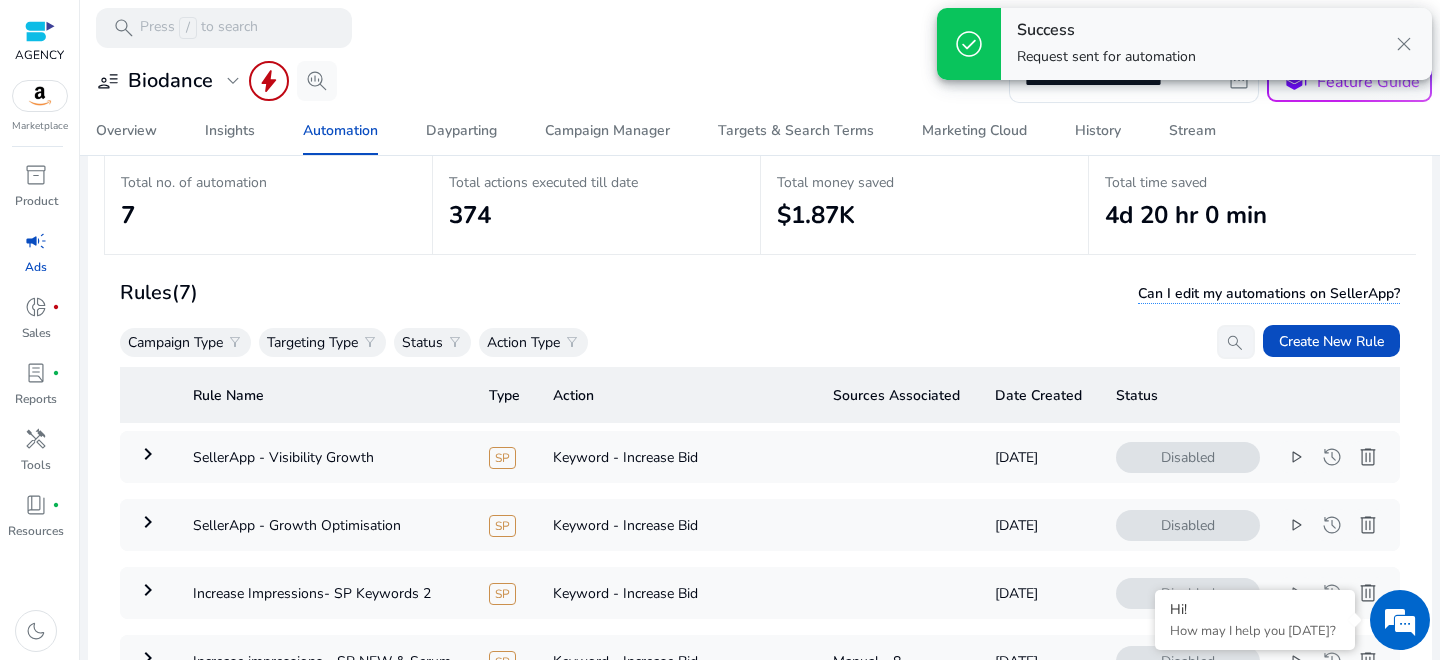 scroll, scrollTop: 146, scrollLeft: 0, axis: vertical 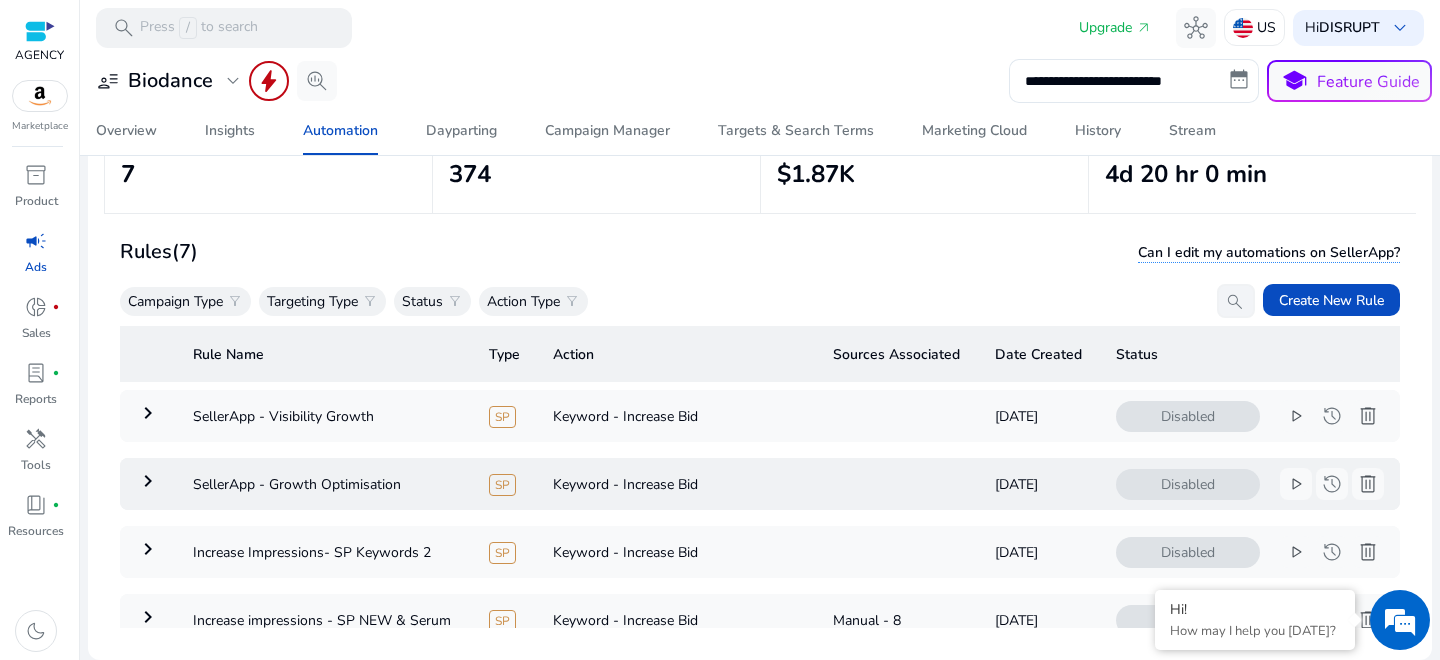 click on "keyboard_arrow_right" at bounding box center (148, 481) 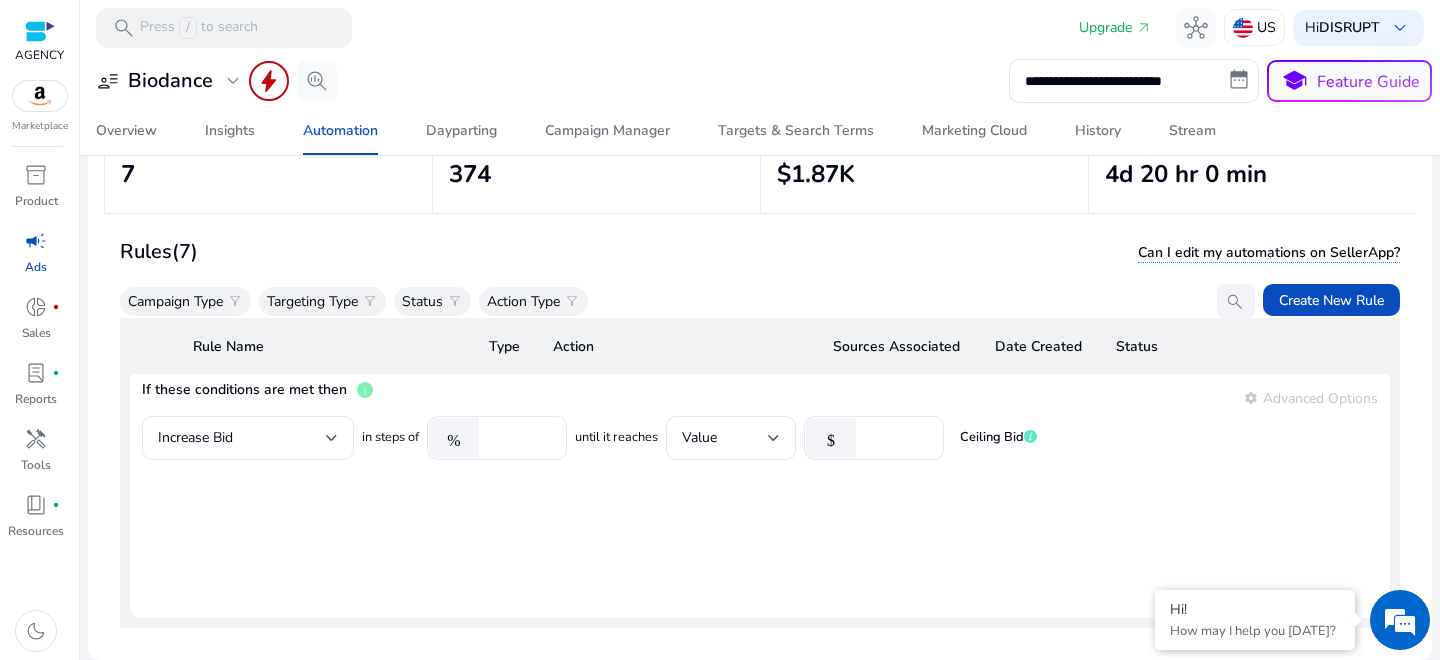 scroll, scrollTop: 1336, scrollLeft: 0, axis: vertical 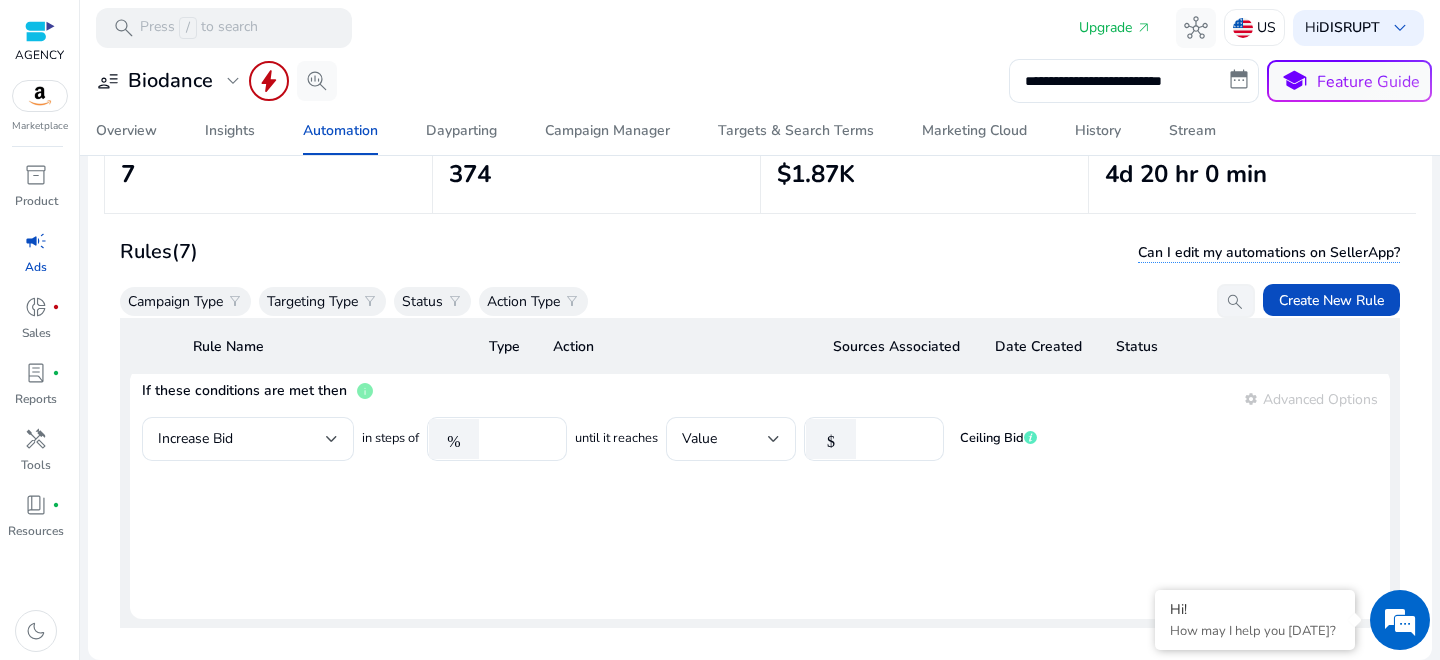 click on "$" 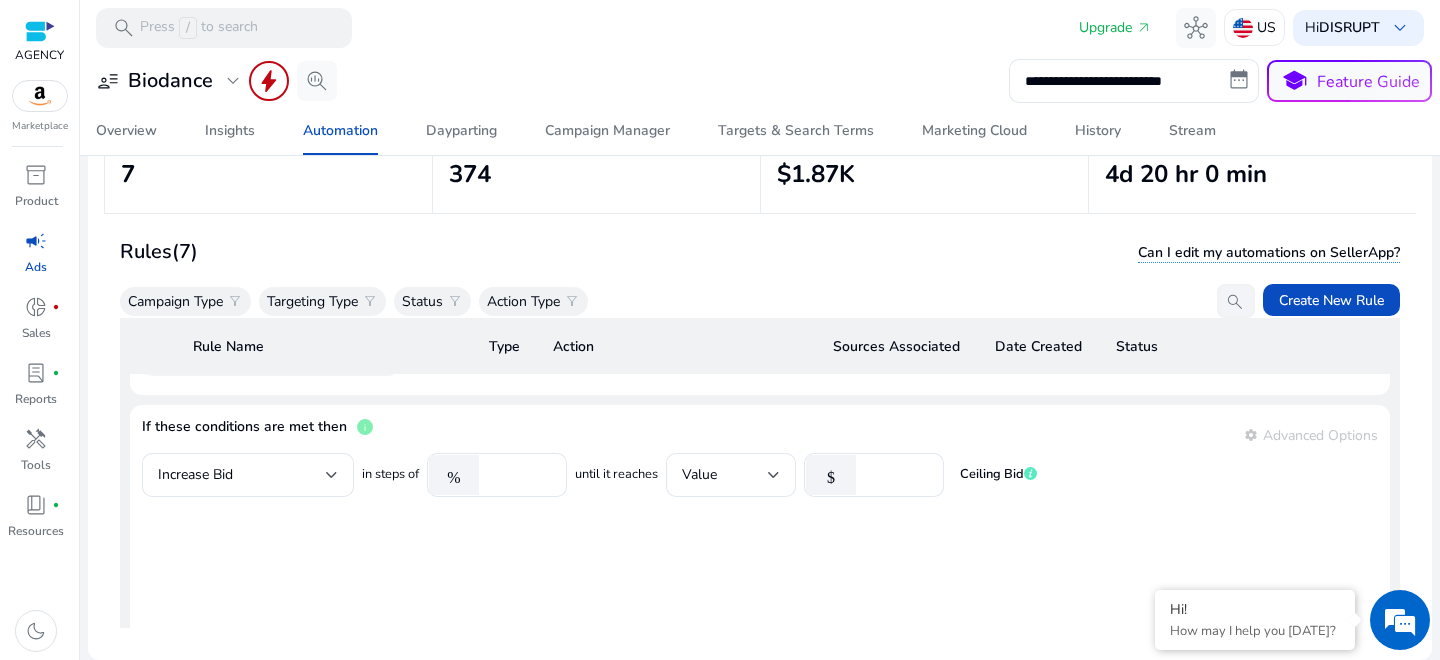 scroll, scrollTop: 1298, scrollLeft: 0, axis: vertical 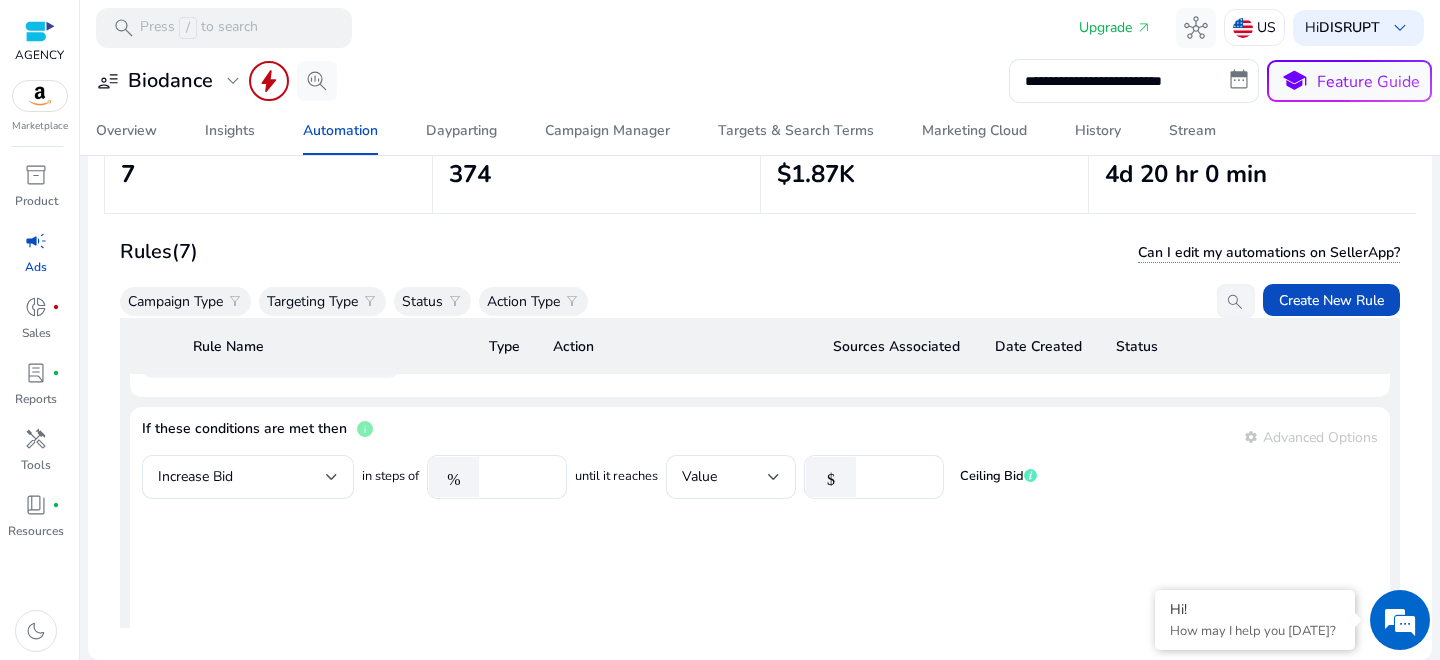 click on "$" 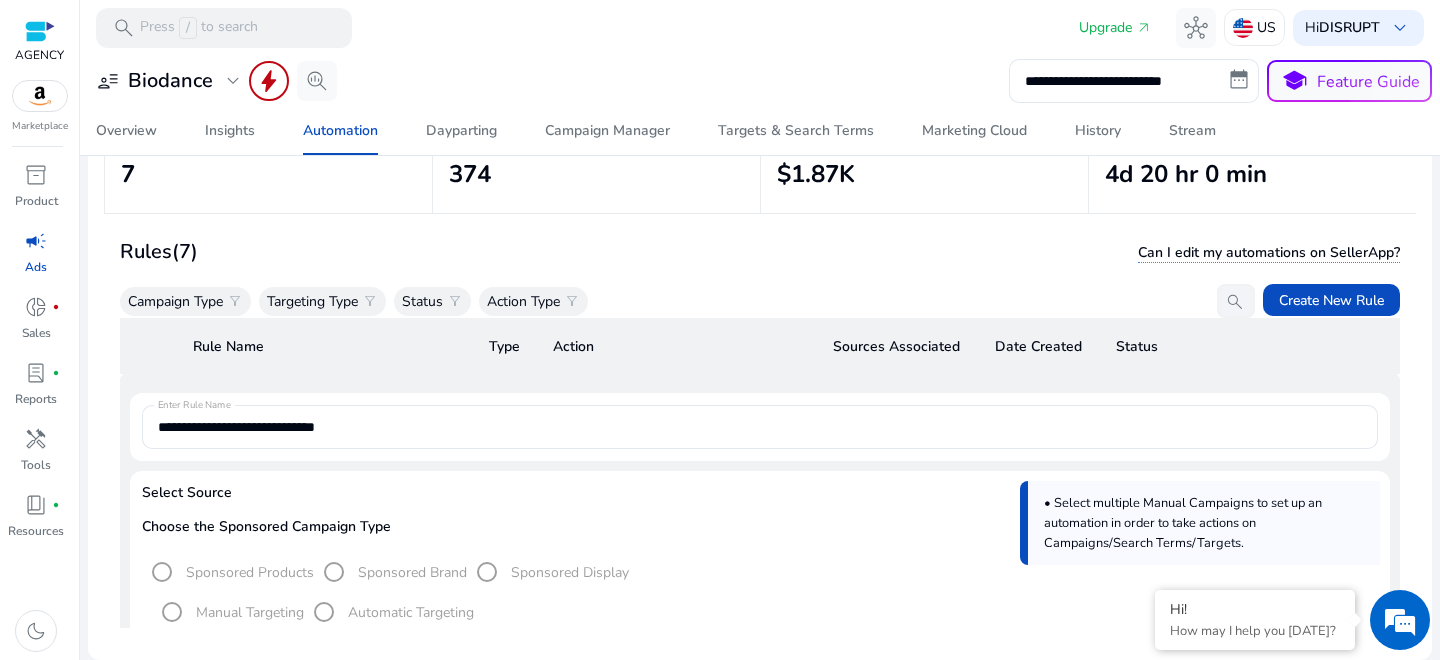 scroll, scrollTop: 0, scrollLeft: 0, axis: both 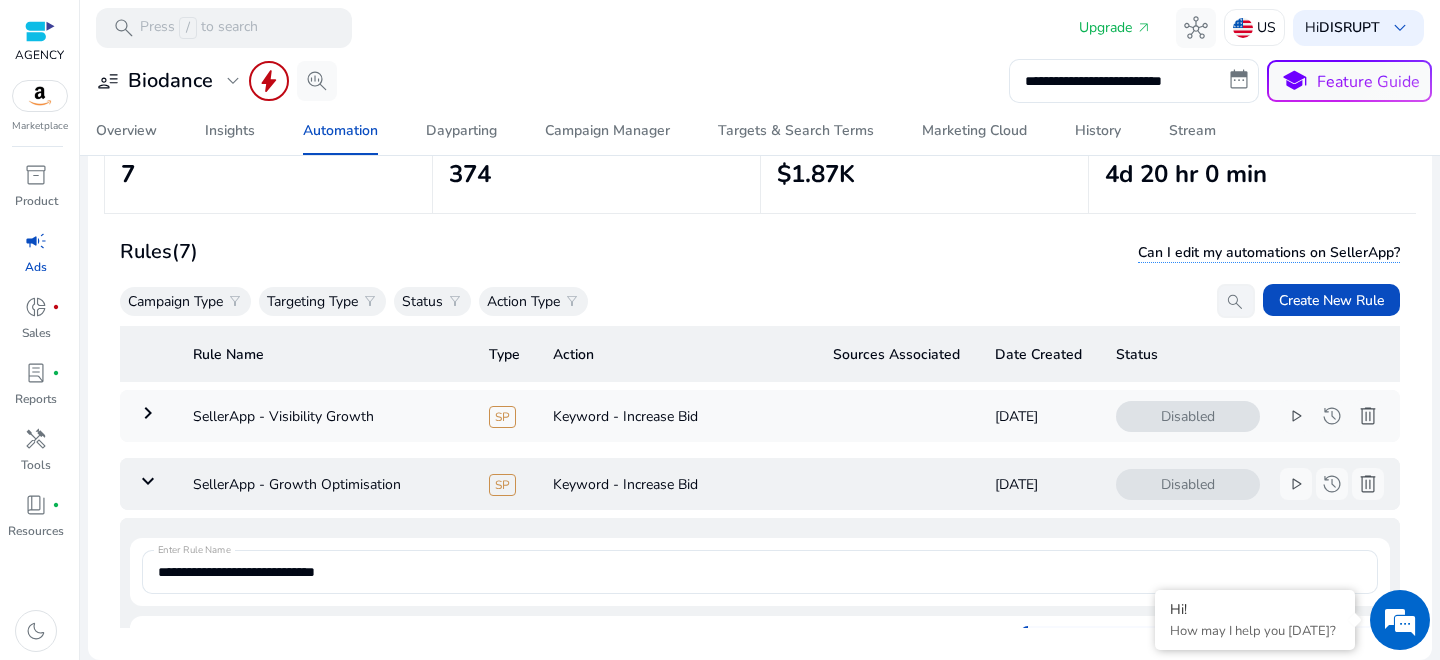 click on "keyboard_arrow_down" at bounding box center (148, 481) 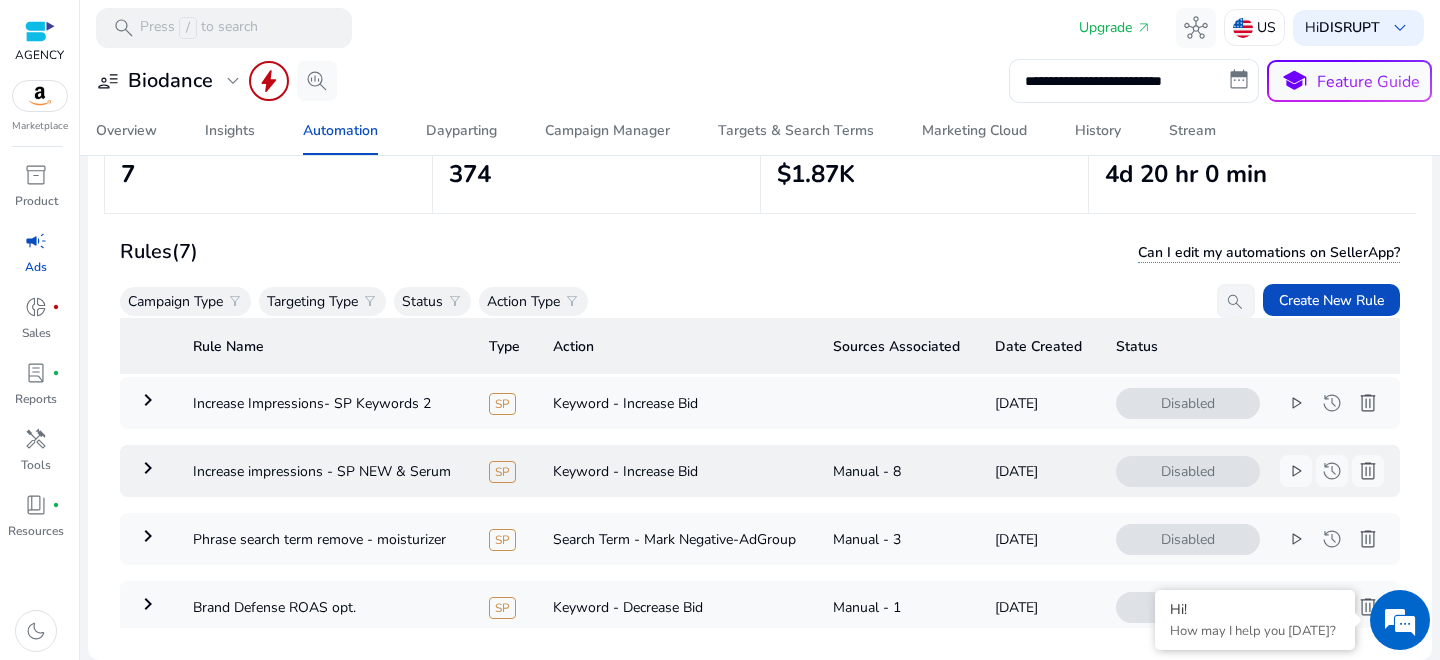 scroll, scrollTop: 277, scrollLeft: 0, axis: vertical 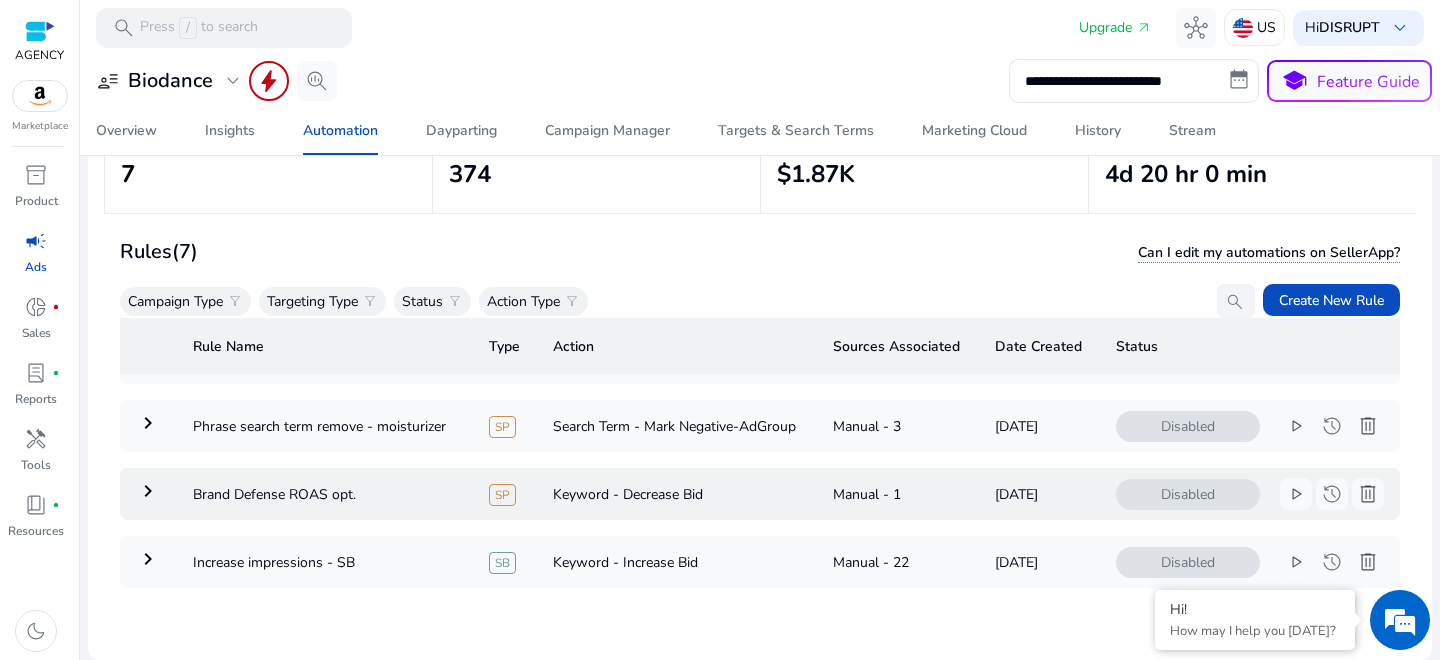 click on "keyboard_arrow_right" at bounding box center (148, 491) 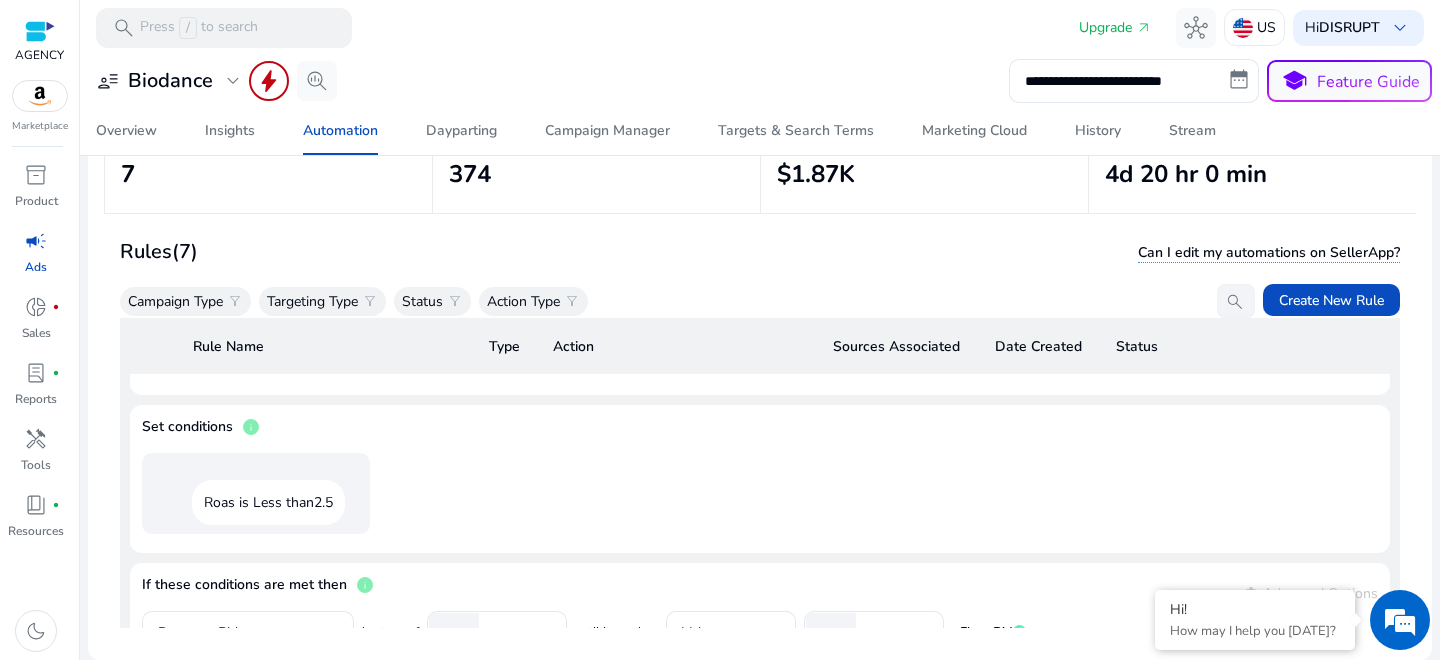 click on "Roas is Less than   2.5" 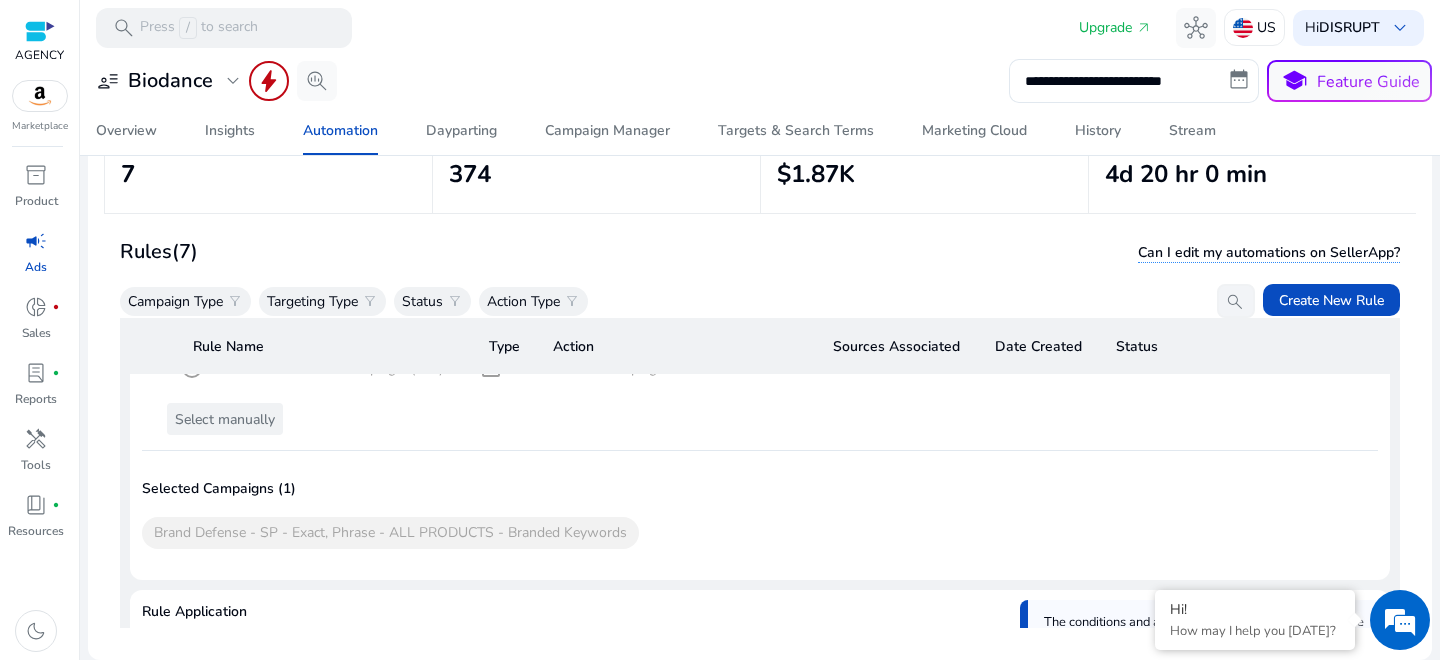 scroll, scrollTop: 0, scrollLeft: 0, axis: both 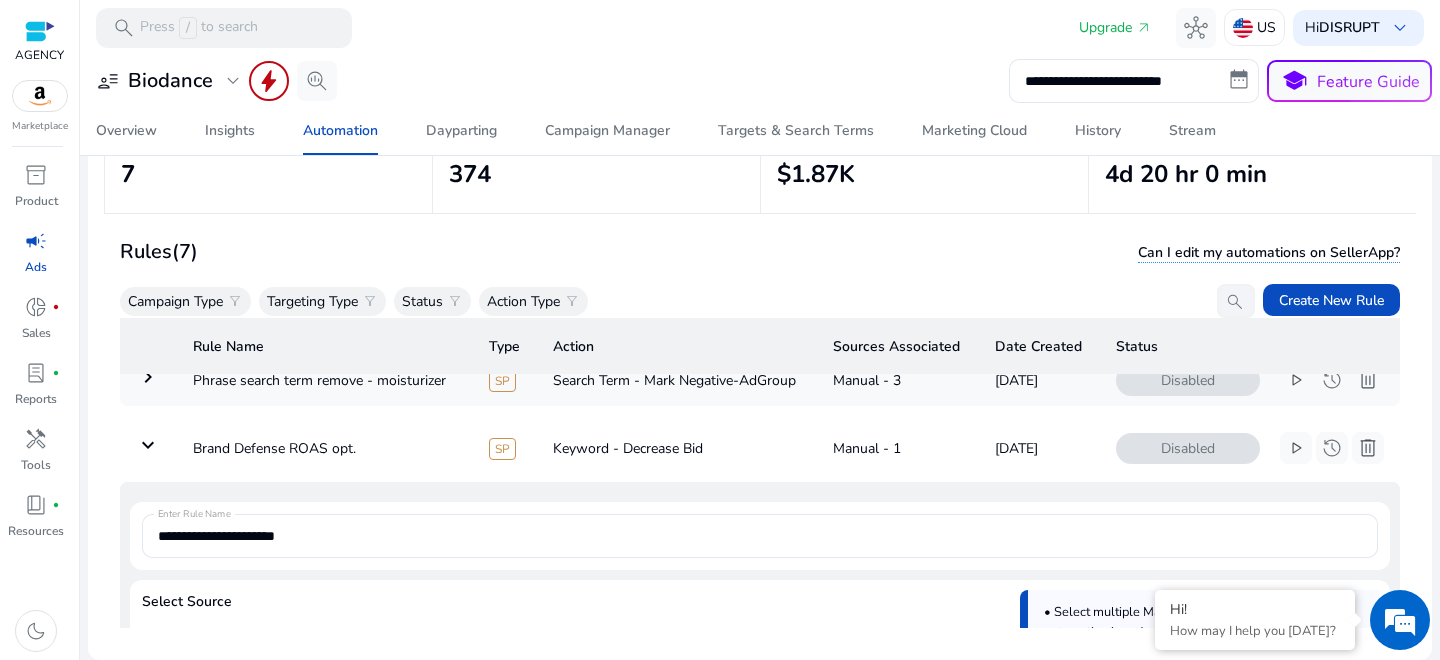 click on "keyboard_arrow_down" at bounding box center [148, 445] 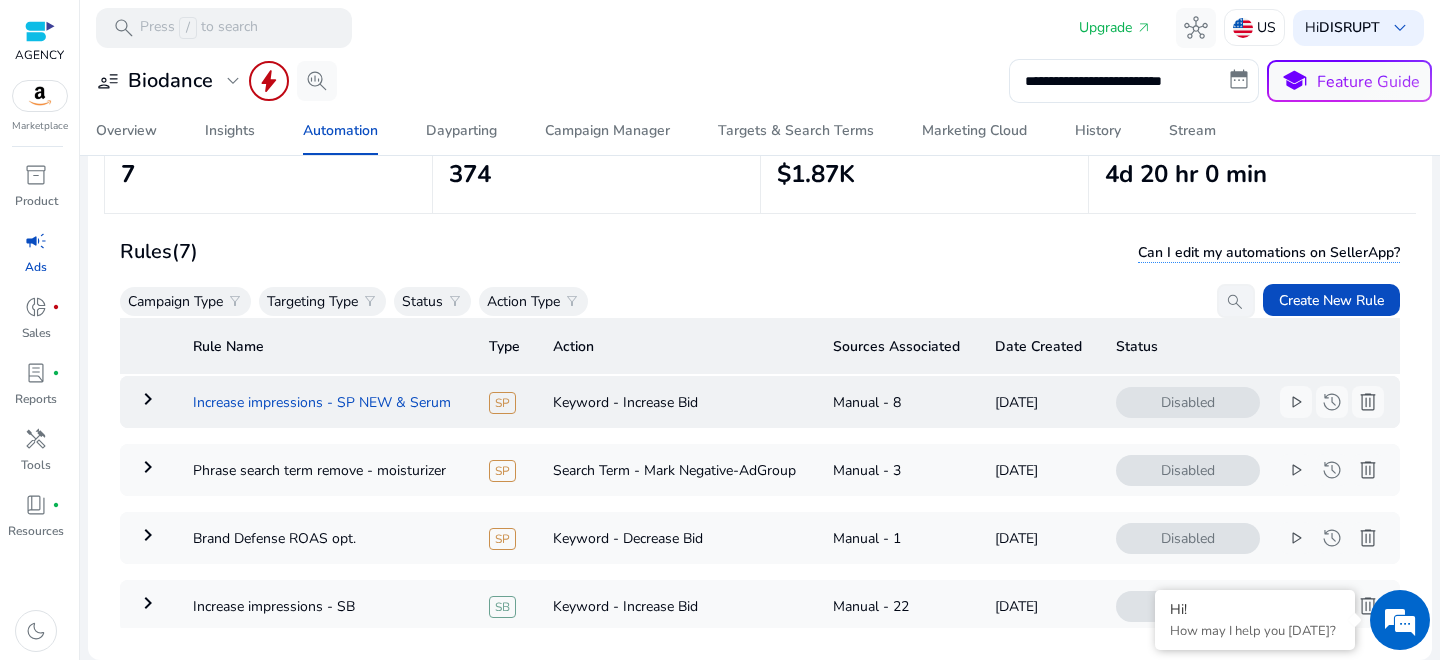 scroll, scrollTop: 218, scrollLeft: 0, axis: vertical 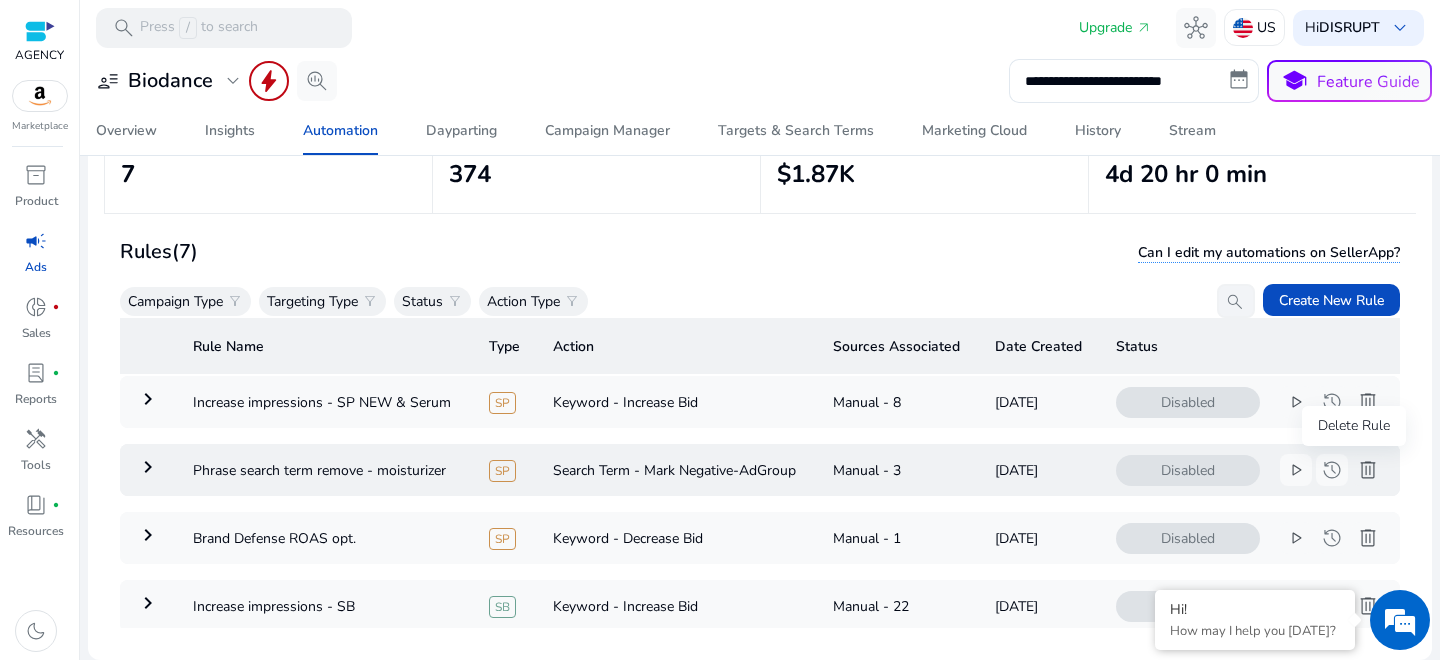 click on "delete" at bounding box center [1368, 470] 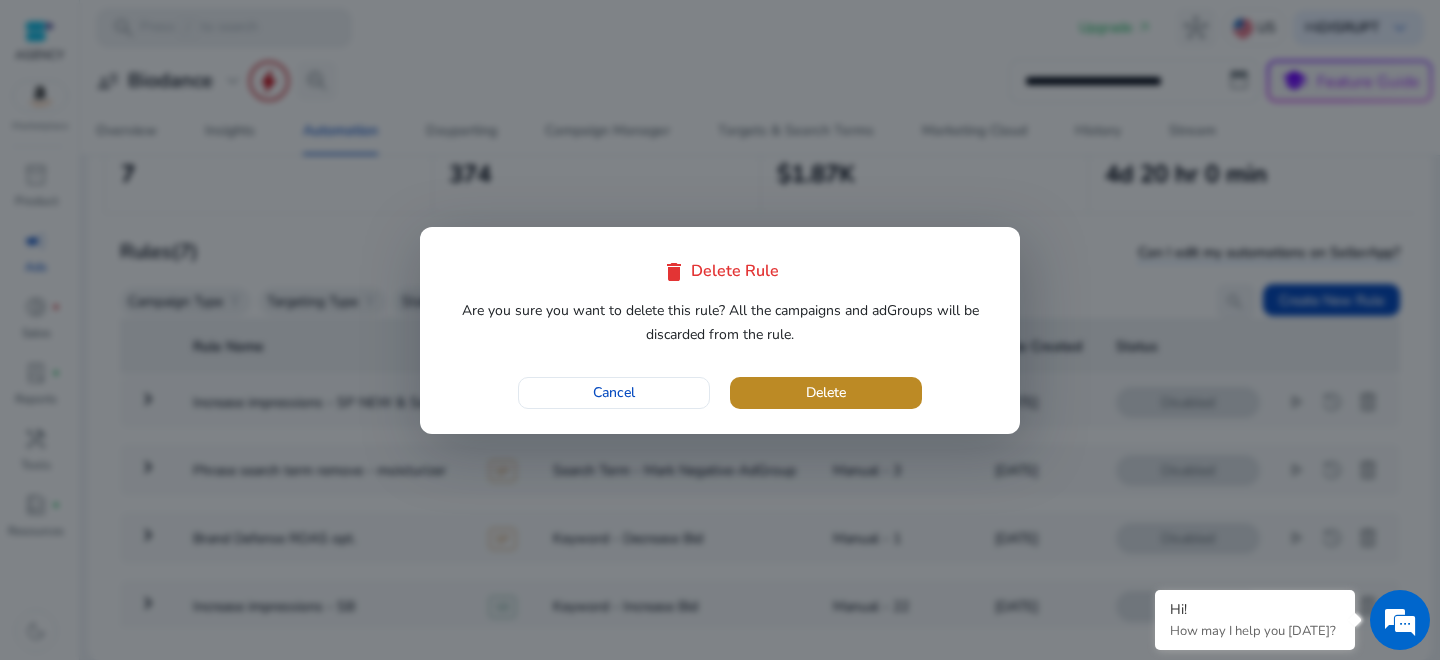 click at bounding box center [826, 393] 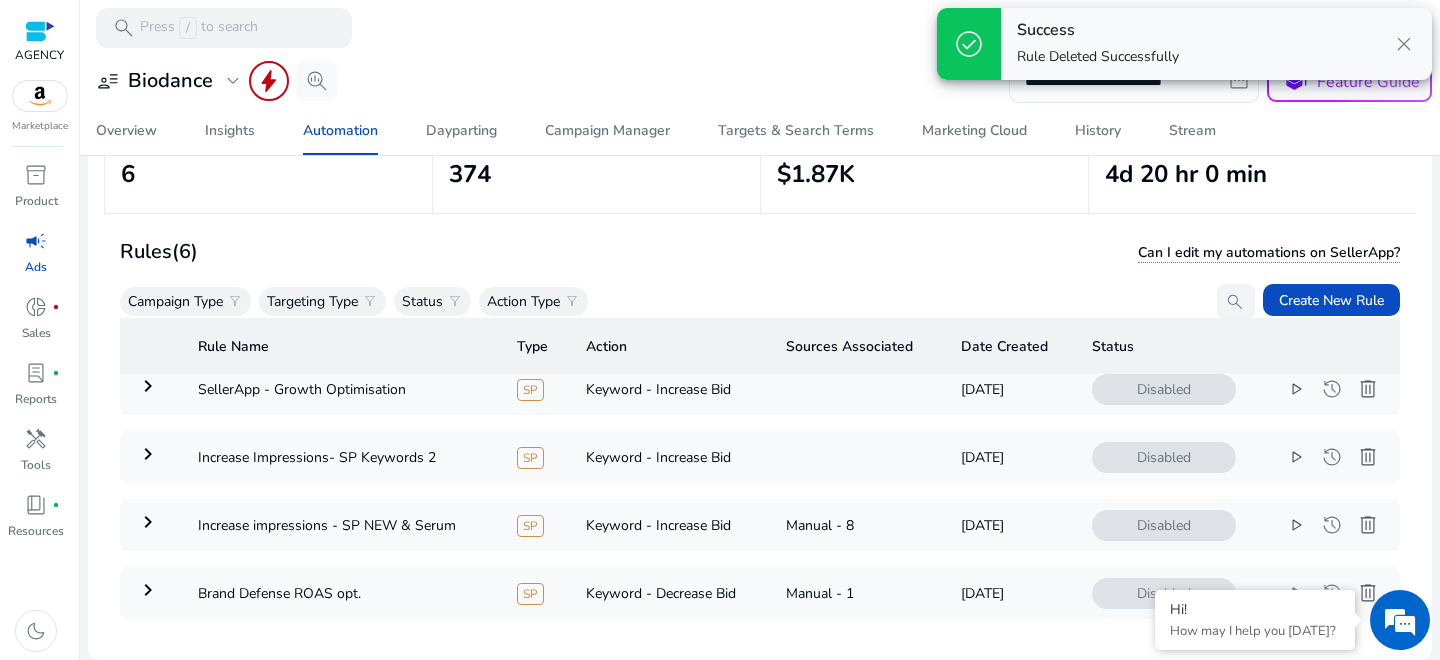 scroll, scrollTop: 94, scrollLeft: 0, axis: vertical 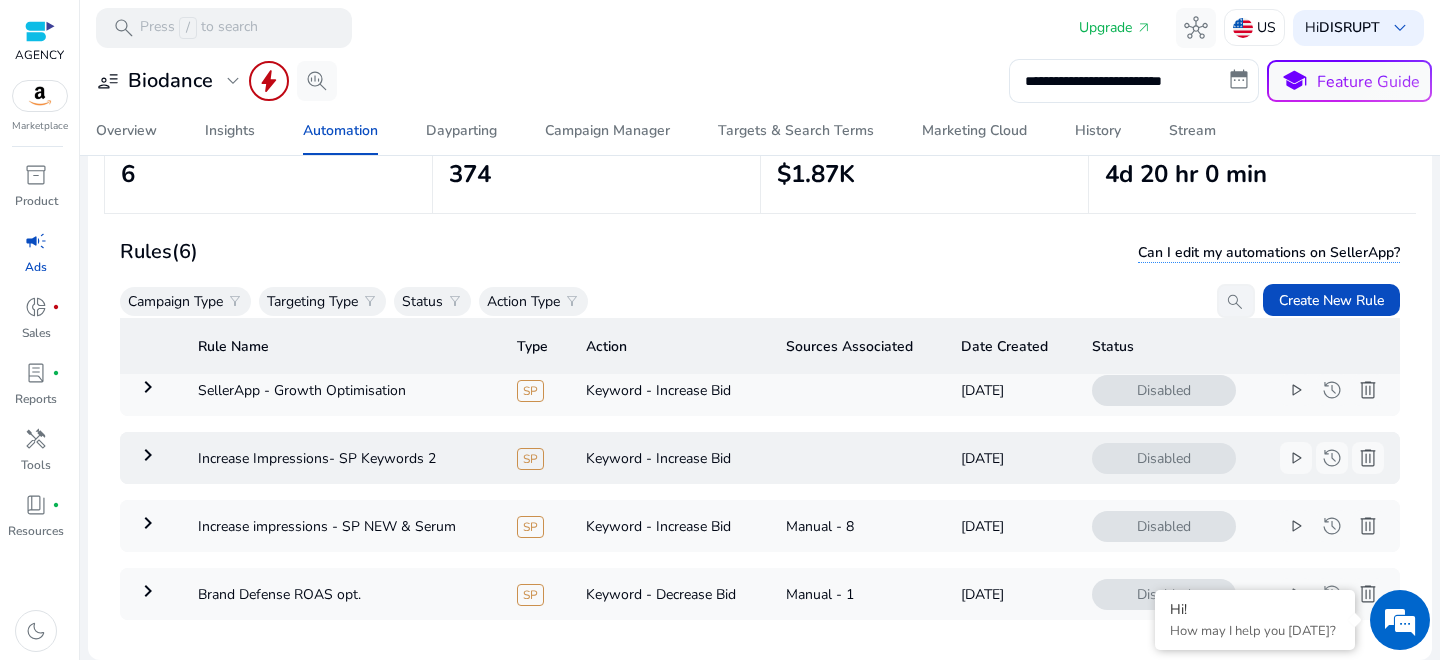 click on "keyboard_arrow_right" at bounding box center [148, 455] 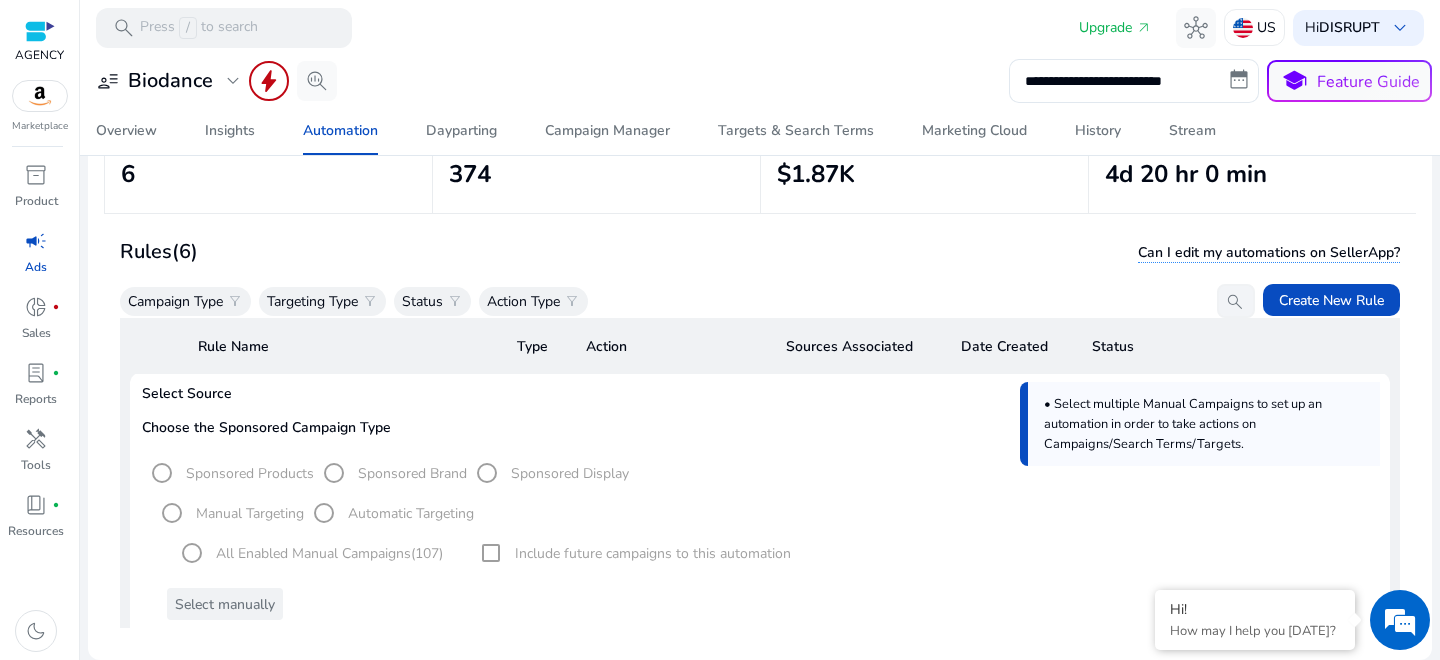 scroll, scrollTop: 113, scrollLeft: 0, axis: vertical 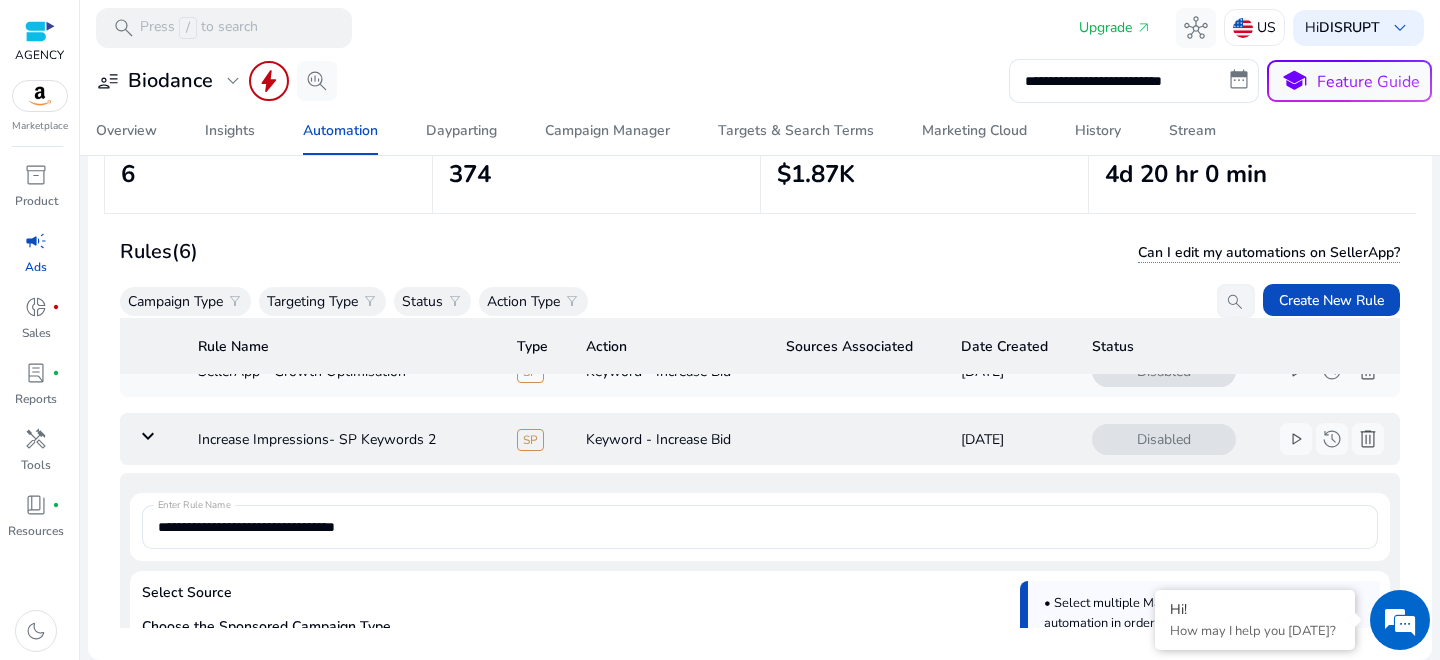 click on "keyboard_arrow_down" at bounding box center [148, 436] 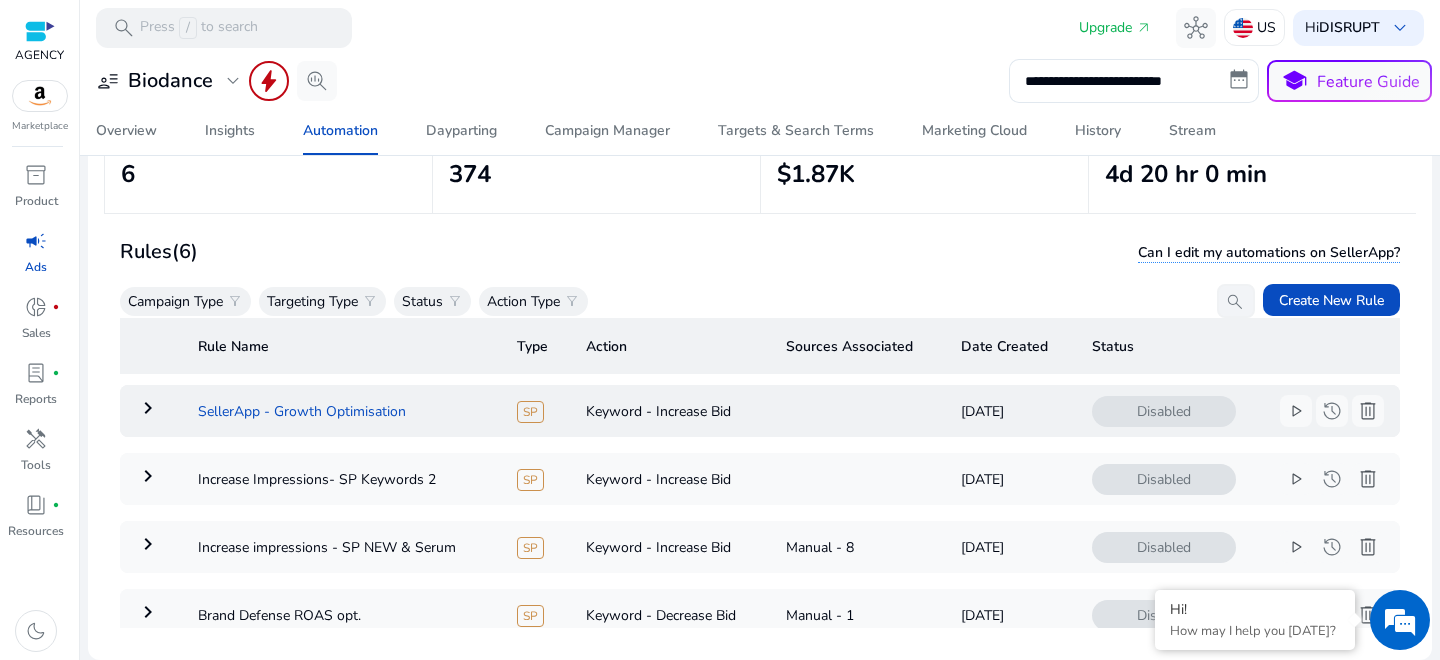 scroll, scrollTop: 0, scrollLeft: 0, axis: both 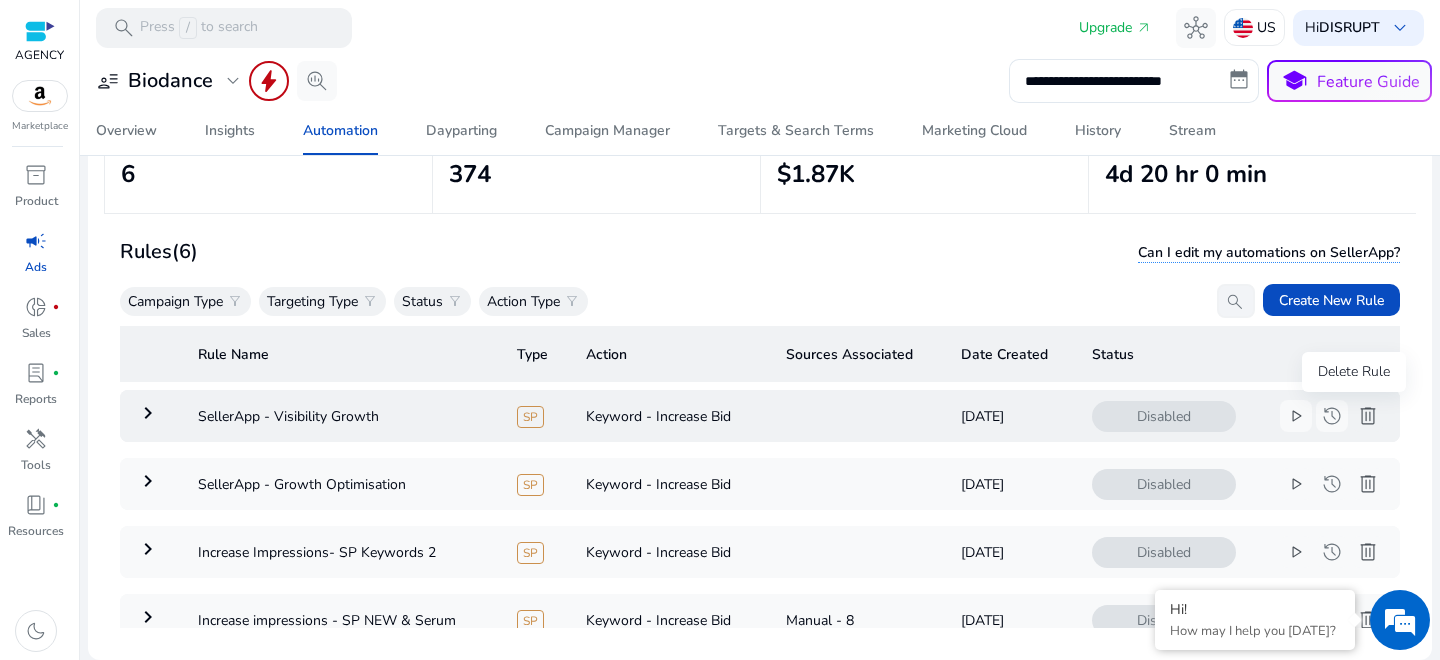 click on "delete" at bounding box center (1368, 416) 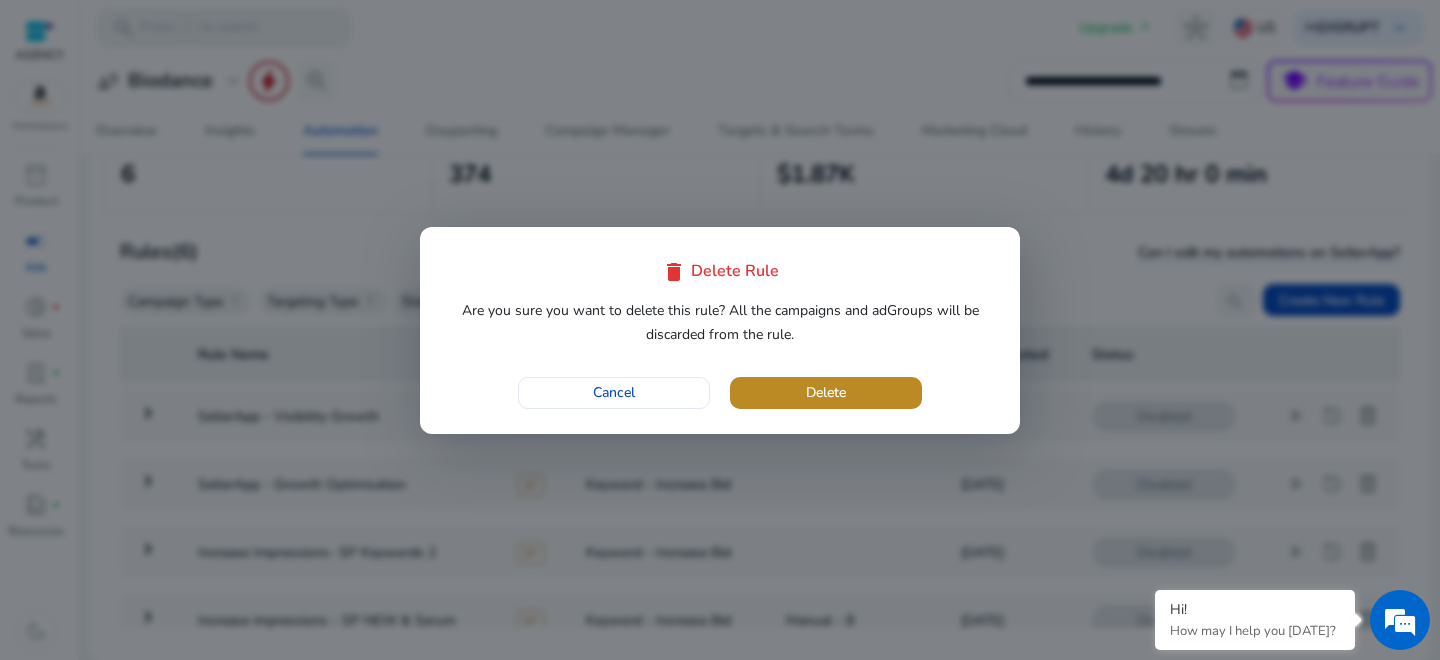 click on "Delete" at bounding box center (826, 392) 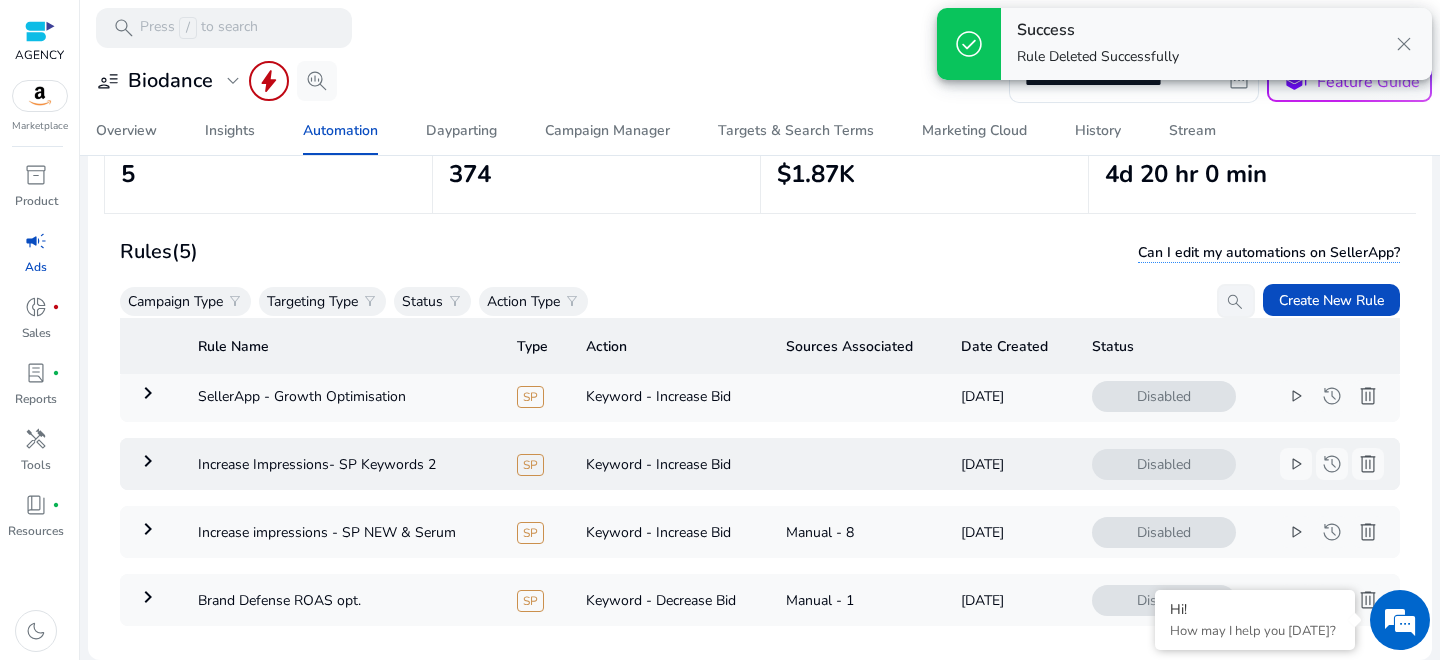 click on "keyboard_arrow_right" at bounding box center (151, 464) 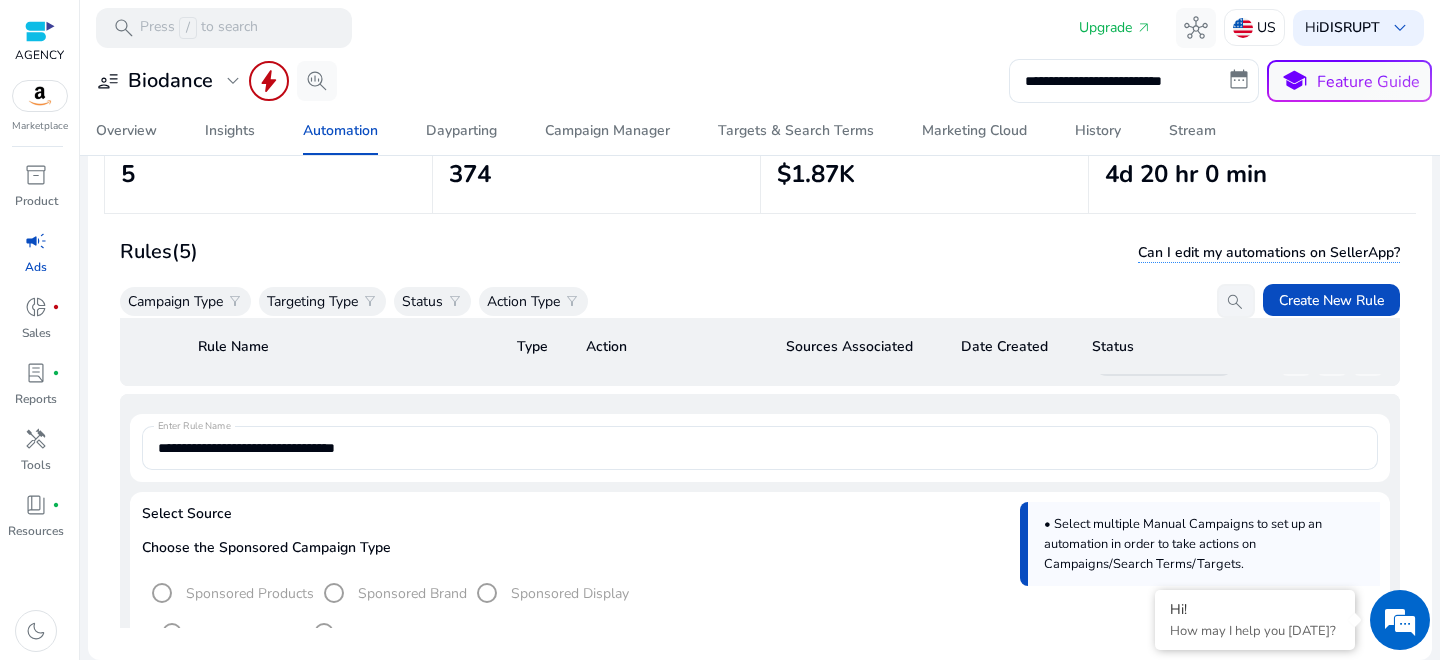 scroll, scrollTop: 76, scrollLeft: 0, axis: vertical 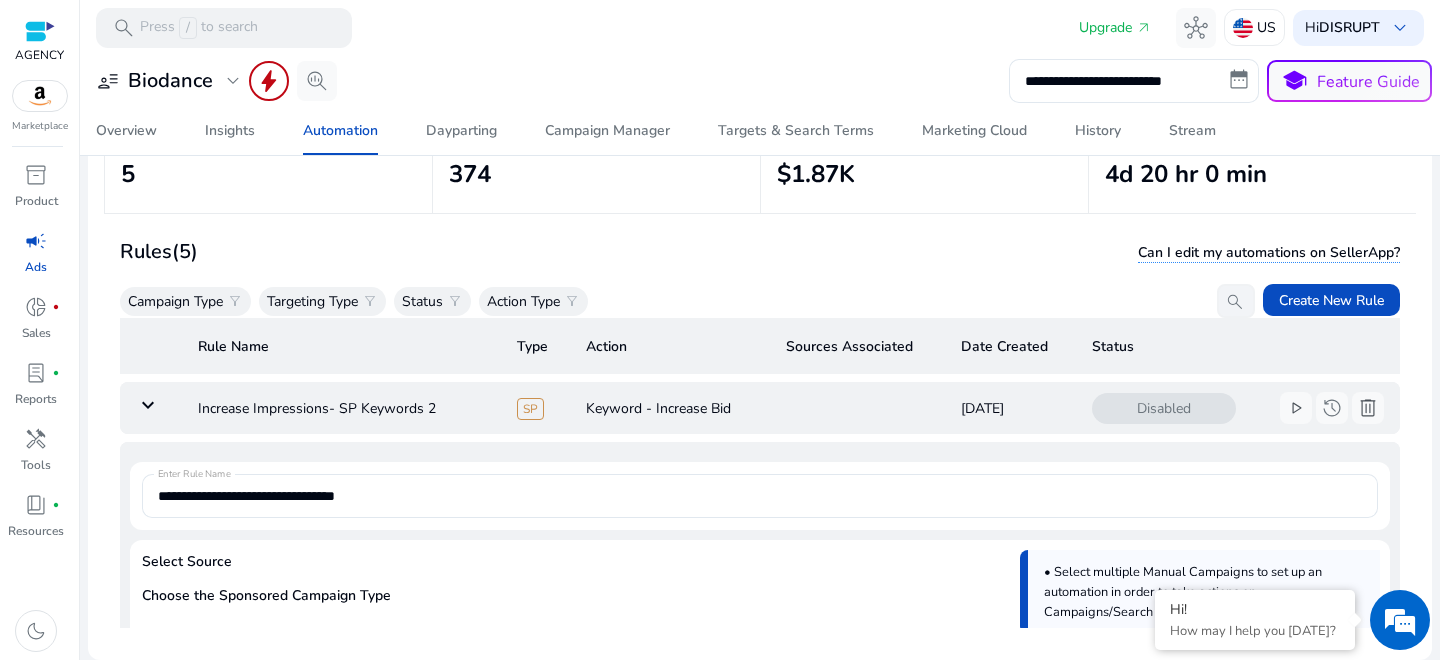 click on "keyboard_arrow_down" at bounding box center (148, 405) 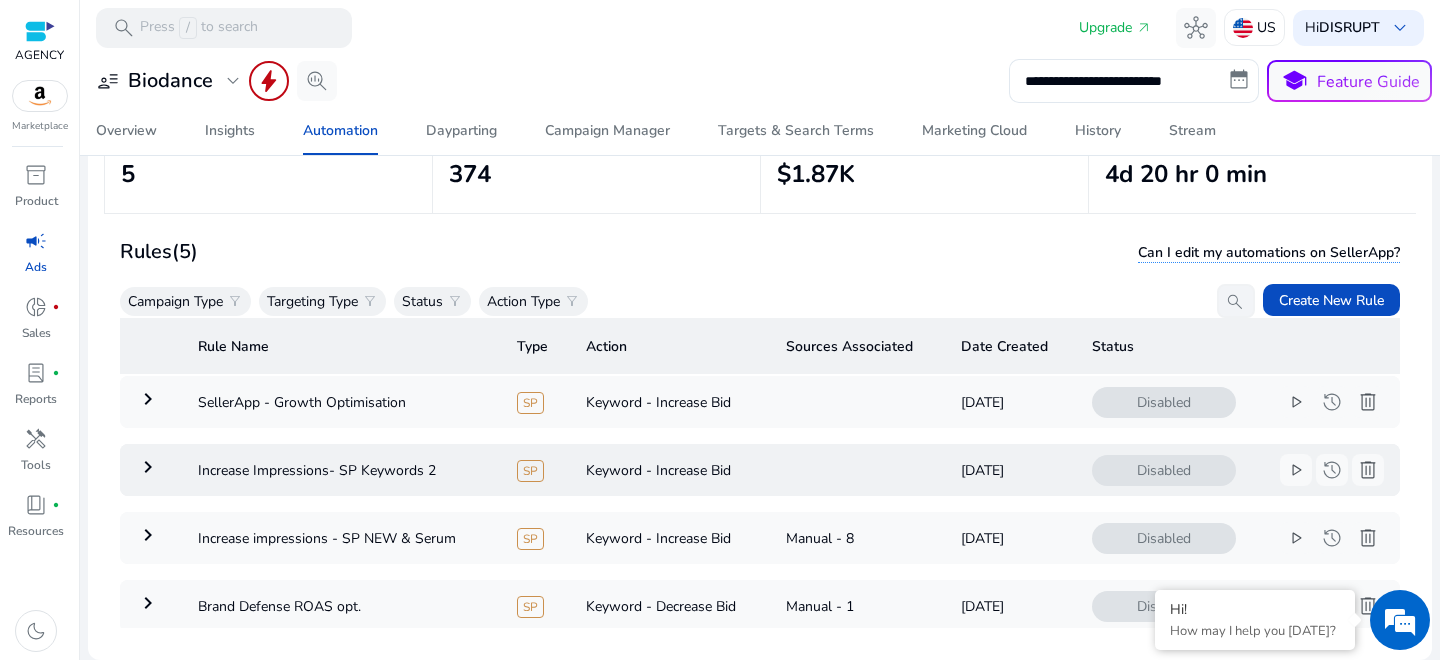 scroll, scrollTop: 15, scrollLeft: 0, axis: vertical 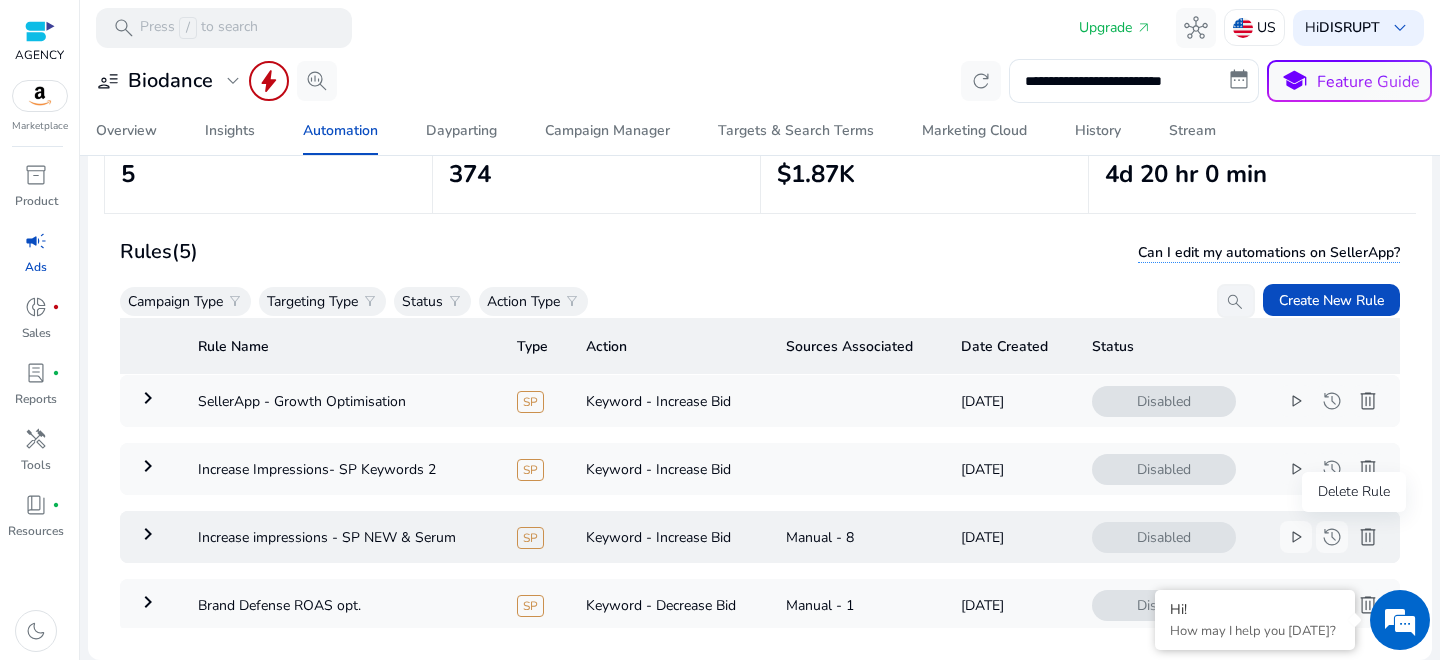 click on "delete" at bounding box center [1368, 537] 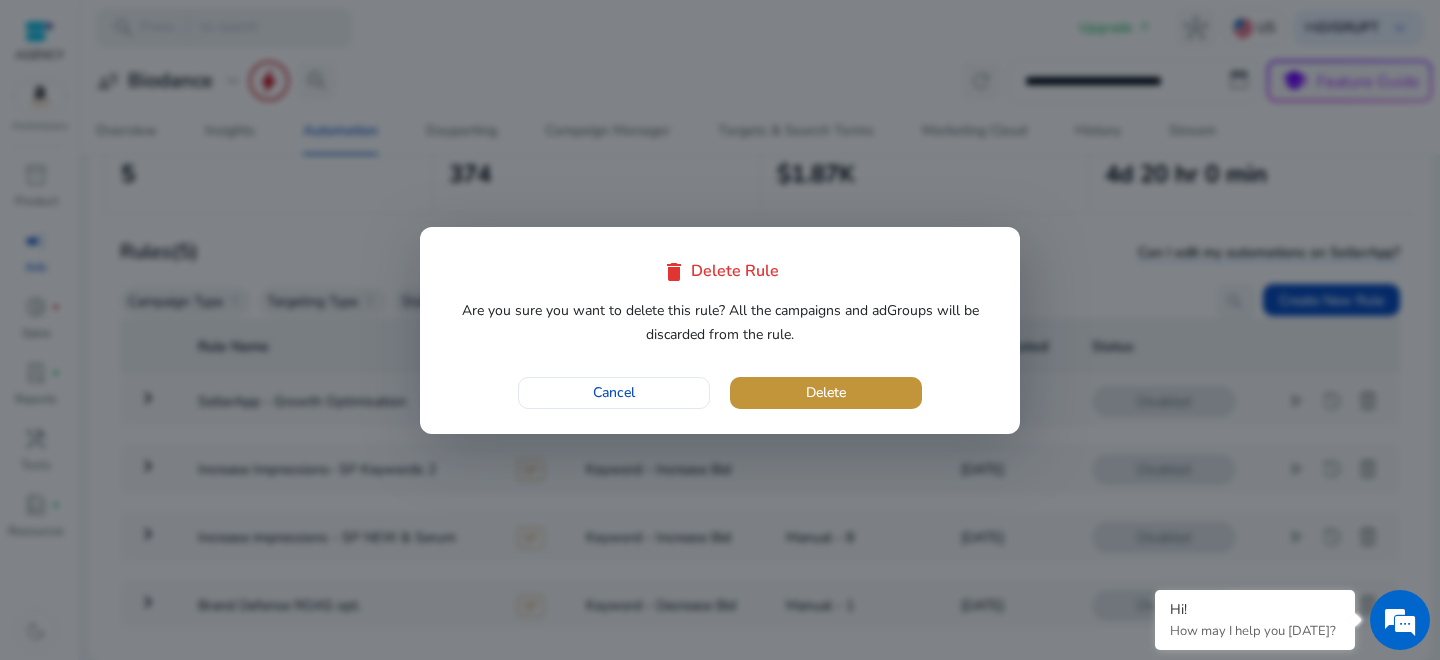 click at bounding box center (826, 393) 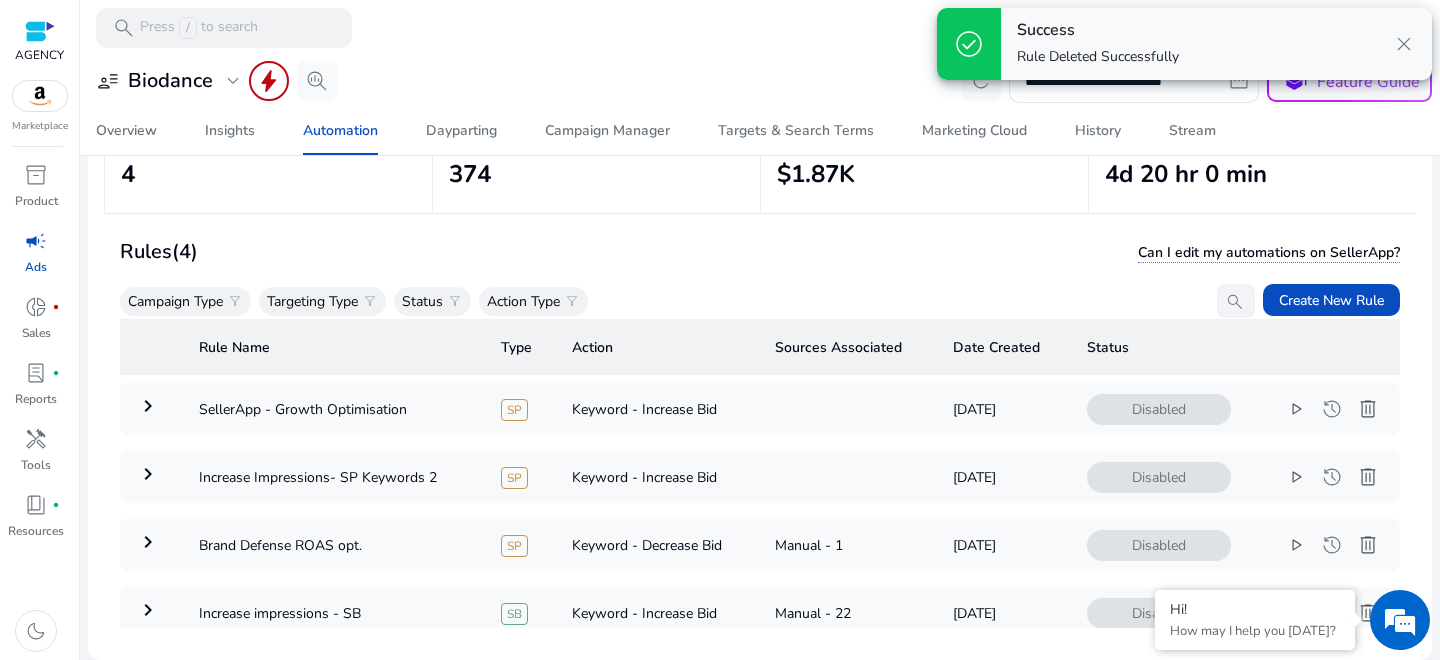 scroll, scrollTop: 0, scrollLeft: 0, axis: both 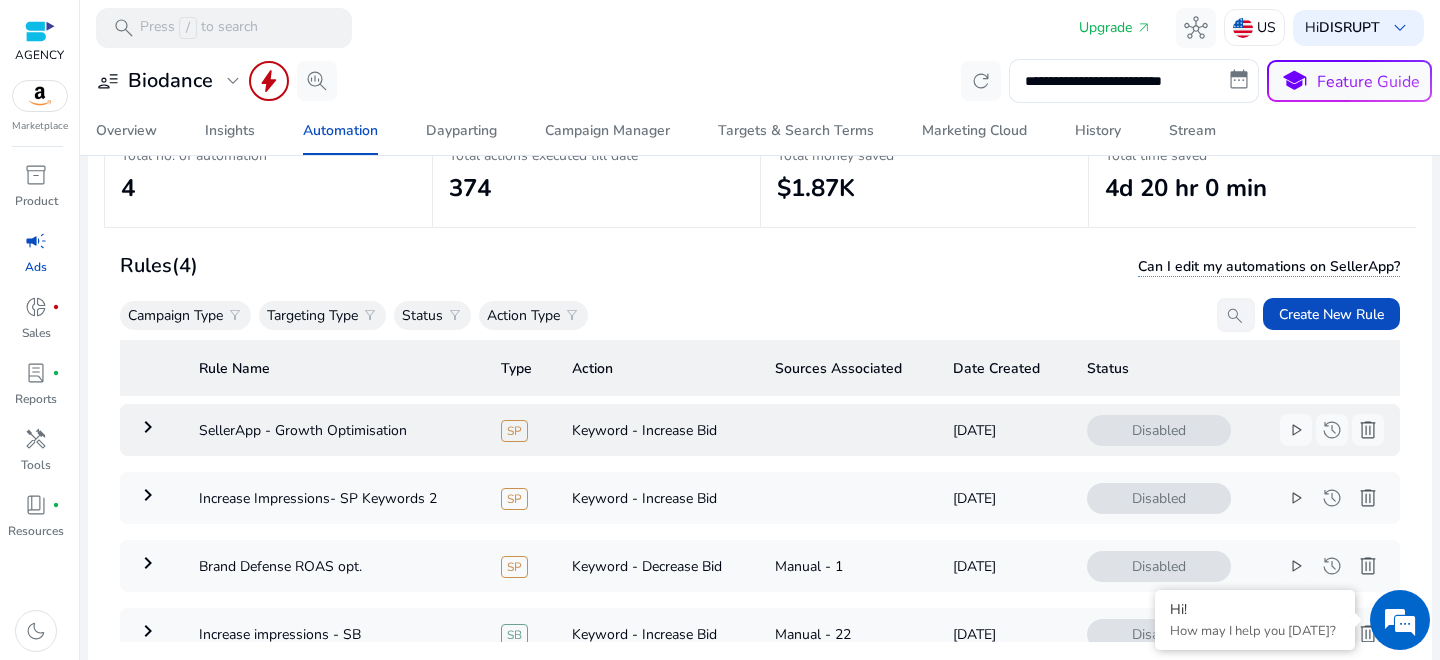 click on "keyboard_arrow_right" at bounding box center [148, 427] 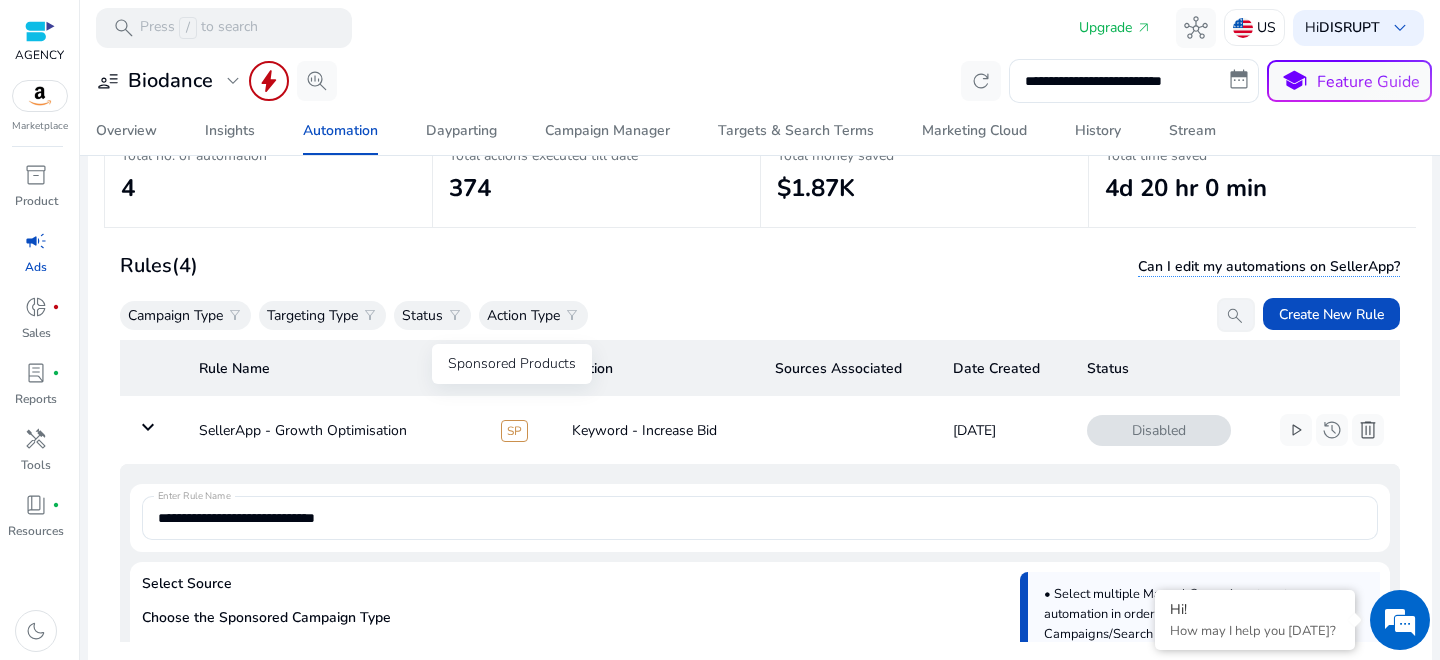 scroll, scrollTop: 146, scrollLeft: 0, axis: vertical 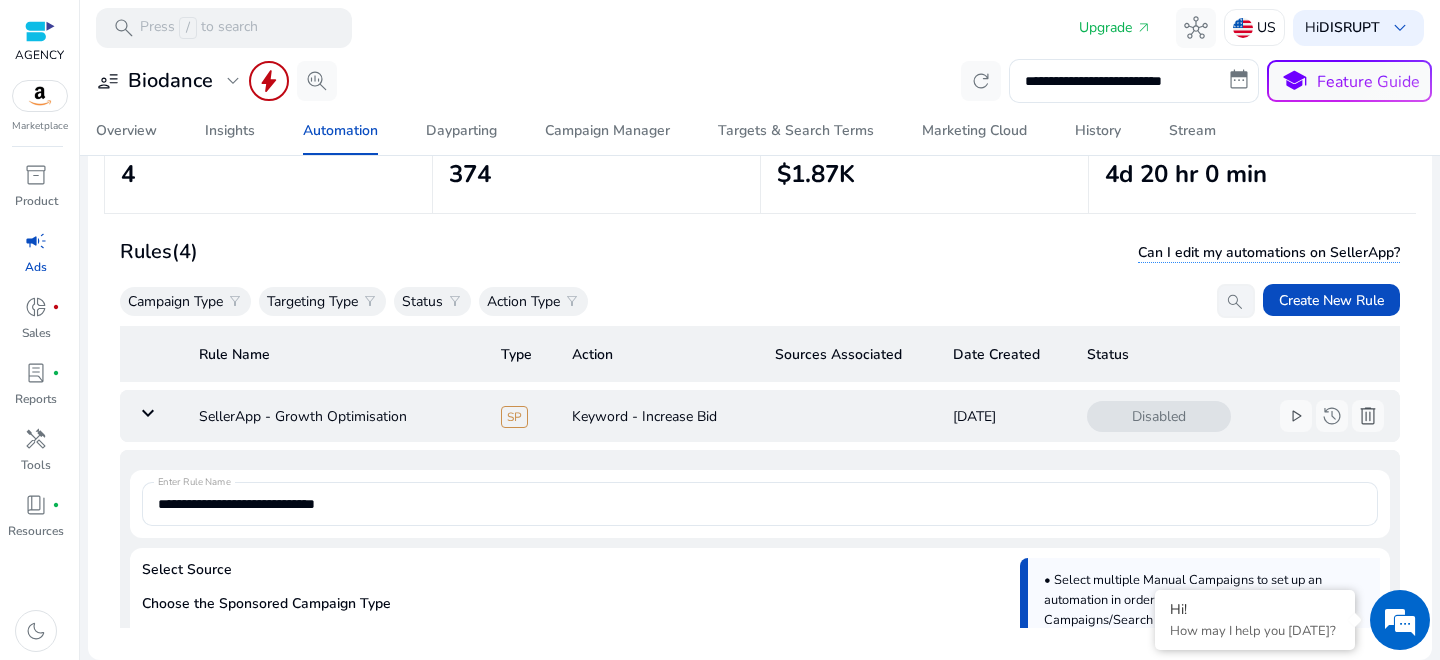 click on "keyboard_arrow_down" at bounding box center (148, 413) 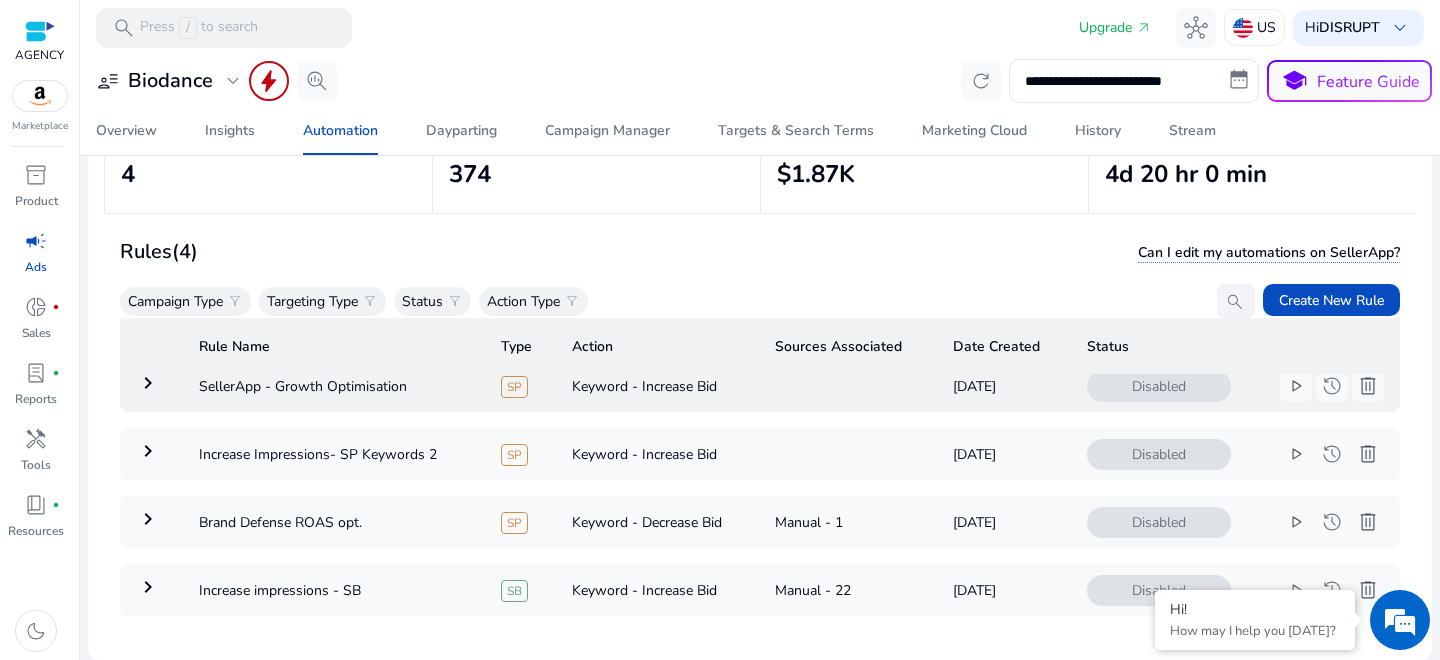 scroll, scrollTop: 0, scrollLeft: 0, axis: both 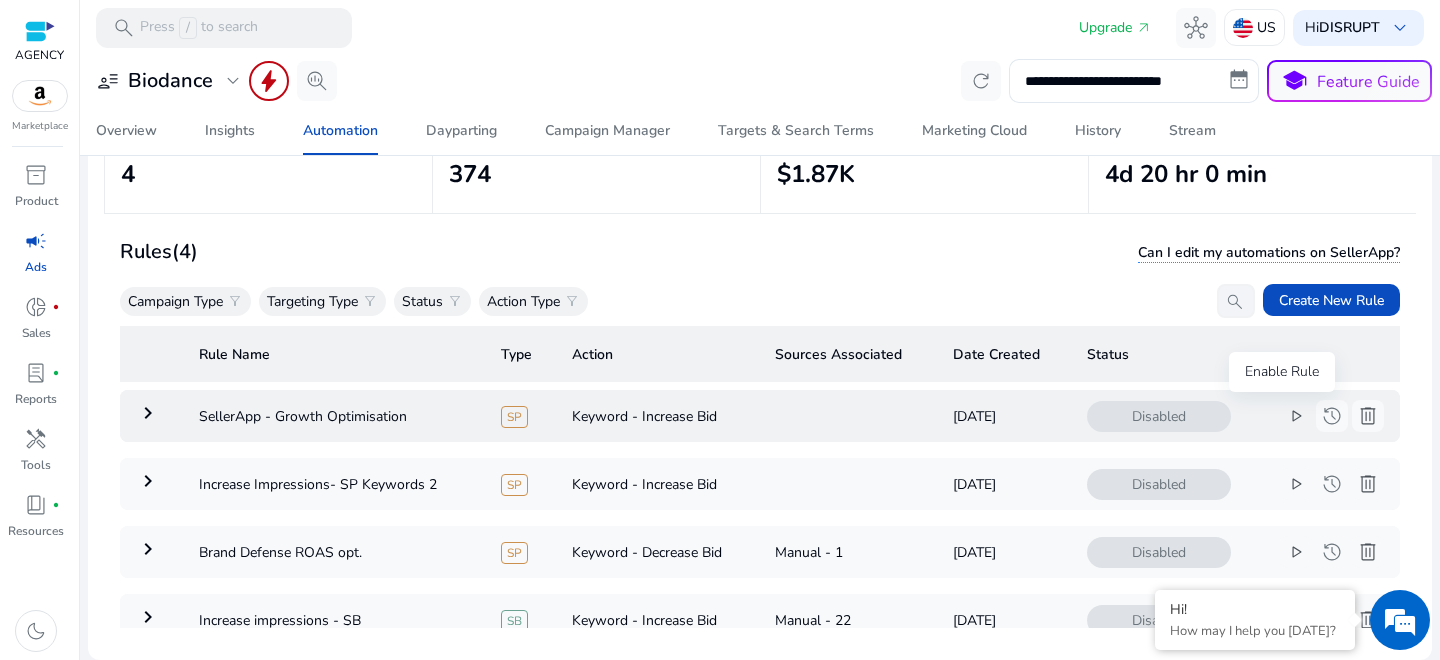 click on "play_arrow" at bounding box center [1296, 416] 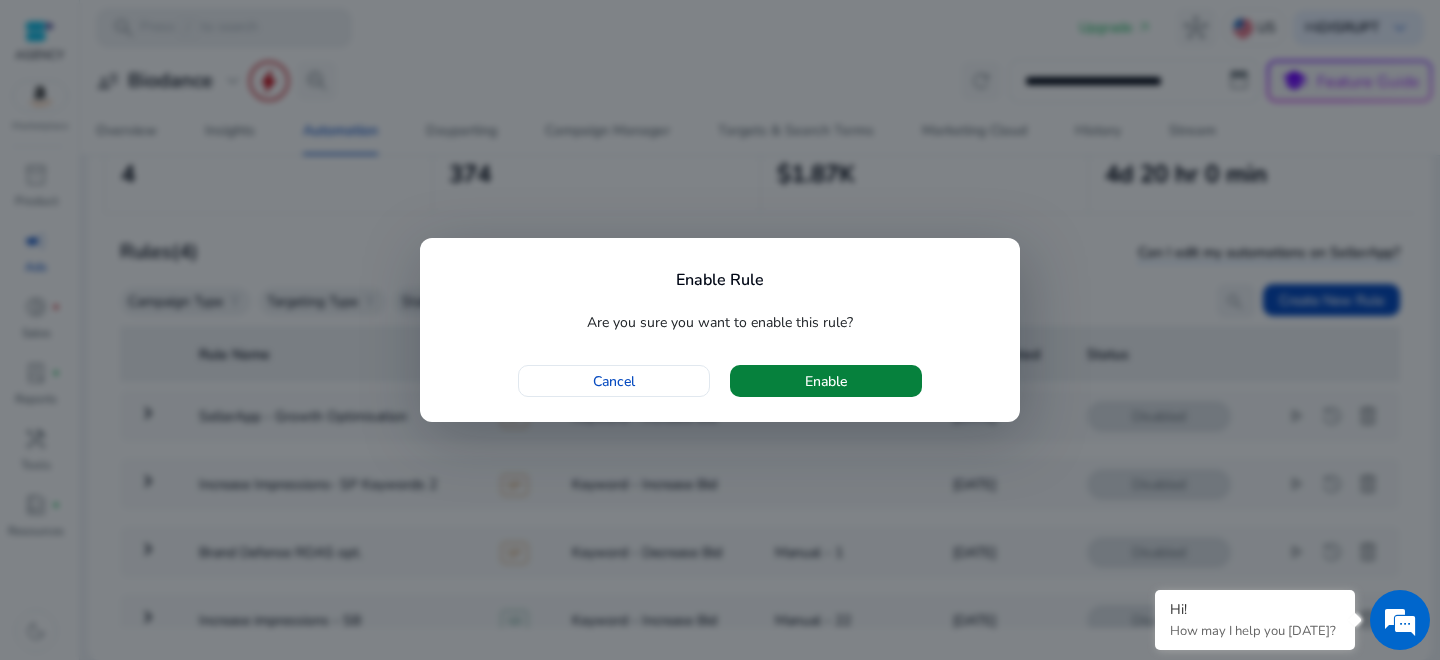 click on "Enable" at bounding box center [826, 381] 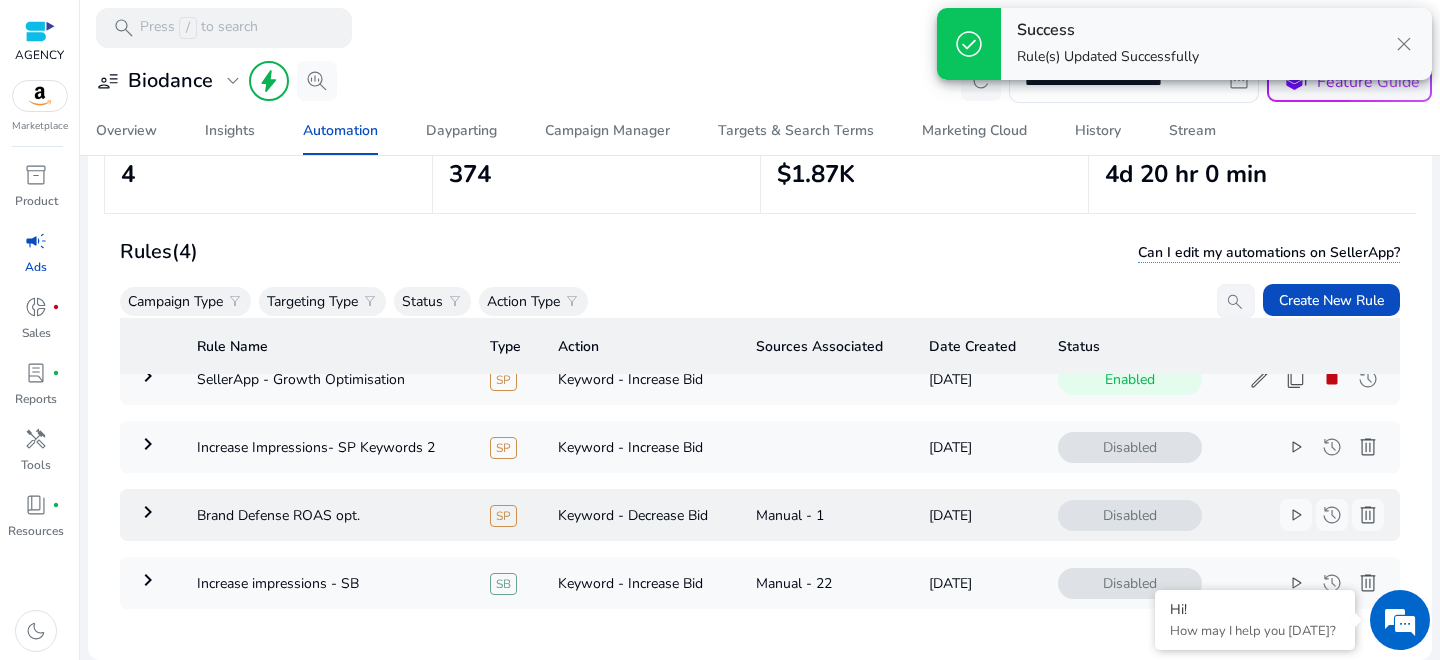 scroll, scrollTop: 0, scrollLeft: 0, axis: both 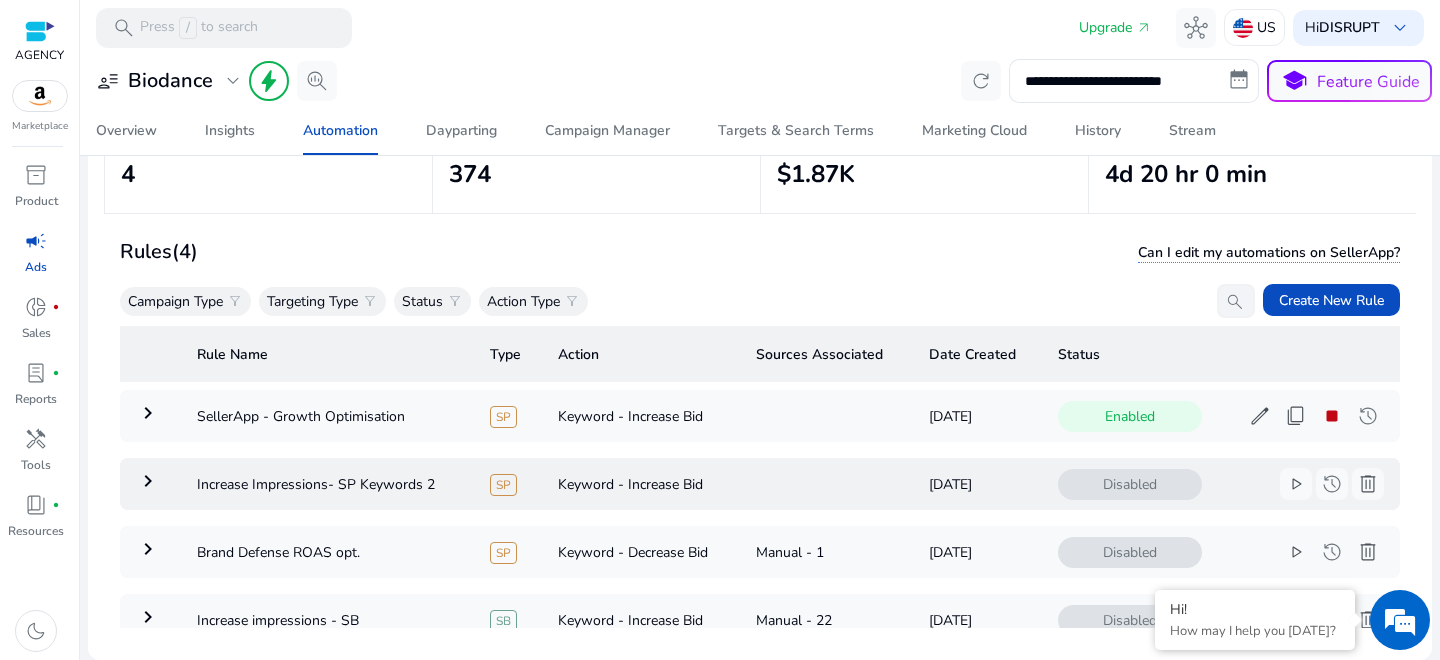 click on "keyboard_arrow_right" at bounding box center [148, 481] 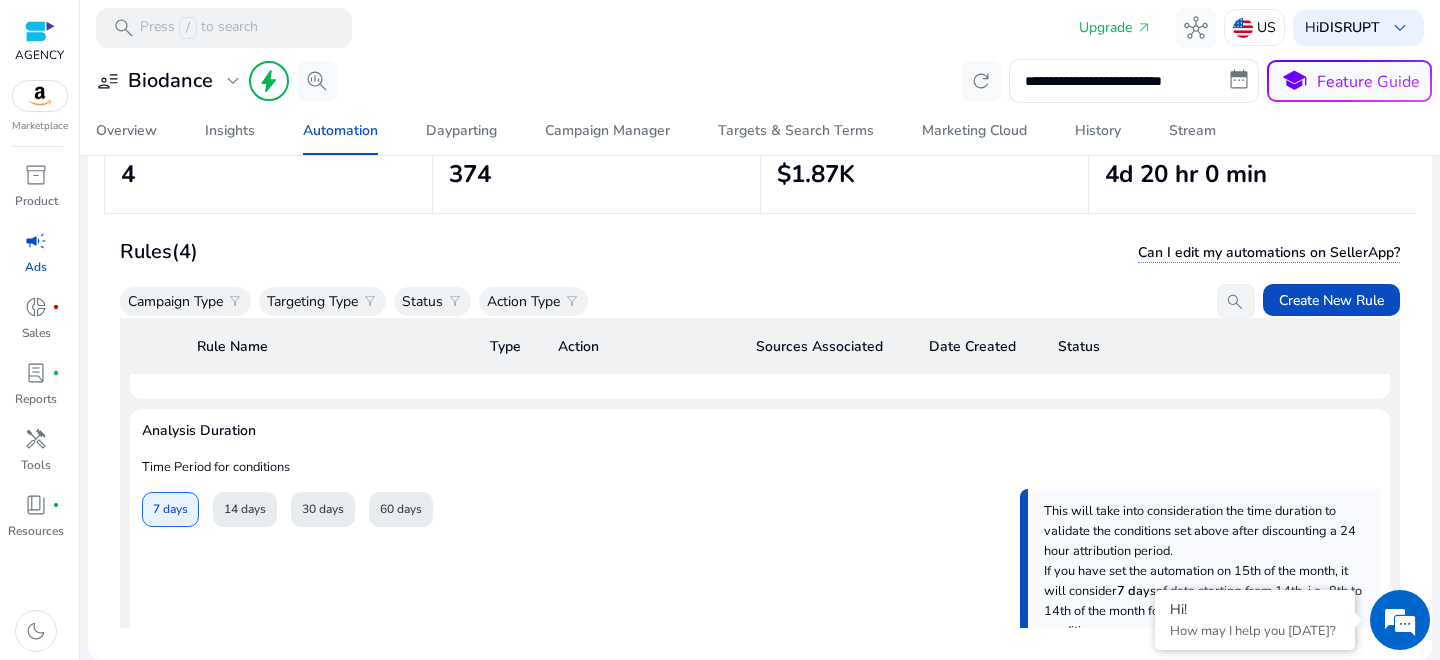 scroll, scrollTop: 734, scrollLeft: 0, axis: vertical 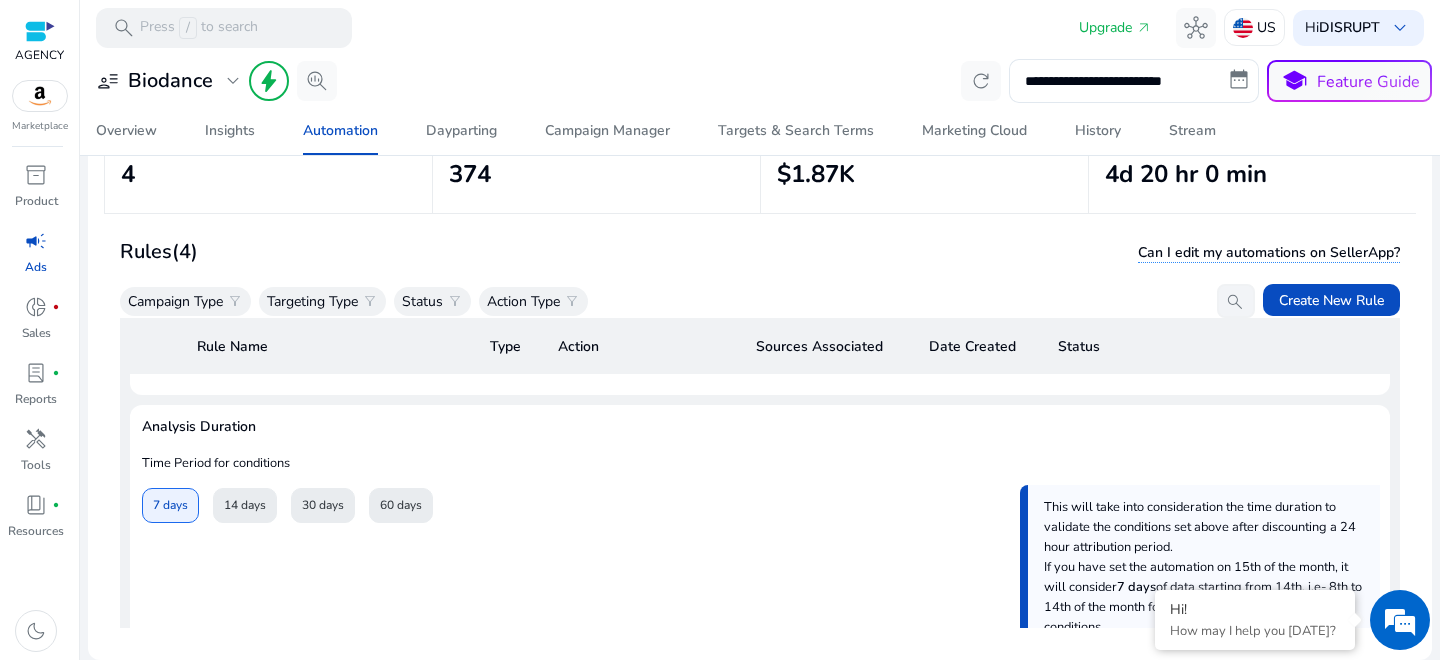 click on "7 days" 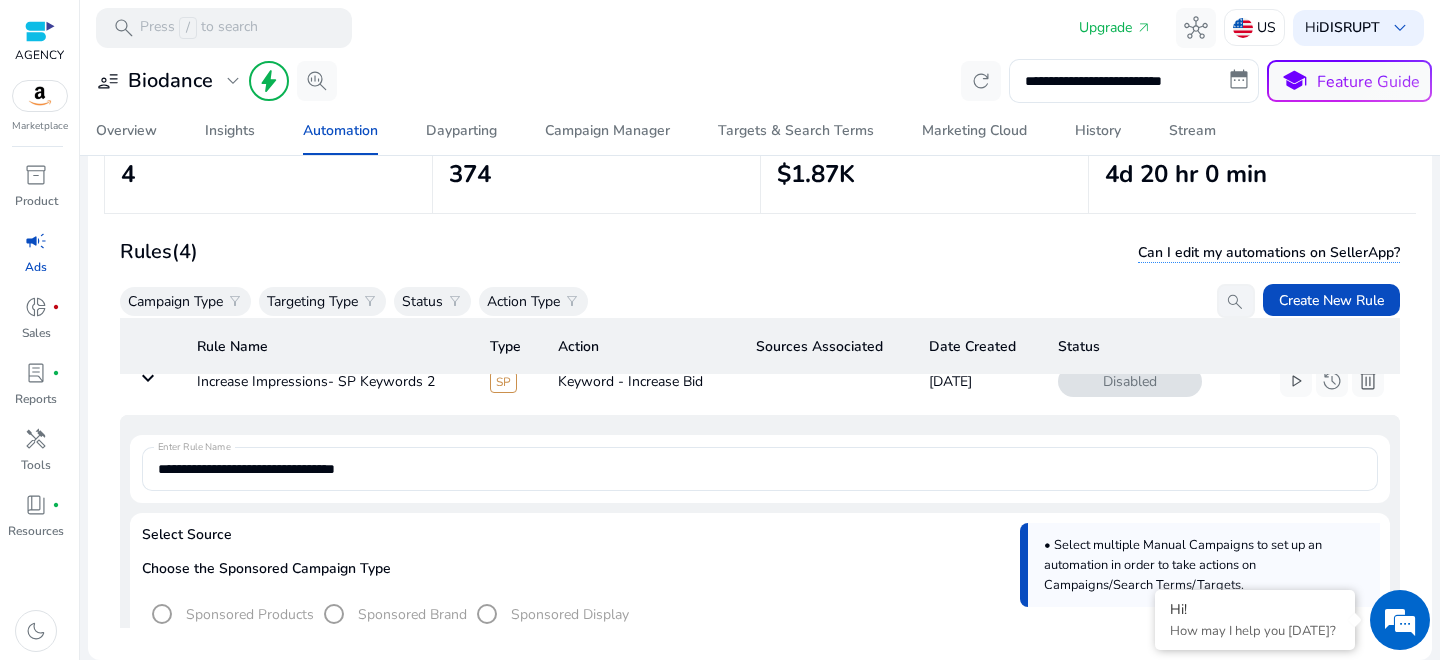 scroll, scrollTop: 0, scrollLeft: 0, axis: both 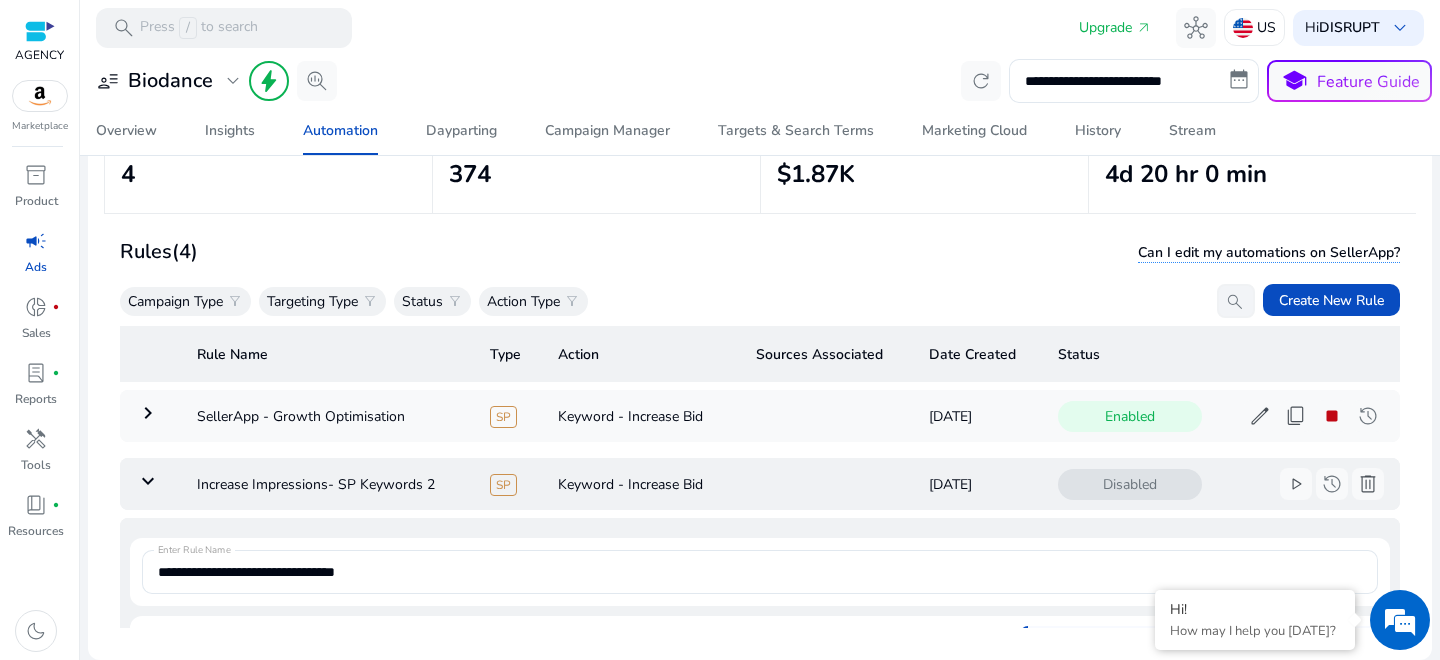 click on "keyboard_arrow_down" at bounding box center (148, 481) 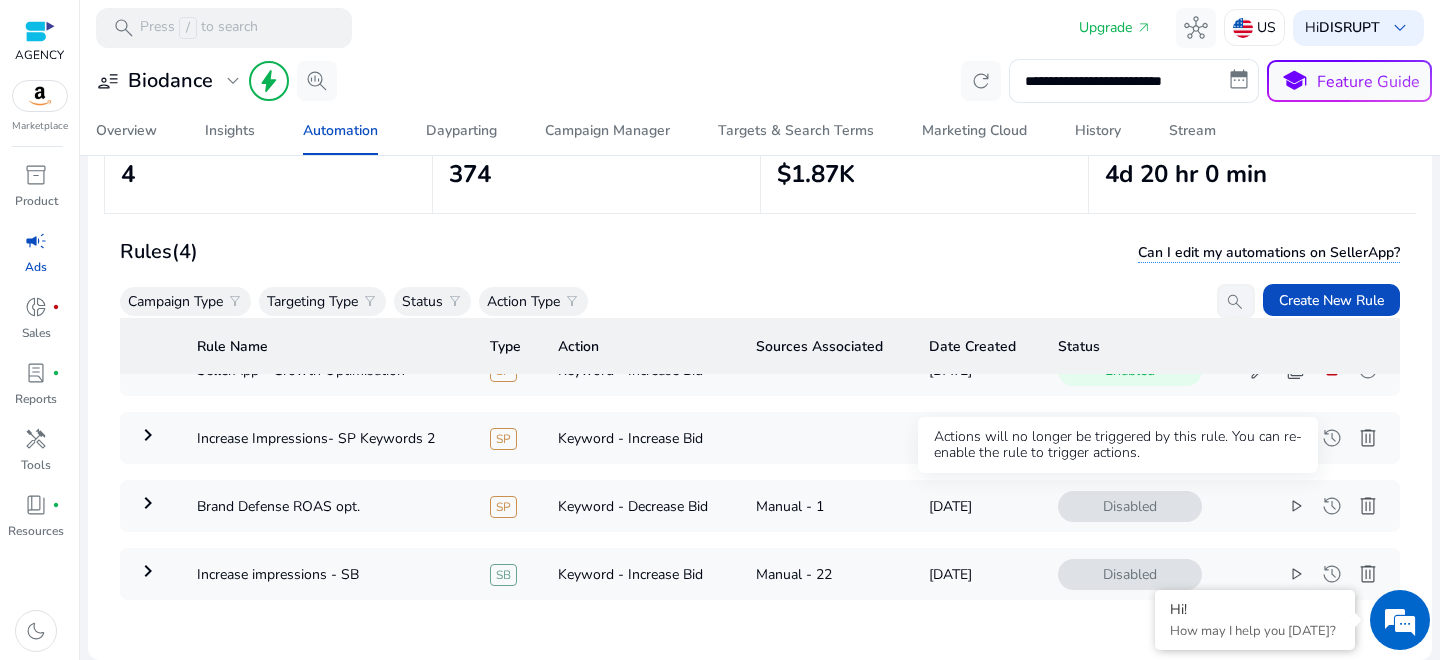scroll, scrollTop: 73, scrollLeft: 0, axis: vertical 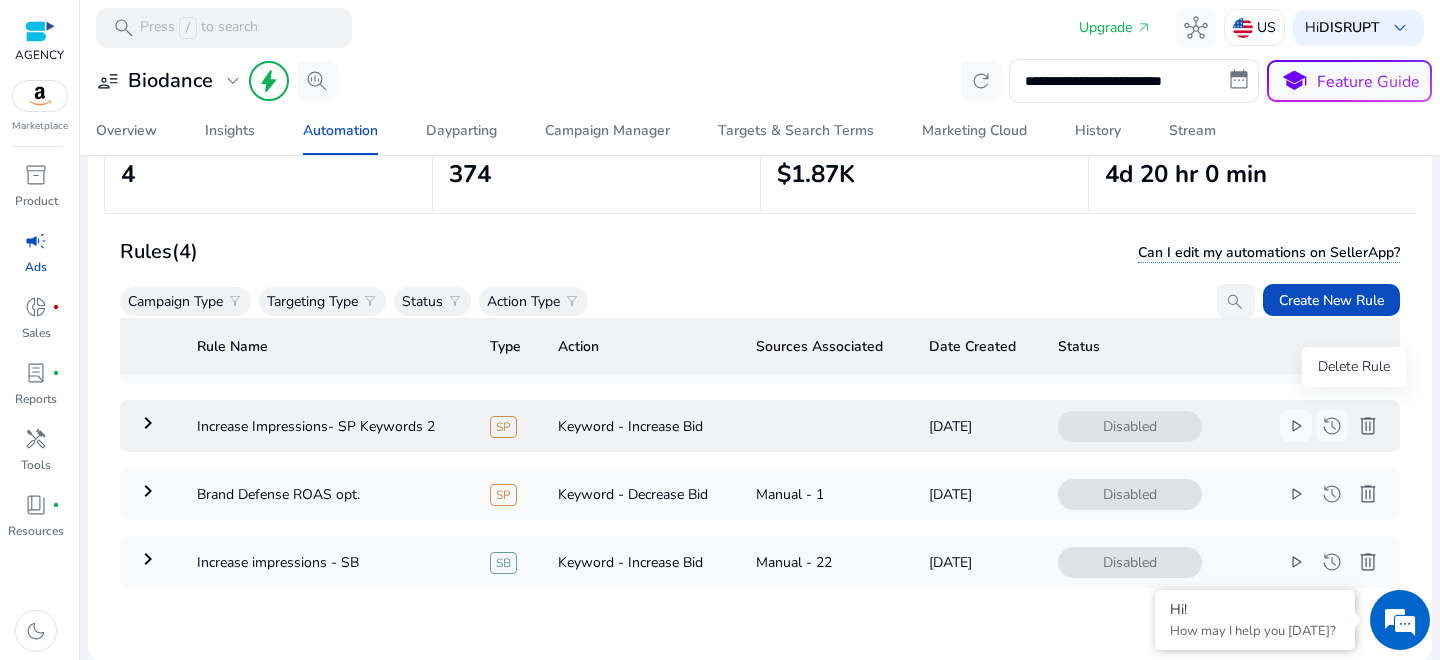 click on "delete" at bounding box center (1368, 426) 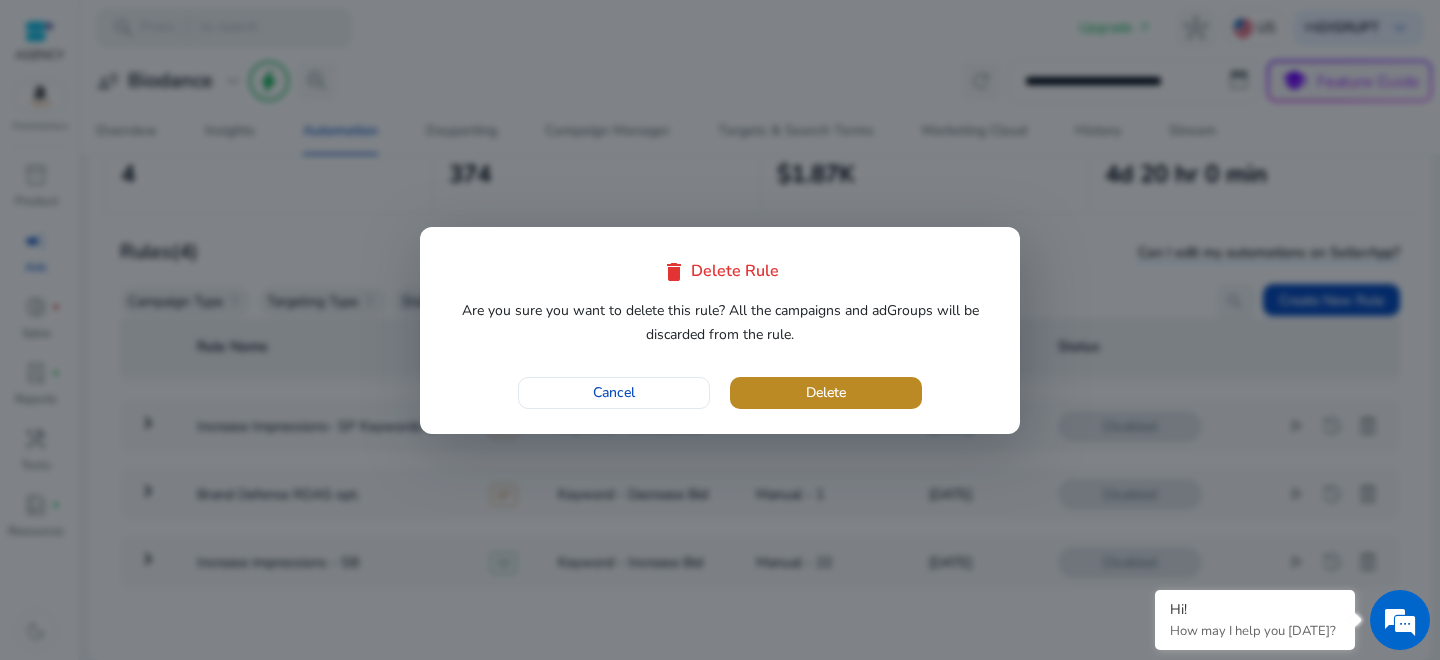 click at bounding box center [826, 393] 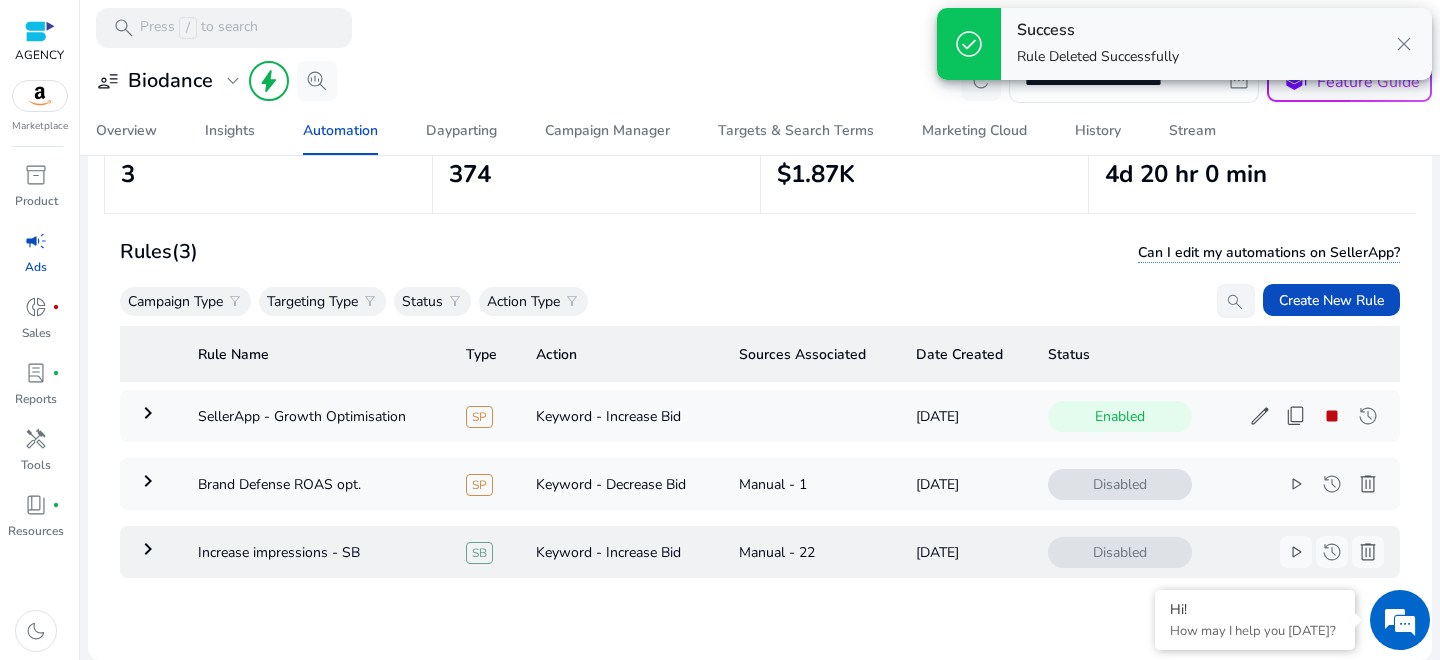 scroll, scrollTop: 0, scrollLeft: 0, axis: both 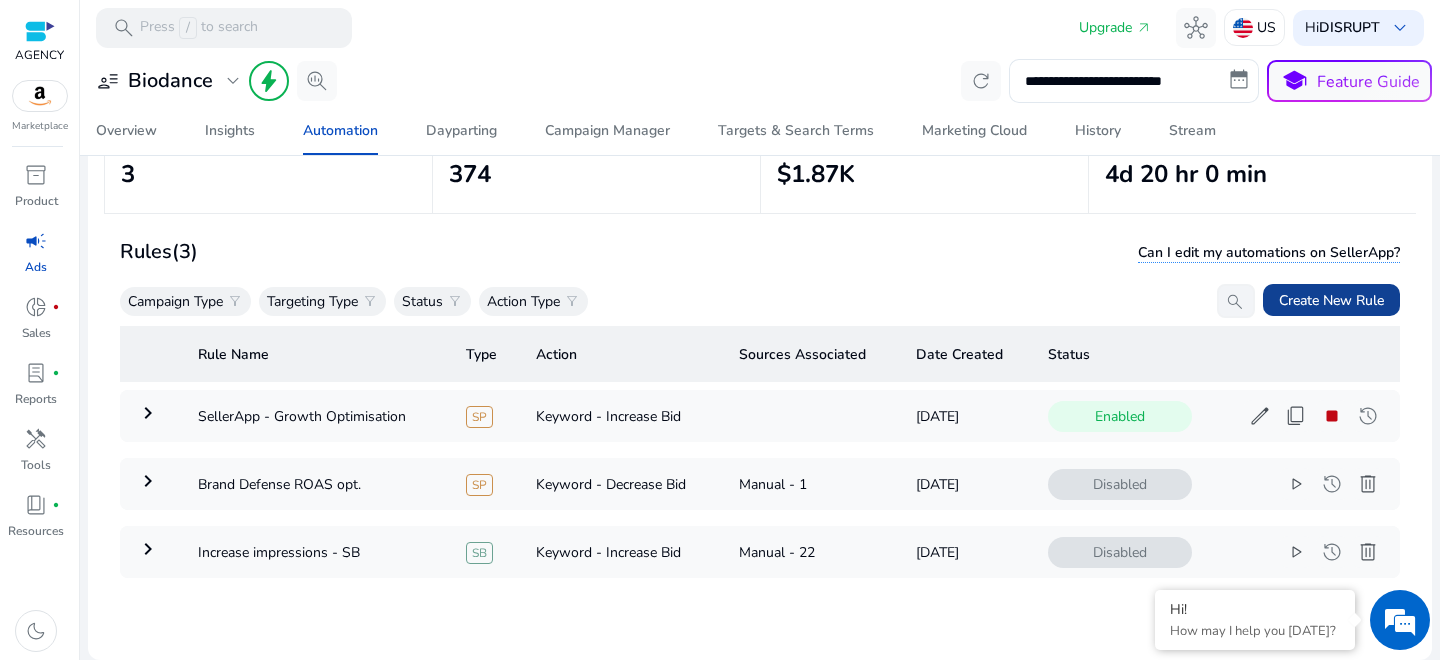click on "Create New Rule" 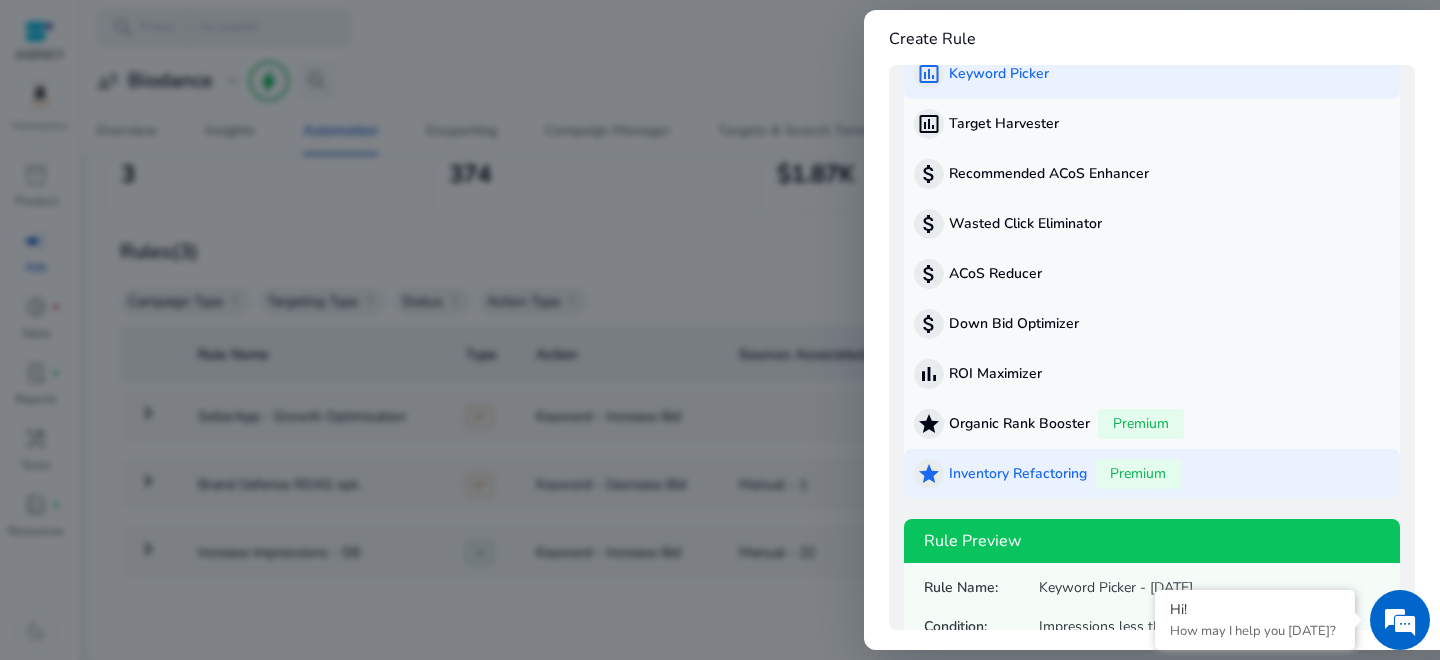 scroll, scrollTop: 39, scrollLeft: 0, axis: vertical 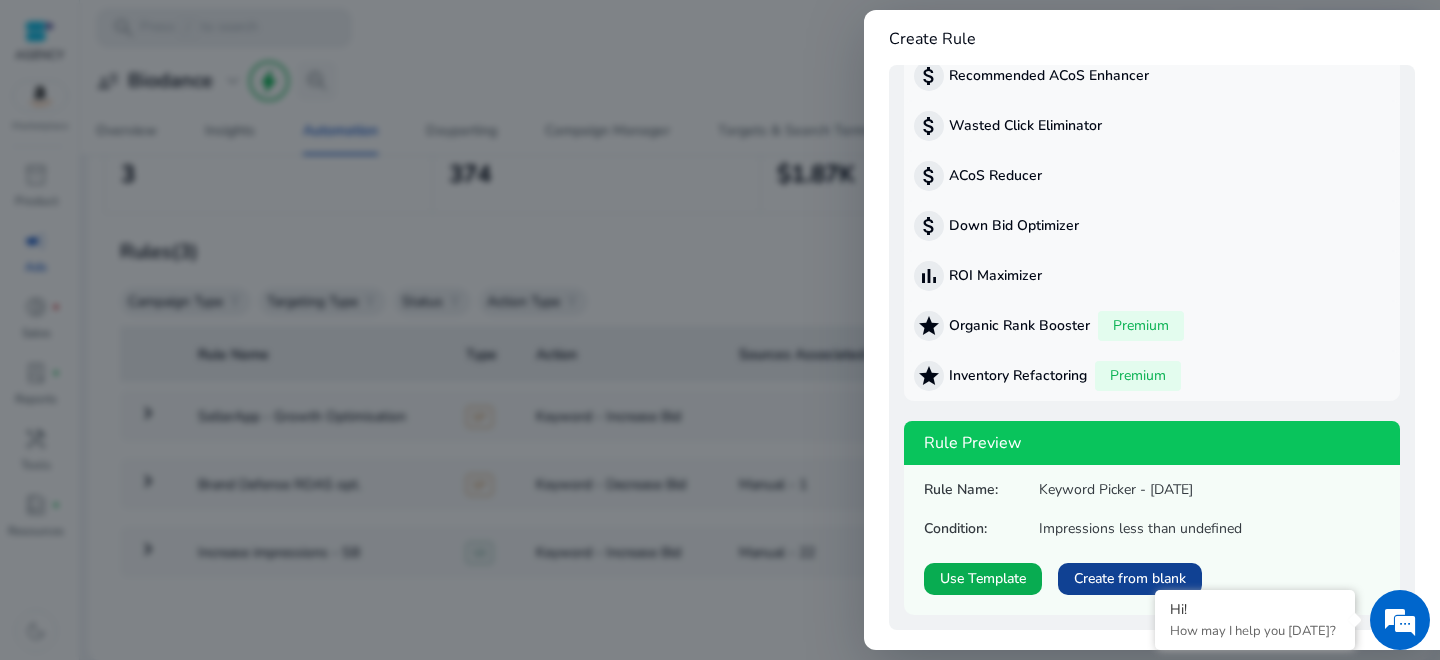 click on "Create from blank" at bounding box center [1130, 578] 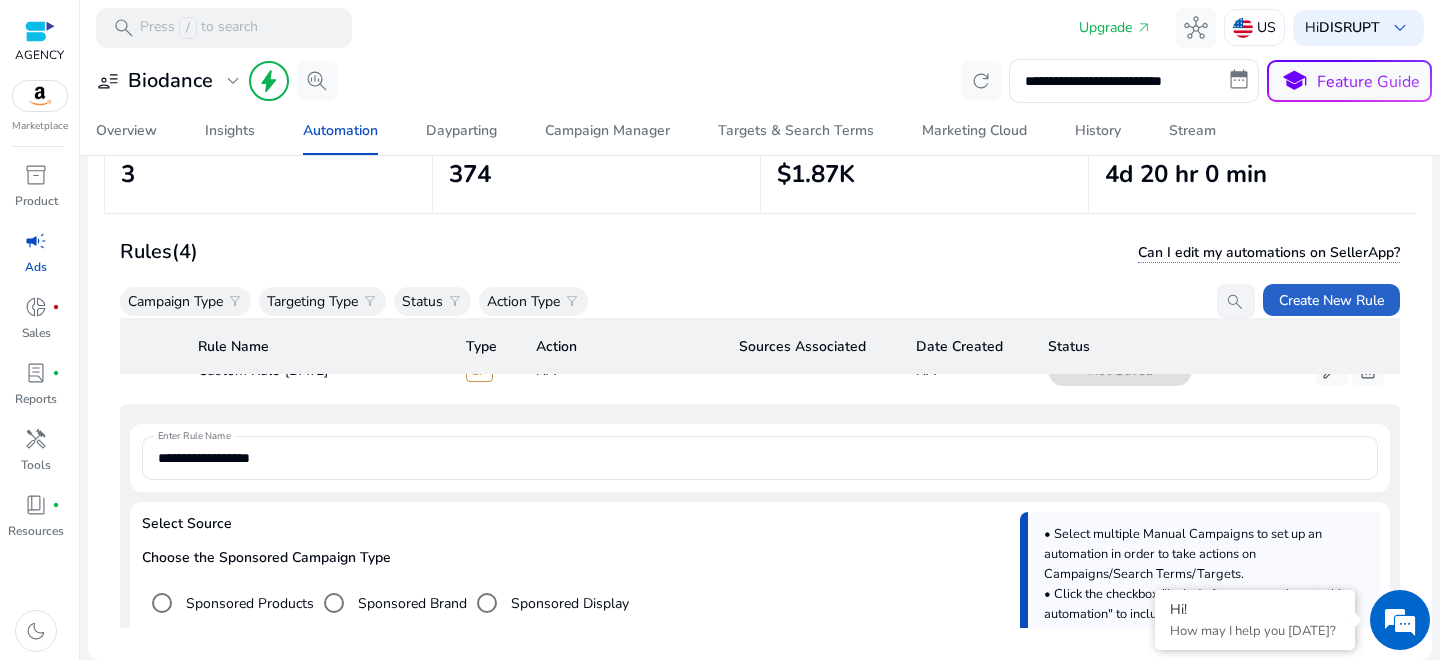 scroll, scrollTop: 72, scrollLeft: 0, axis: vertical 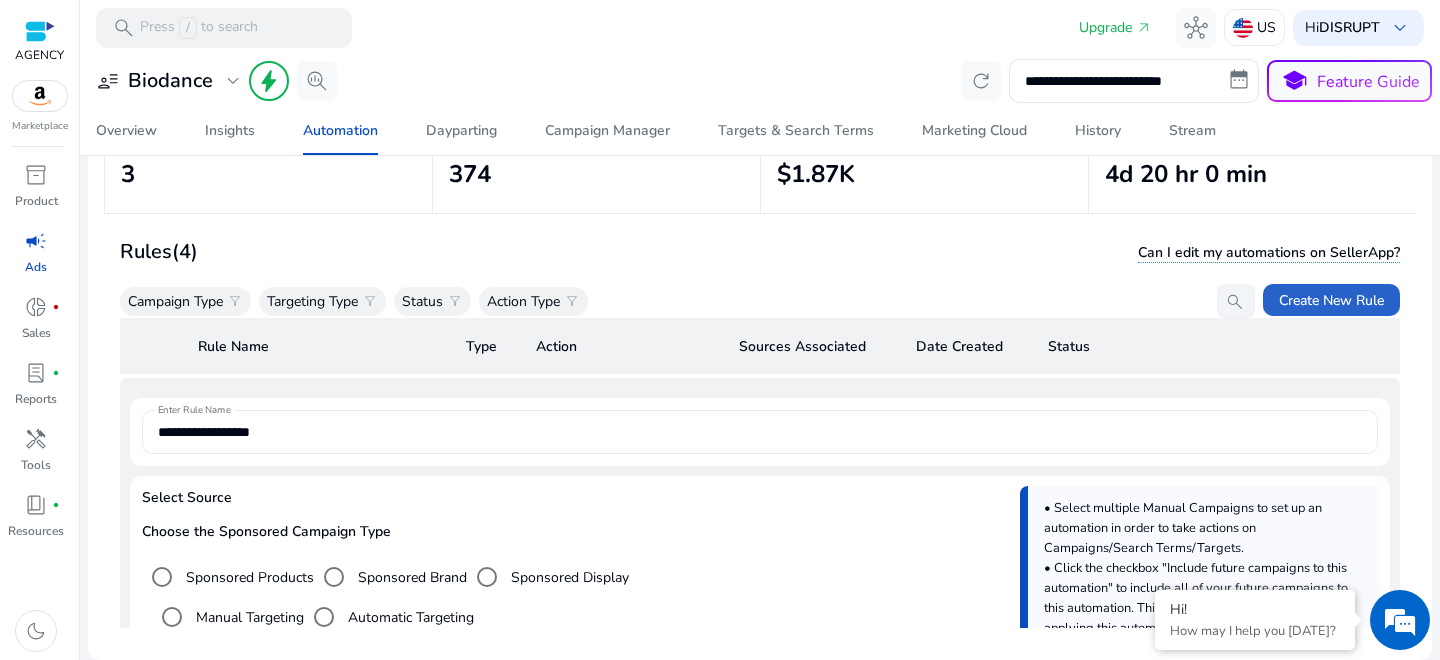 click on "**********" at bounding box center (760, 432) 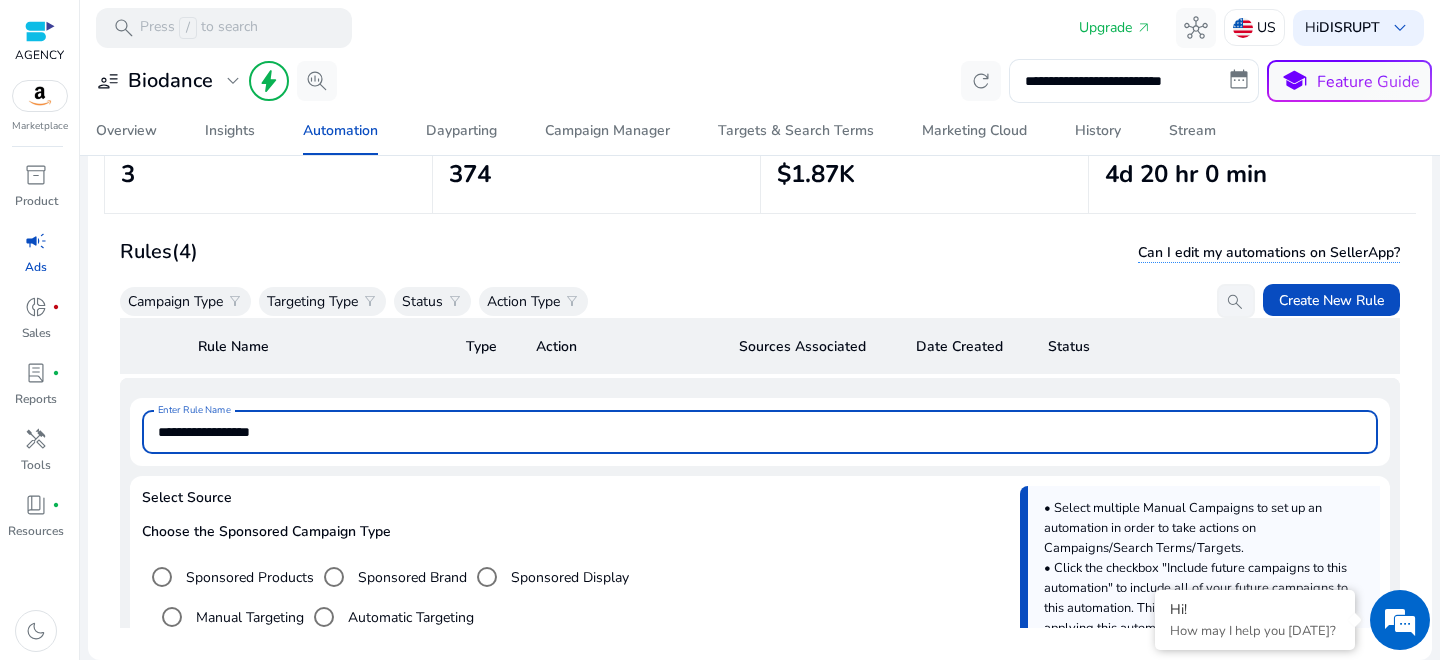 click on "**********" at bounding box center [760, 432] 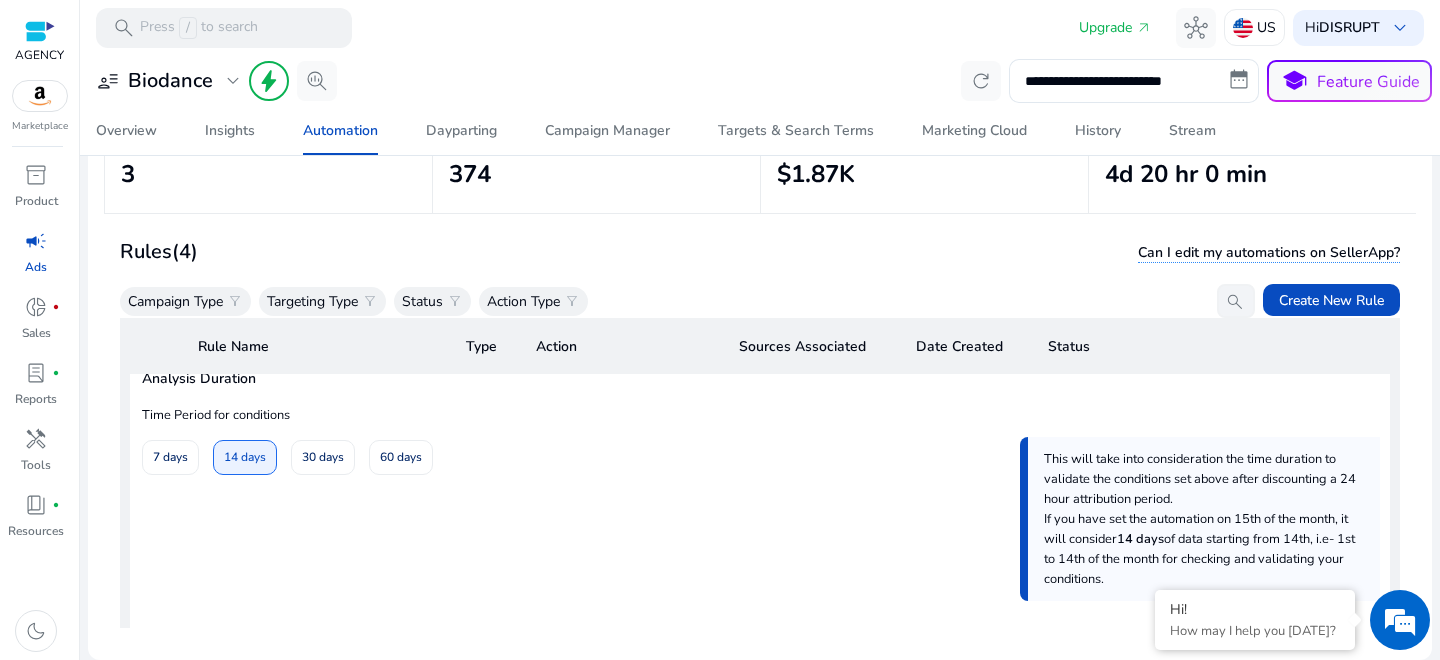 scroll, scrollTop: 732, scrollLeft: 0, axis: vertical 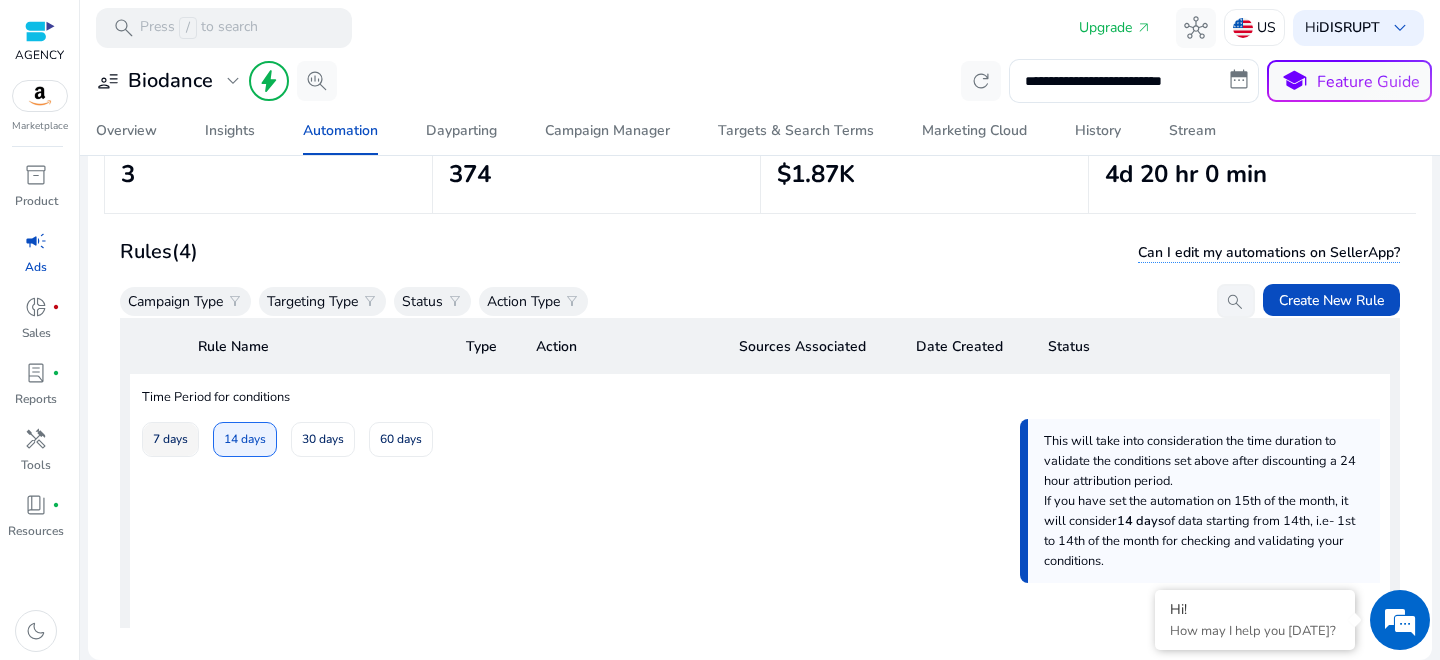 type on "**********" 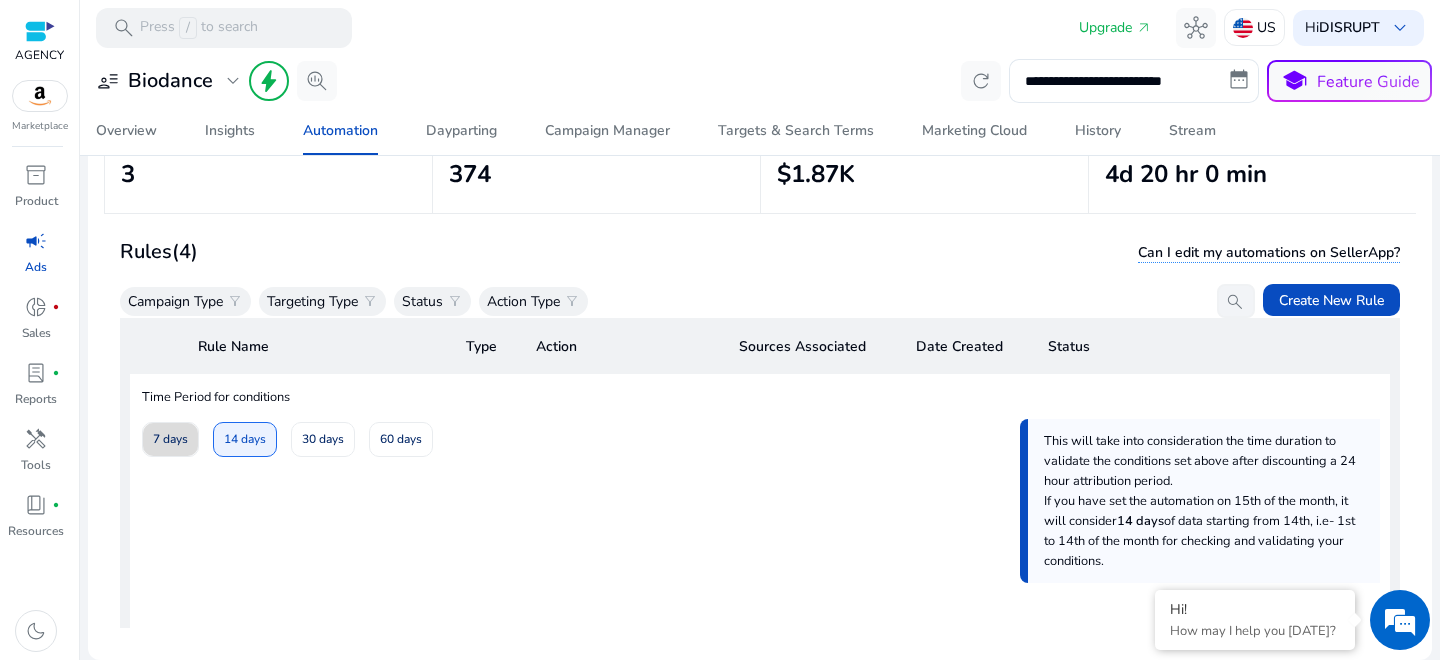 click 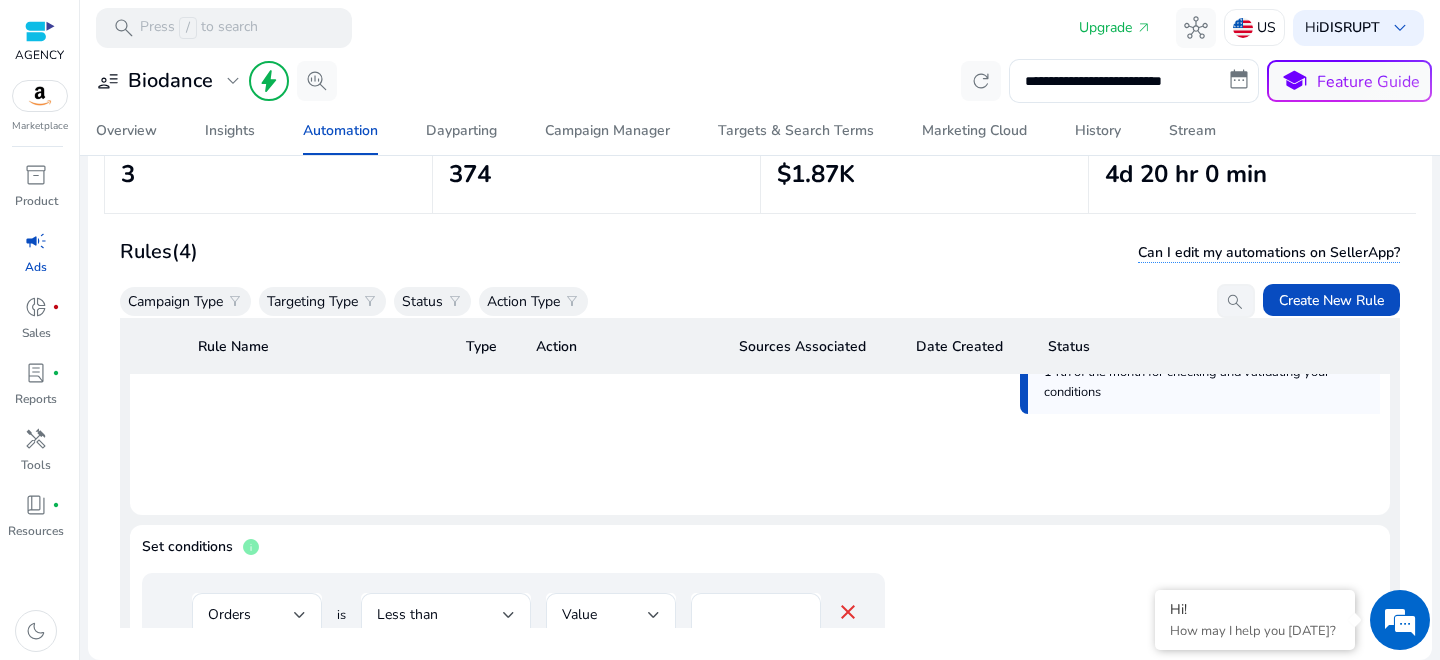 scroll, scrollTop: 1014, scrollLeft: 0, axis: vertical 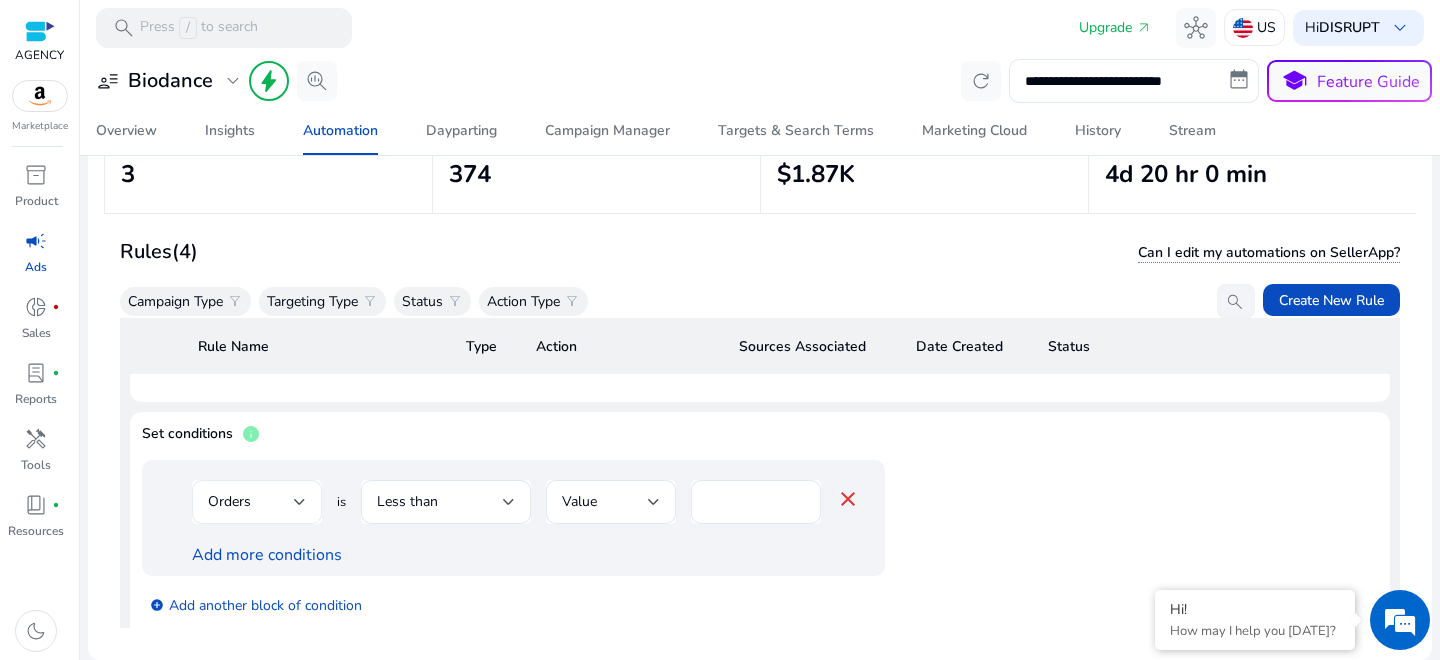 click on "Orders" at bounding box center [251, 502] 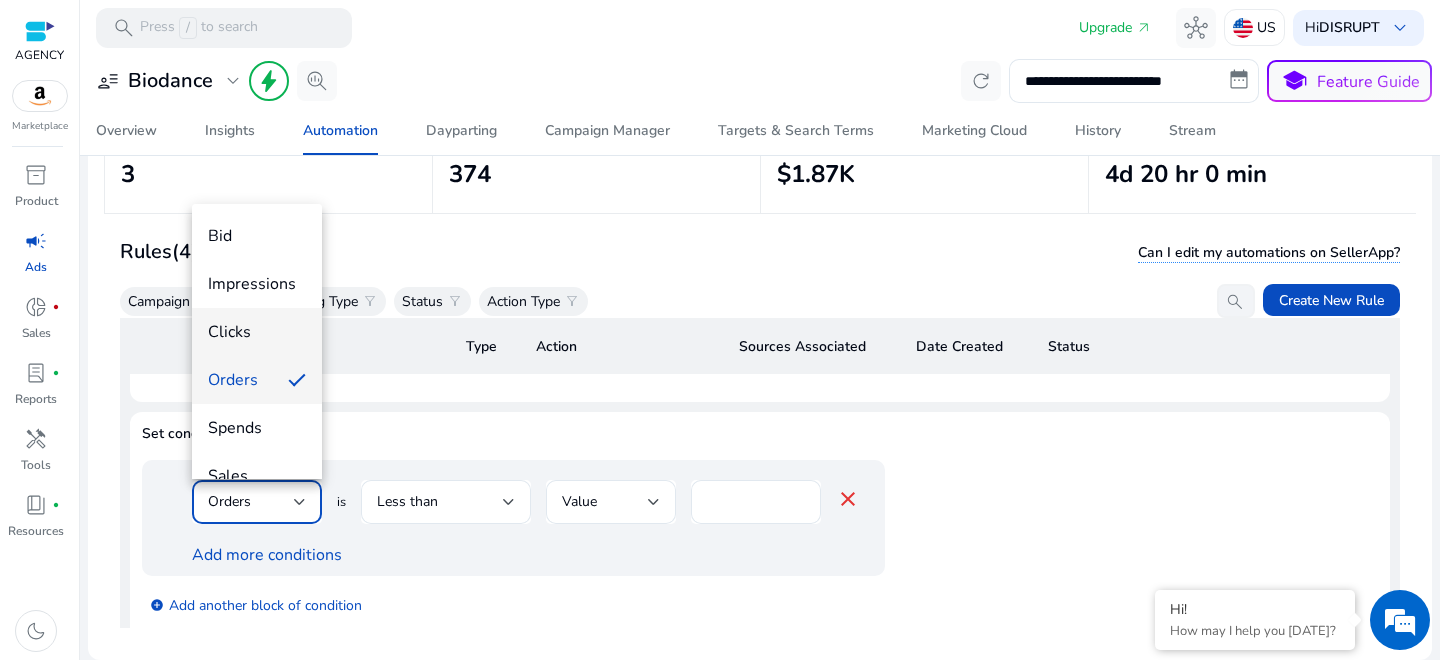 click on "Clicks" at bounding box center [257, 332] 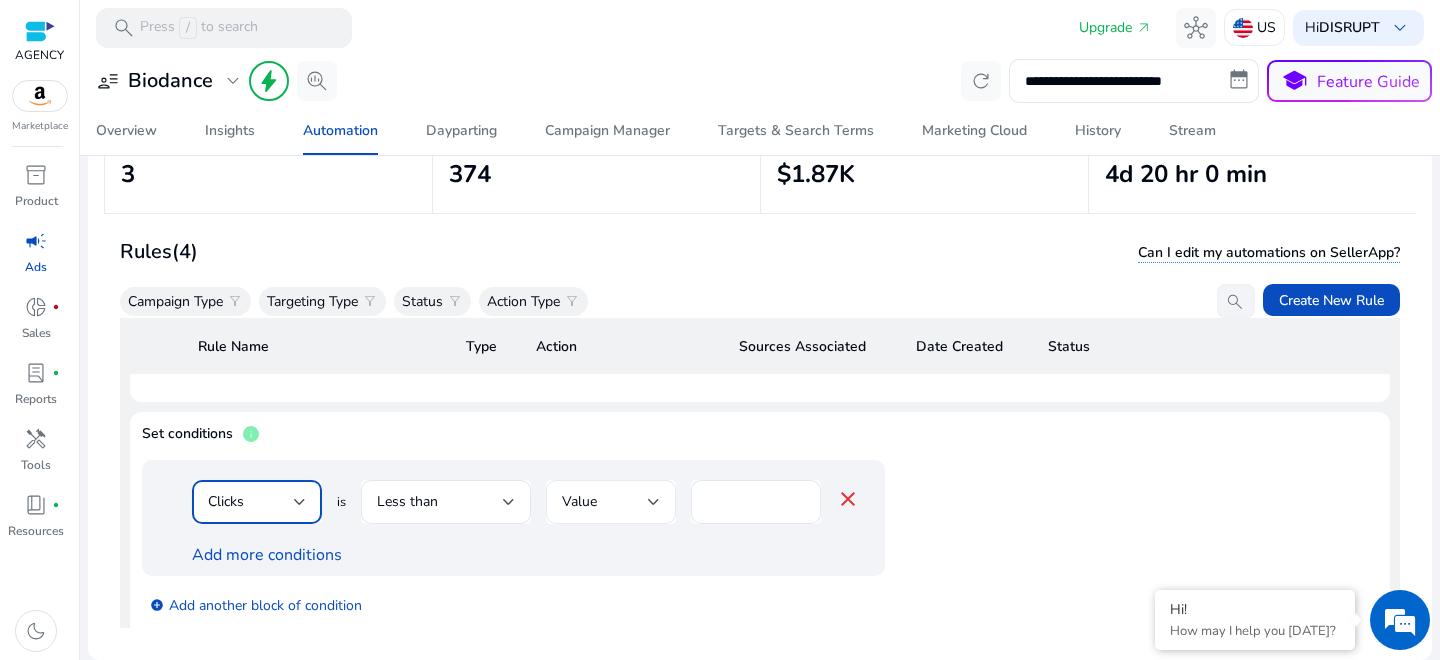 click on "Value" at bounding box center (605, 502) 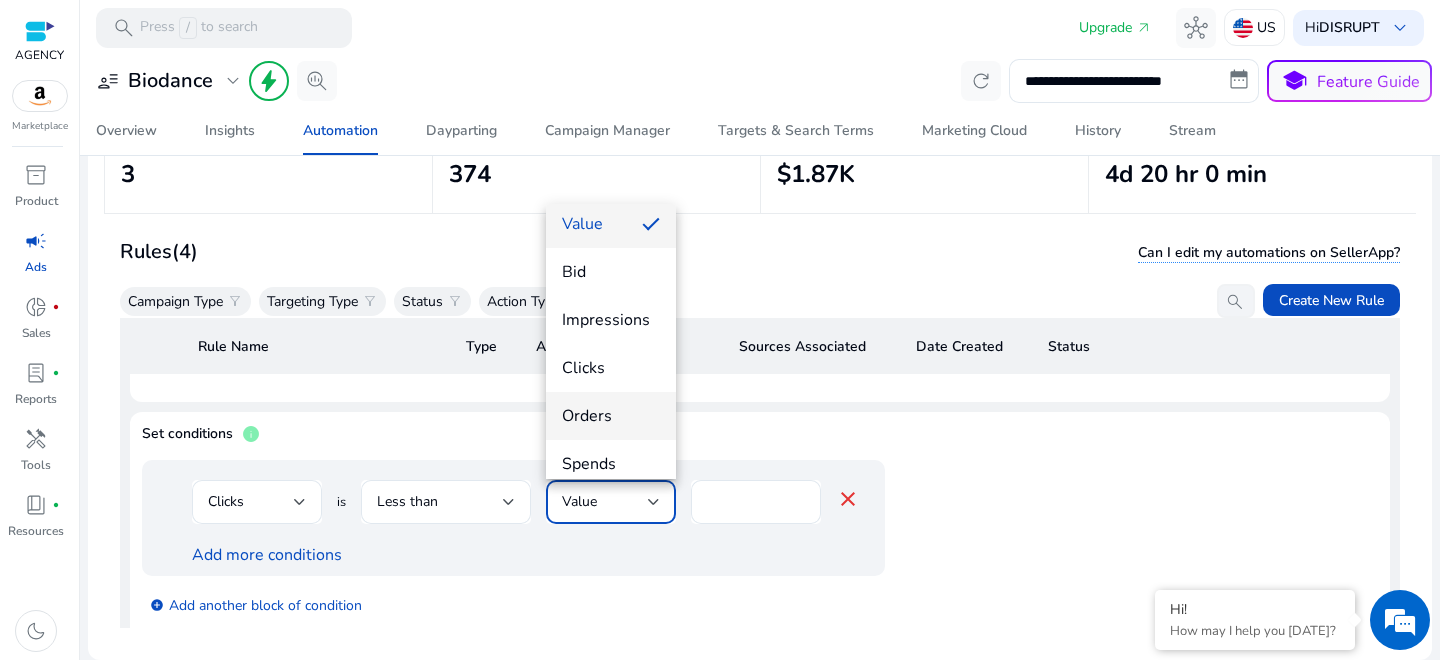 scroll, scrollTop: 16, scrollLeft: 0, axis: vertical 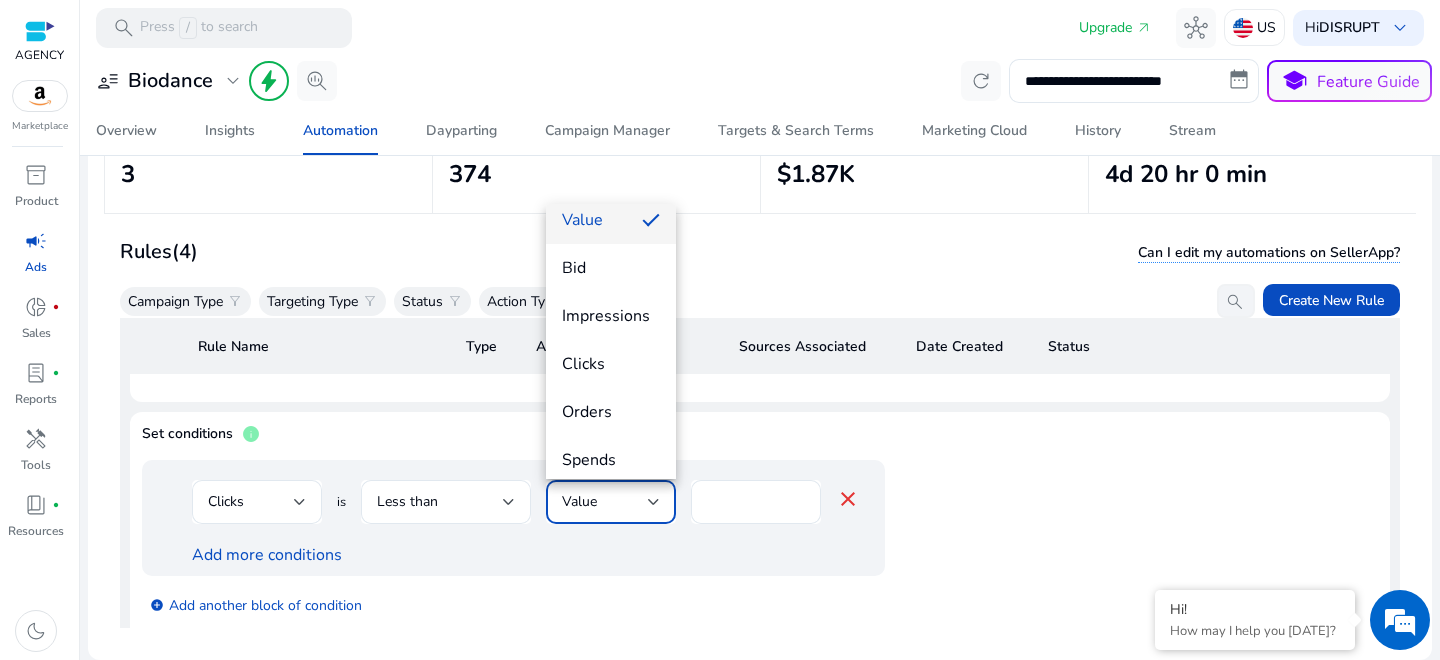 click at bounding box center [720, 330] 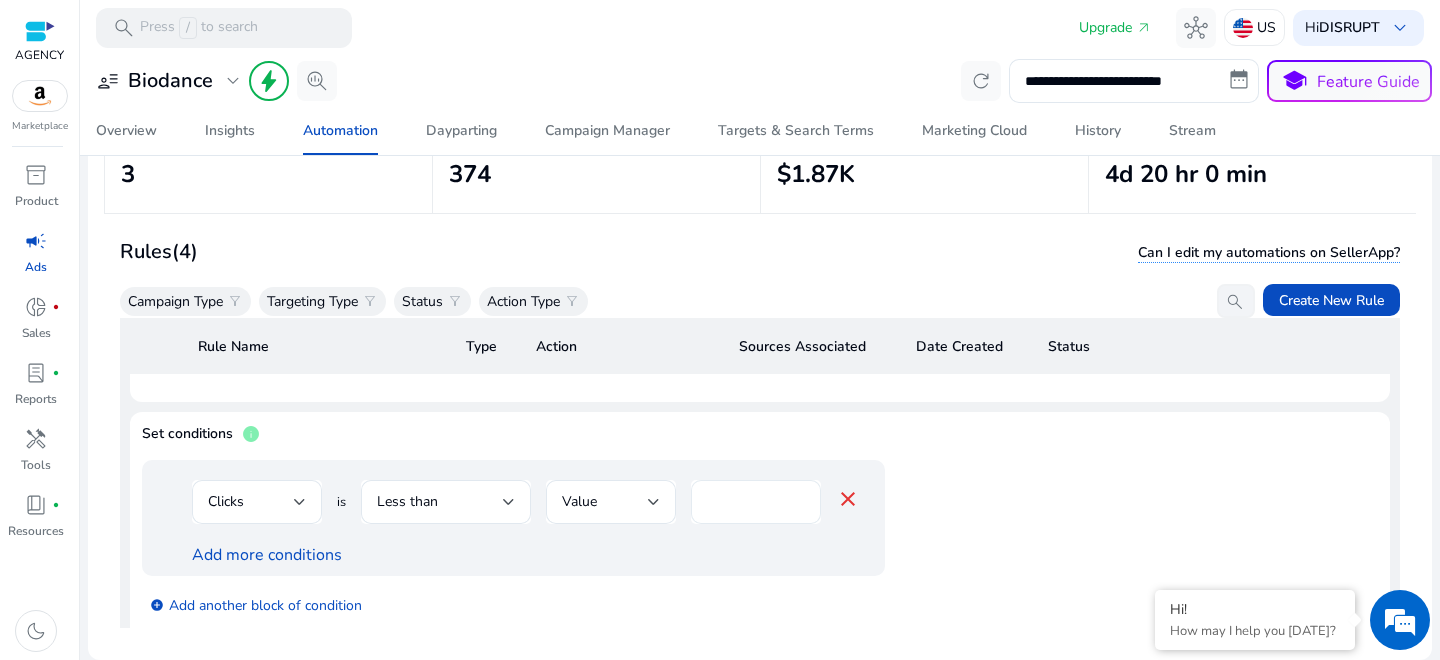 click on "*" 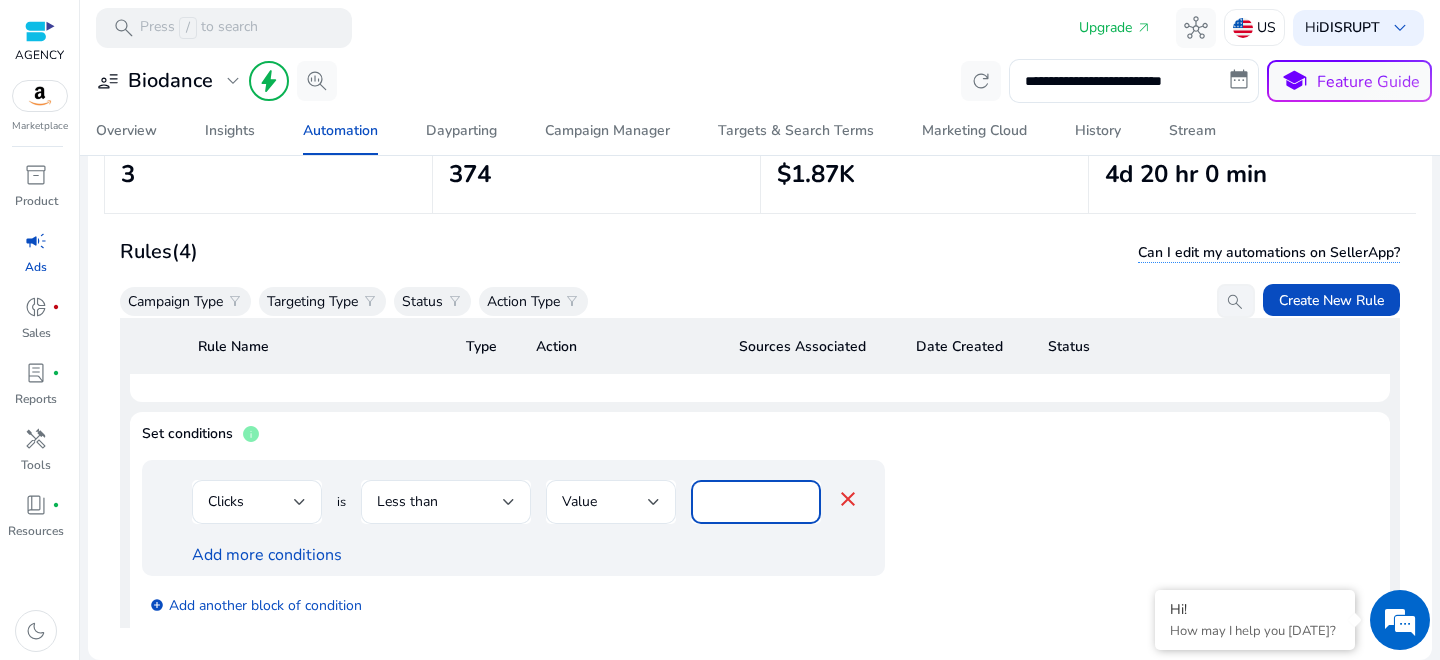 click on "*" at bounding box center (756, 502) 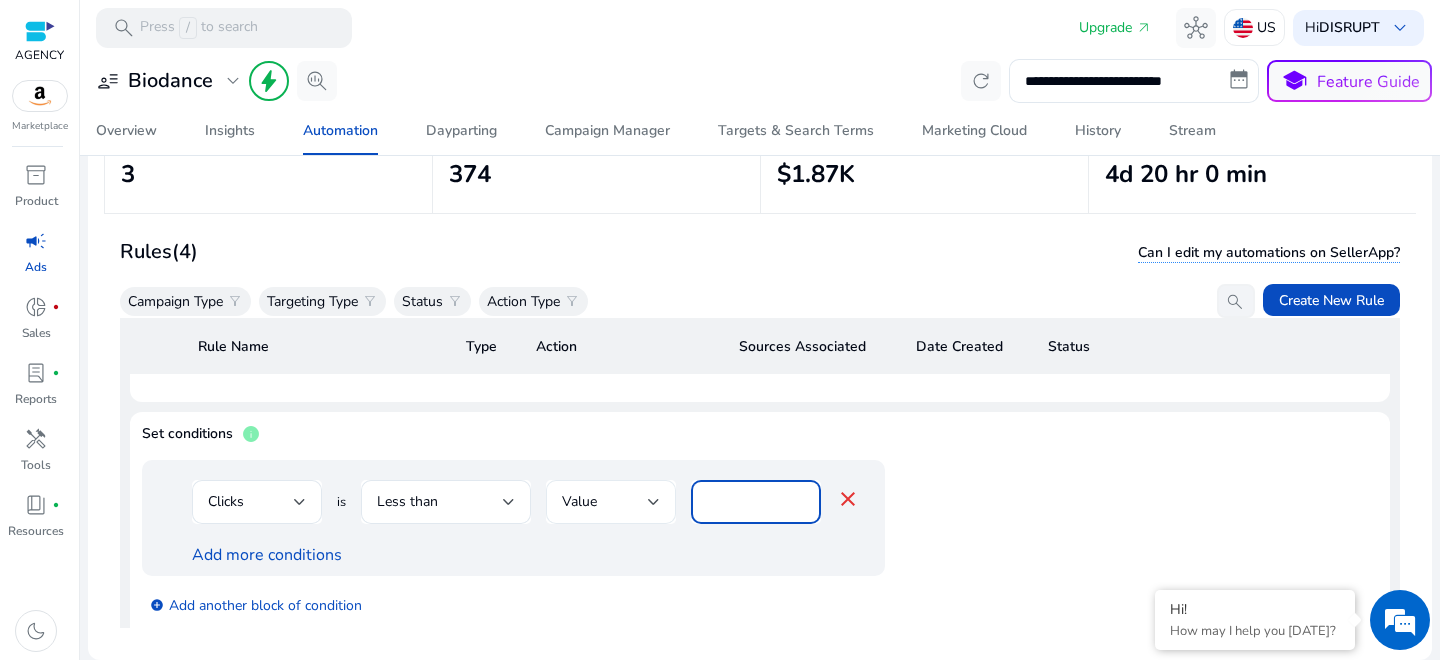 drag, startPoint x: 723, startPoint y: 507, endPoint x: 644, endPoint y: 502, distance: 79.15807 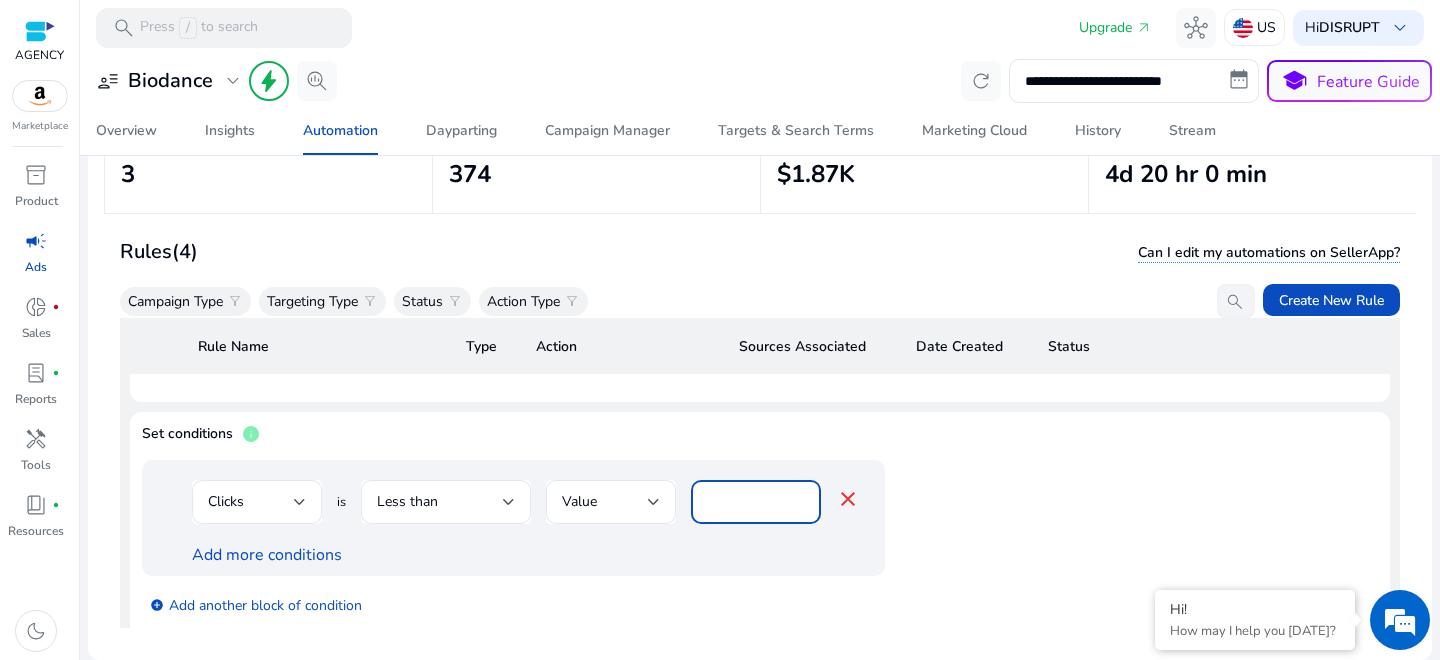 type on "*" 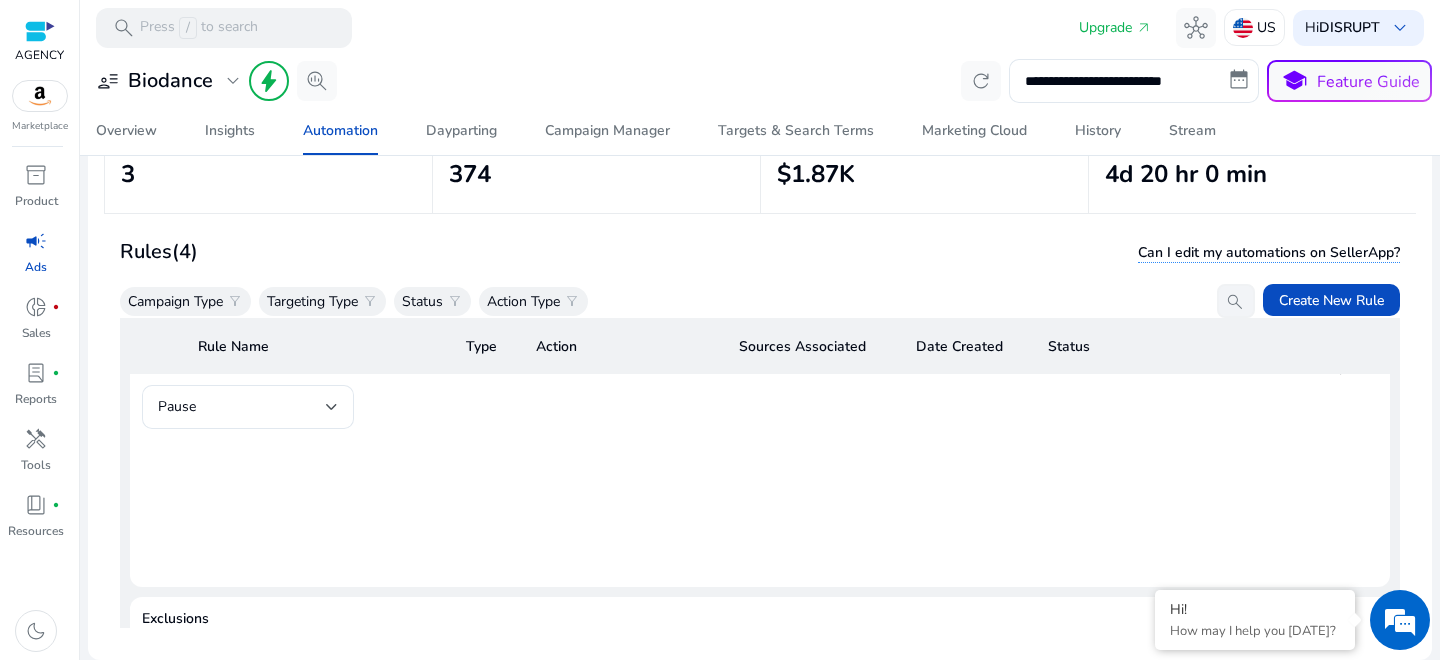 scroll, scrollTop: 1346, scrollLeft: 0, axis: vertical 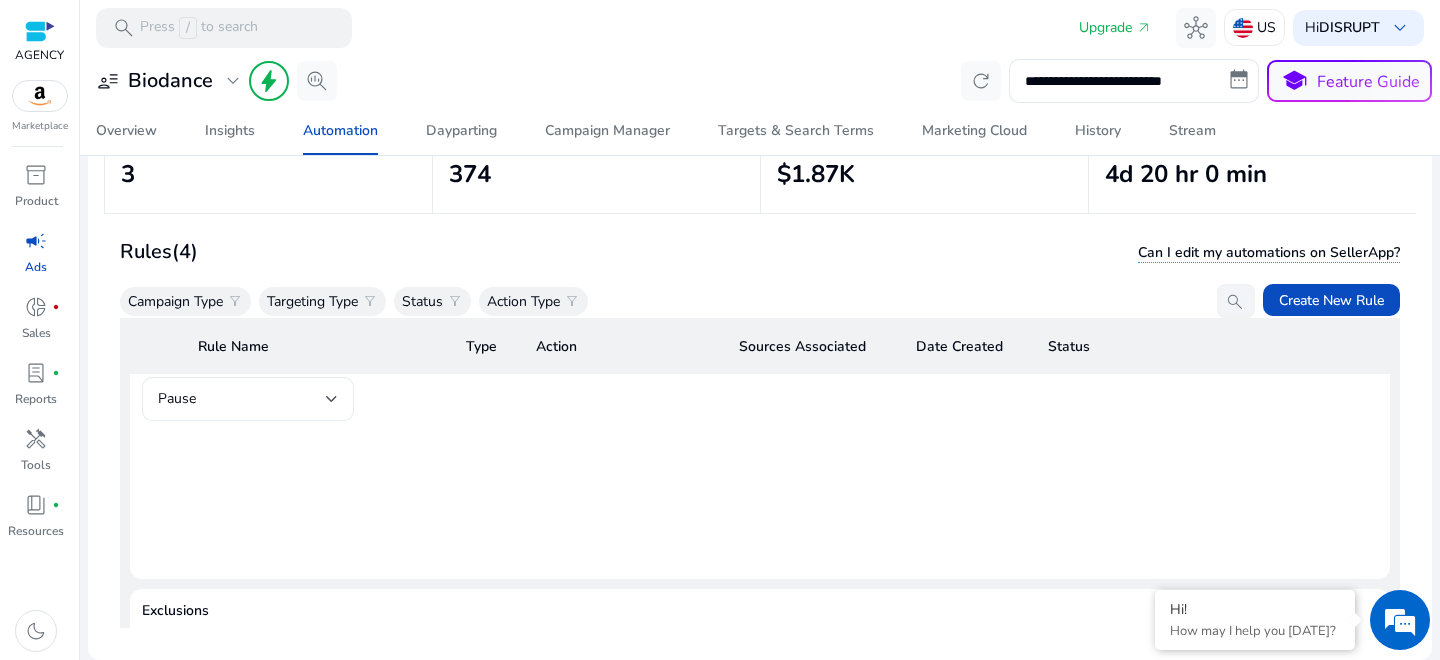 click on "Pause" at bounding box center [248, 399] 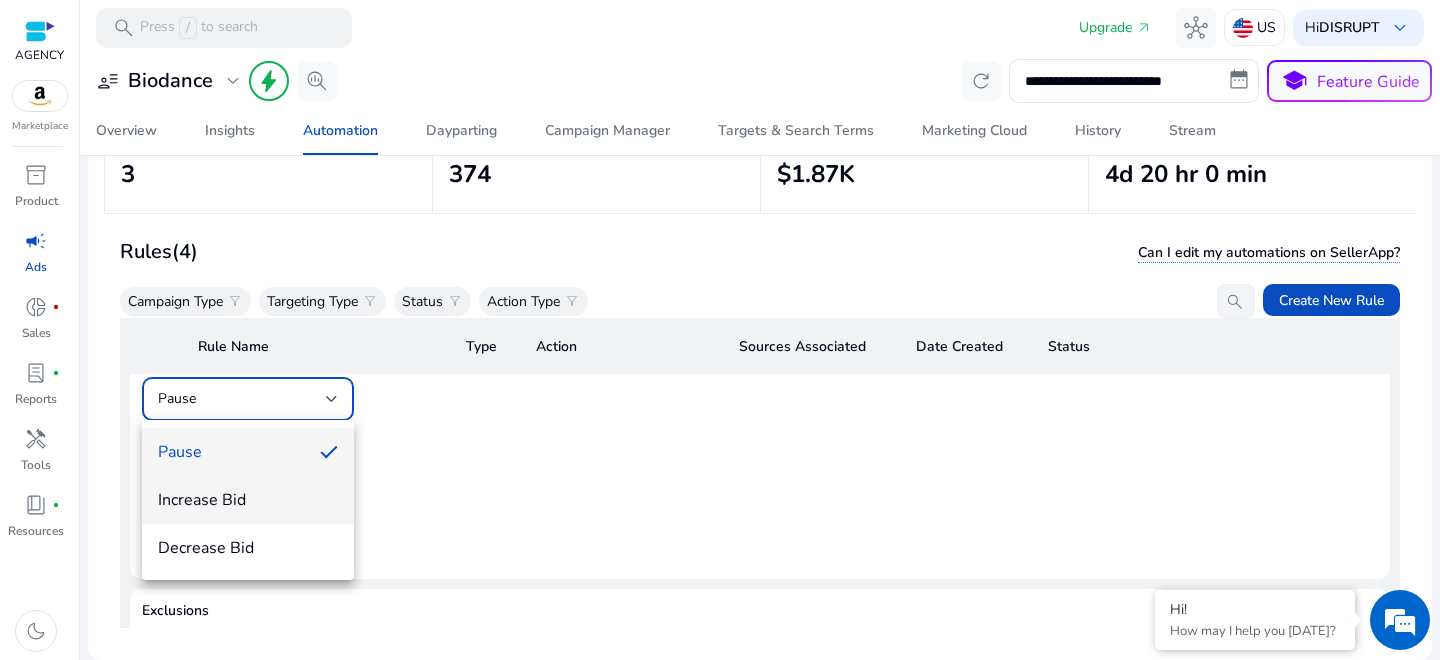 click on "Increase Bid" at bounding box center [248, 500] 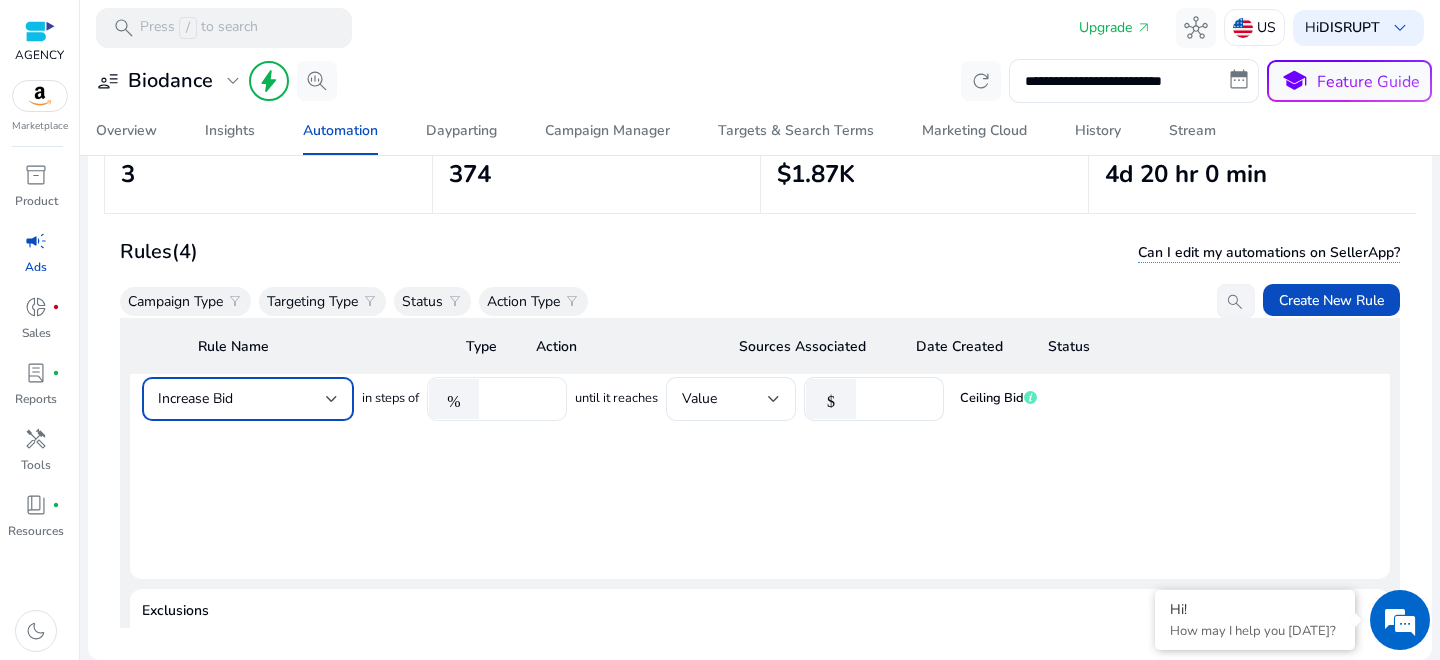 click on "****" at bounding box center (520, 399) 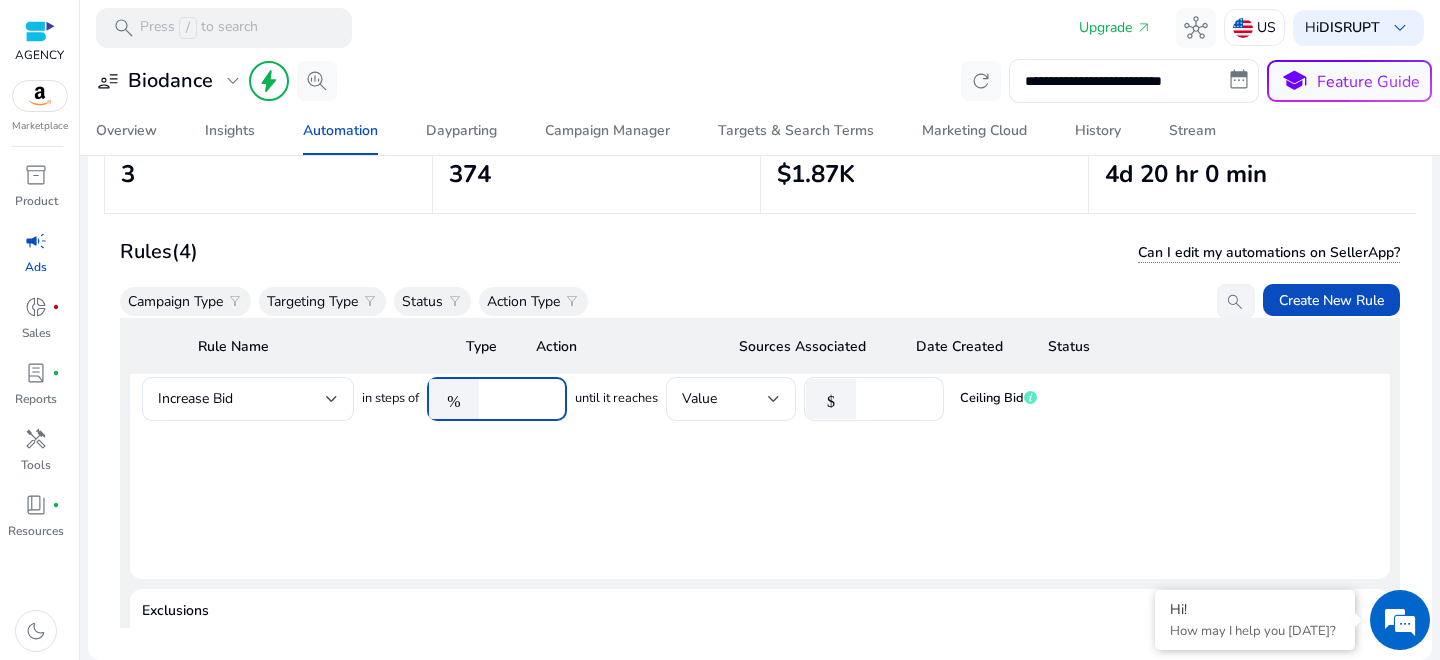click on "****" at bounding box center [520, 399] 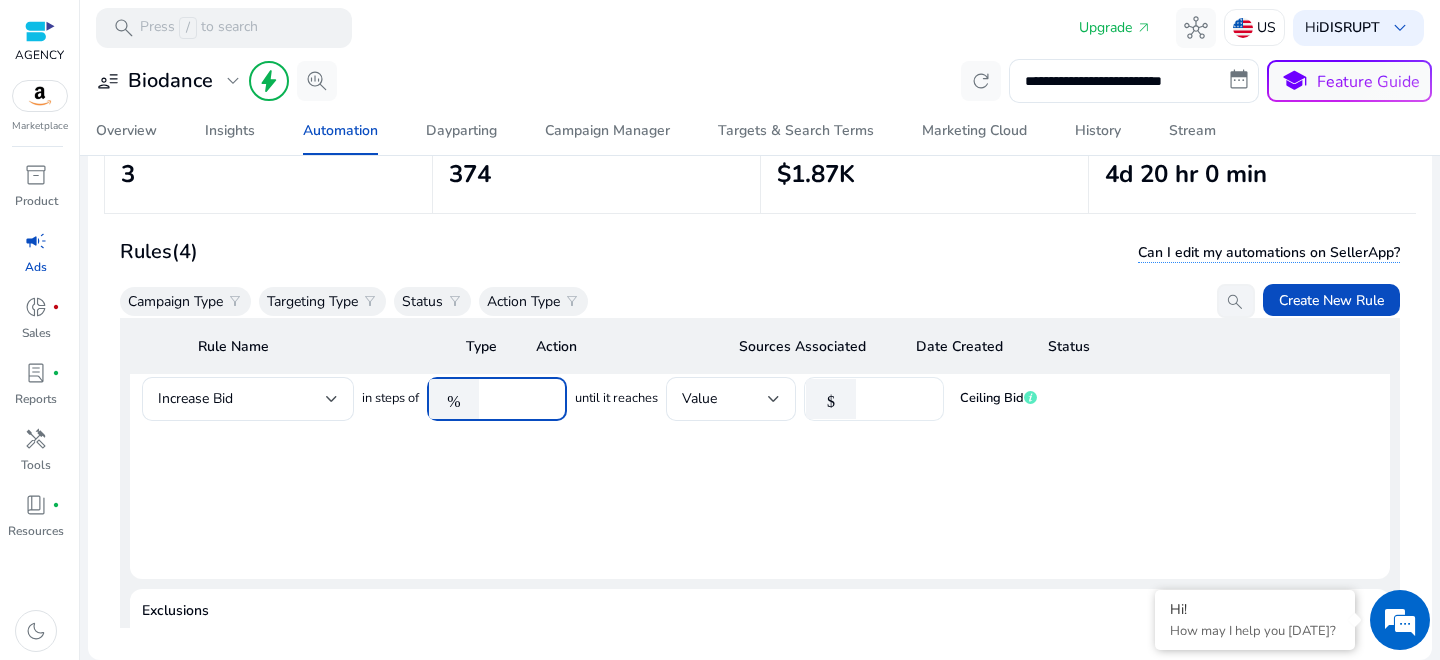 type on "**" 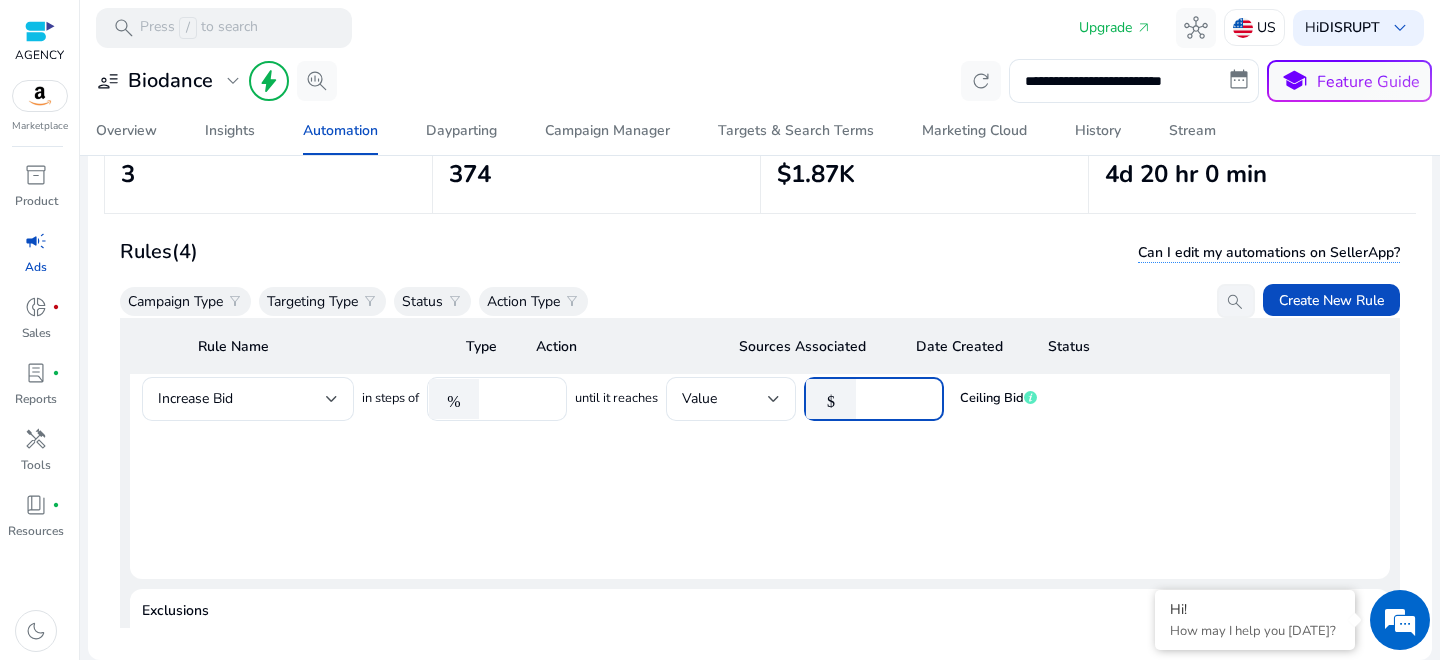 click on "****" at bounding box center [897, 399] 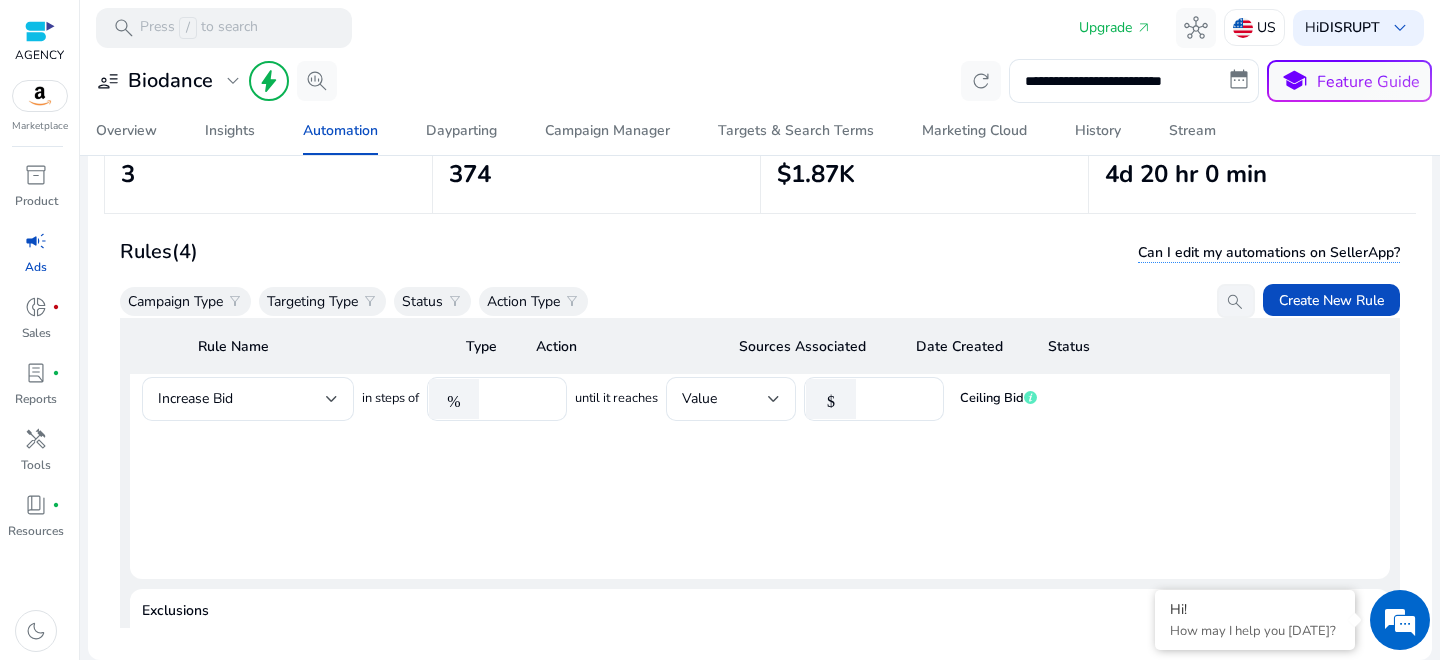 click on "If these conditions are met then   info  settings Advanced Options  Increase Bid in steps of % ** until it reaches Value $ * Ceiling Bid" 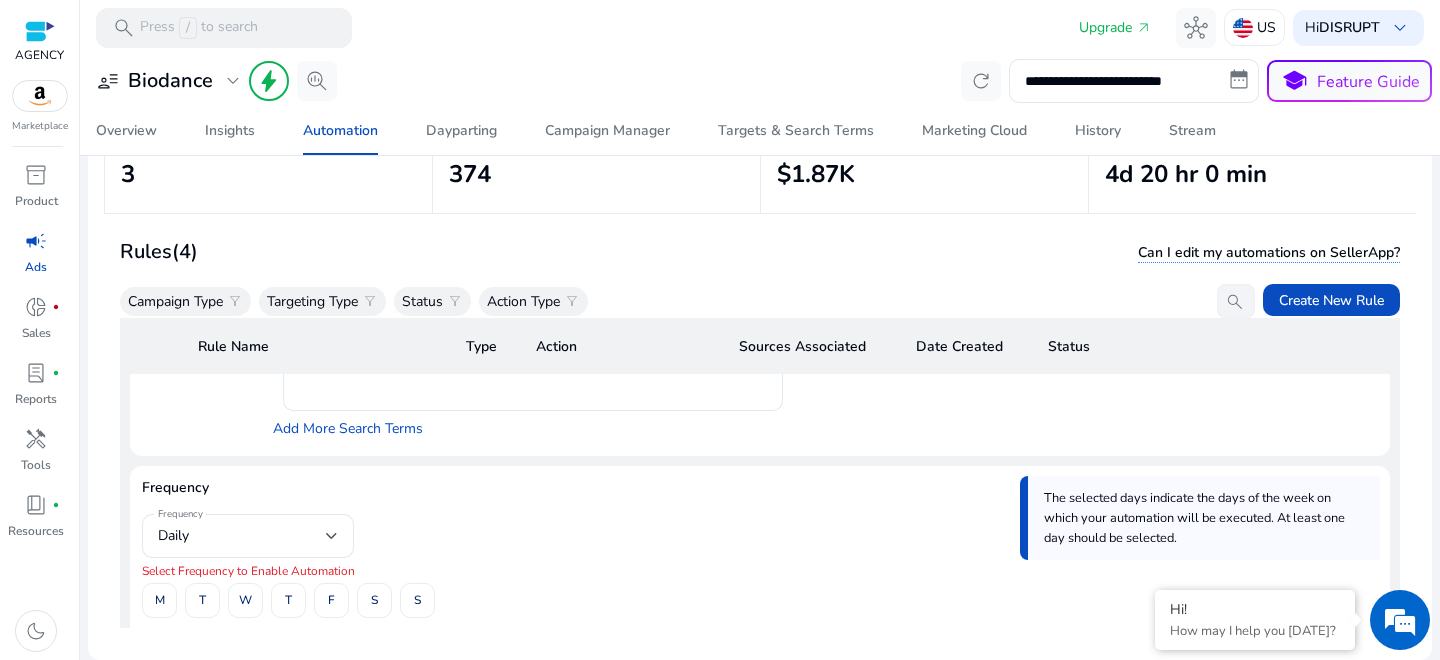 scroll, scrollTop: 2007, scrollLeft: 0, axis: vertical 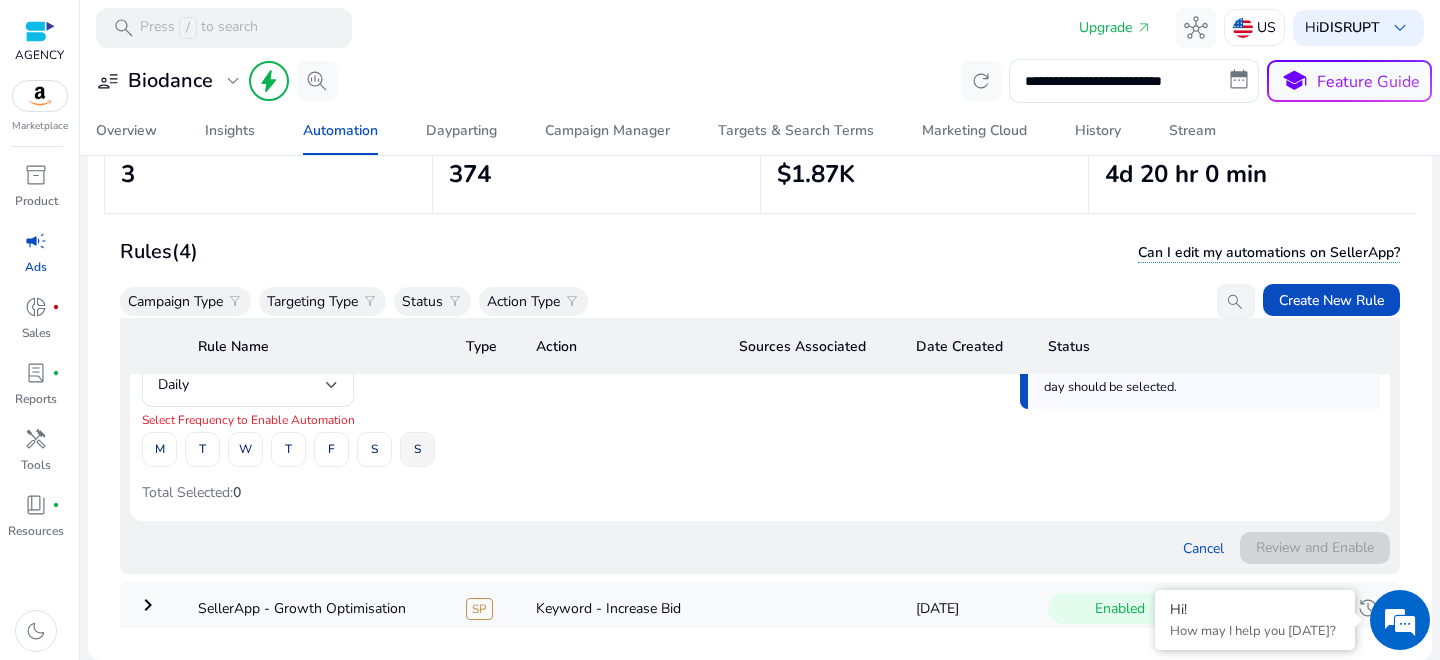 click on "S" 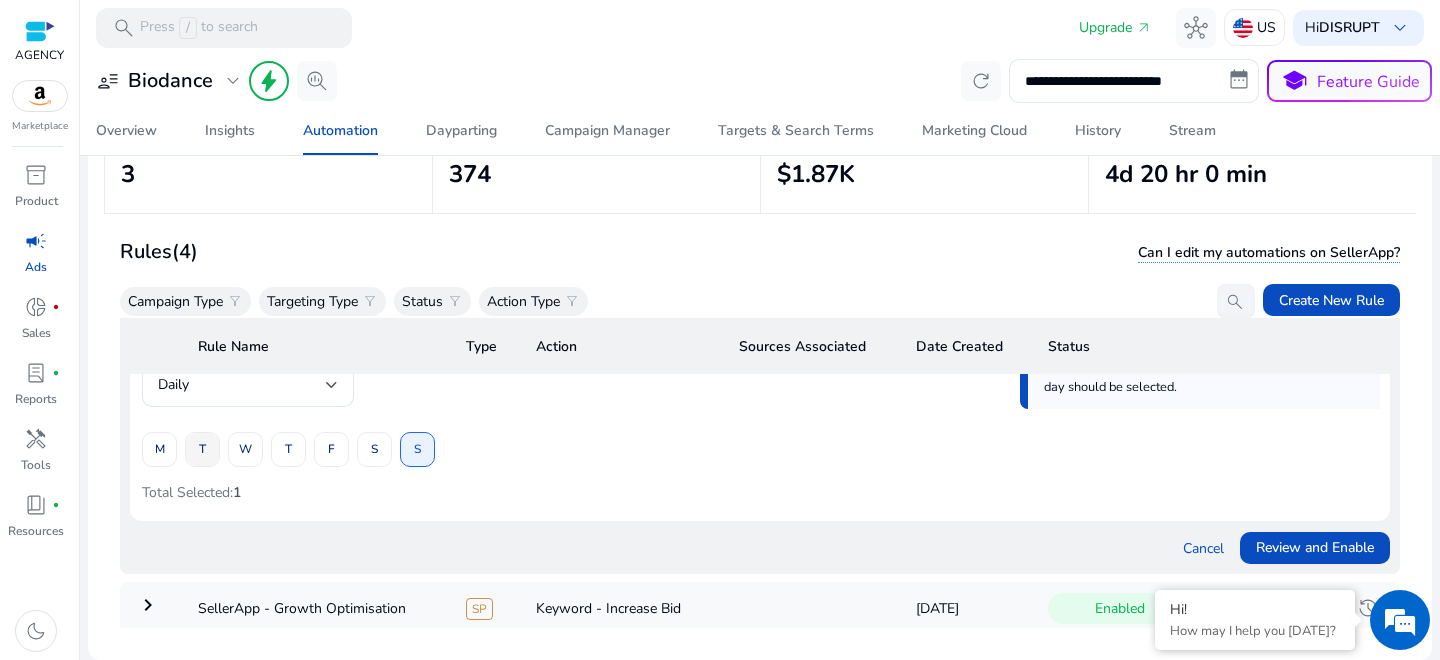 click 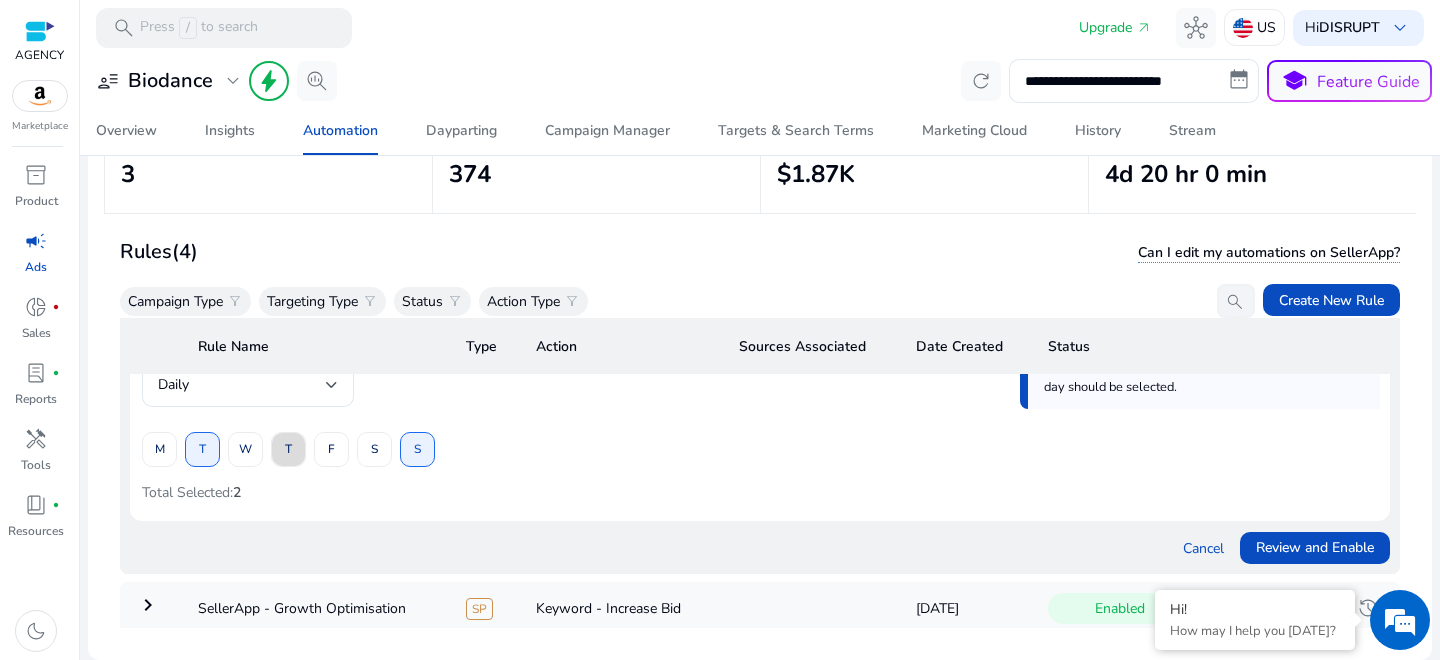 click on "T" 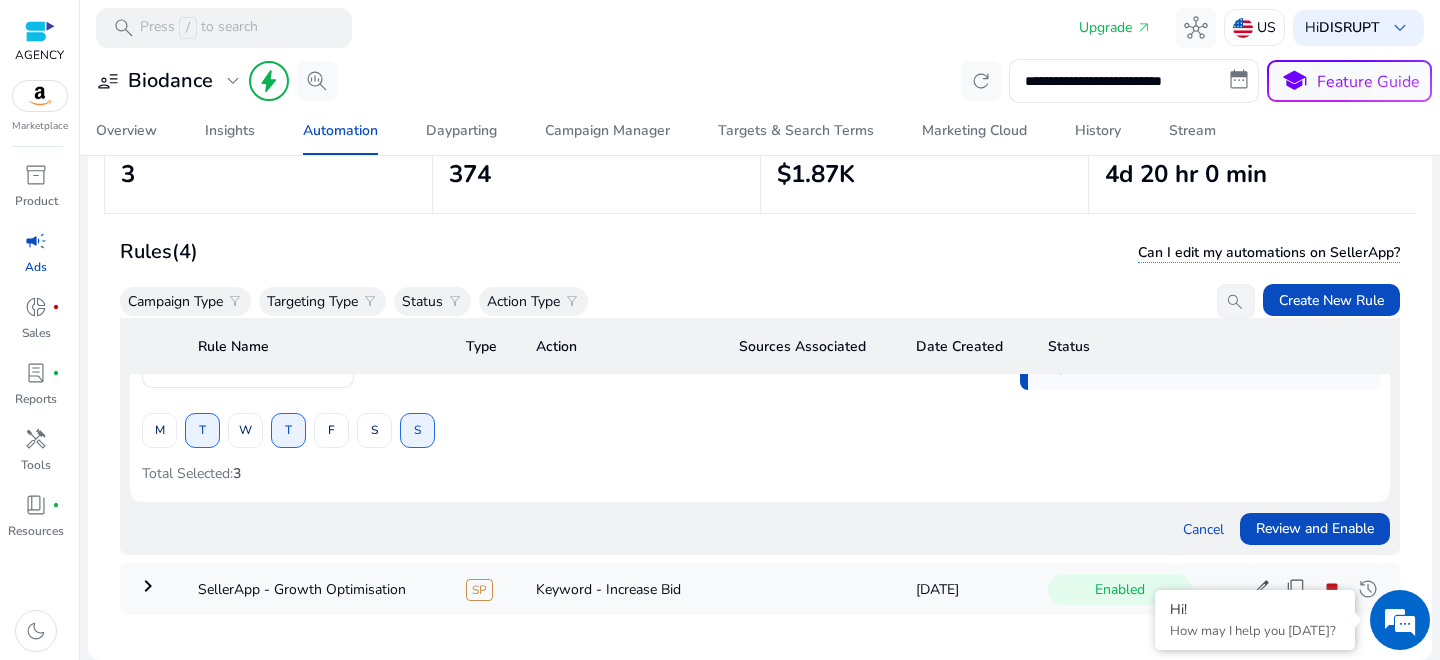scroll, scrollTop: 2046, scrollLeft: 0, axis: vertical 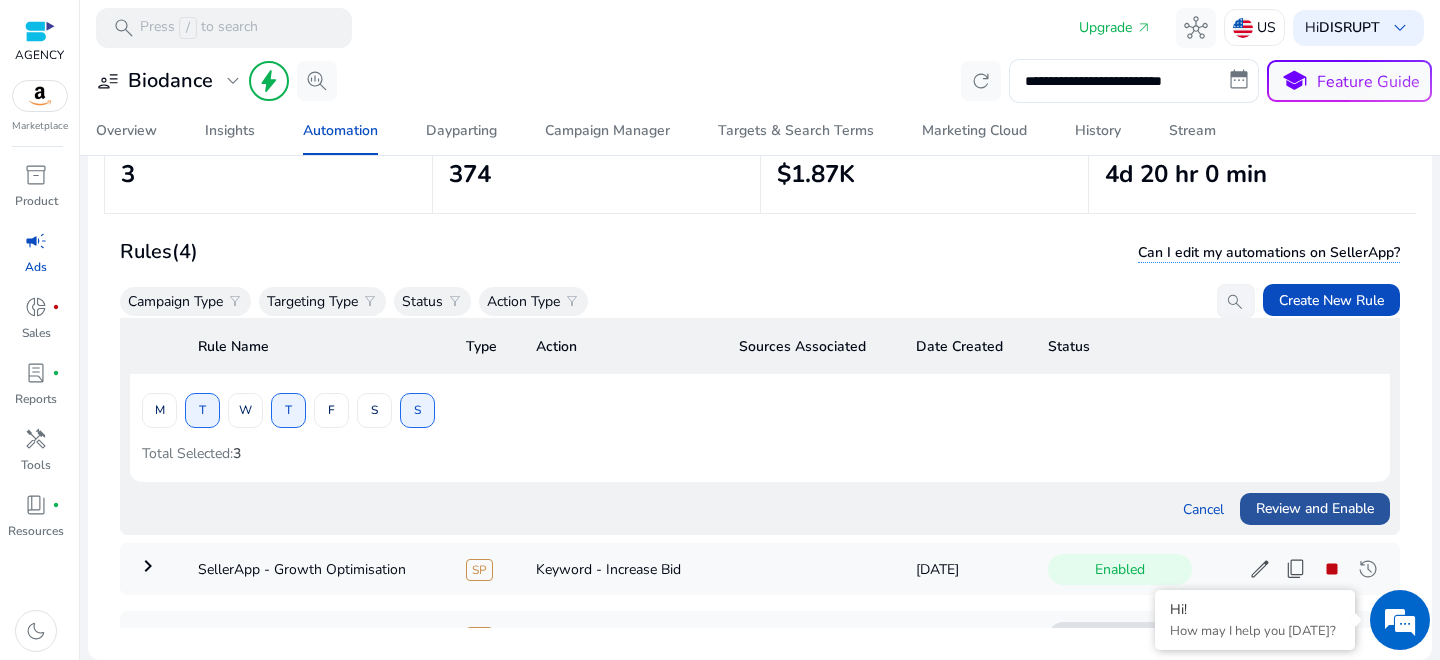 click on "Review and Enable" 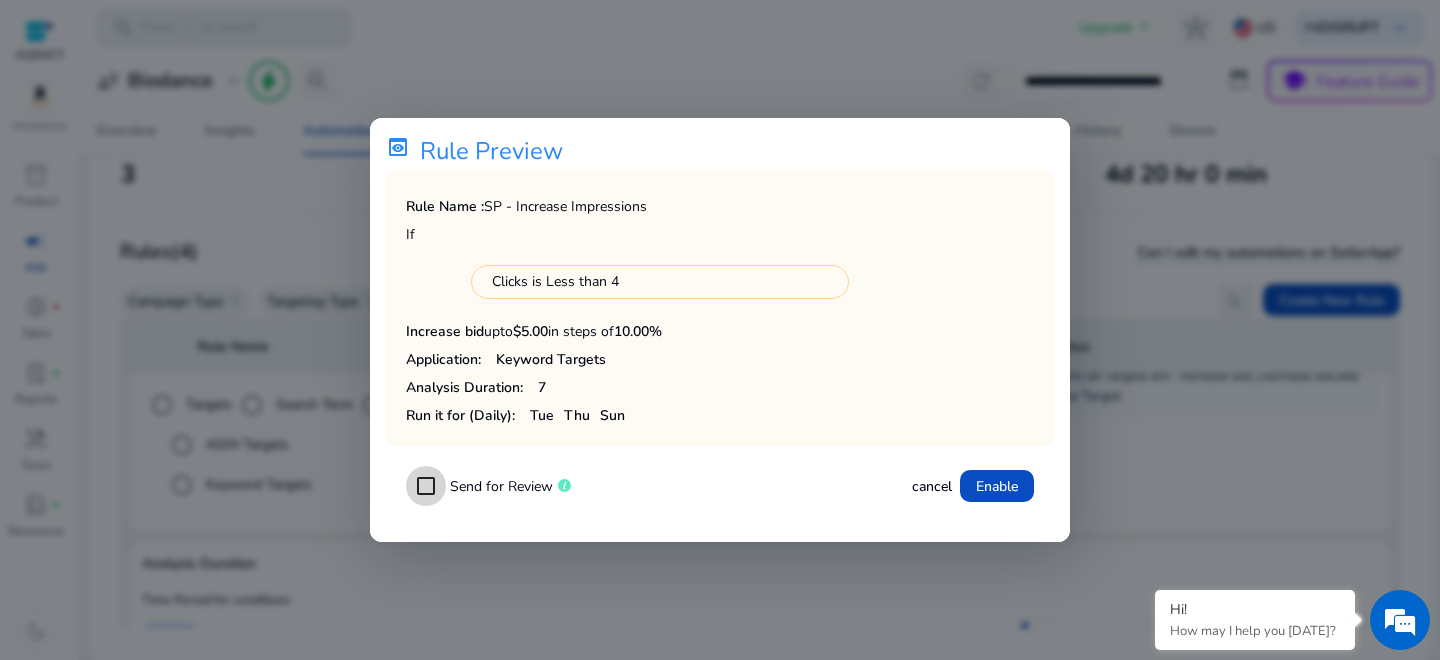 scroll, scrollTop: 72, scrollLeft: 0, axis: vertical 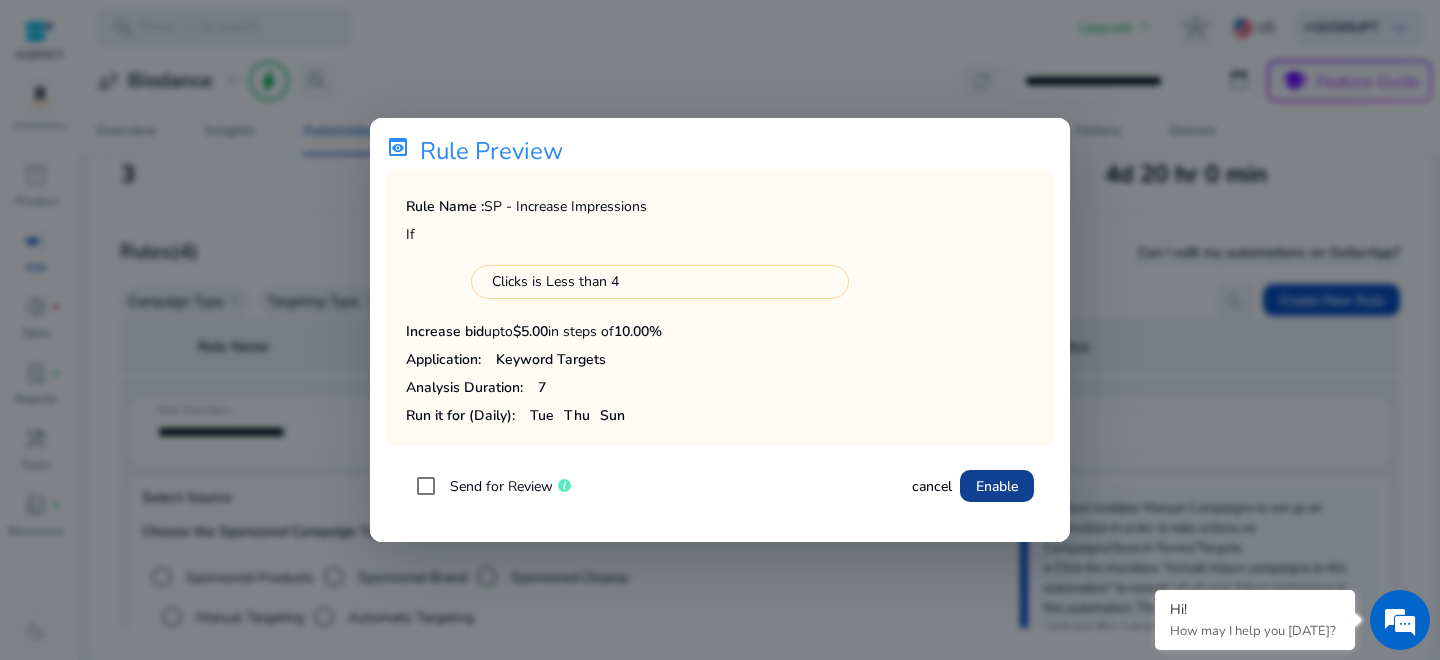 click on "Enable" 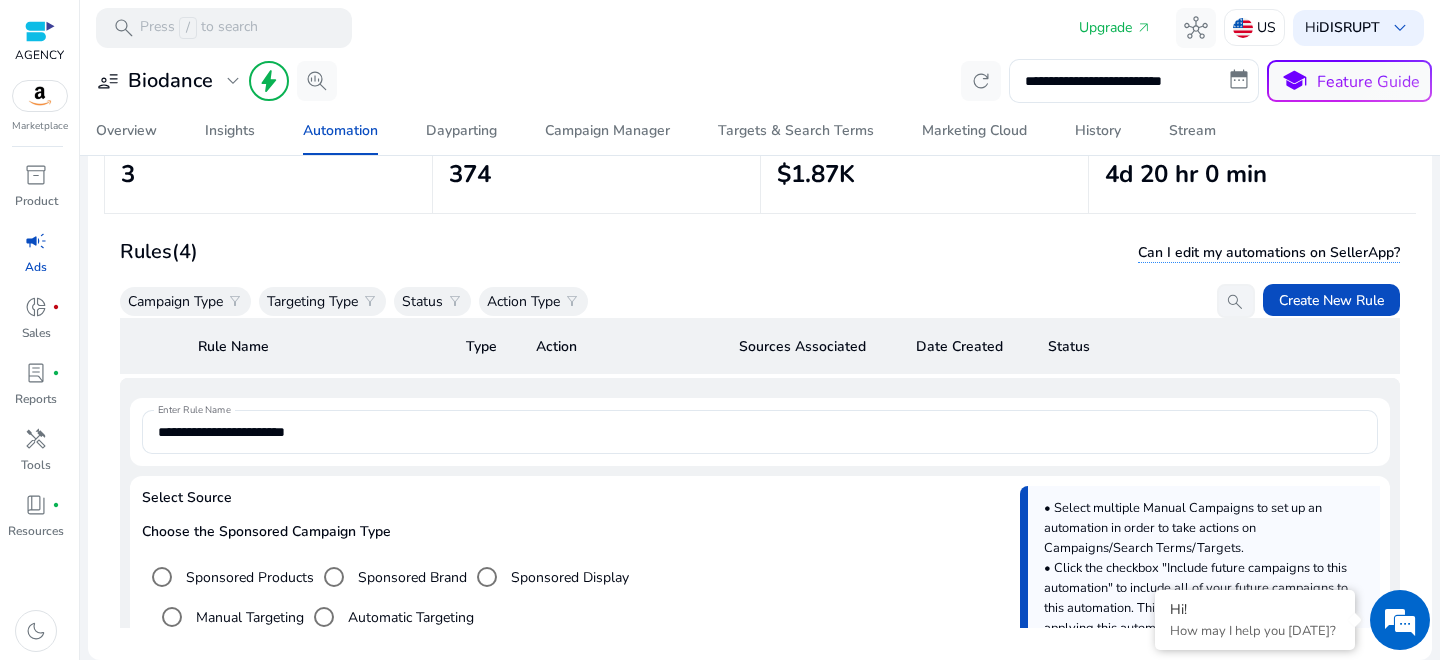 scroll, scrollTop: 2089, scrollLeft: 0, axis: vertical 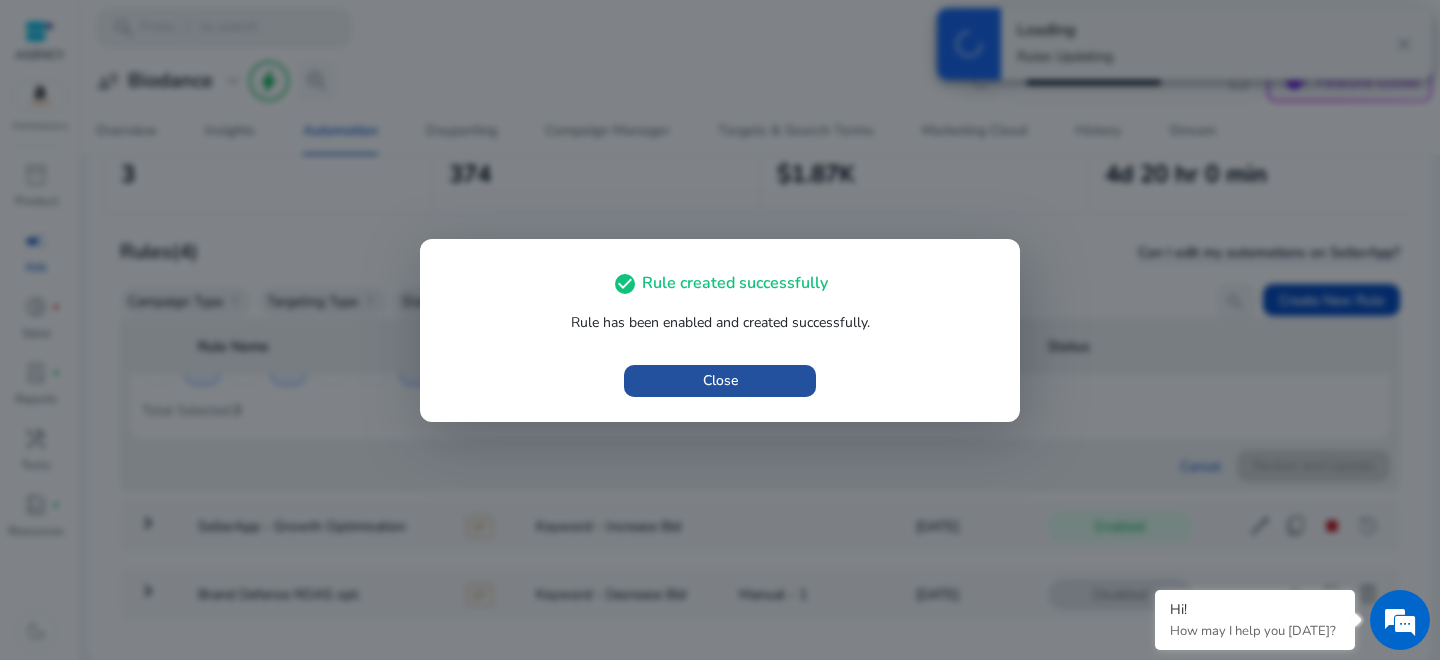 click at bounding box center [720, 381] 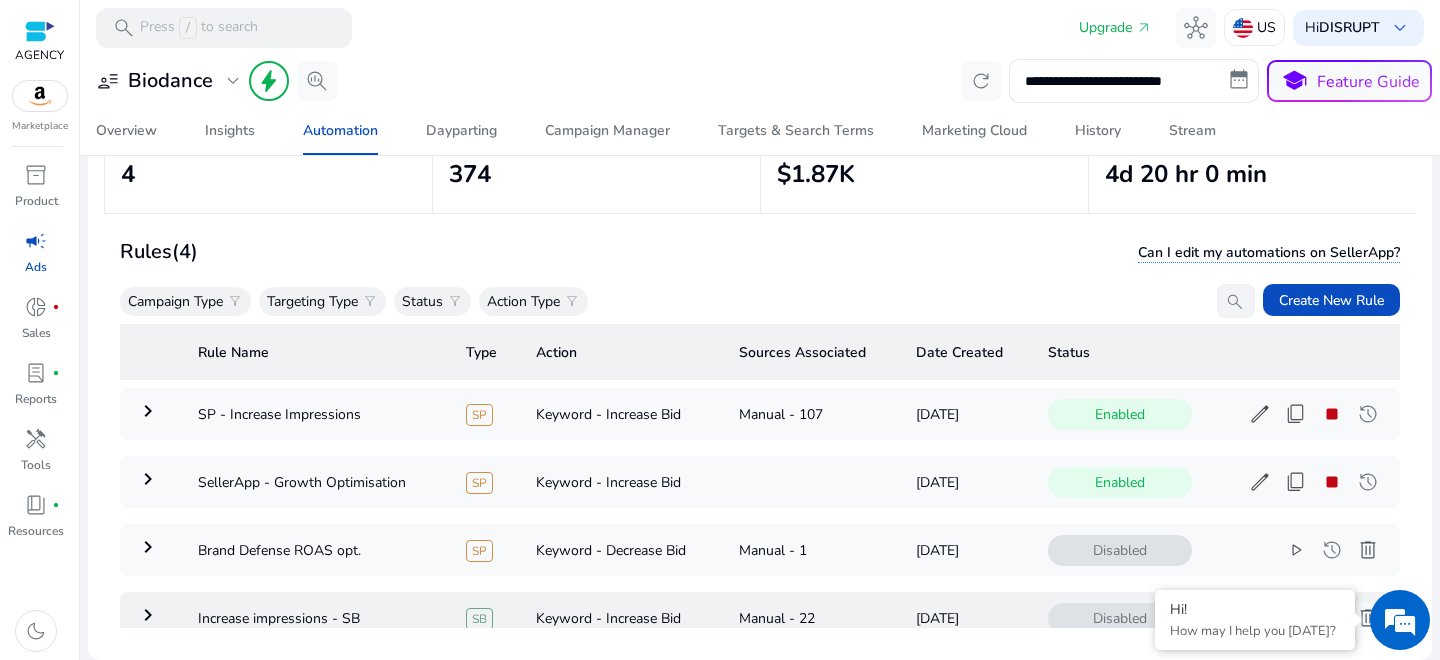 scroll, scrollTop: 0, scrollLeft: 0, axis: both 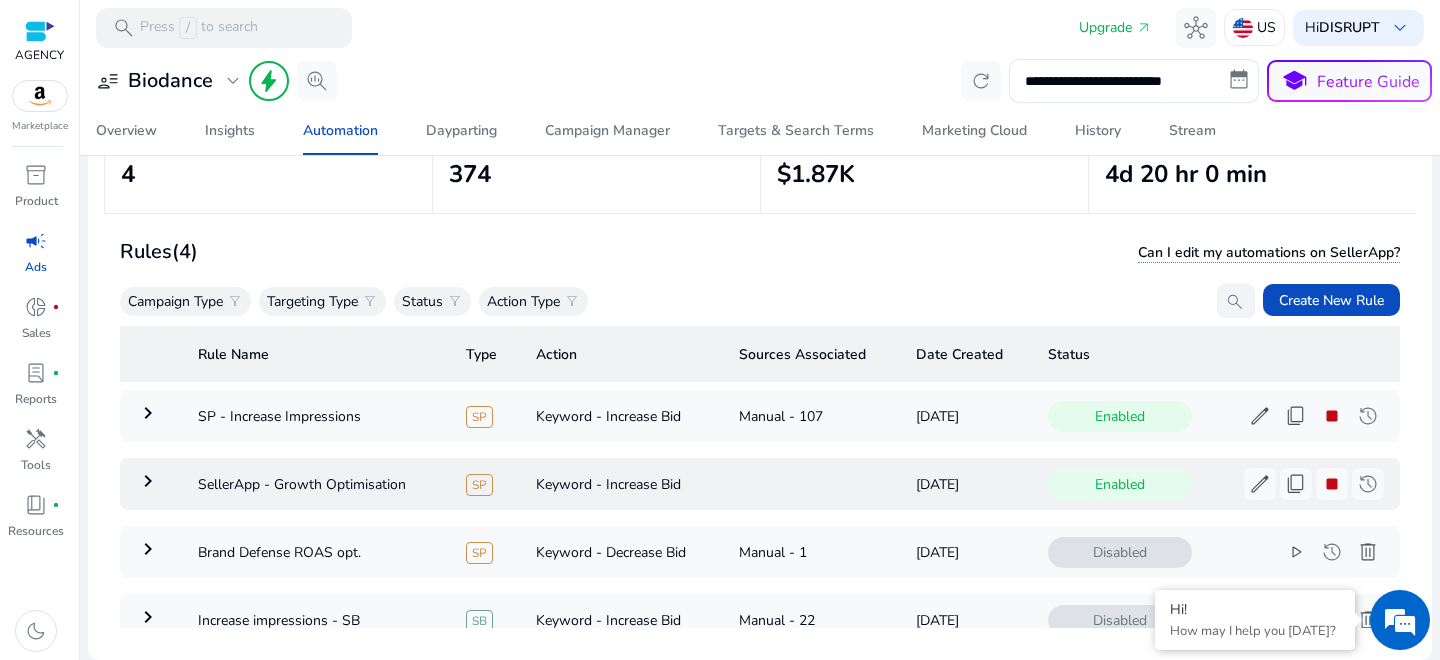 click on "keyboard_arrow_right" at bounding box center [148, 481] 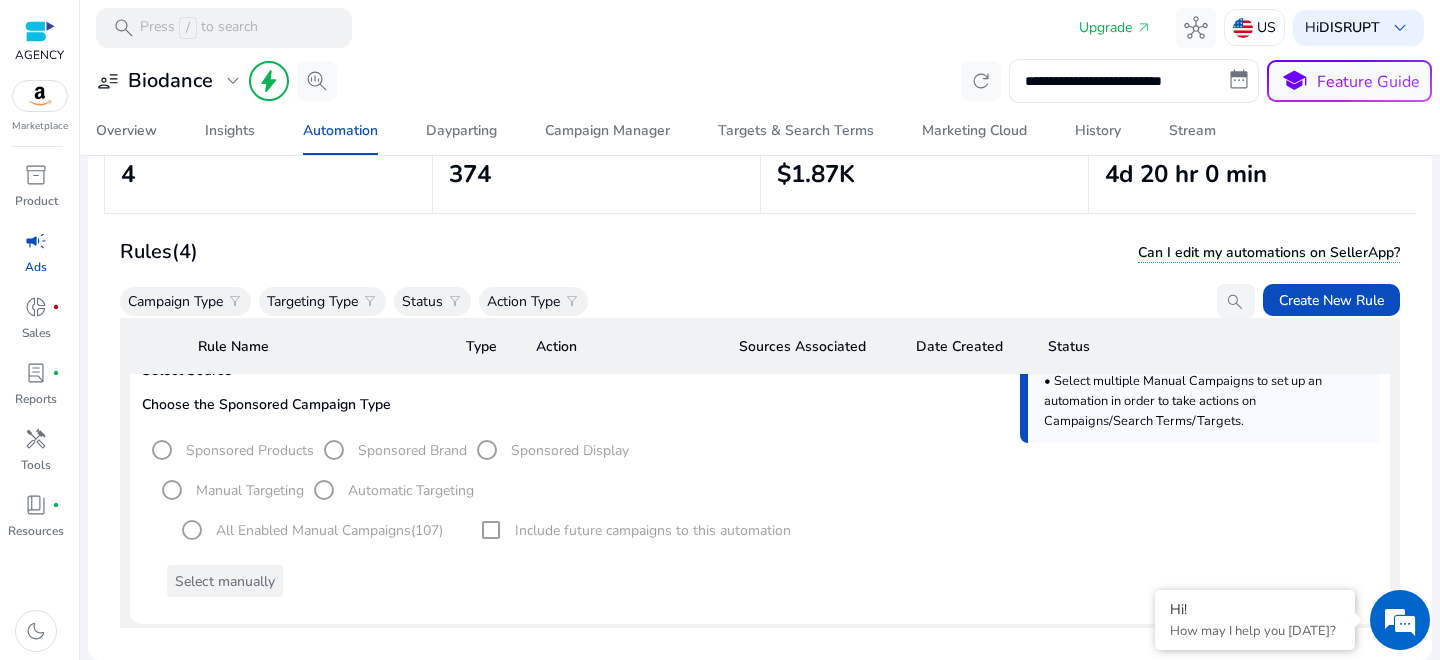 scroll, scrollTop: 0, scrollLeft: 0, axis: both 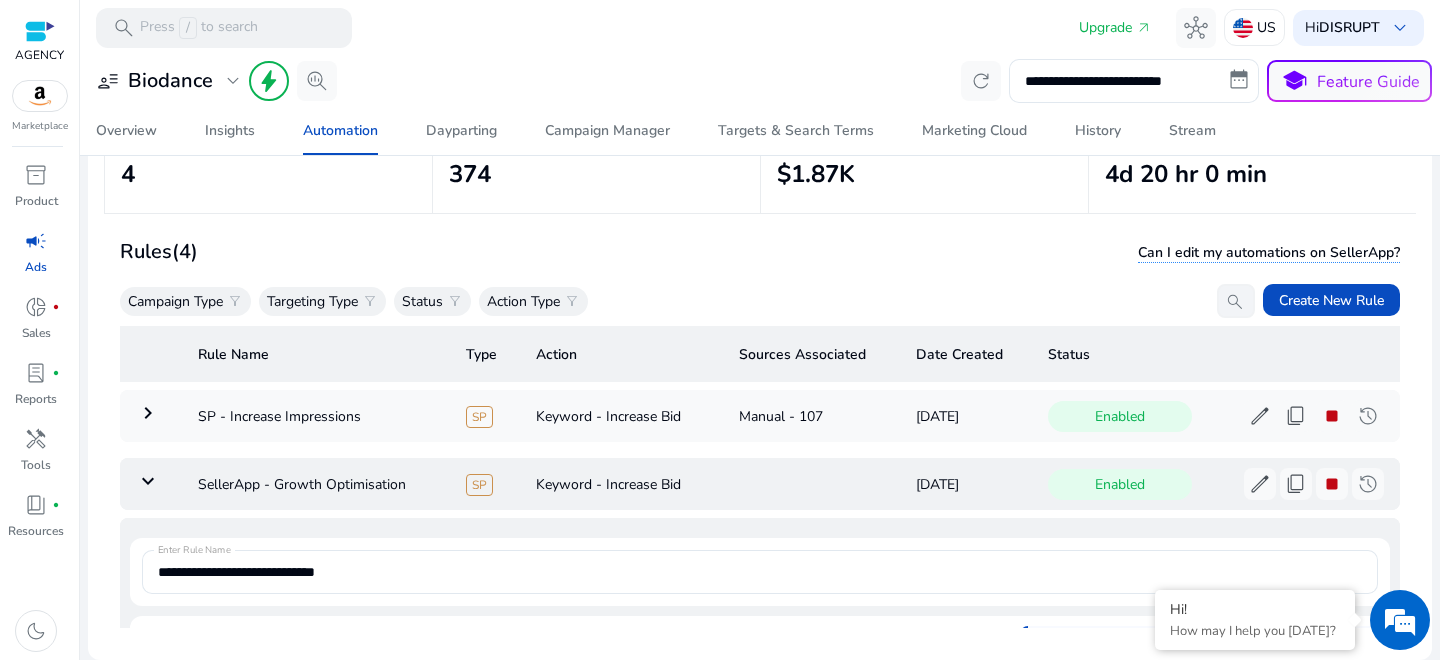 click on "keyboard_arrow_down" at bounding box center (148, 481) 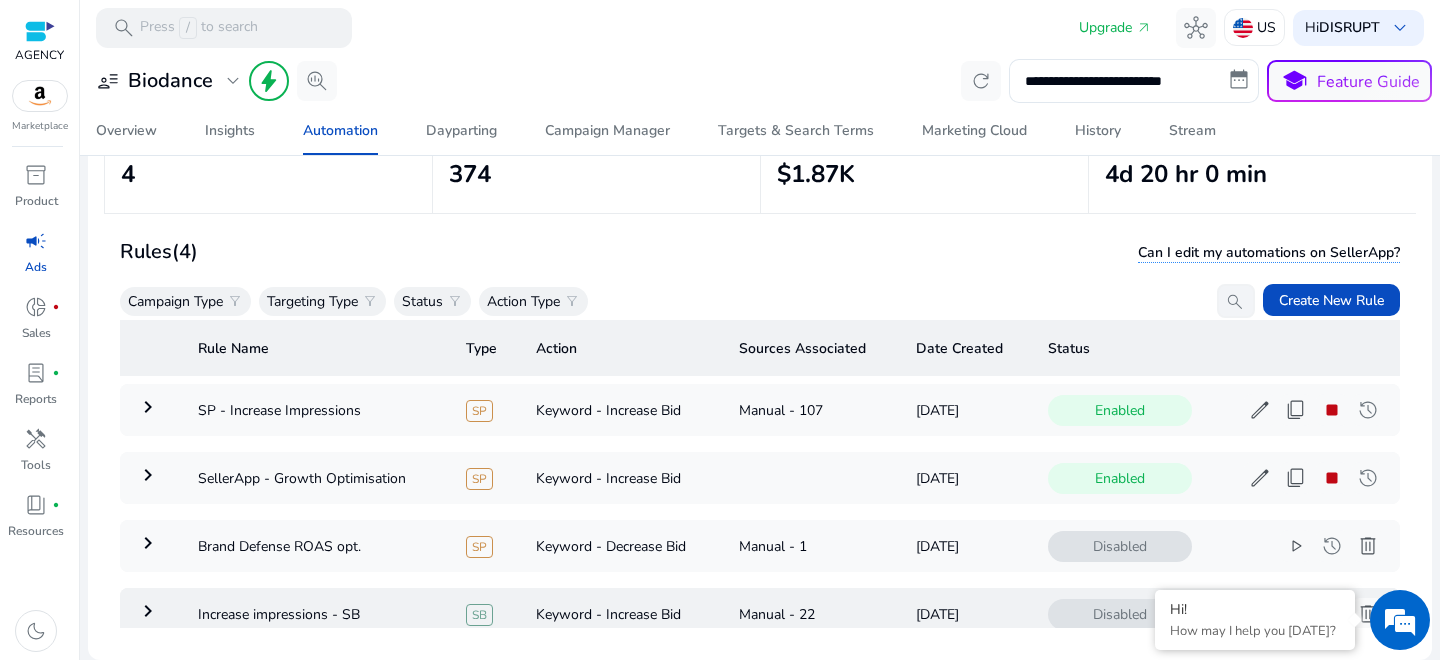 scroll, scrollTop: 73, scrollLeft: 0, axis: vertical 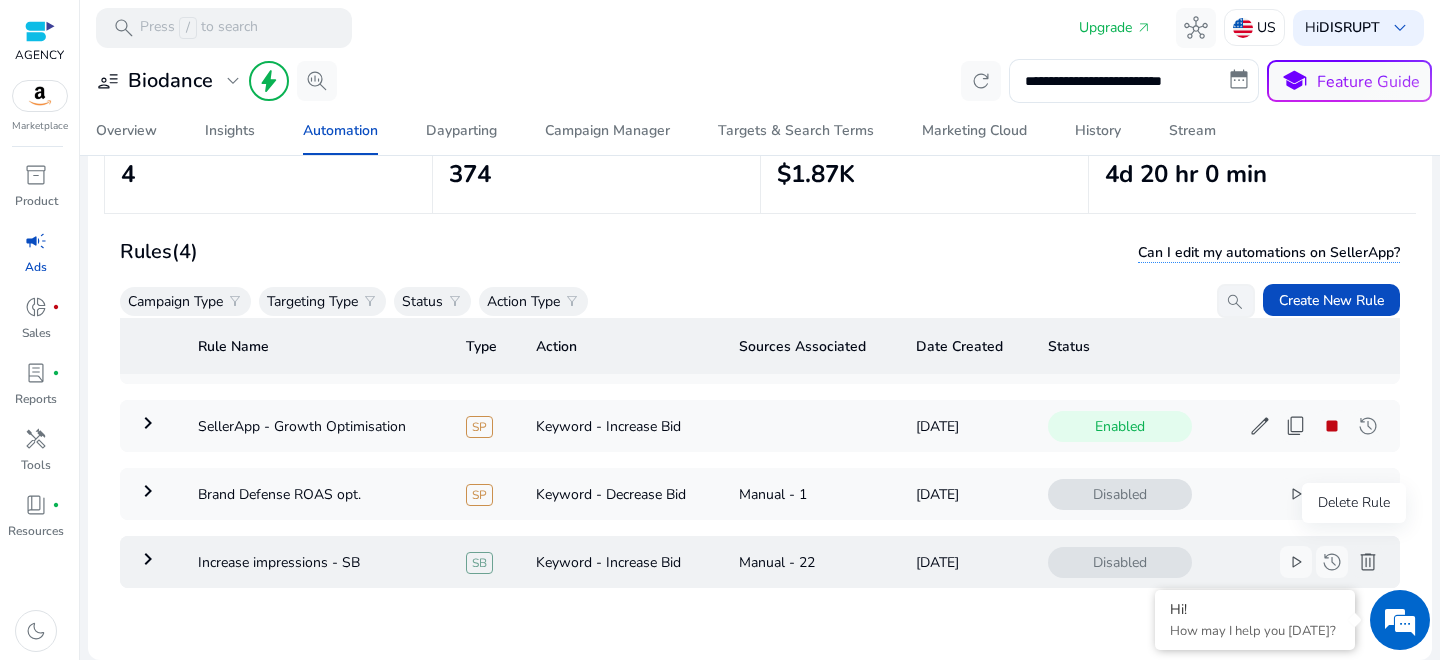 click on "delete" at bounding box center (1368, 562) 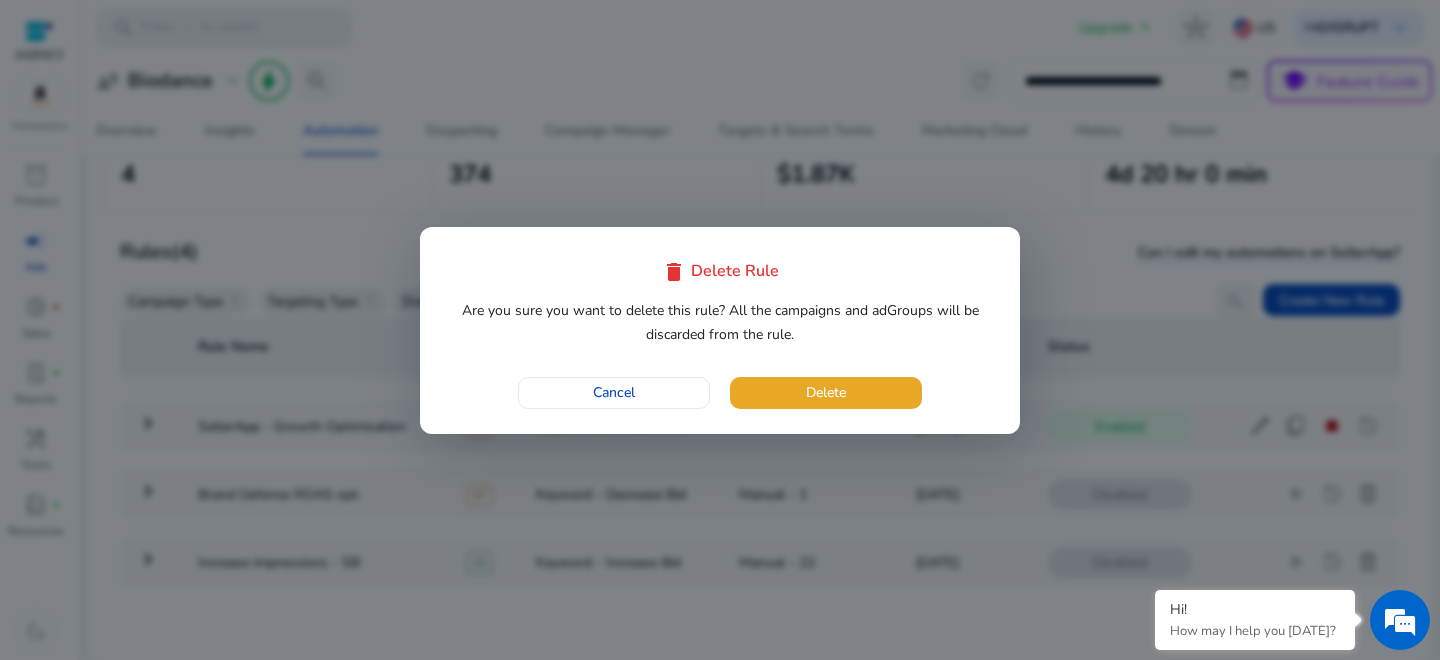 drag, startPoint x: 829, startPoint y: 392, endPoint x: 845, endPoint y: 416, distance: 28.84441 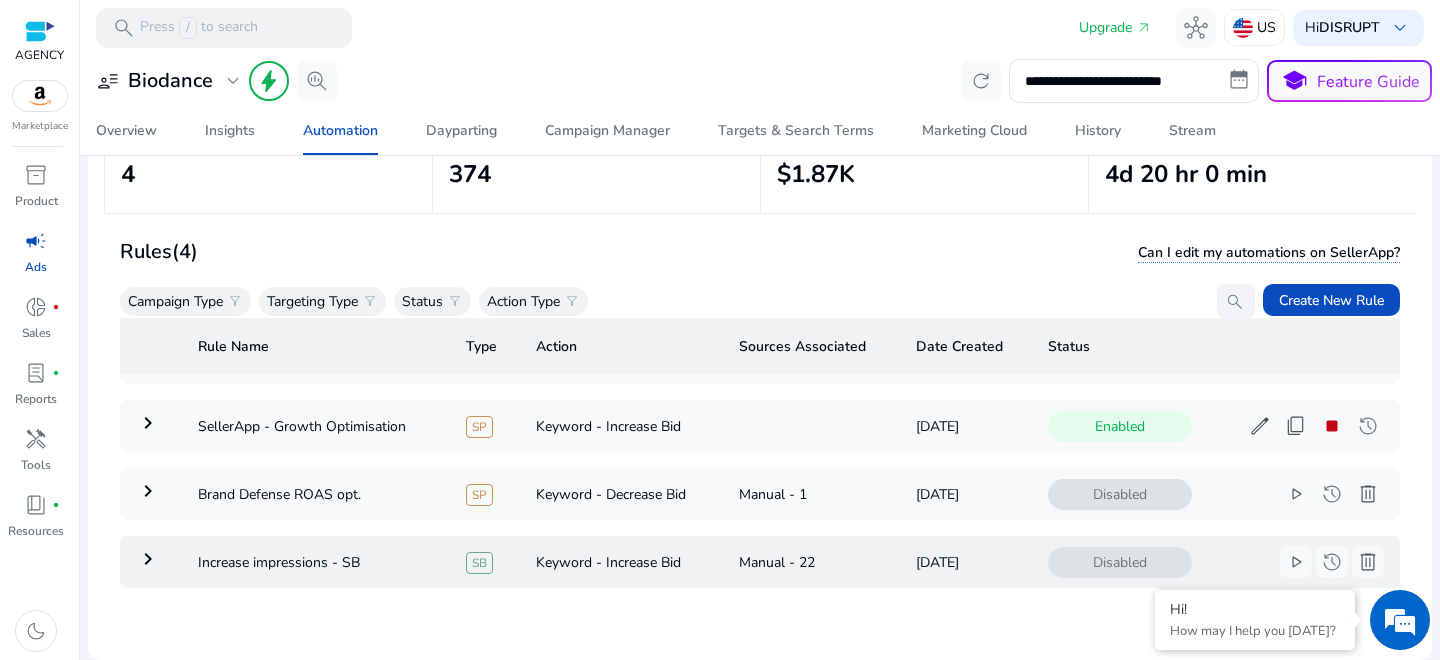 click on "keyboard_arrow_right" at bounding box center [148, 559] 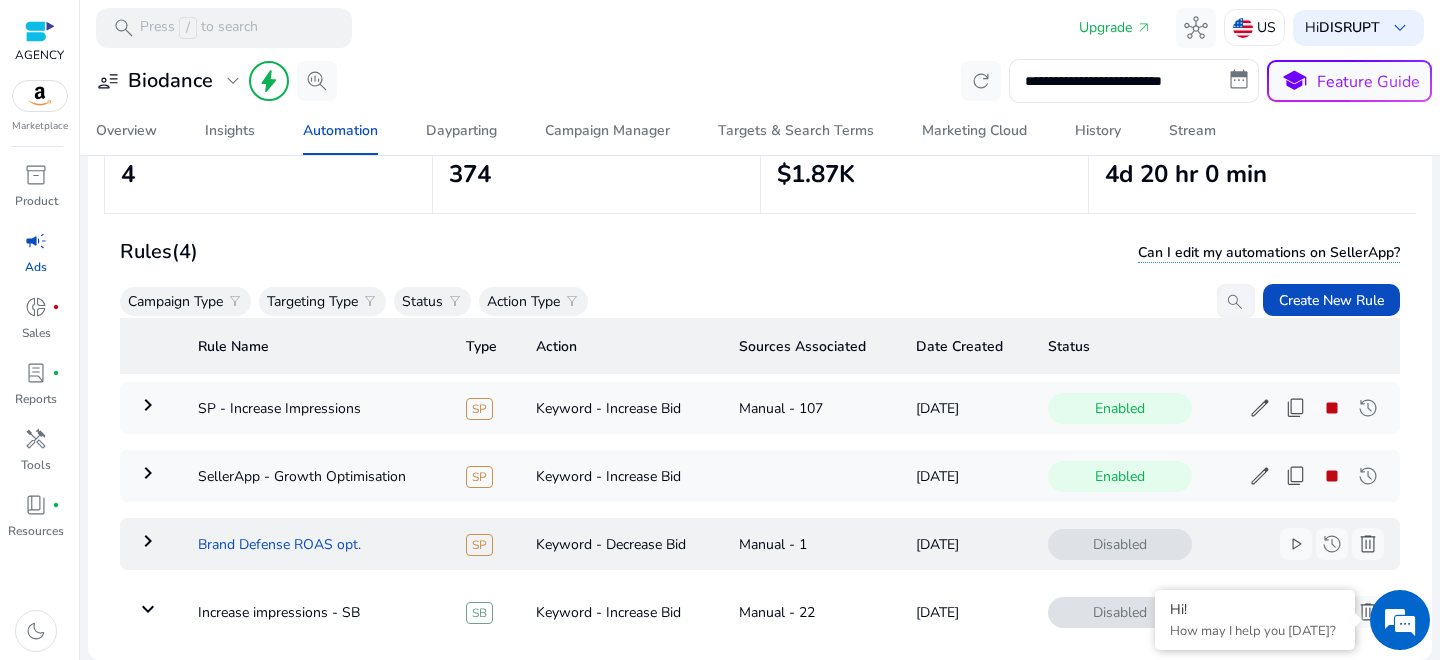 scroll, scrollTop: 7, scrollLeft: 0, axis: vertical 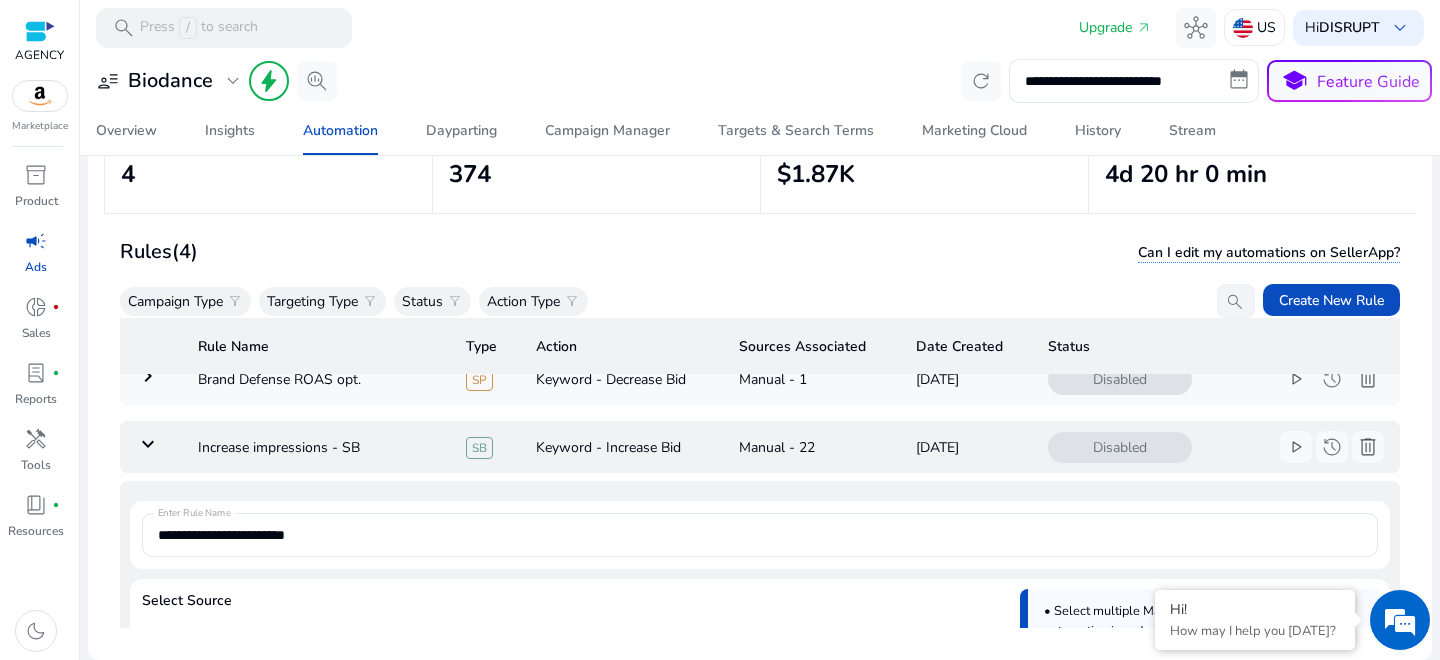 click on "keyboard_arrow_down" at bounding box center [148, 444] 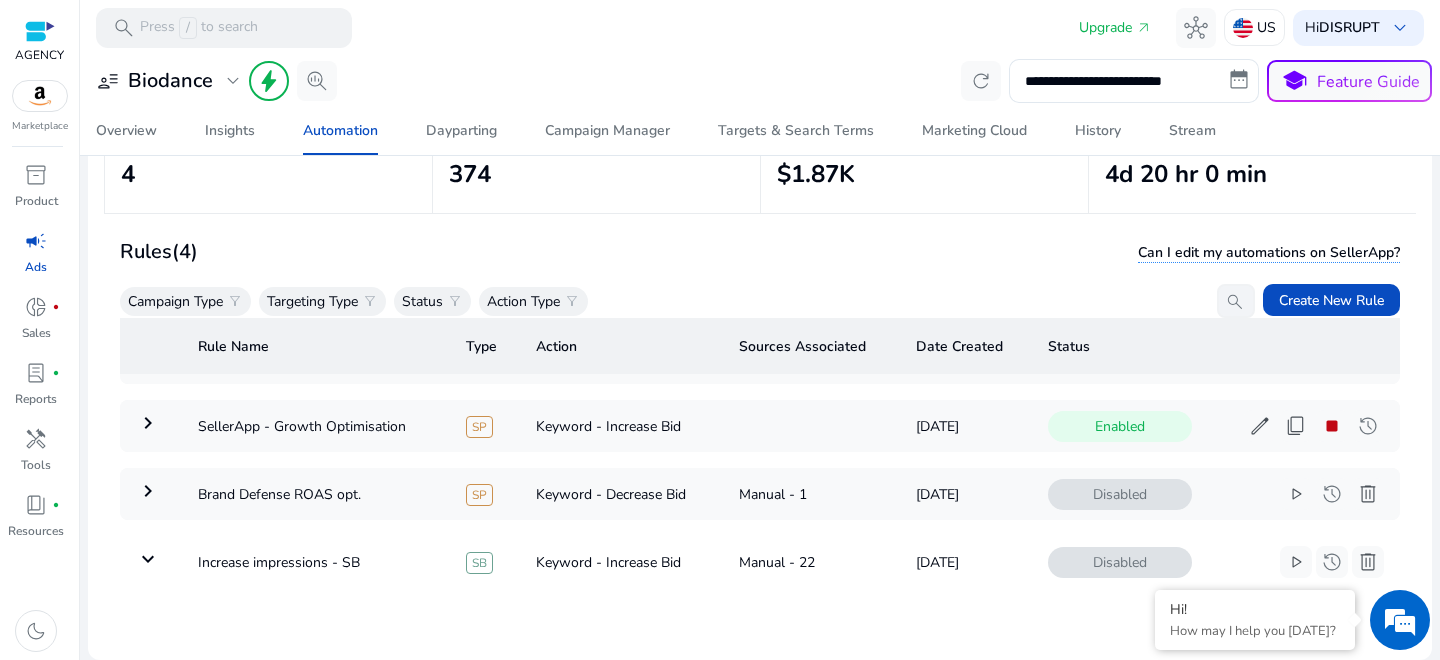 scroll, scrollTop: 73, scrollLeft: 0, axis: vertical 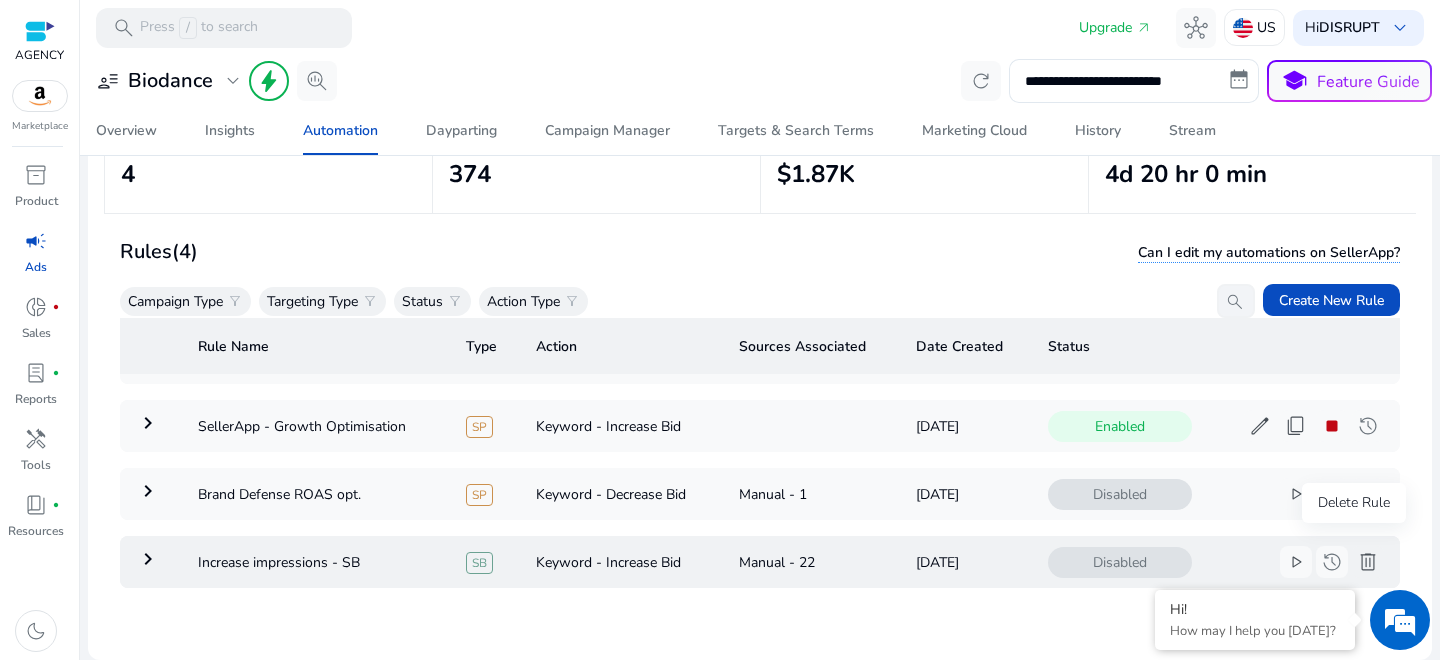 click on "delete" at bounding box center [1368, 562] 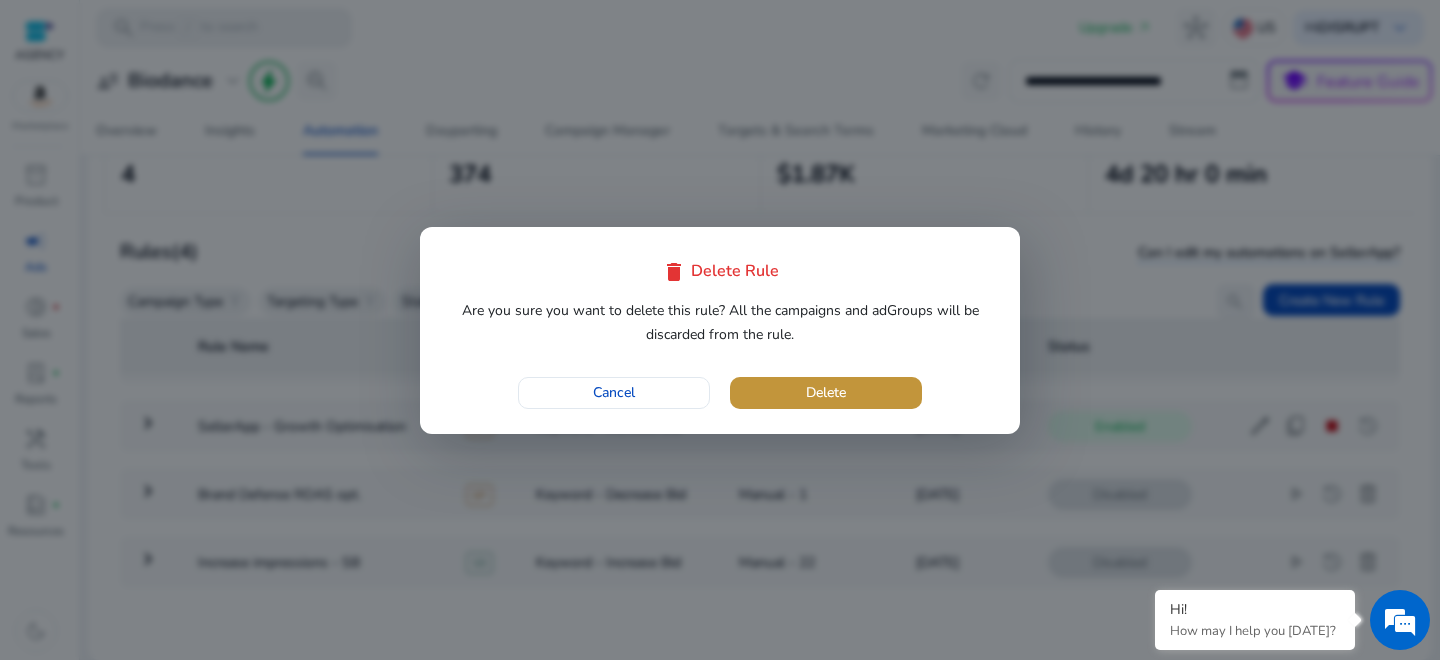 click at bounding box center [826, 393] 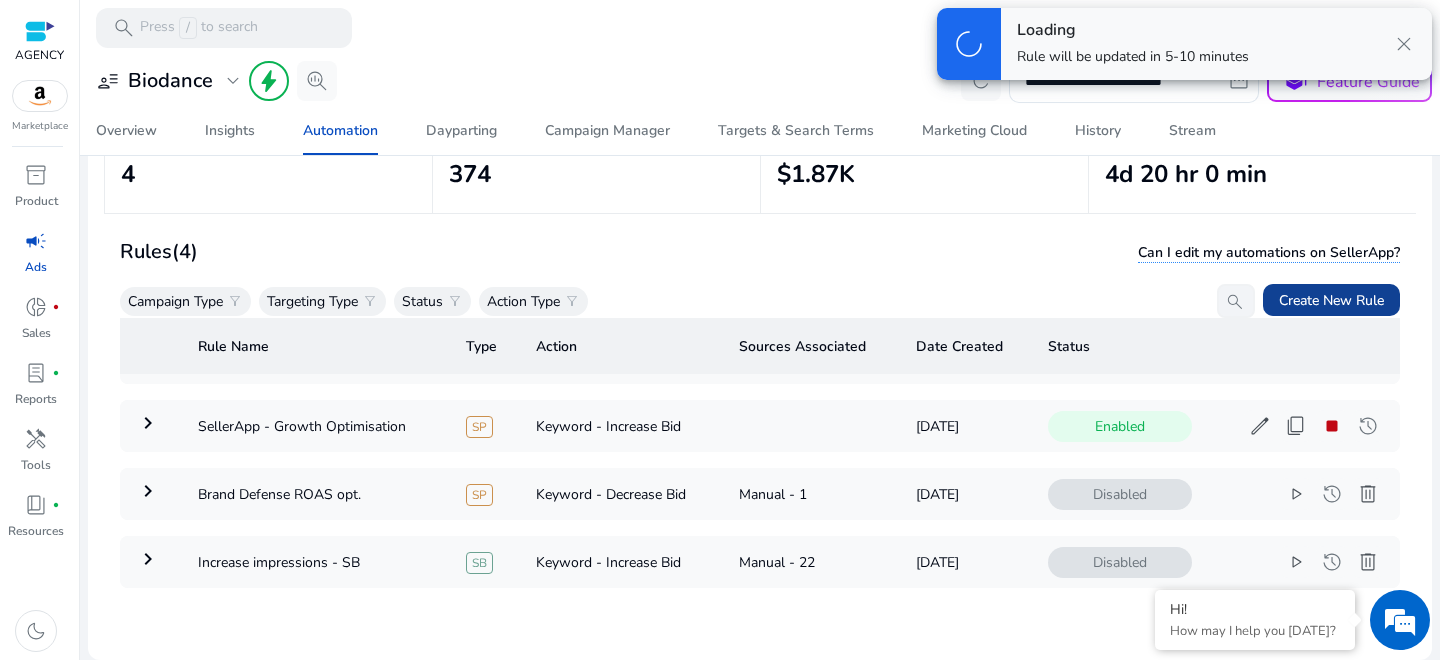 click on "Create New Rule" 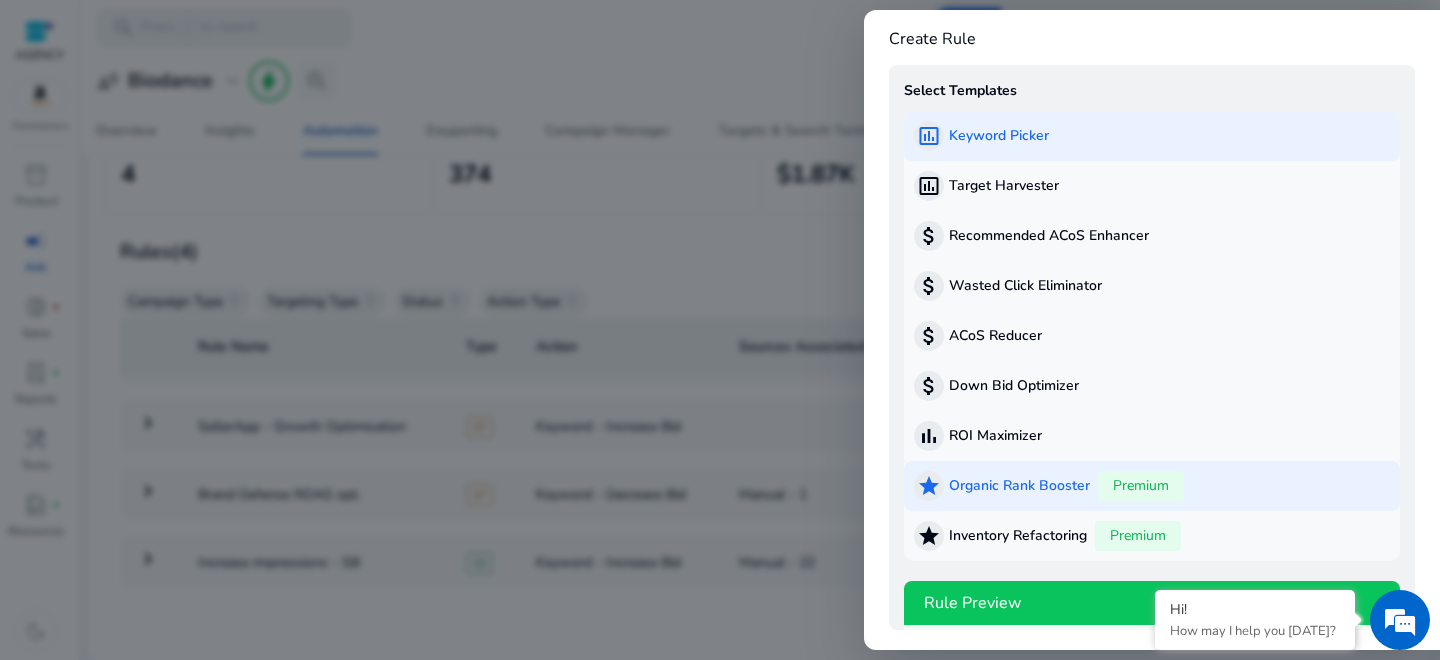 scroll, scrollTop: 160, scrollLeft: 0, axis: vertical 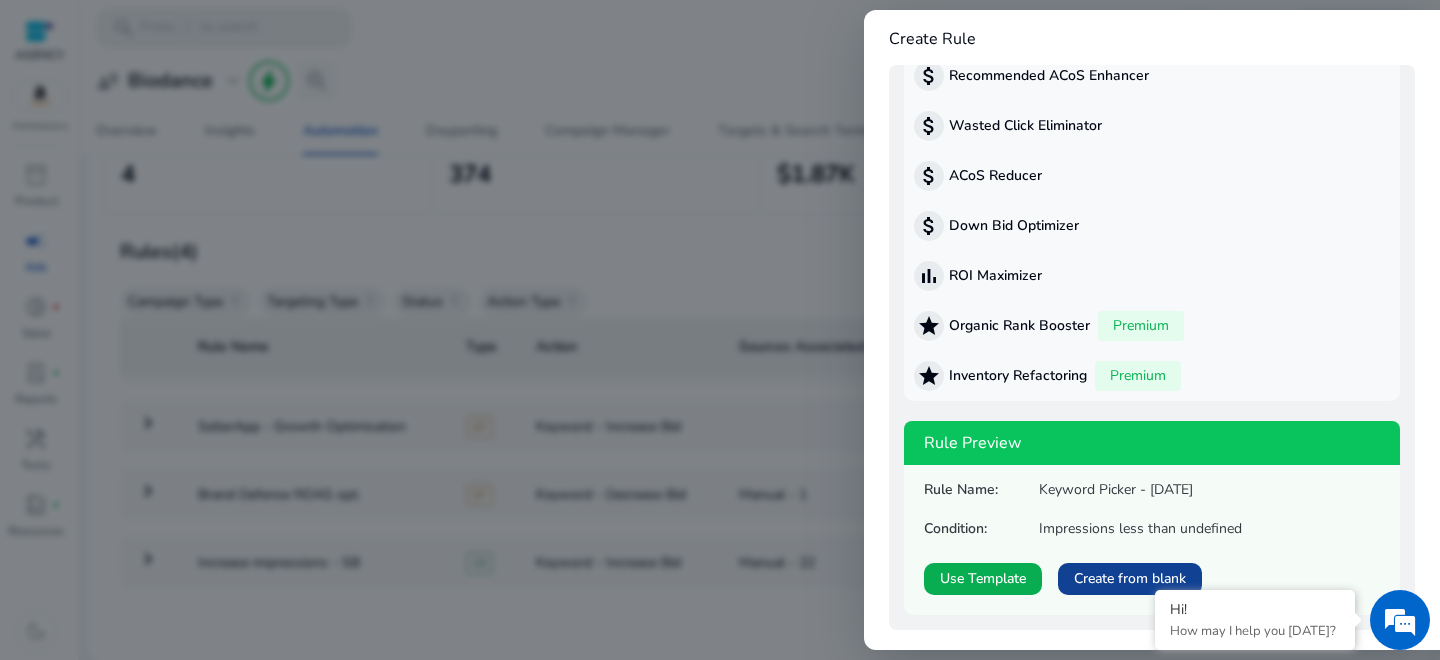 click on "Create from blank" at bounding box center (1130, 578) 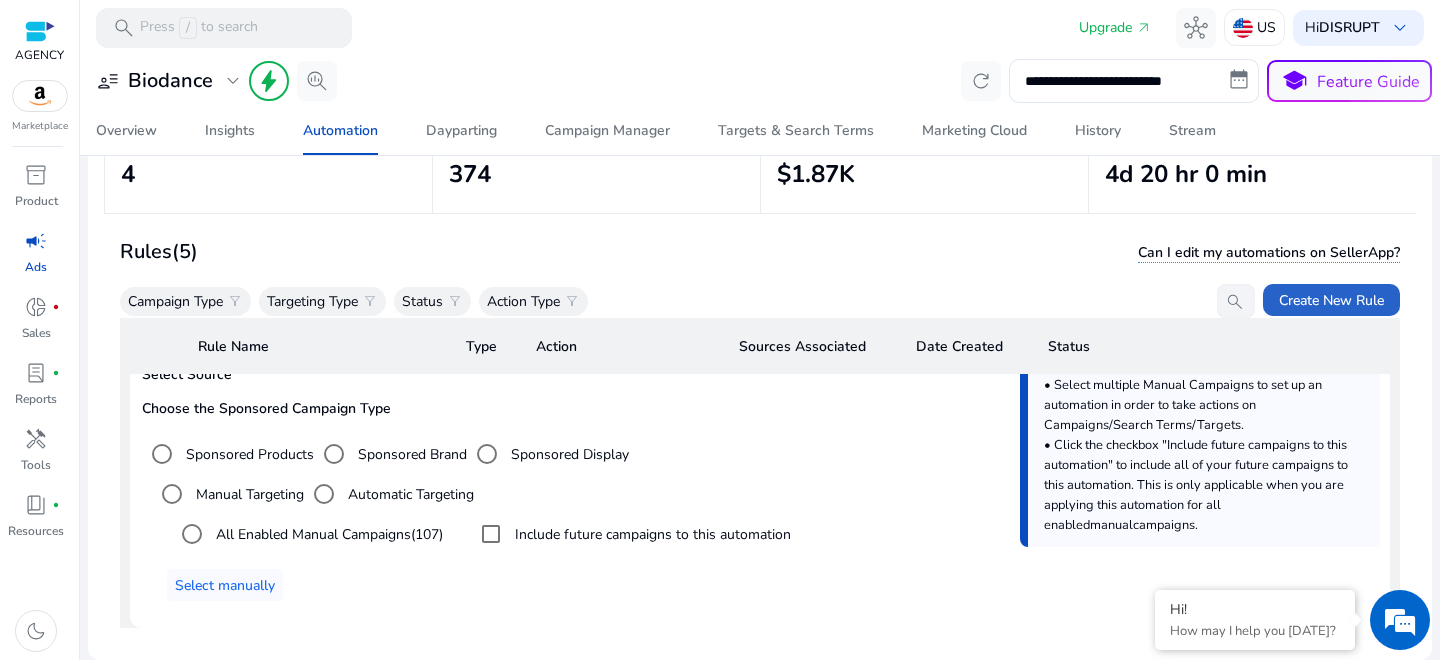scroll, scrollTop: 72, scrollLeft: 0, axis: vertical 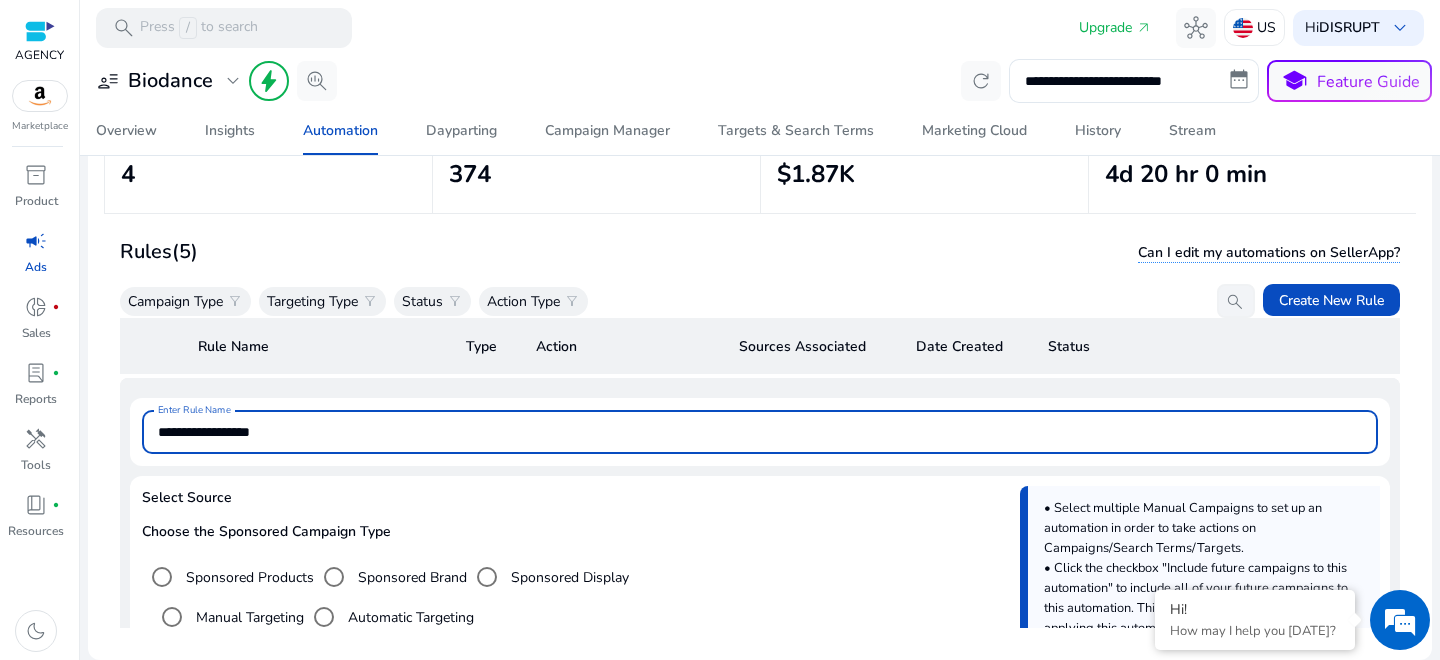 click on "**********" at bounding box center [760, 432] 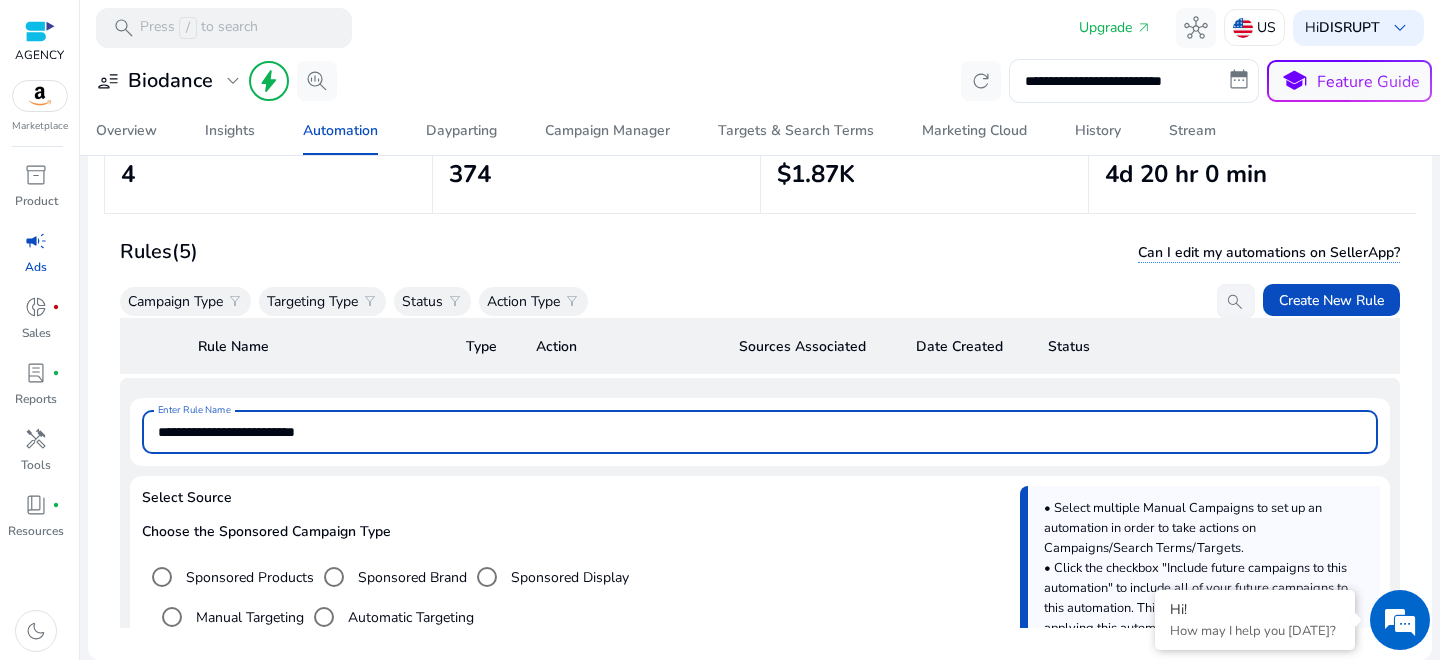 click on "**********" at bounding box center (760, 432) 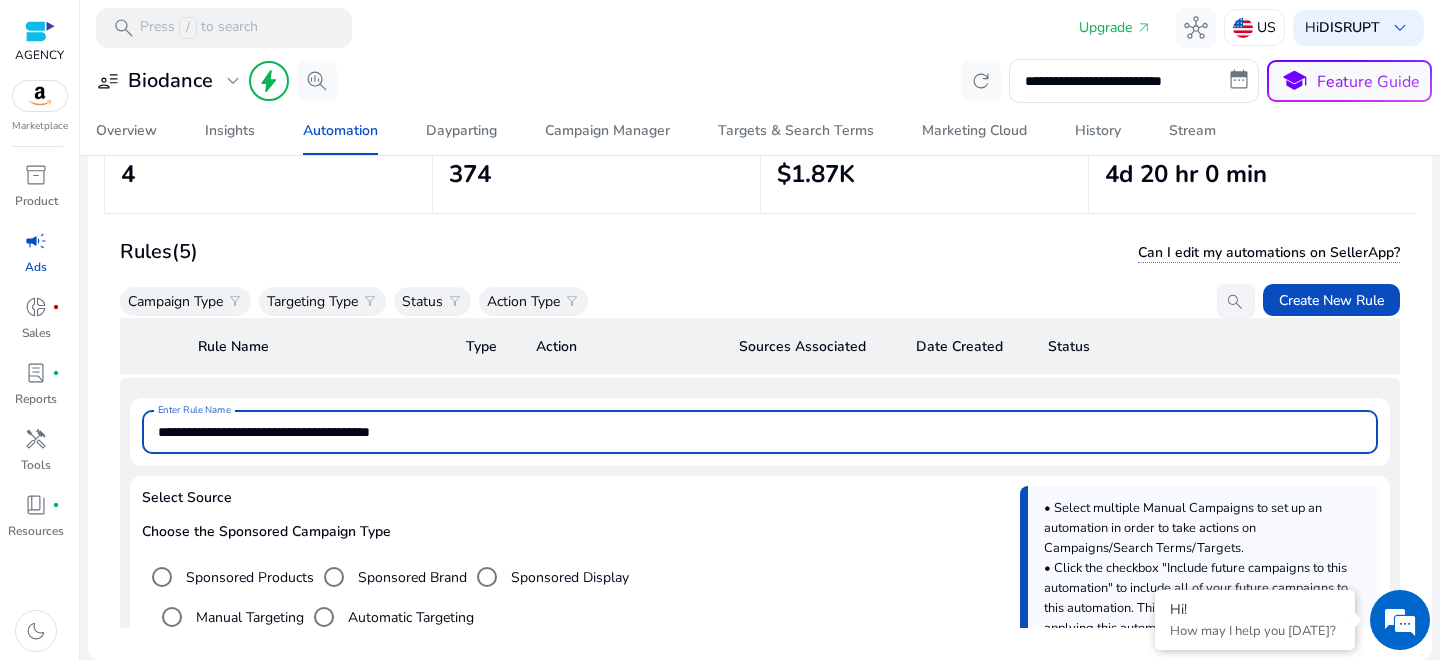 click on "**********" at bounding box center [760, 432] 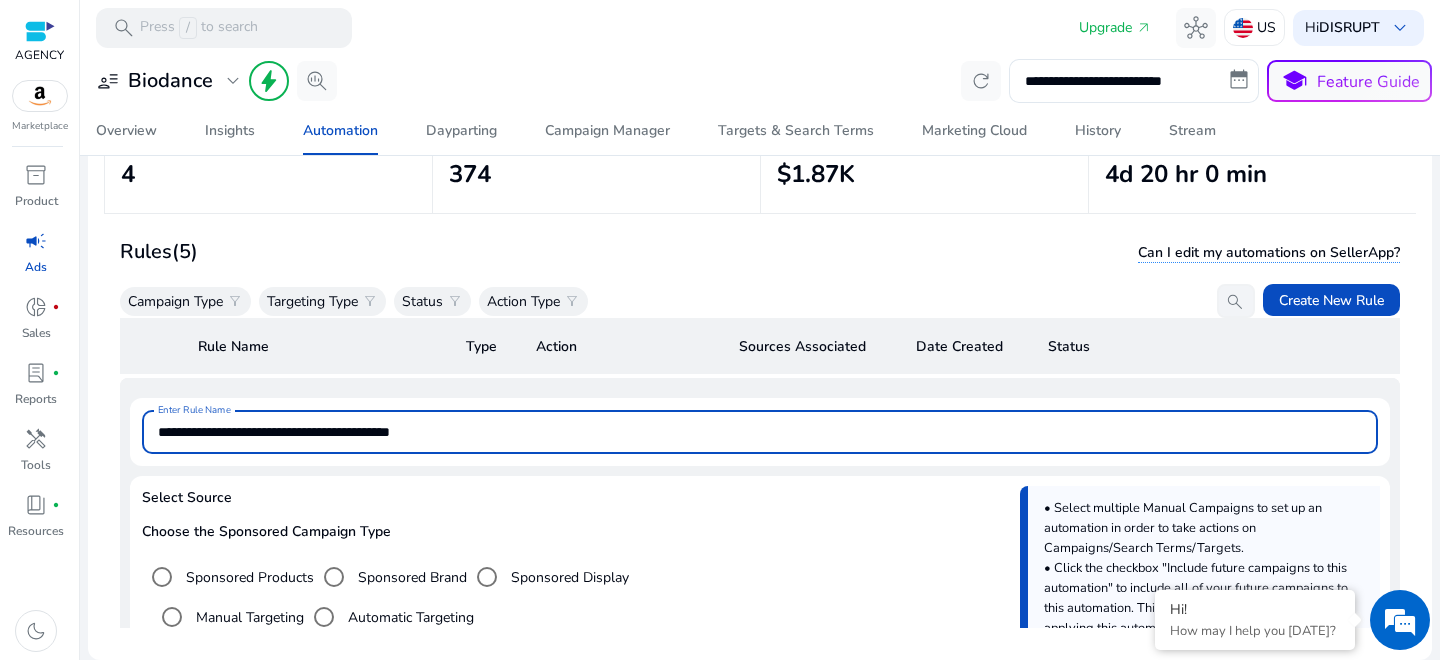 click on "**********" at bounding box center (760, 432) 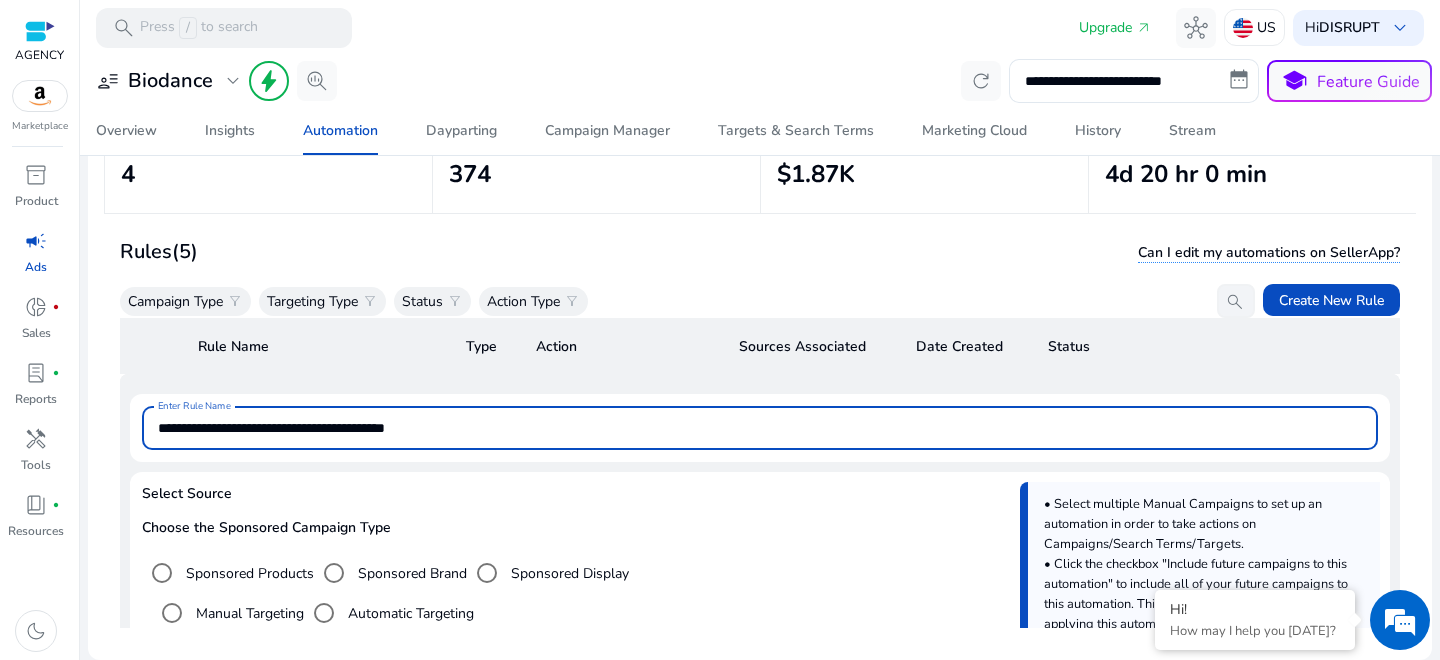scroll, scrollTop: 90, scrollLeft: 0, axis: vertical 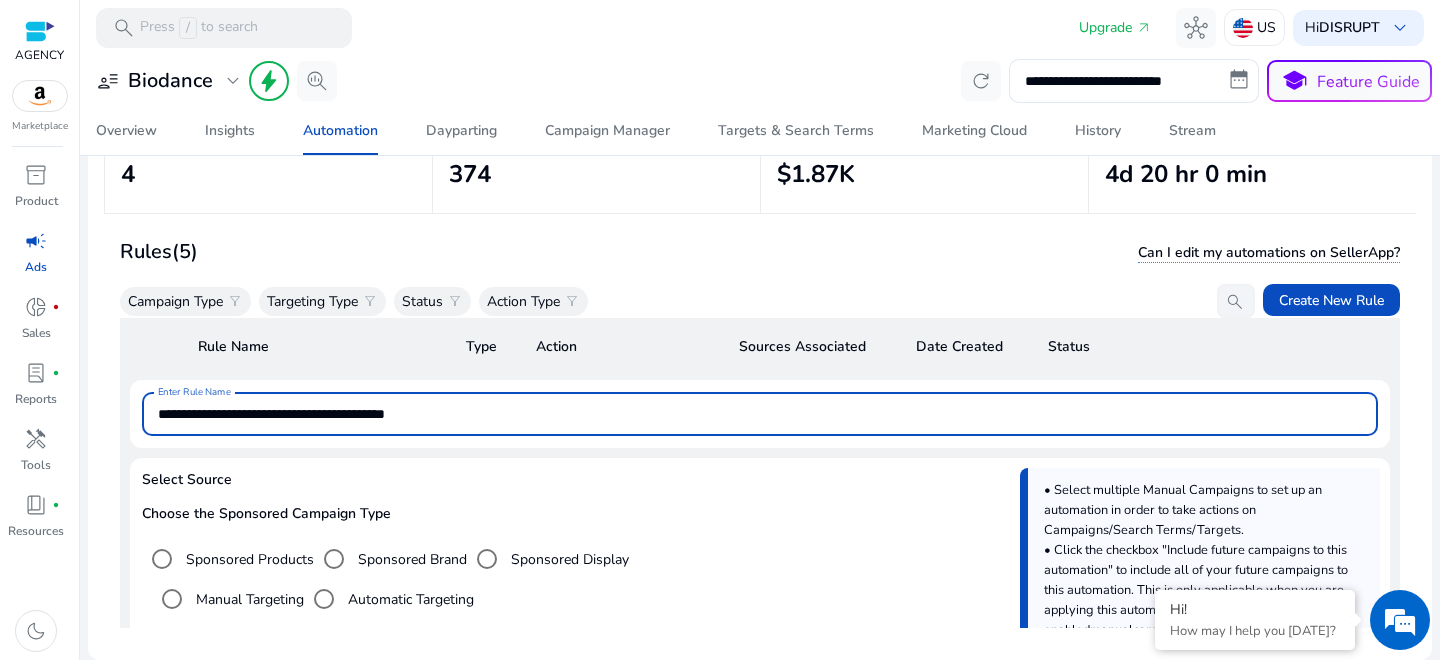 click on "**********" at bounding box center [760, 414] 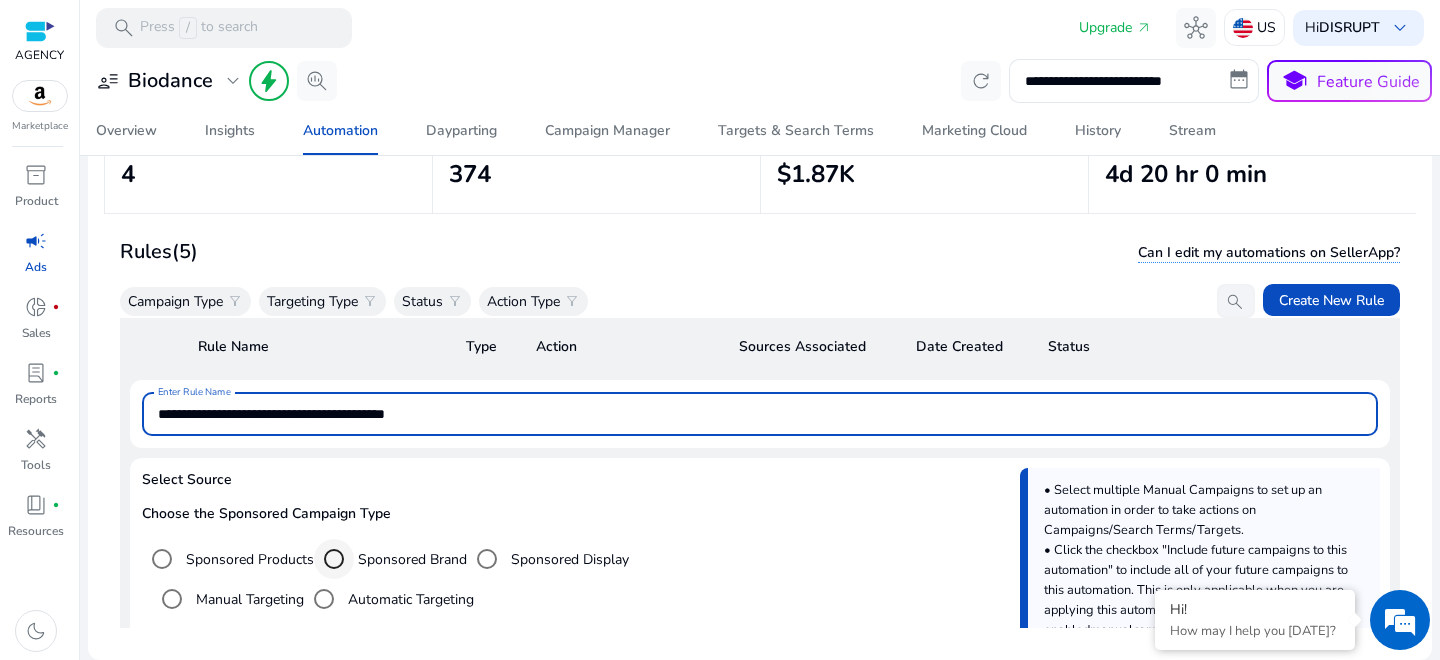 type on "**********" 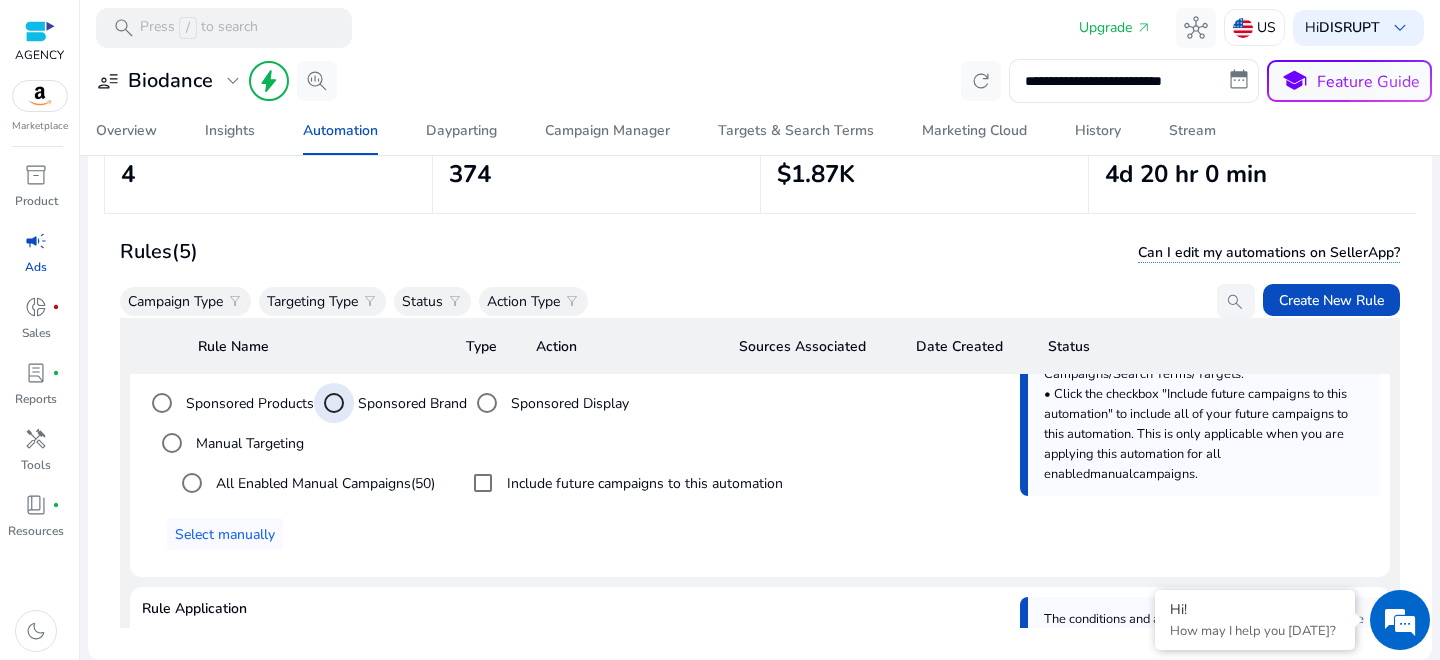 scroll, scrollTop: 285, scrollLeft: 0, axis: vertical 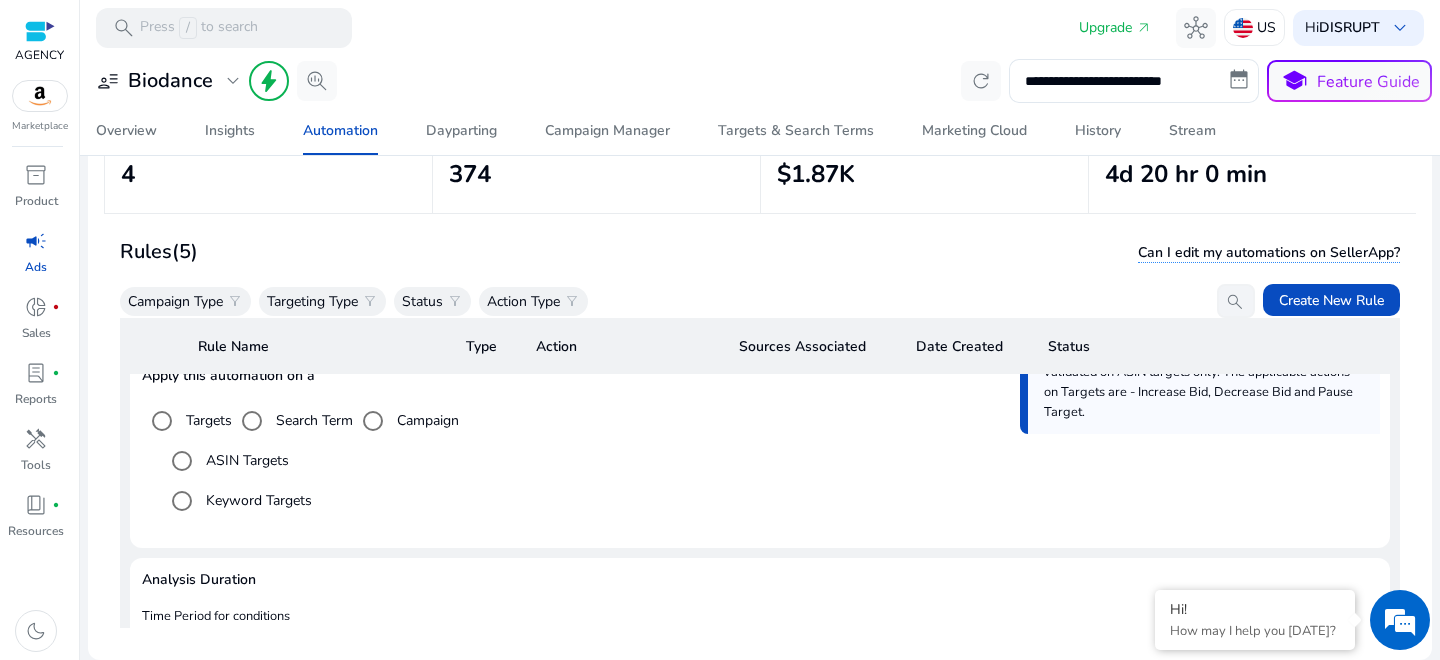 click on "Keyword Targets" at bounding box center [257, 500] 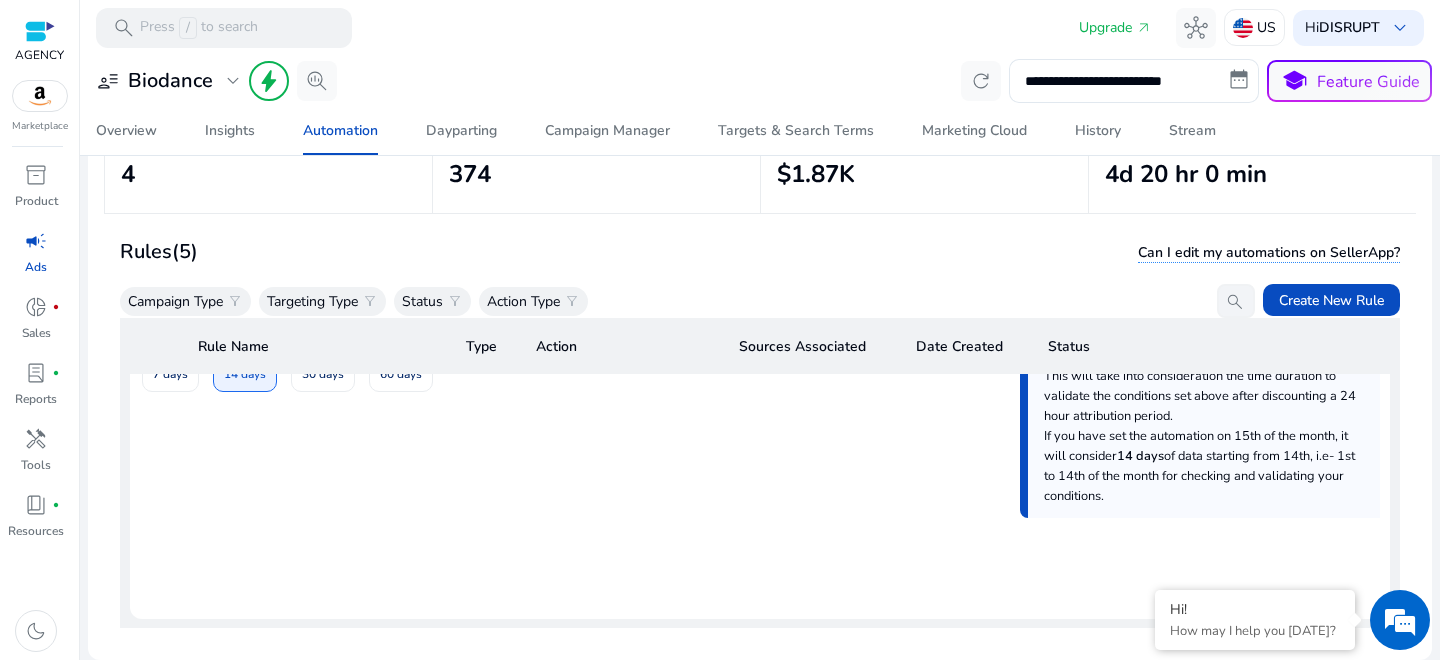 scroll, scrollTop: 766, scrollLeft: 0, axis: vertical 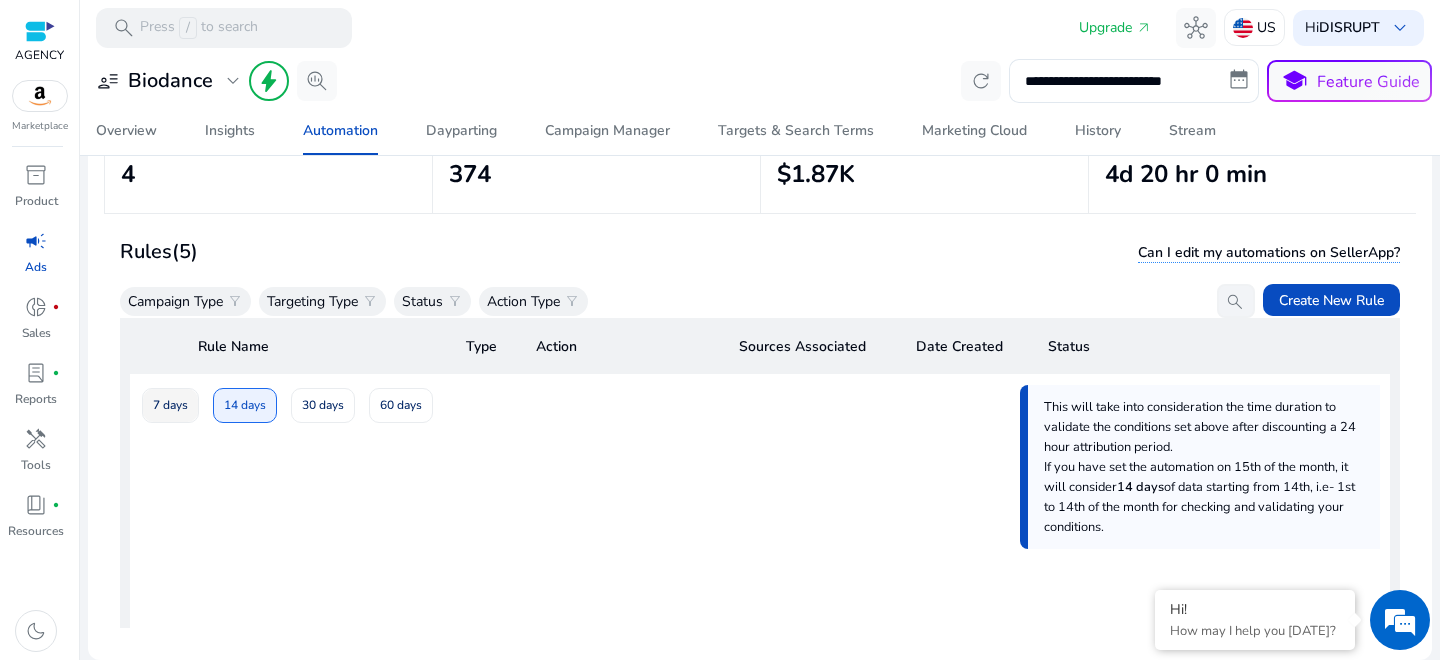 click on "7 days" 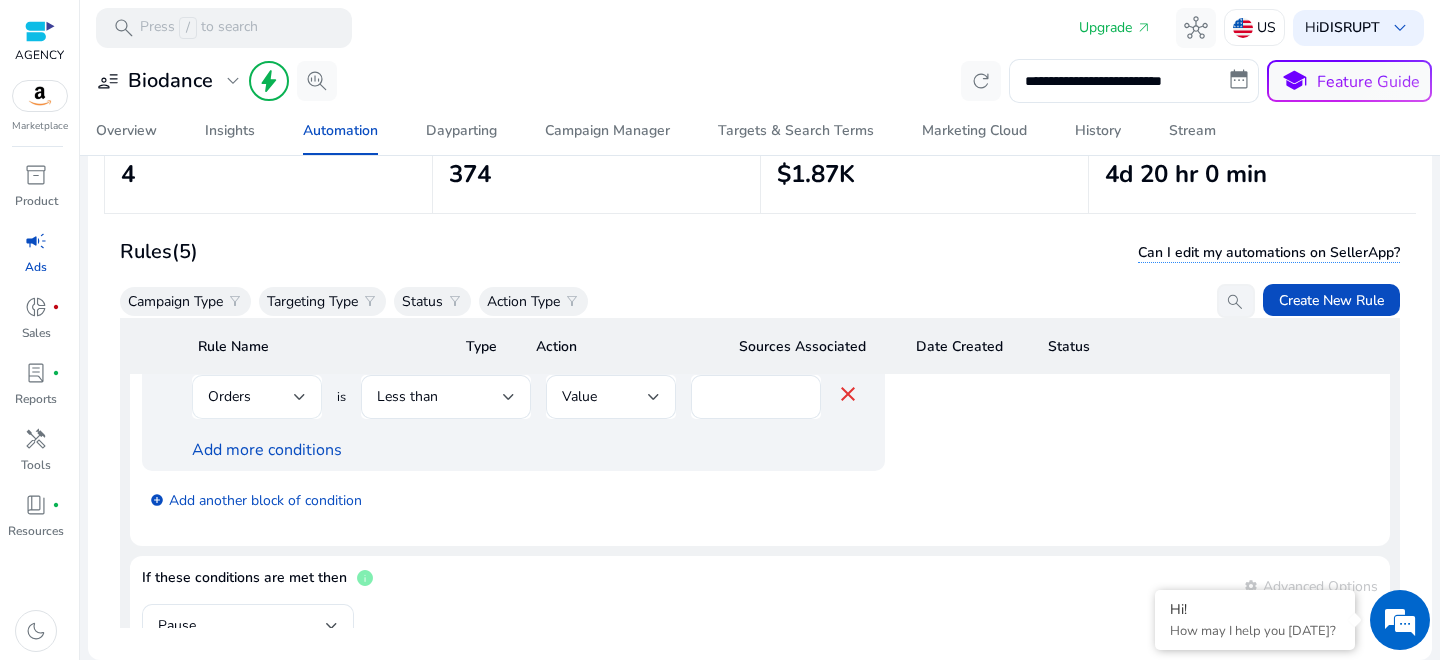 scroll, scrollTop: 1092, scrollLeft: 0, axis: vertical 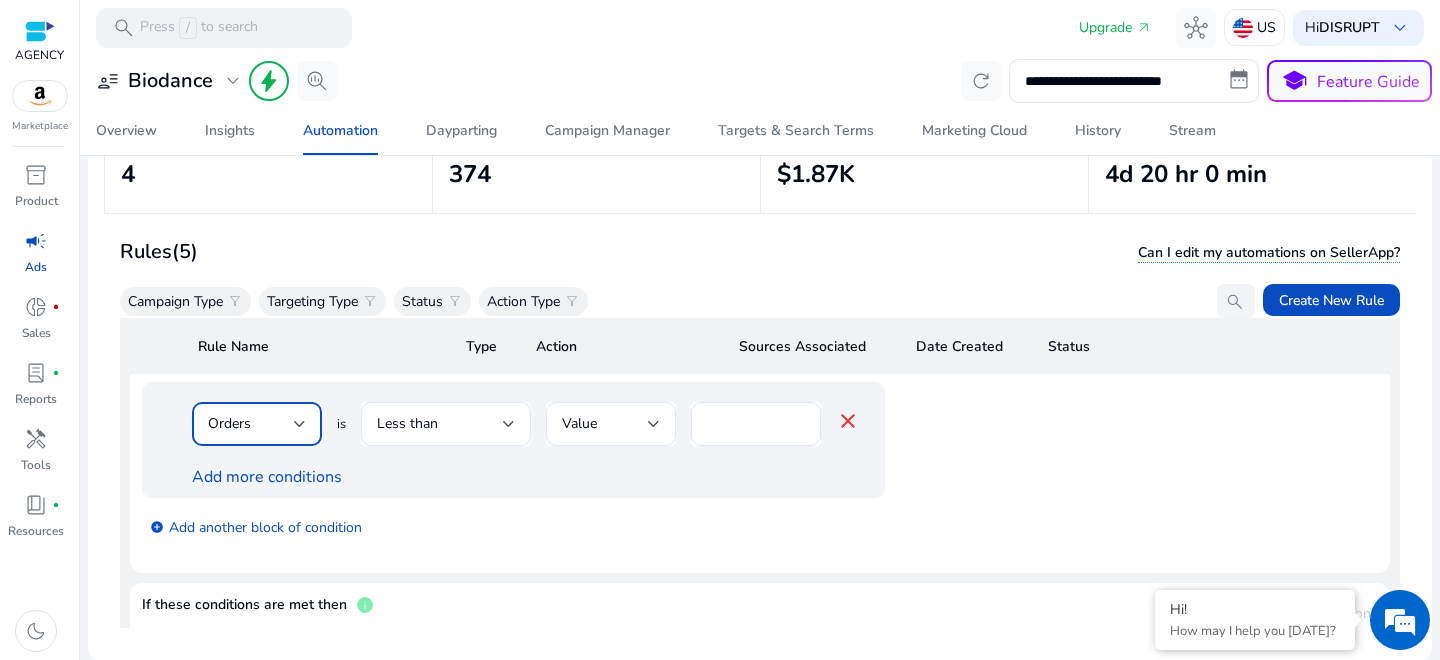 click on "Orders" at bounding box center (251, 424) 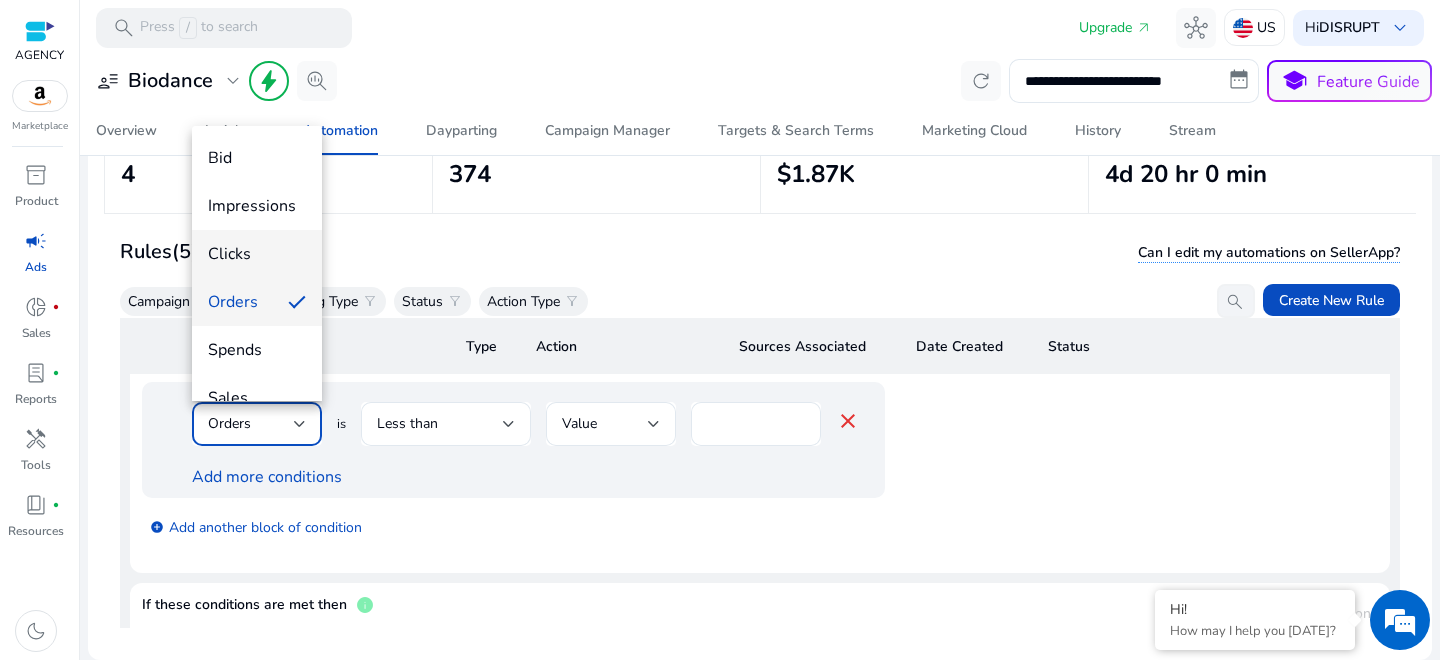 click on "Clicks" at bounding box center (257, 254) 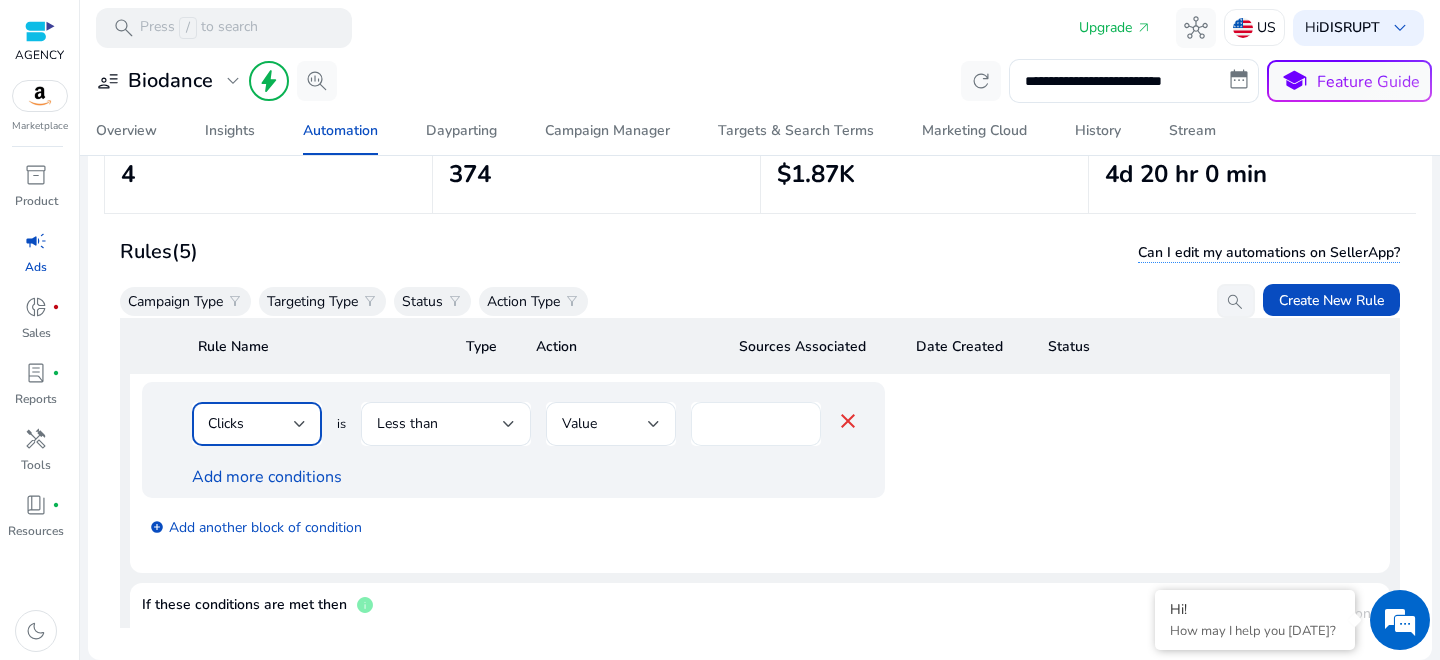 click on "*" at bounding box center (756, 424) 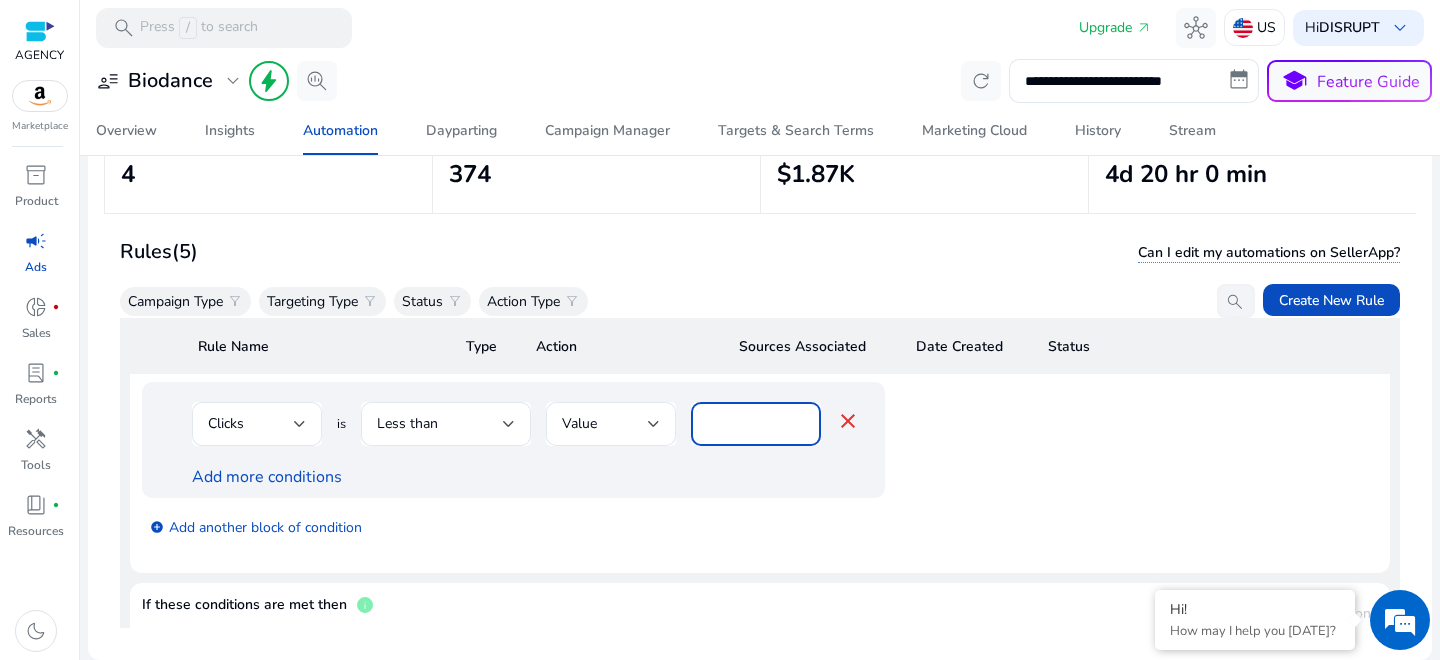 drag, startPoint x: 722, startPoint y: 420, endPoint x: 683, endPoint y: 423, distance: 39.115215 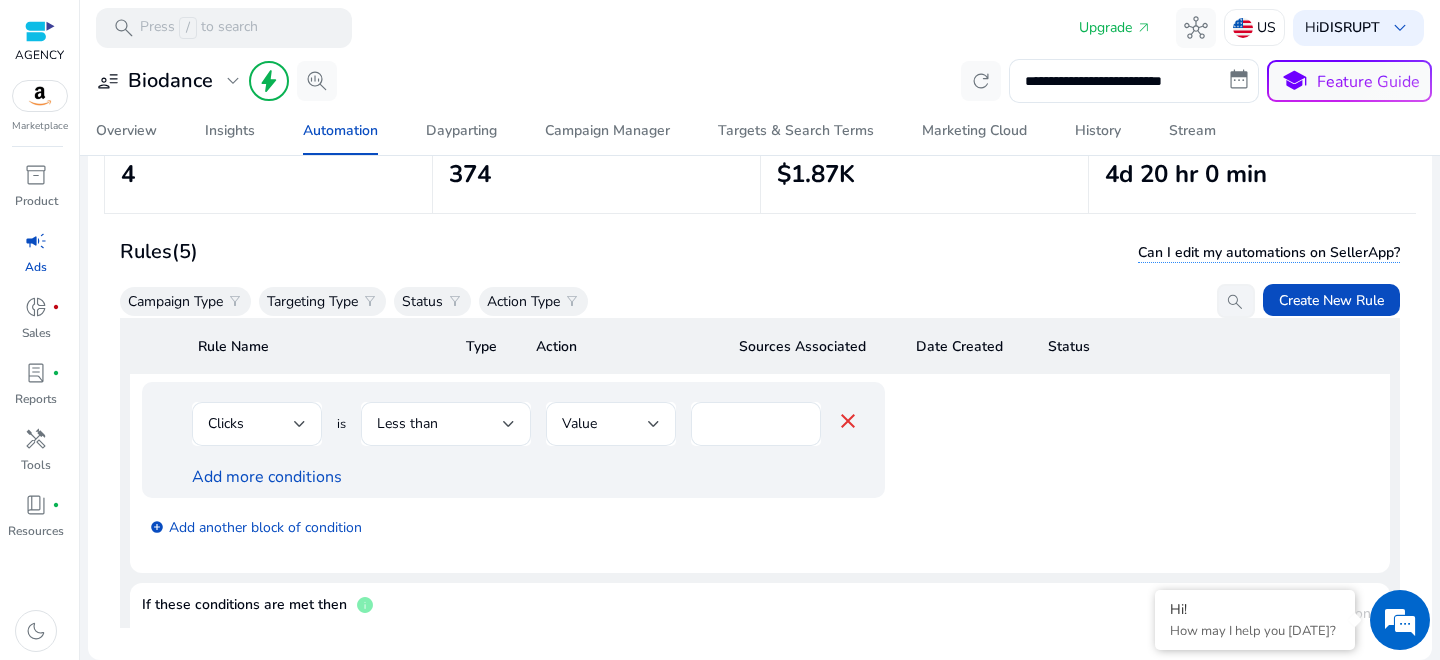click 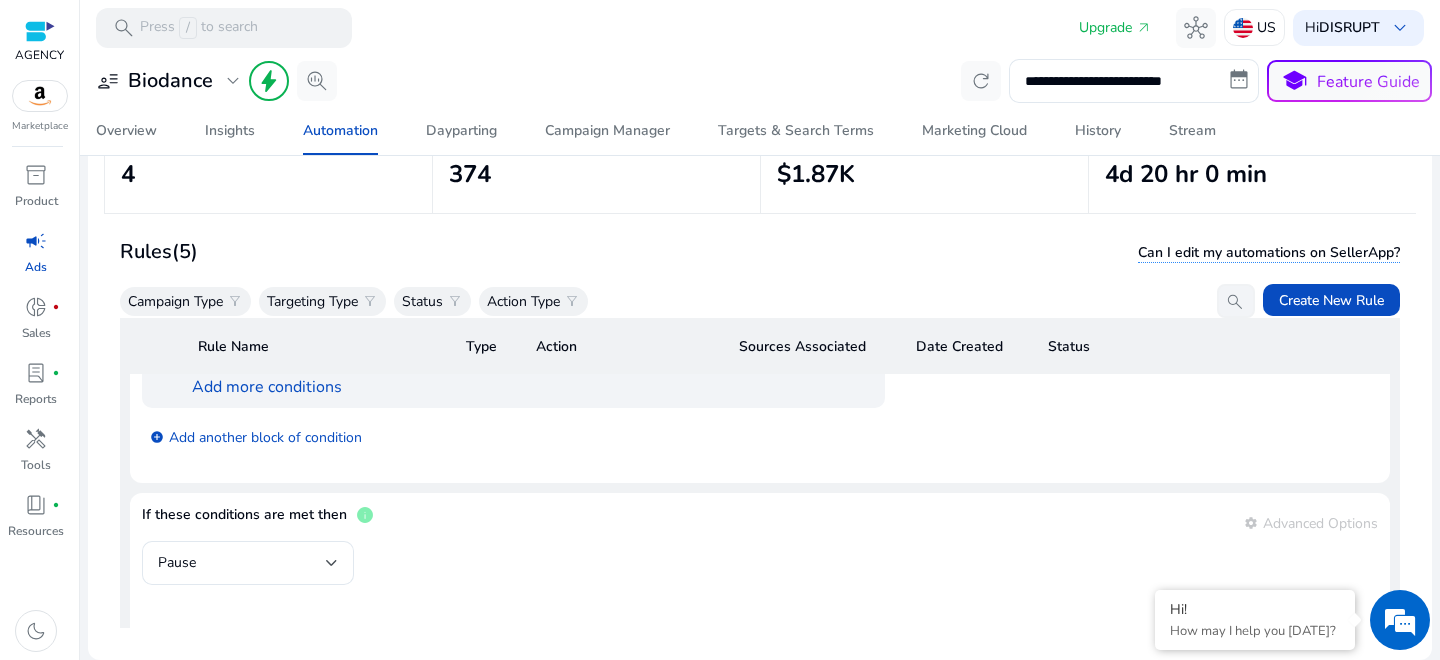 scroll, scrollTop: 1212, scrollLeft: 0, axis: vertical 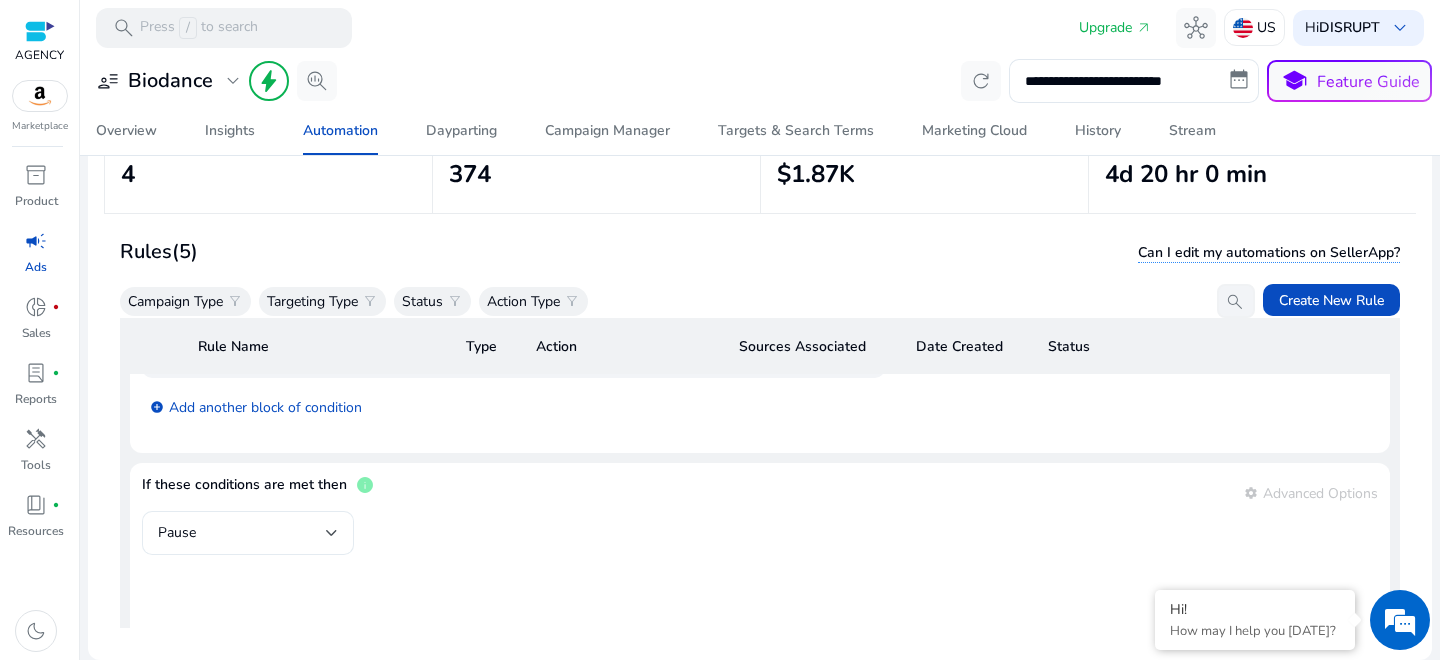 click on "Pause" at bounding box center (242, 533) 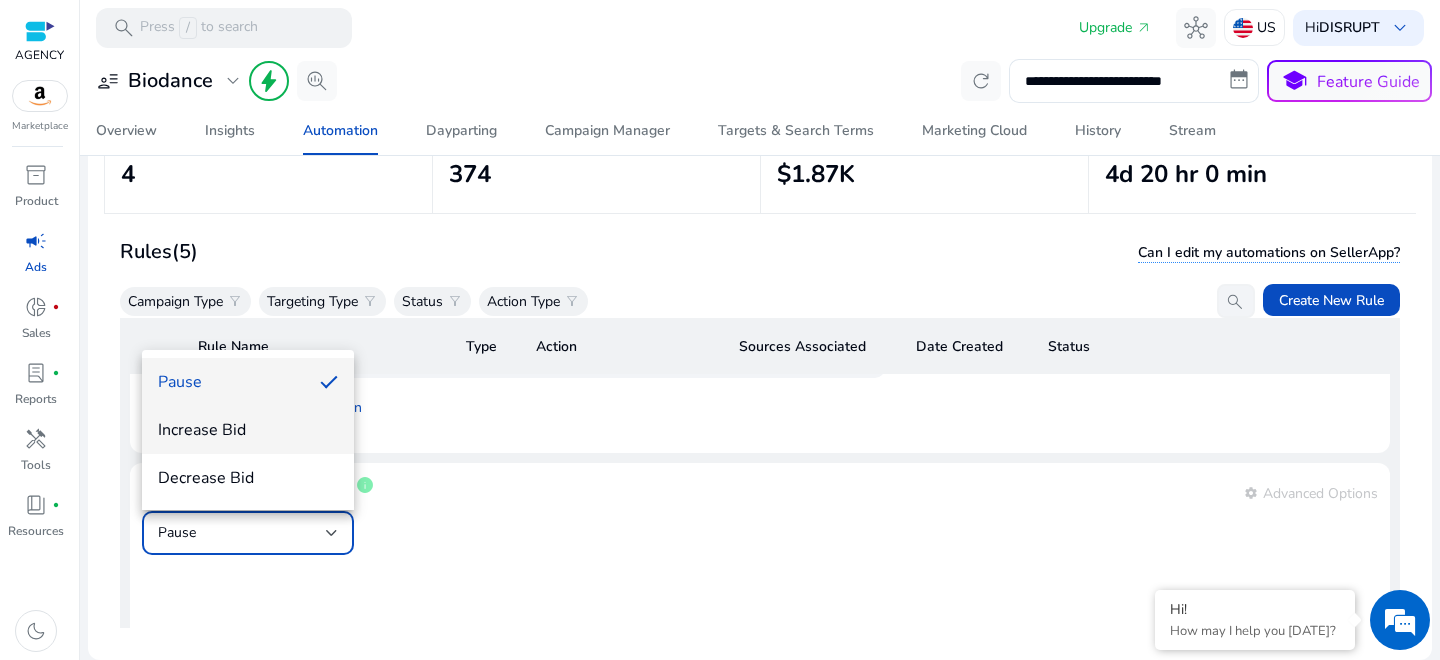 click on "Increase Bid" at bounding box center (248, 430) 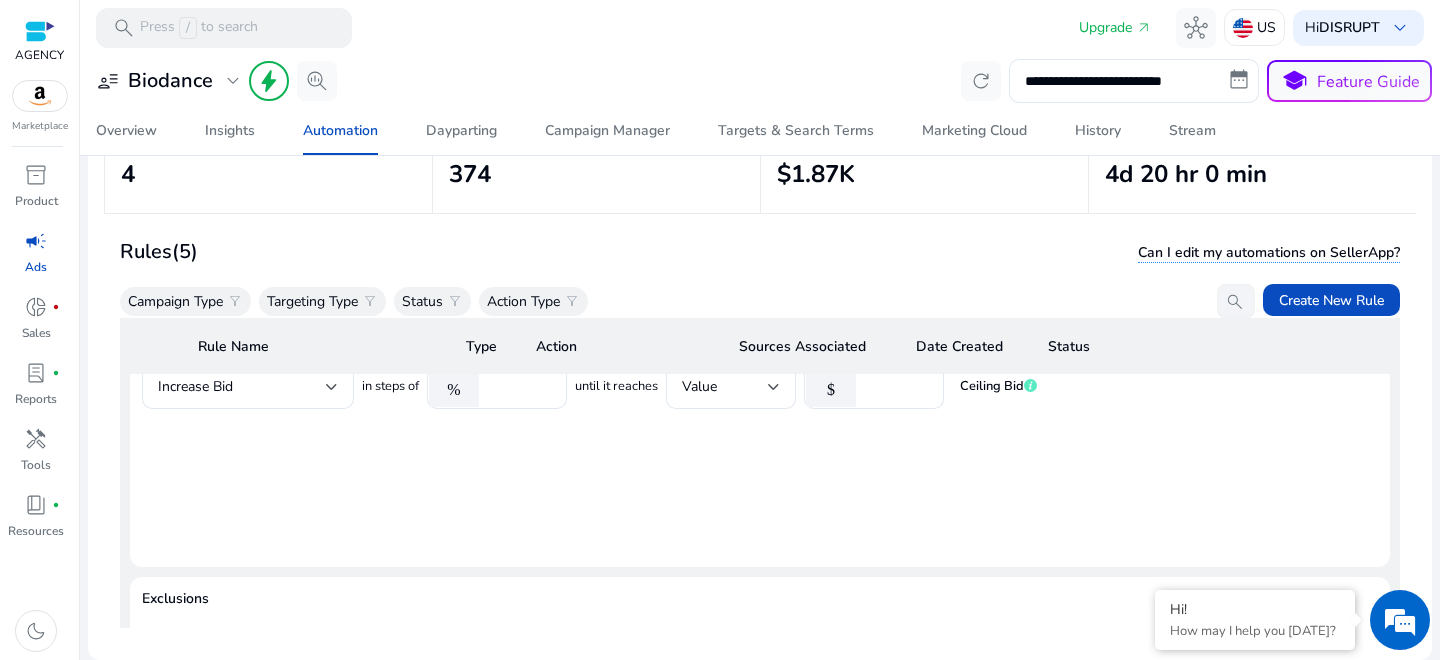 click on "If these conditions are met then   info  settings Advanced Options  Increase Bid in steps of % ***** until it reaches Value $ * Ceiling Bid" 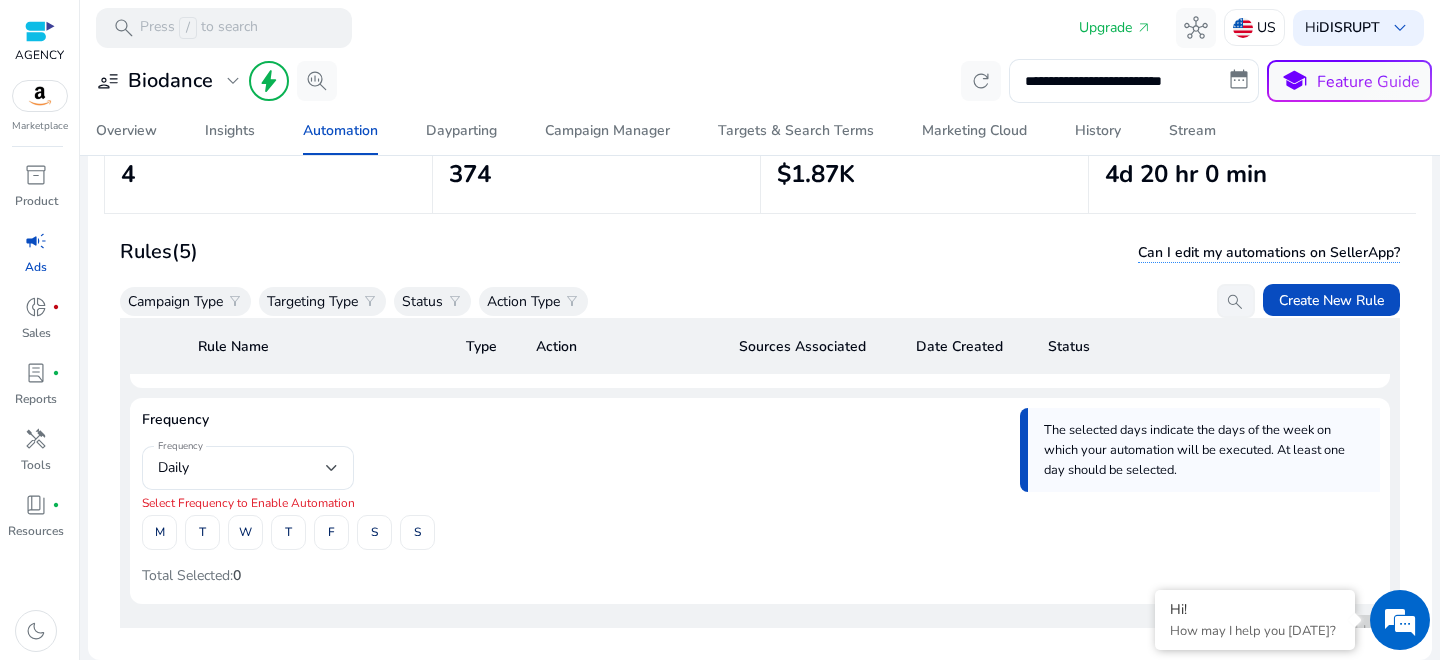 scroll, scrollTop: 1929, scrollLeft: 0, axis: vertical 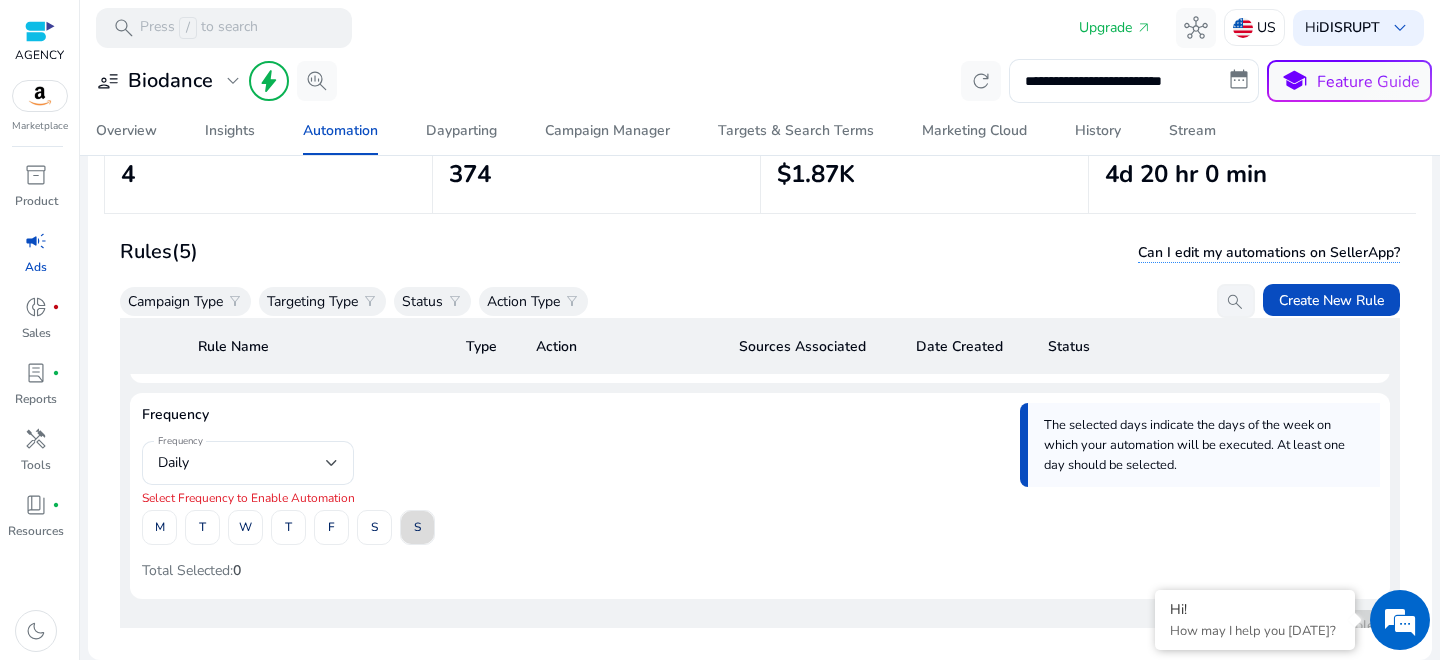 click 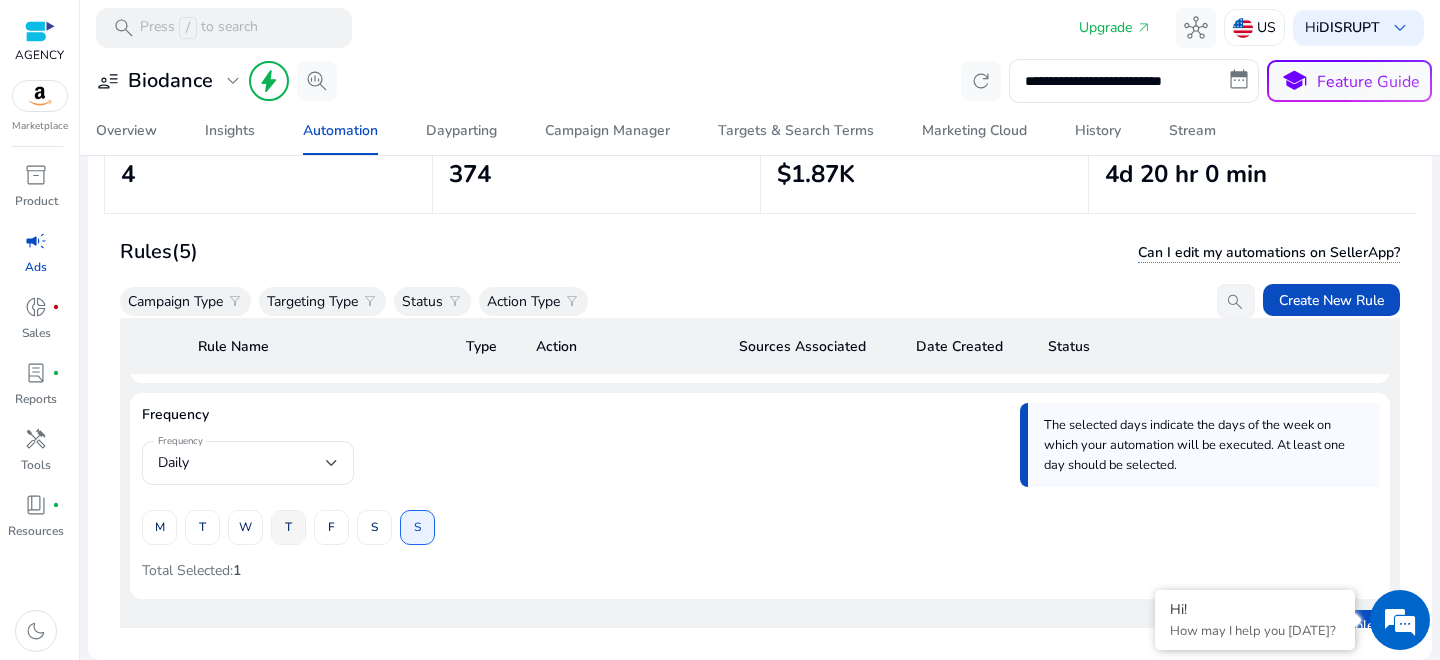 drag, startPoint x: 211, startPoint y: 531, endPoint x: 297, endPoint y: 526, distance: 86.145226 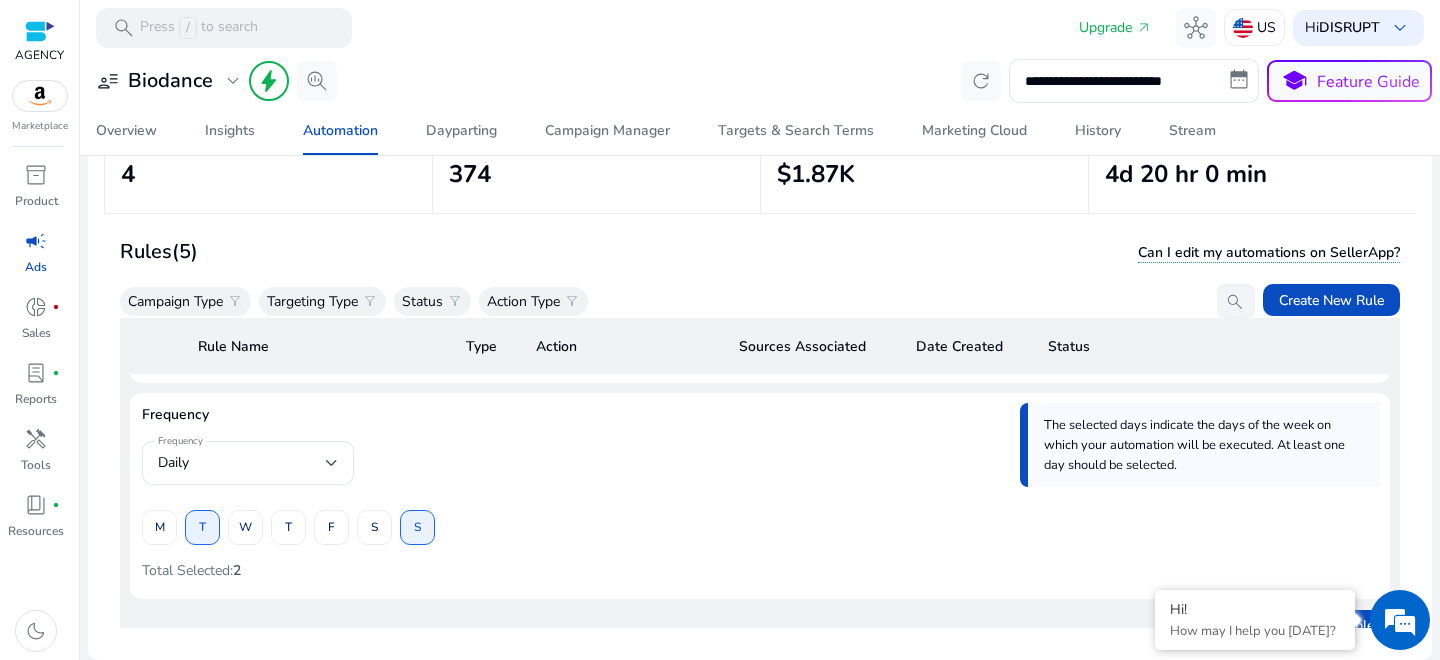 drag, startPoint x: 297, startPoint y: 529, endPoint x: 589, endPoint y: 497, distance: 293.7482 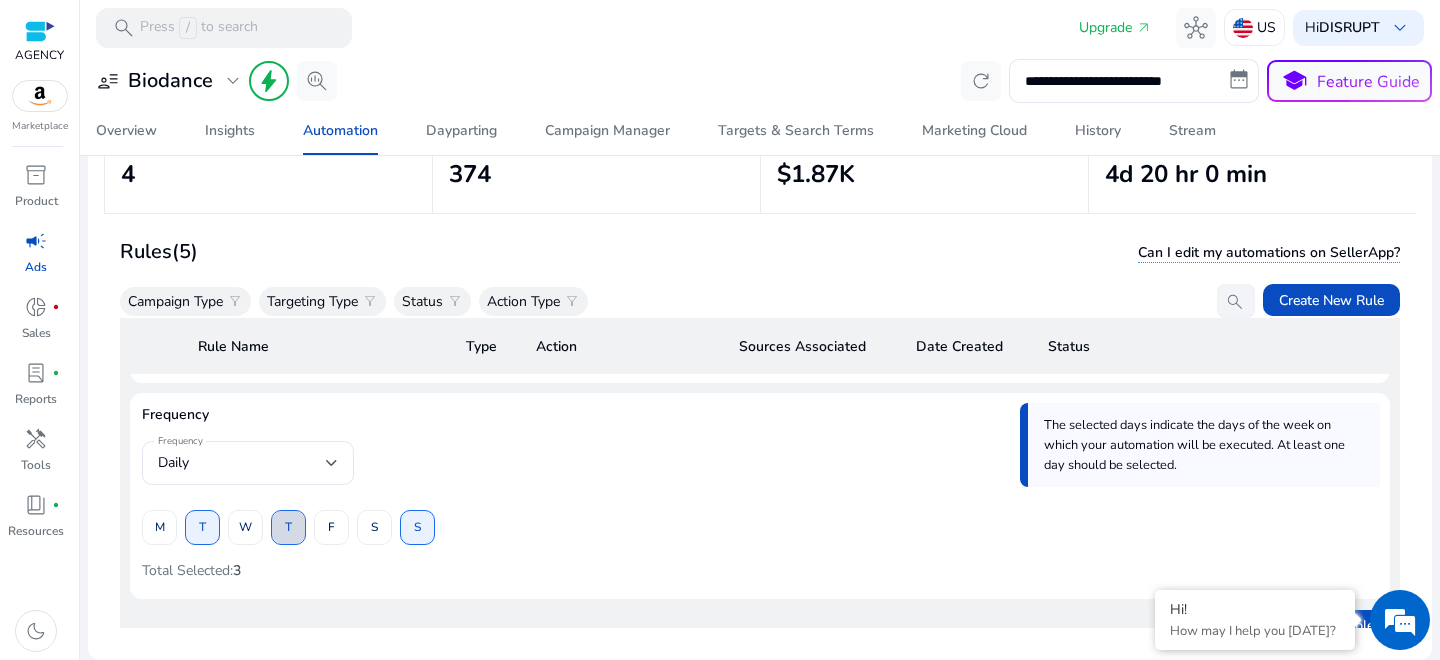 click on "Frequency Daily  M   T   W   T   F   S   S   Total Selected:  3" 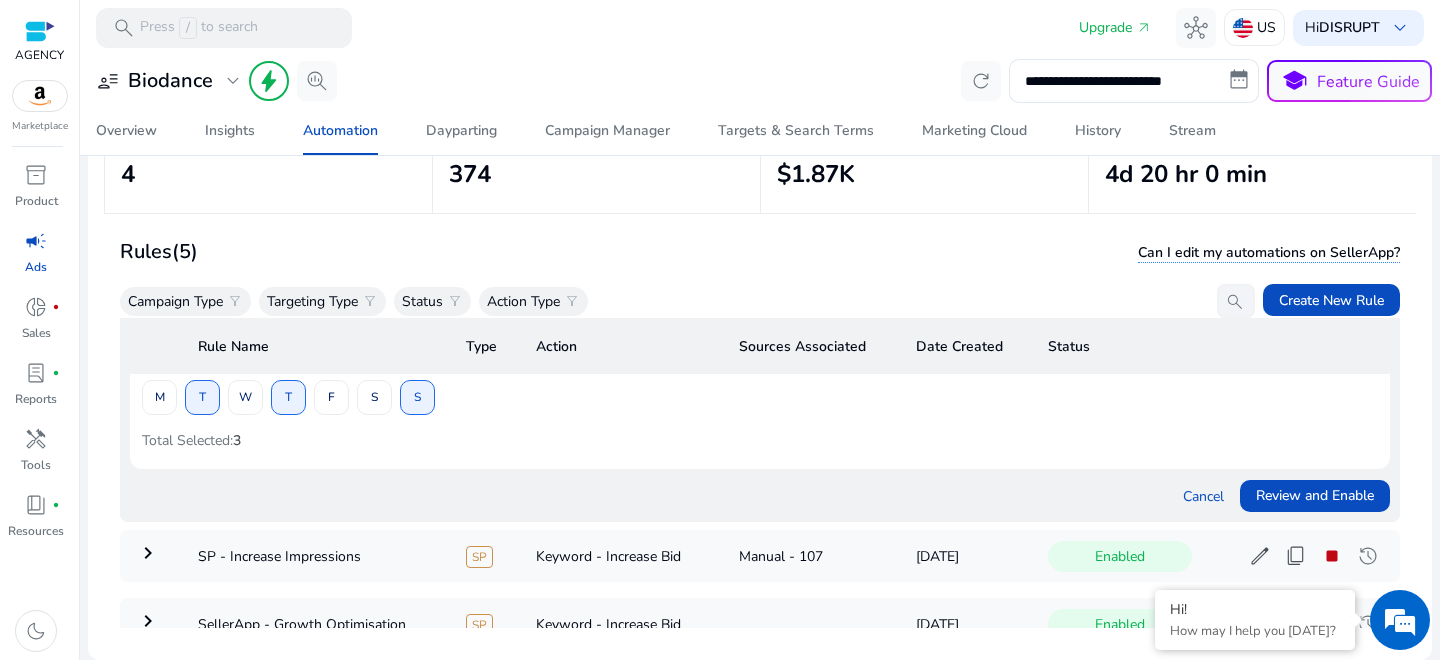 scroll, scrollTop: 2058, scrollLeft: 0, axis: vertical 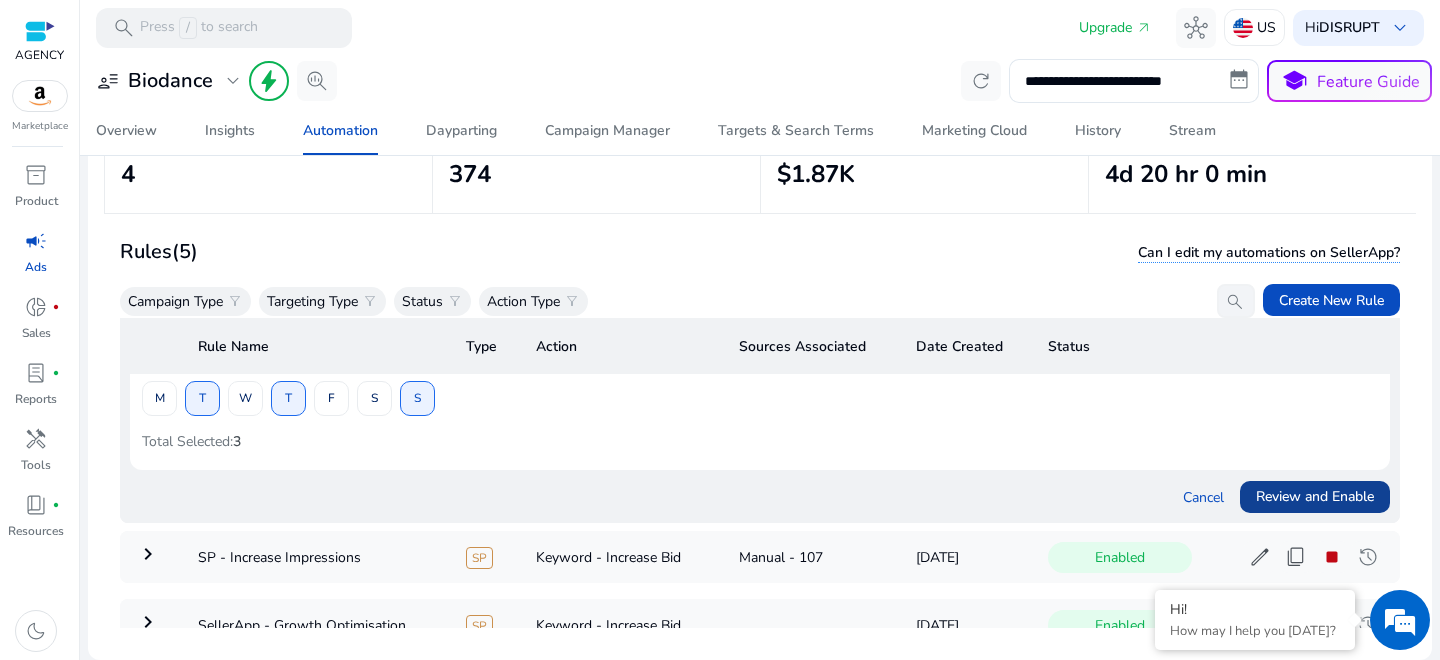 click on "Review and Enable" 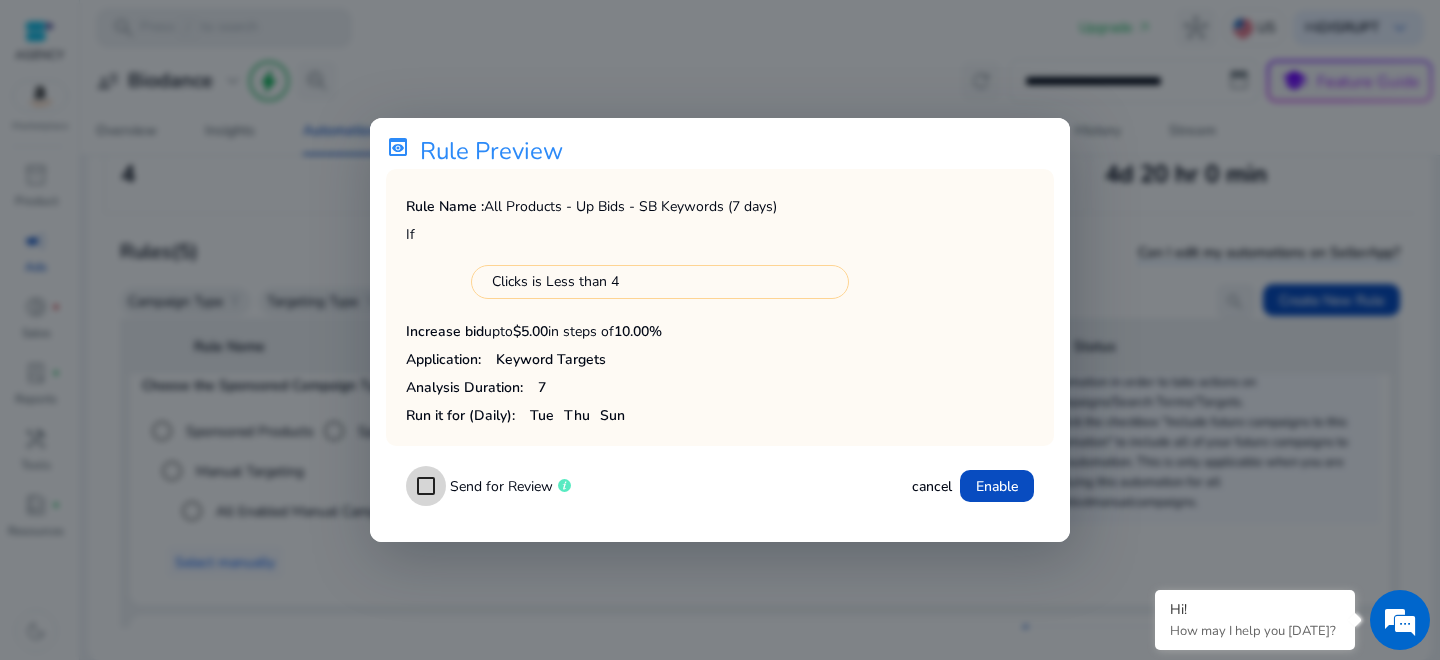 scroll, scrollTop: 72, scrollLeft: 0, axis: vertical 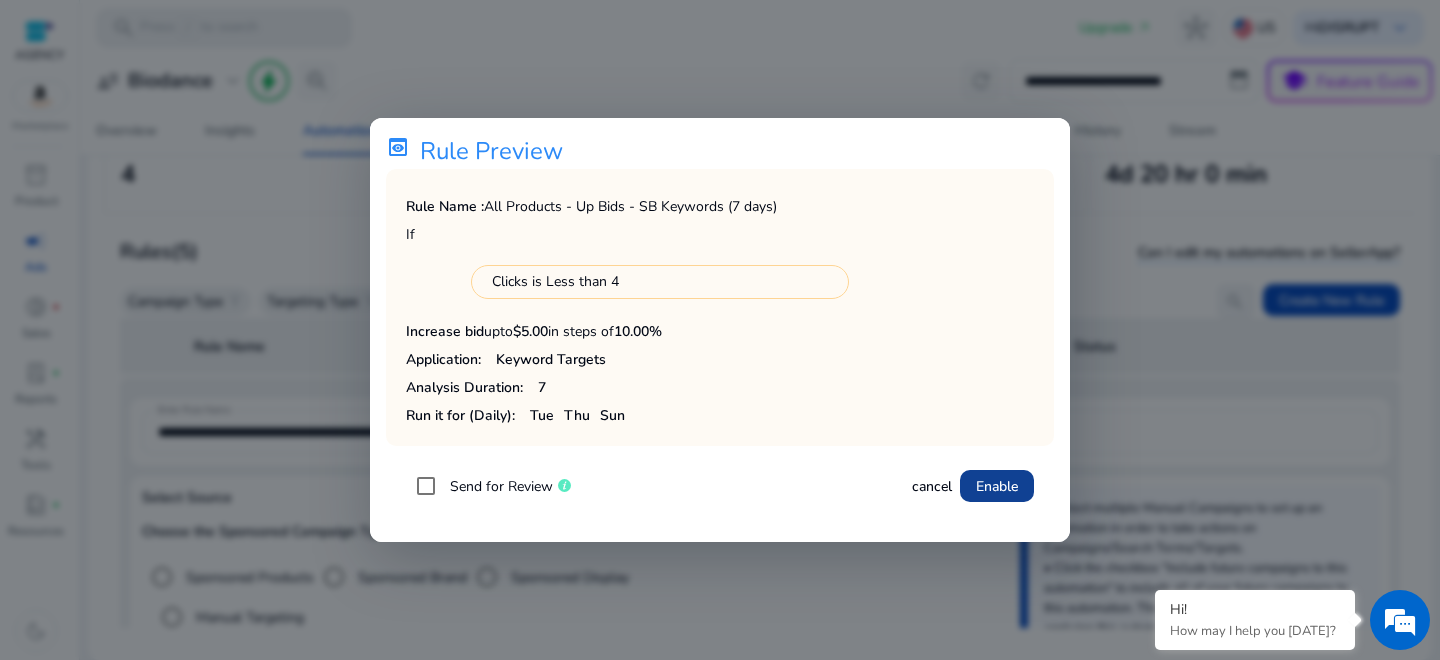 click on "Enable" 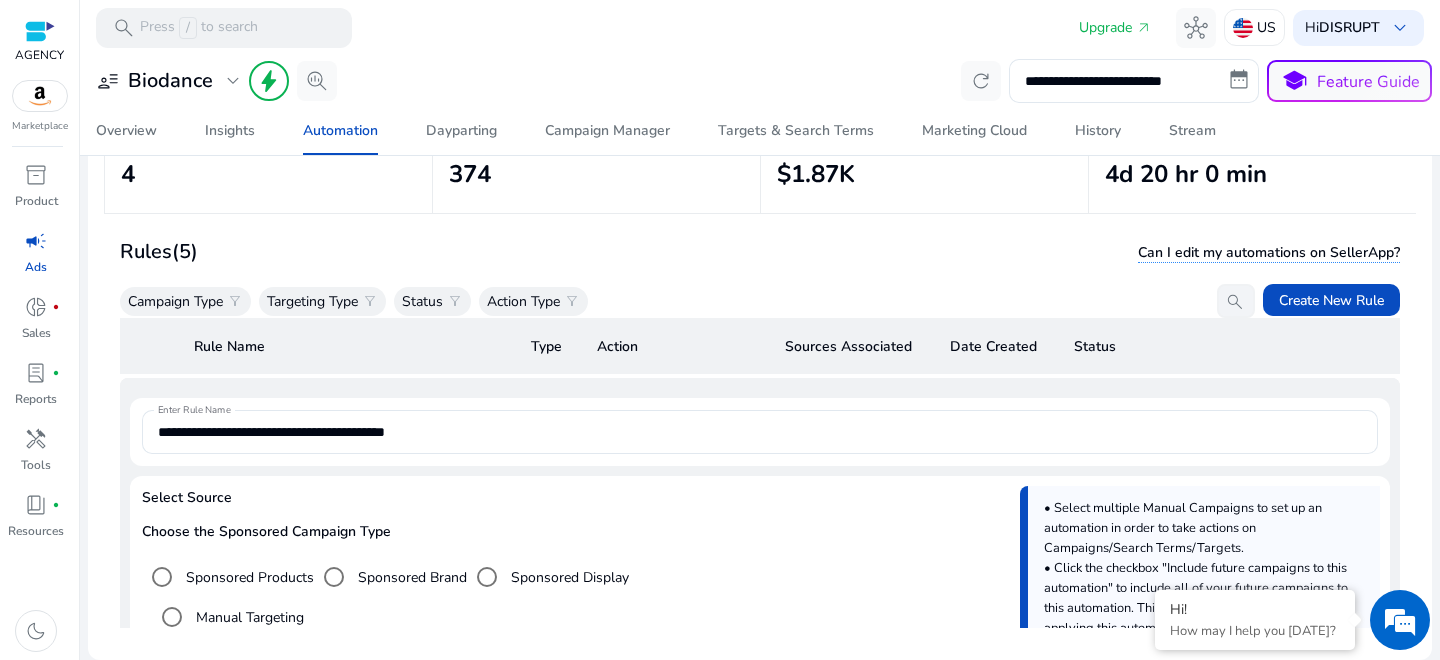 scroll, scrollTop: 2089, scrollLeft: 0, axis: vertical 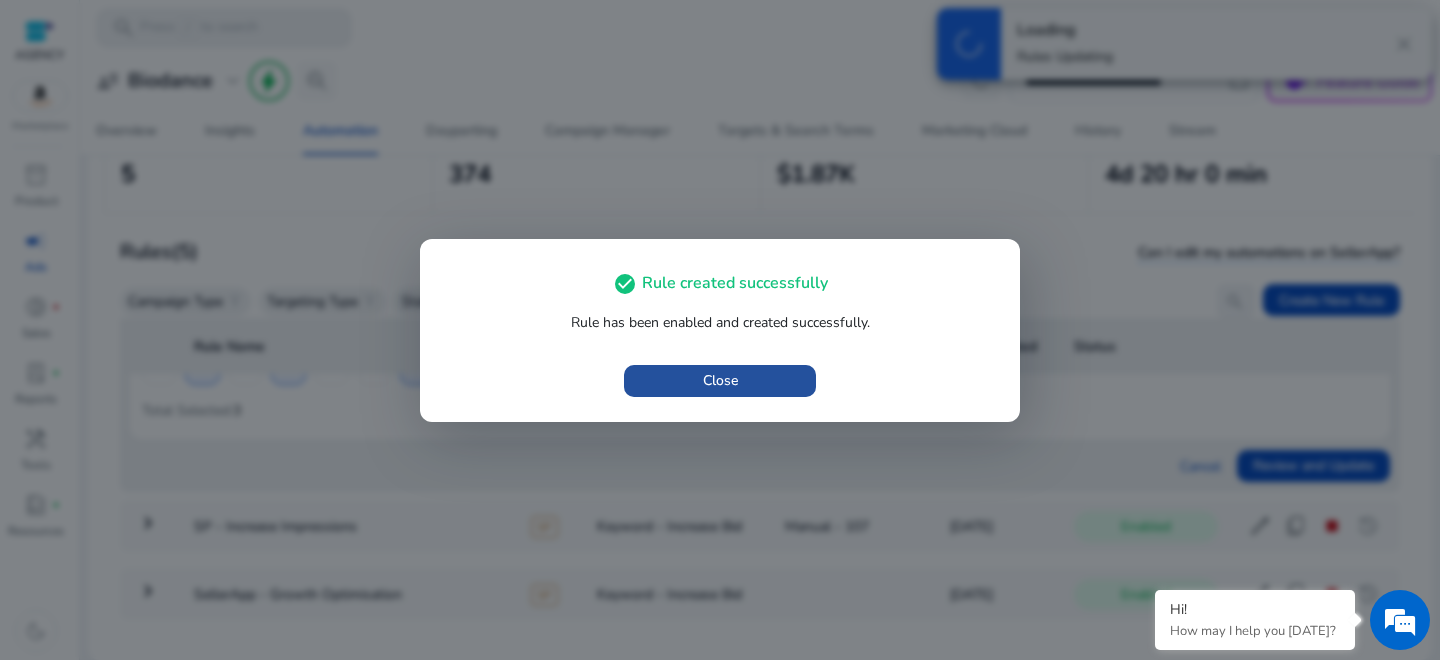 click on "Close" at bounding box center [720, 380] 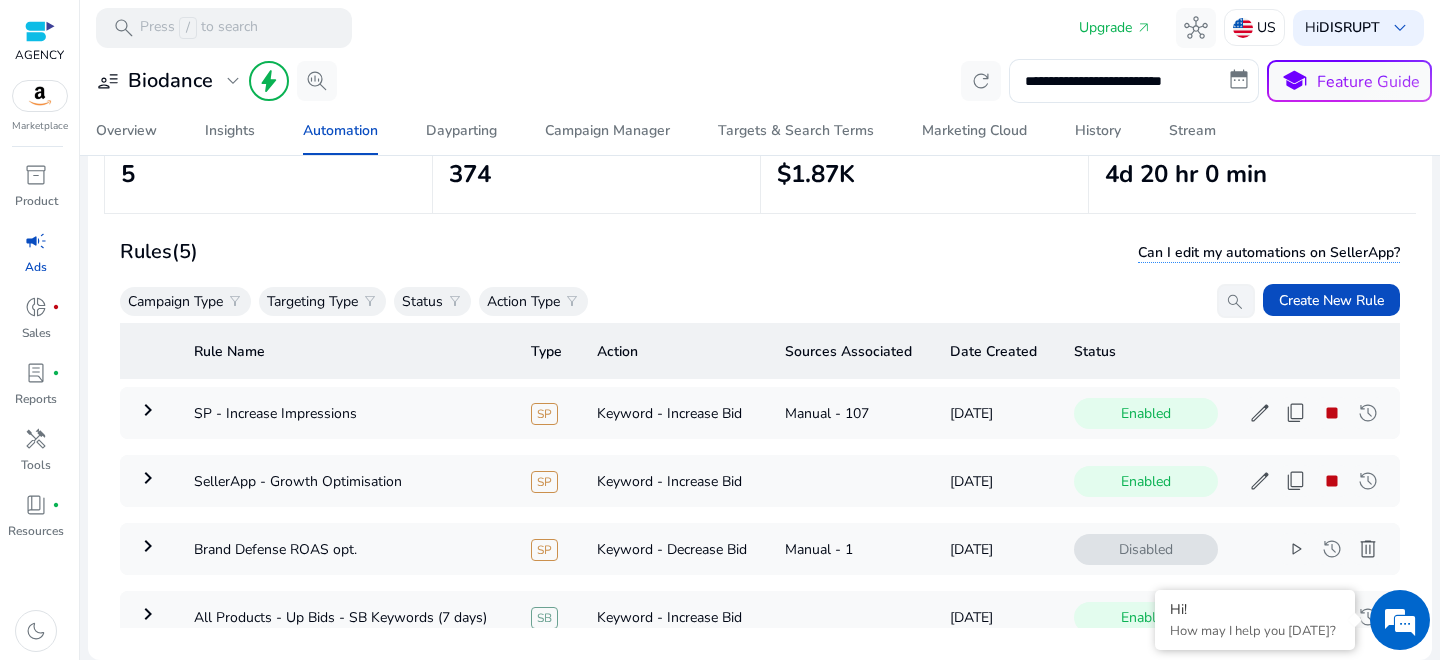 scroll, scrollTop: 2, scrollLeft: 0, axis: vertical 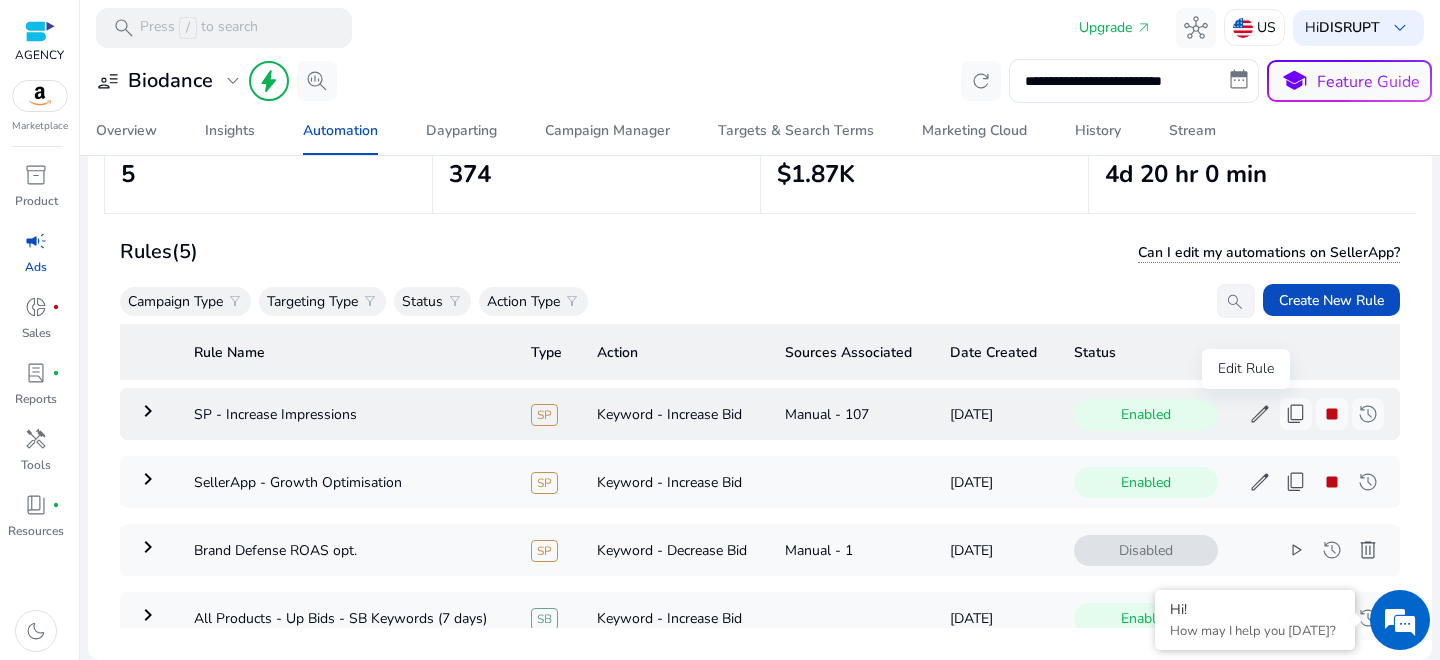 click on "edit" at bounding box center [1260, 414] 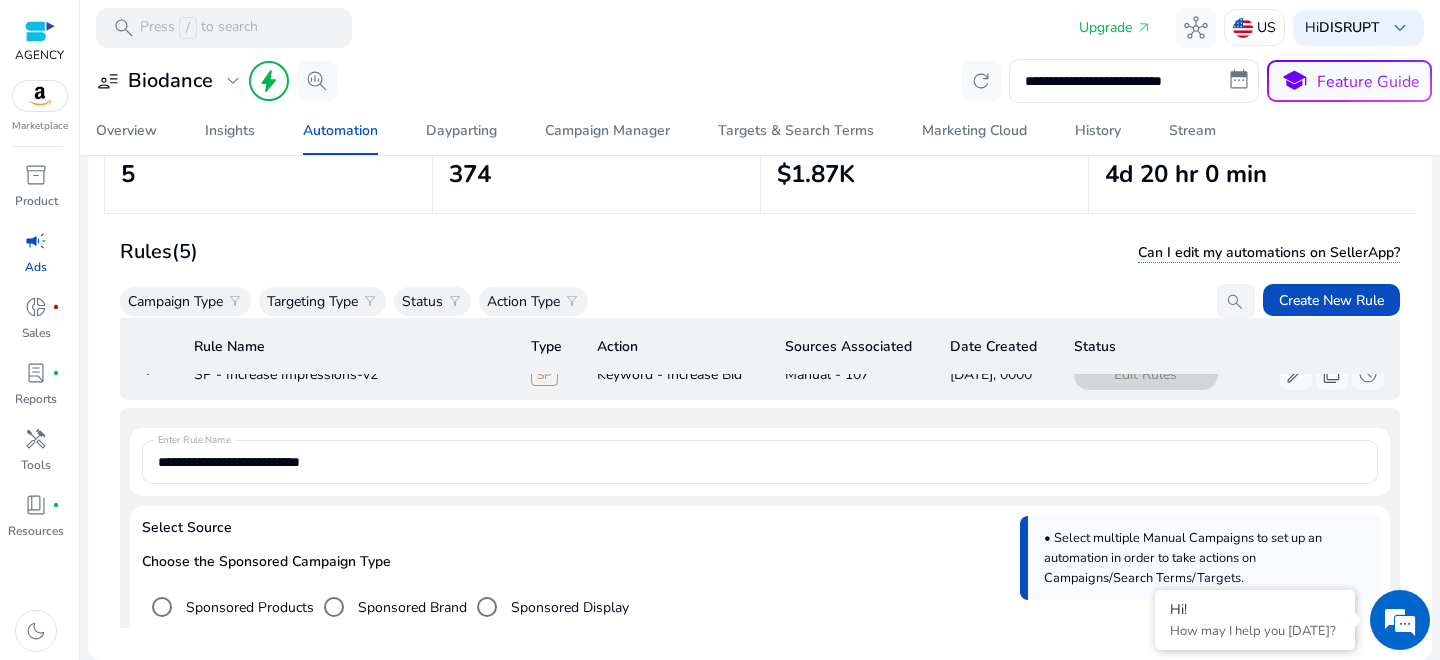 scroll, scrollTop: 0, scrollLeft: 0, axis: both 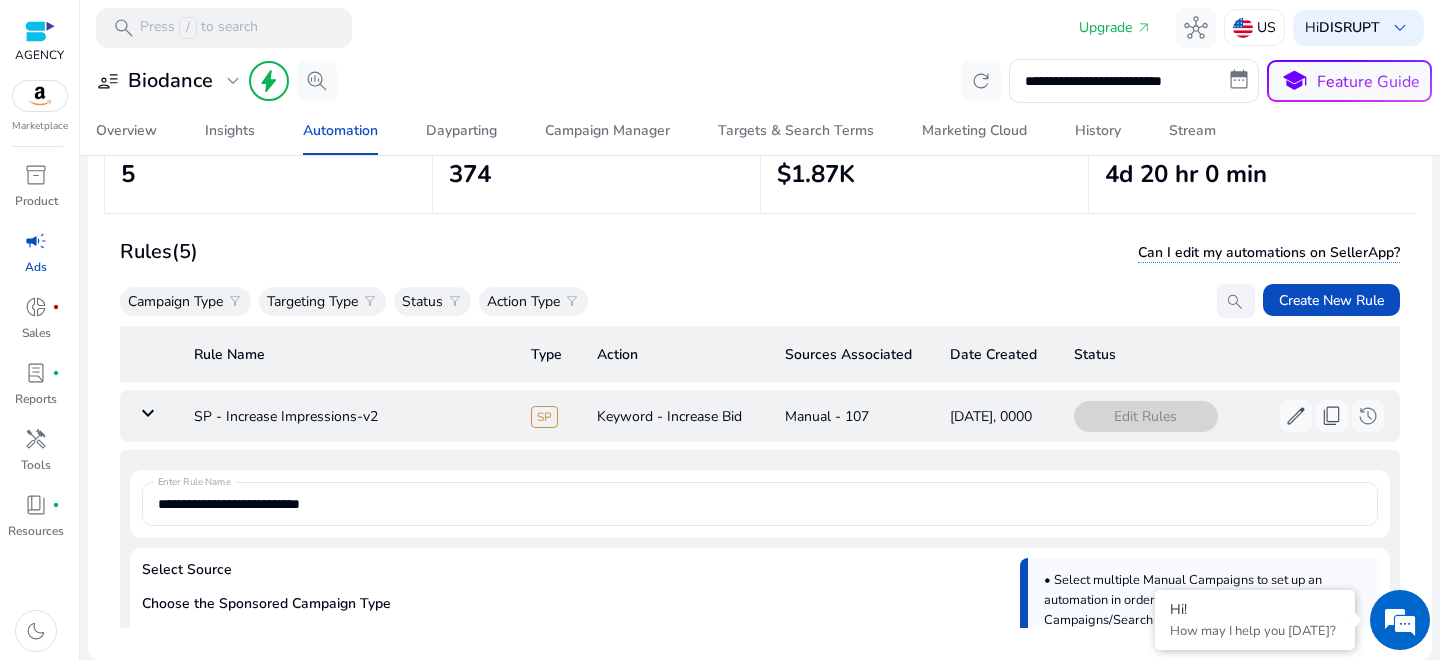 click on "keyboard_arrow_down" at bounding box center (148, 413) 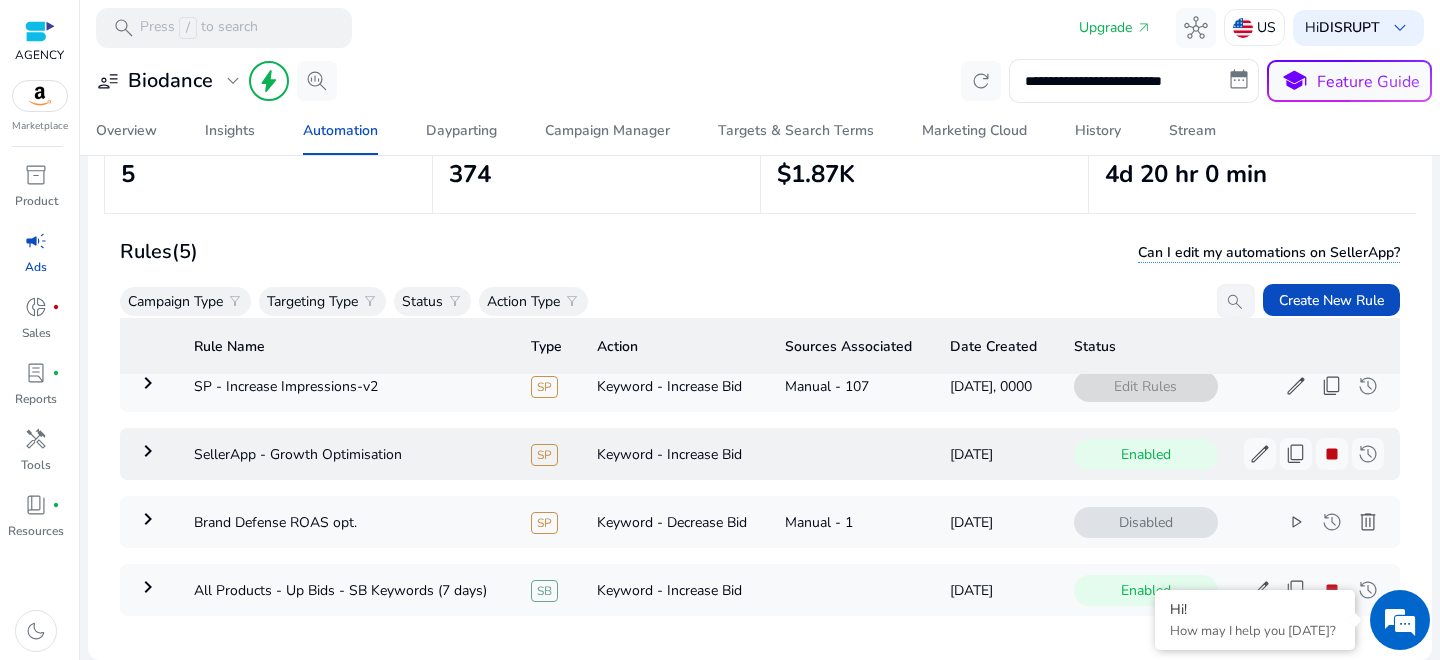 scroll, scrollTop: 0, scrollLeft: 0, axis: both 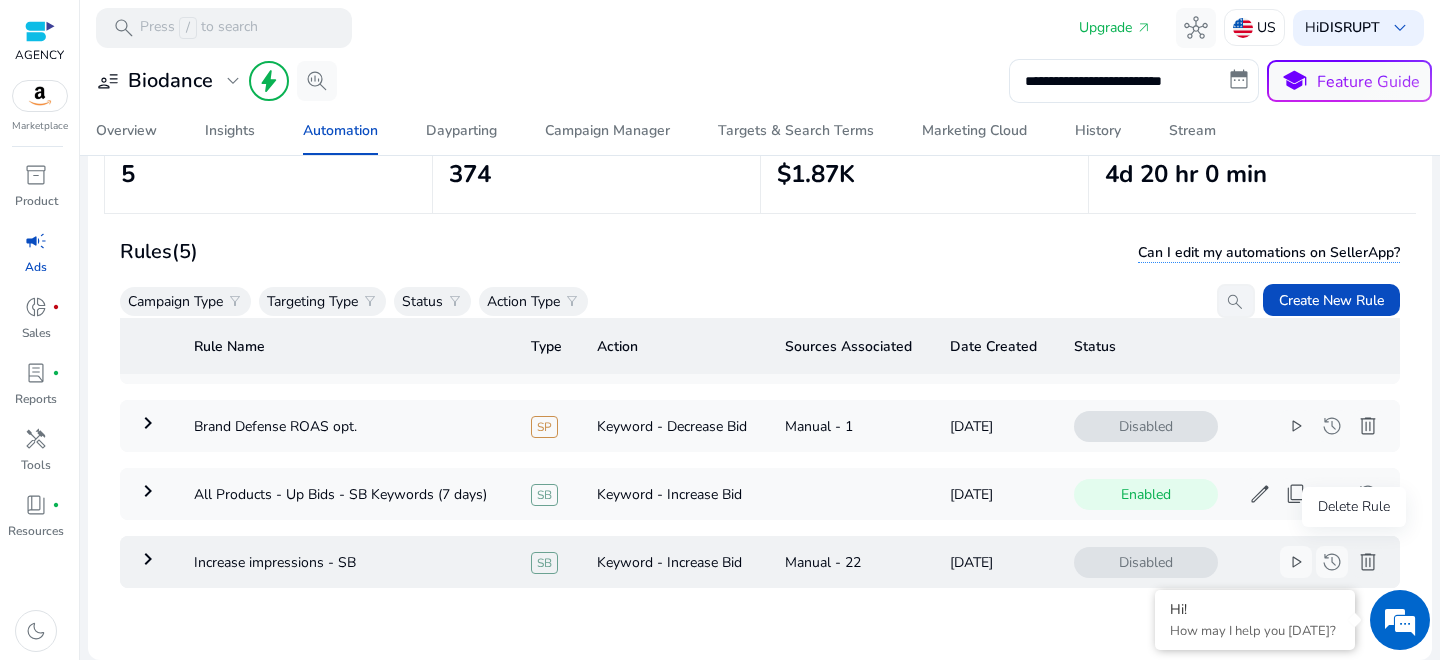 click on "delete" at bounding box center [1368, 562] 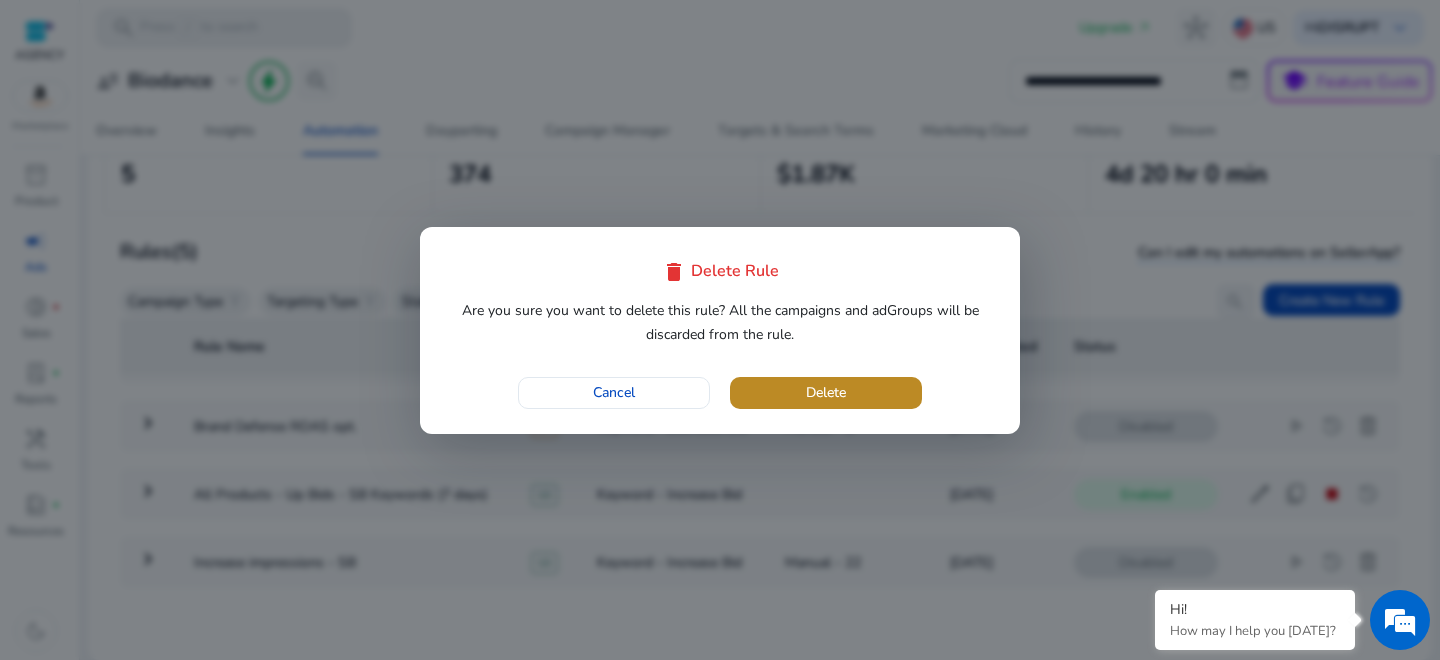 click at bounding box center [826, 393] 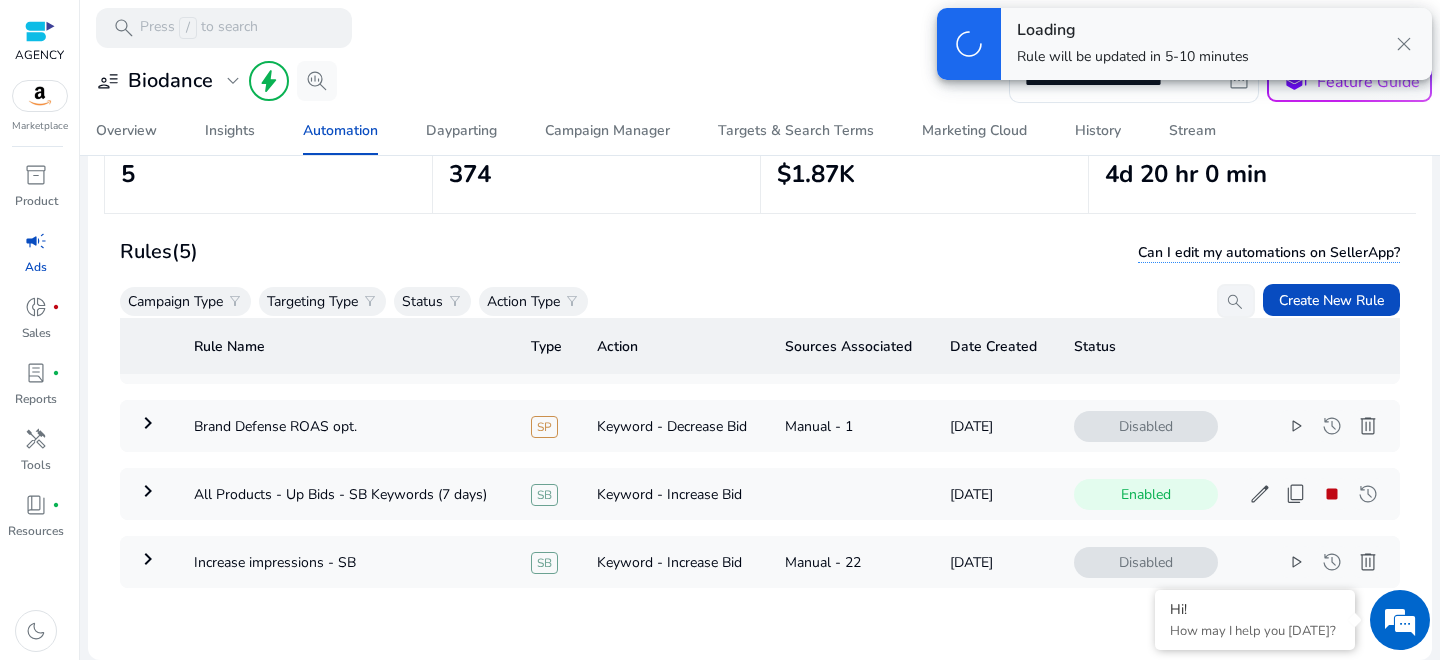 scroll, scrollTop: 0, scrollLeft: 0, axis: both 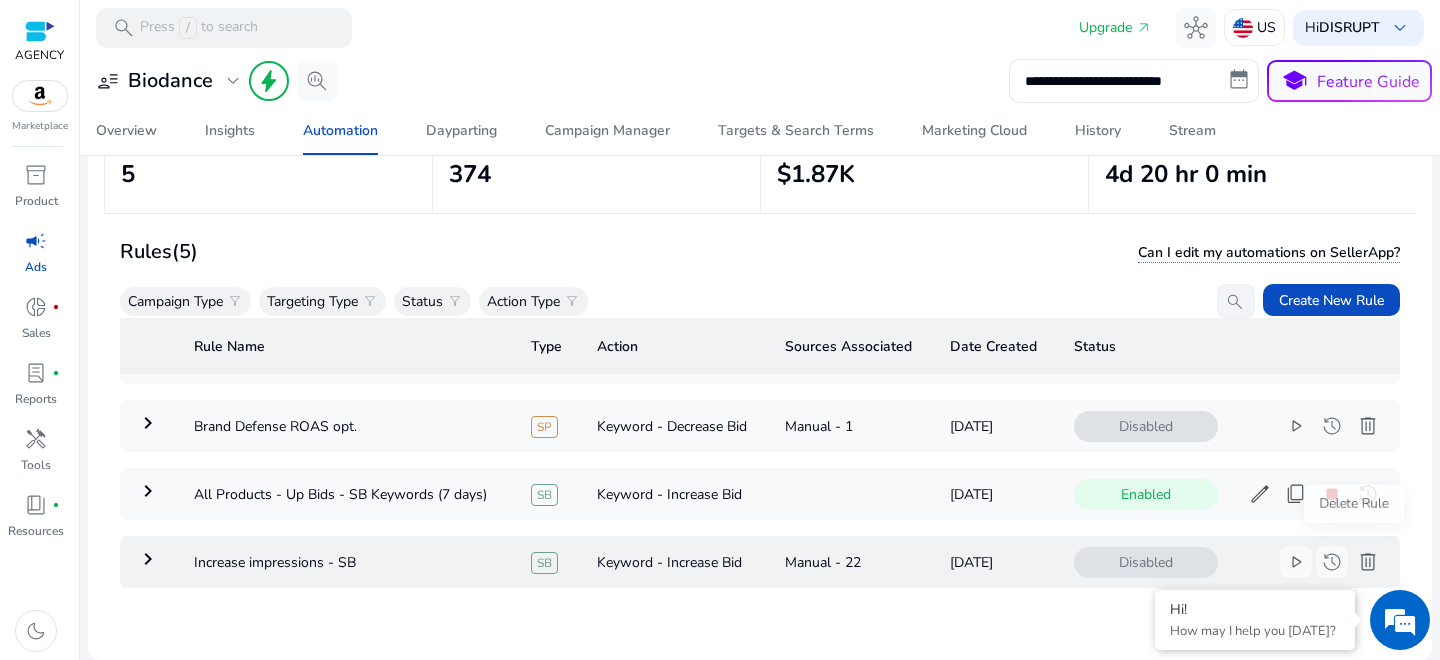 click on "delete" at bounding box center [1368, 562] 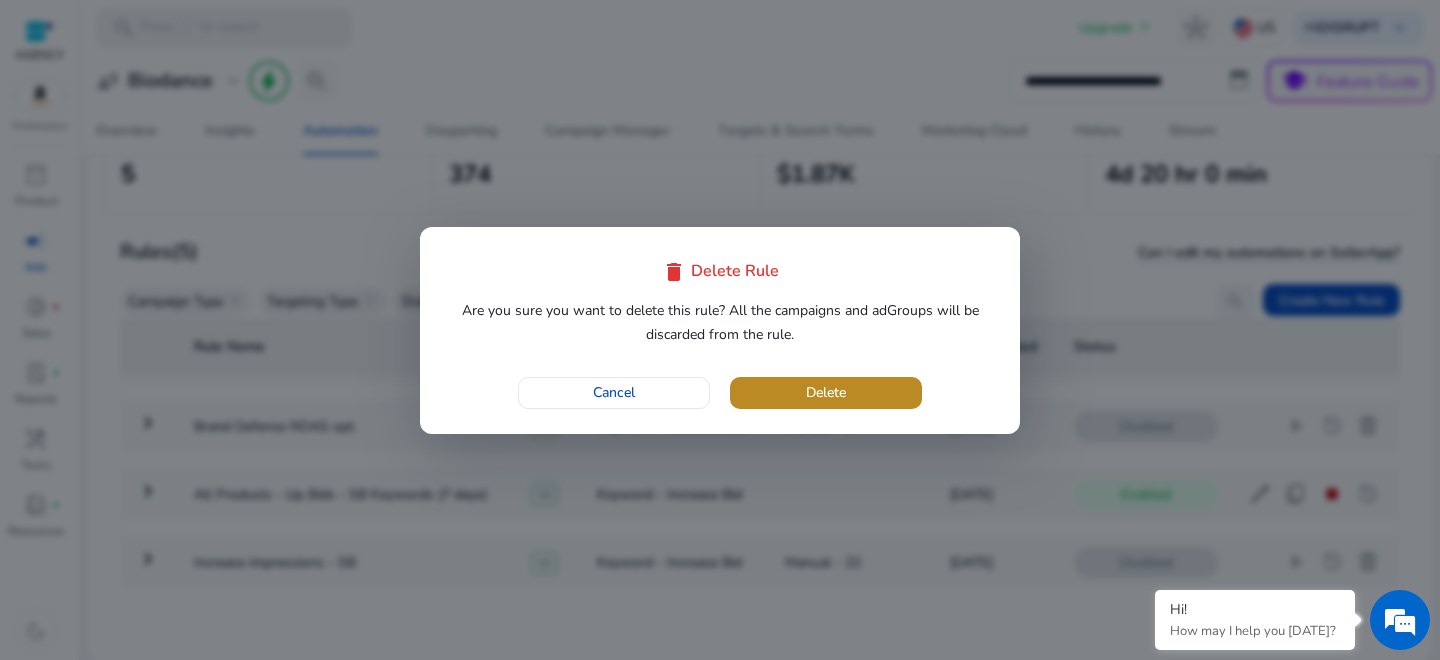 click on "Delete" at bounding box center [826, 392] 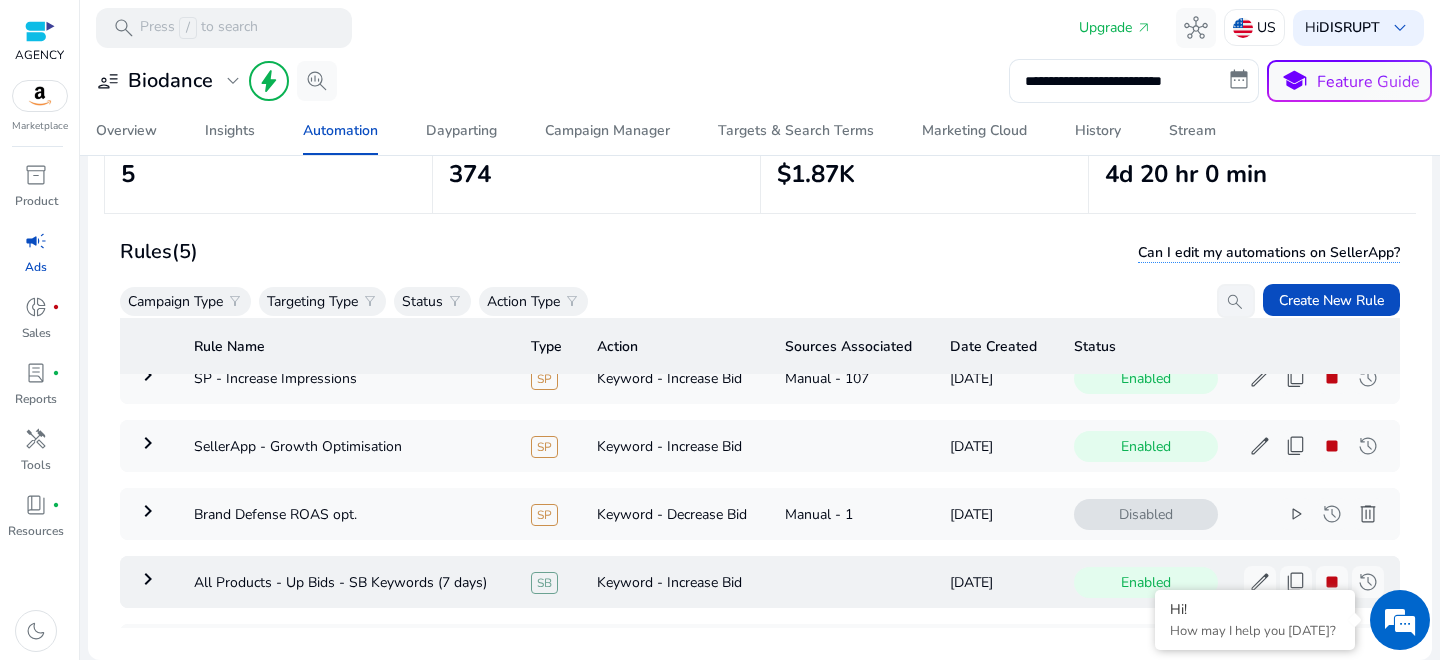 scroll, scrollTop: 0, scrollLeft: 0, axis: both 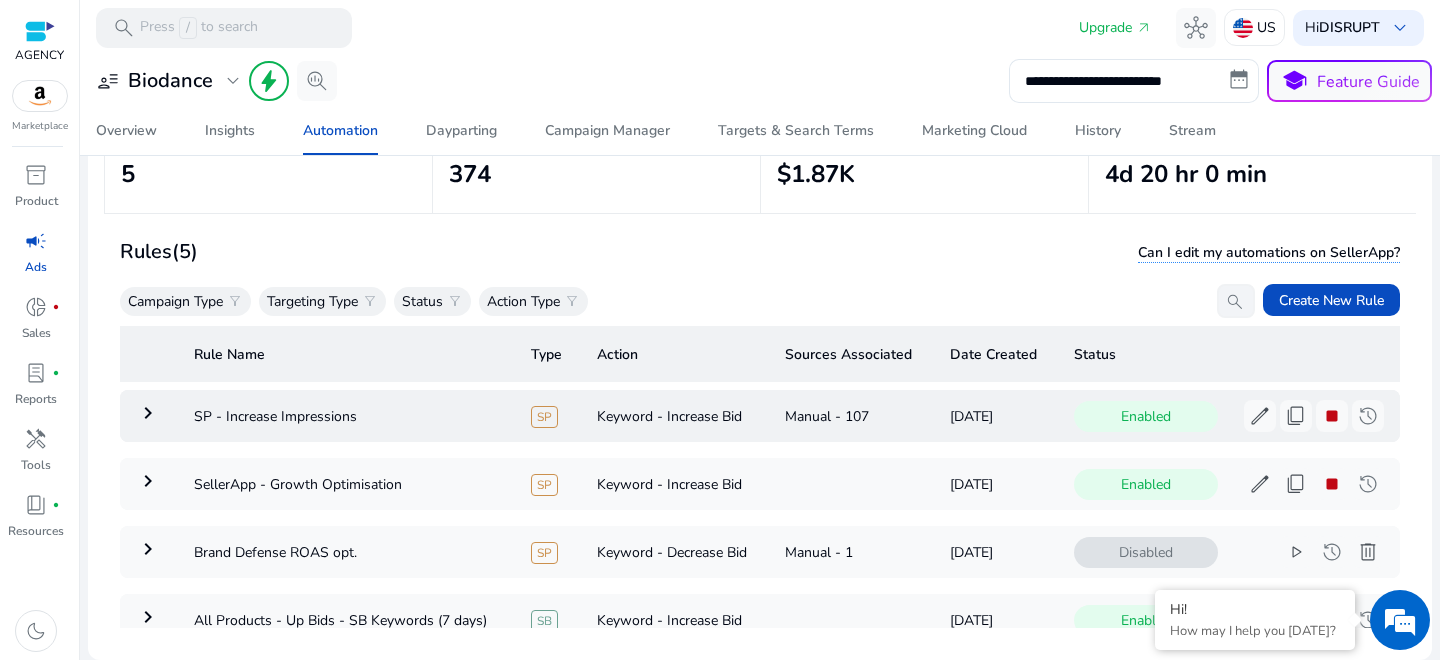 click on "keyboard_arrow_right" at bounding box center [148, 413] 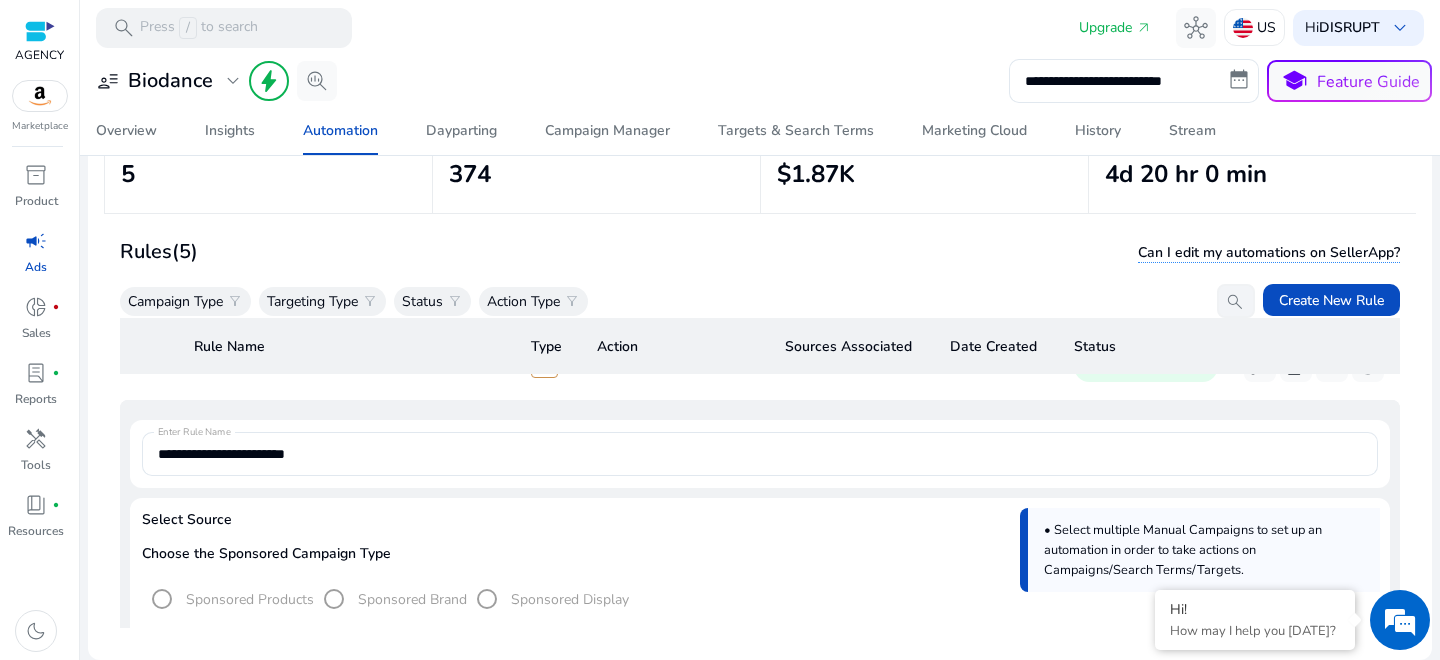 scroll, scrollTop: 0, scrollLeft: 0, axis: both 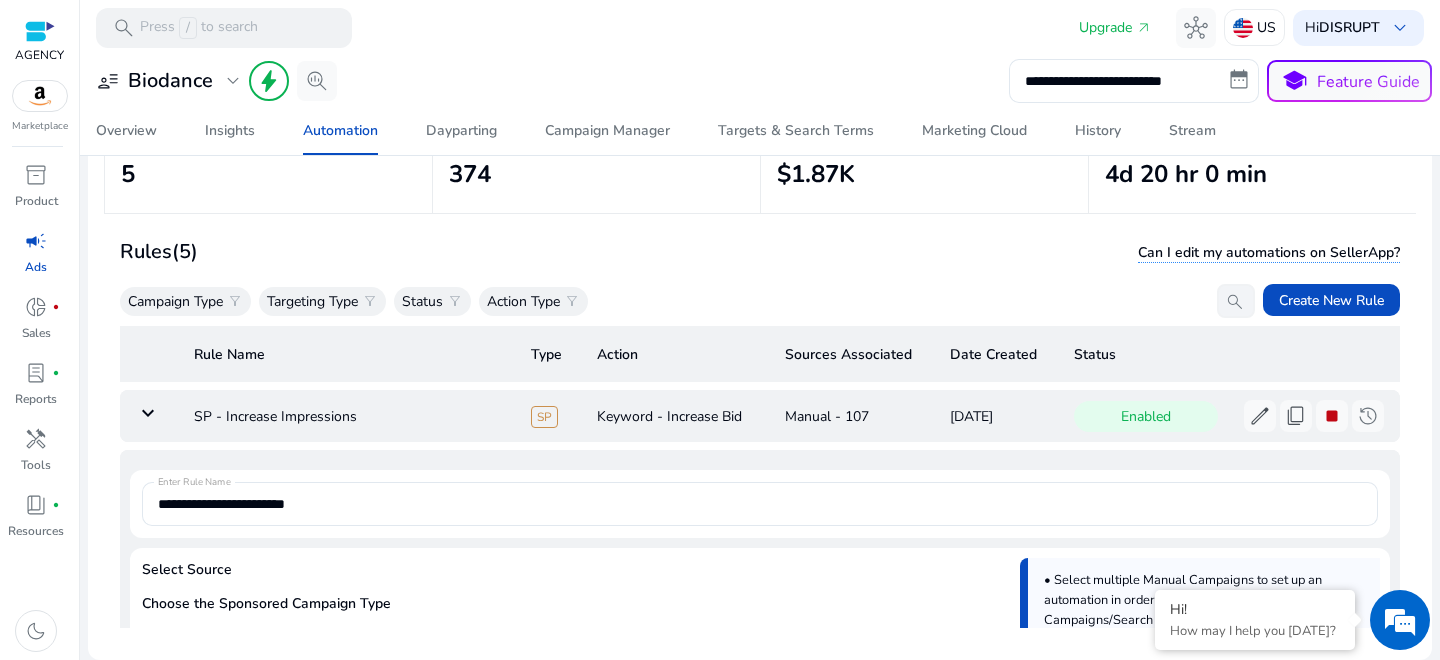 click on "keyboard_arrow_down" at bounding box center [149, 416] 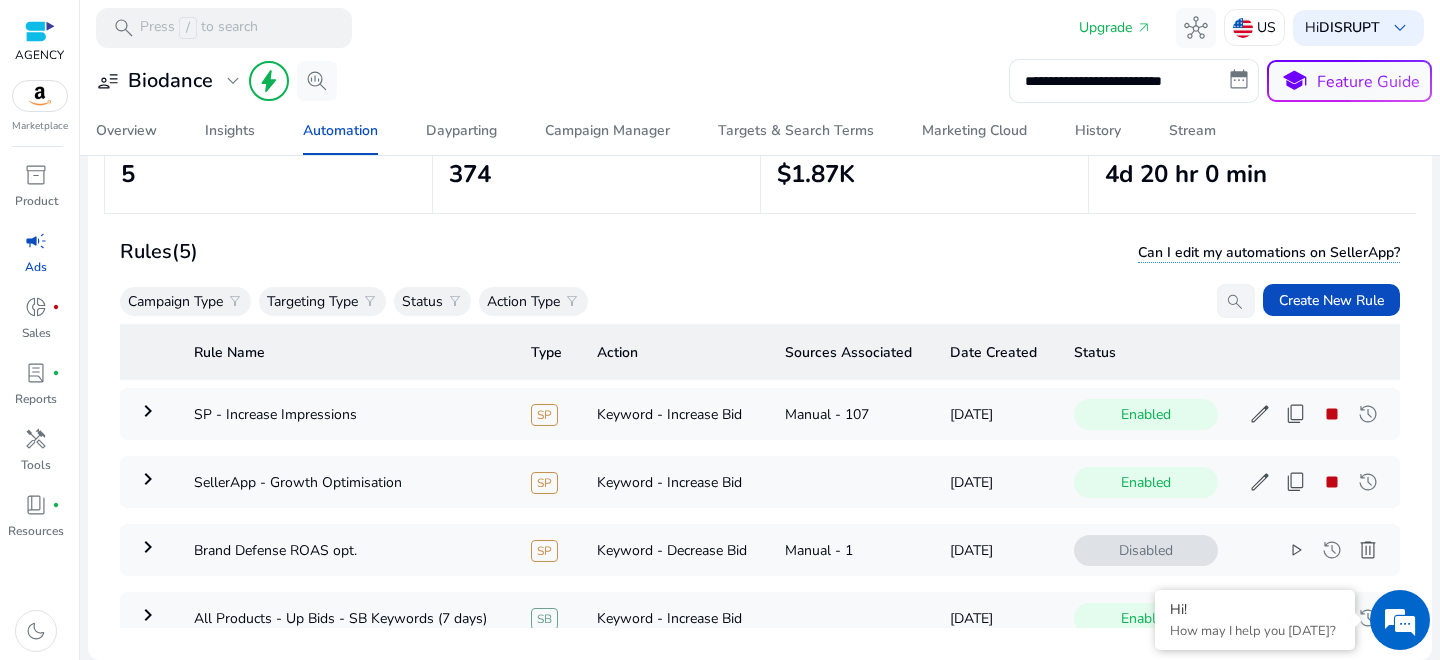 scroll, scrollTop: 0, scrollLeft: 0, axis: both 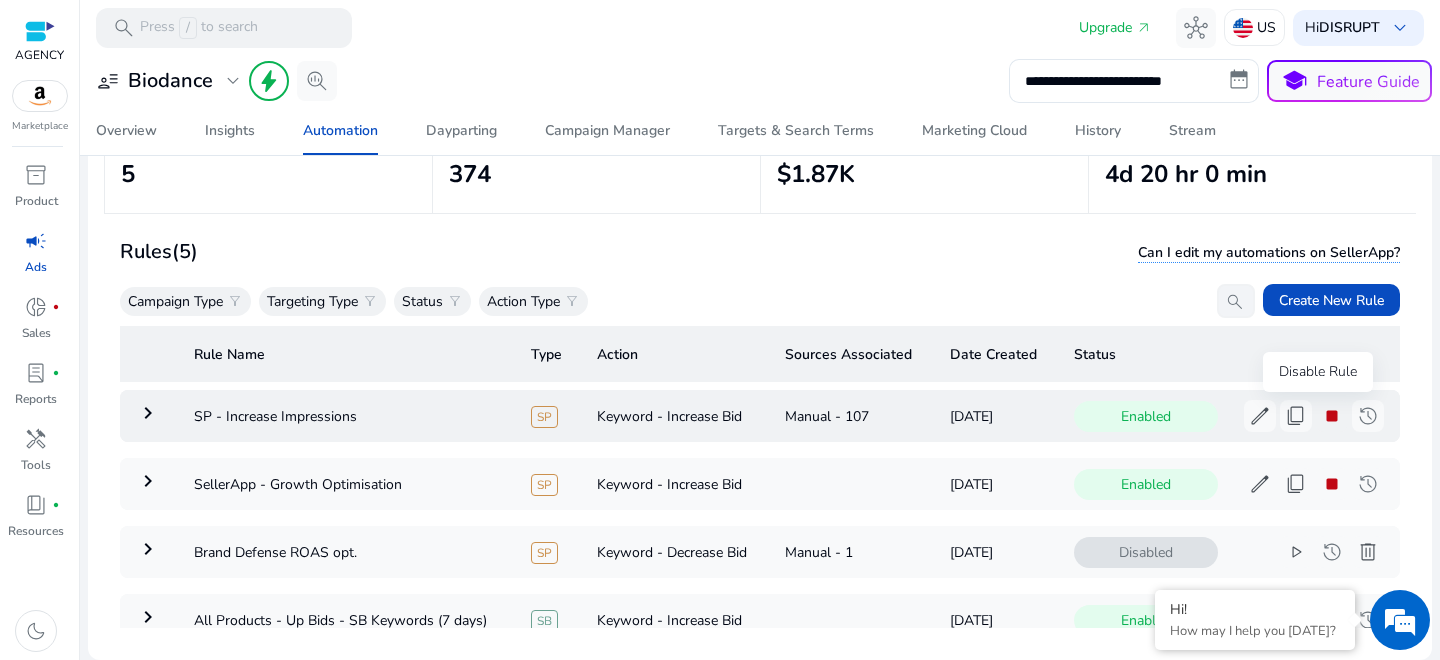 click on "stop" at bounding box center (1332, 416) 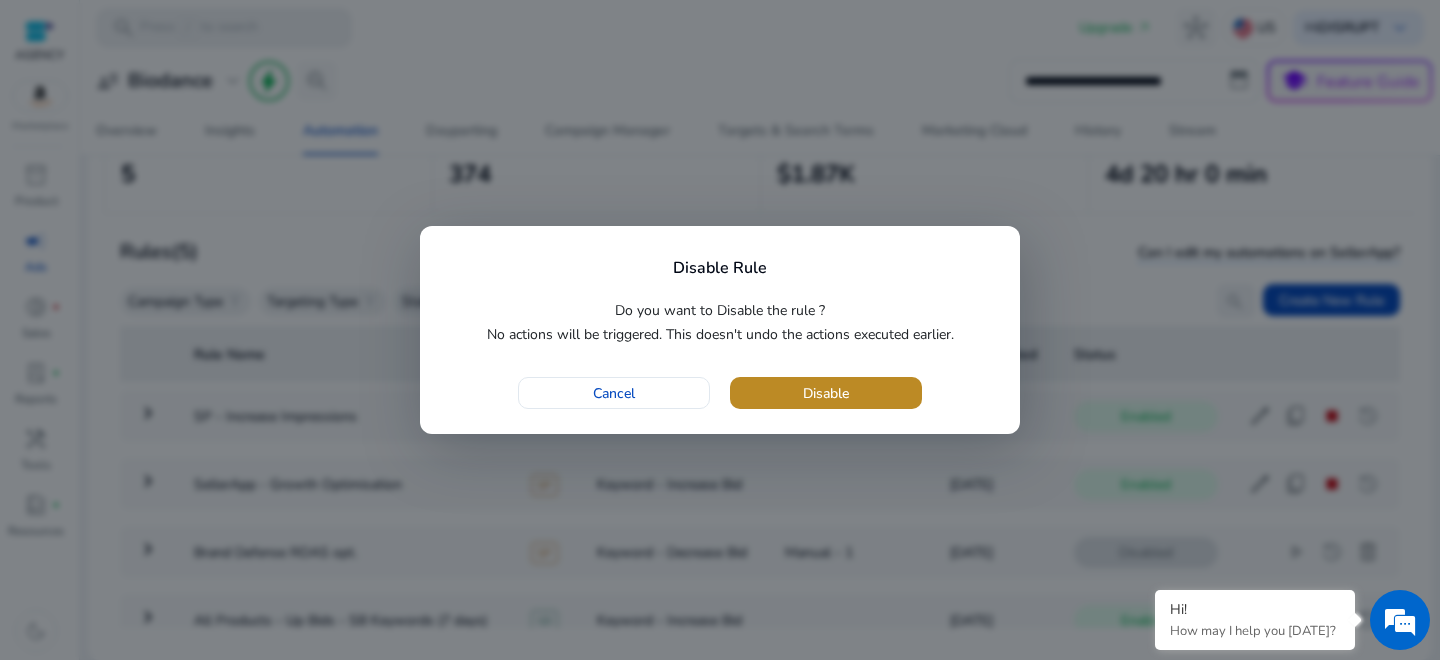 click at bounding box center [826, 393] 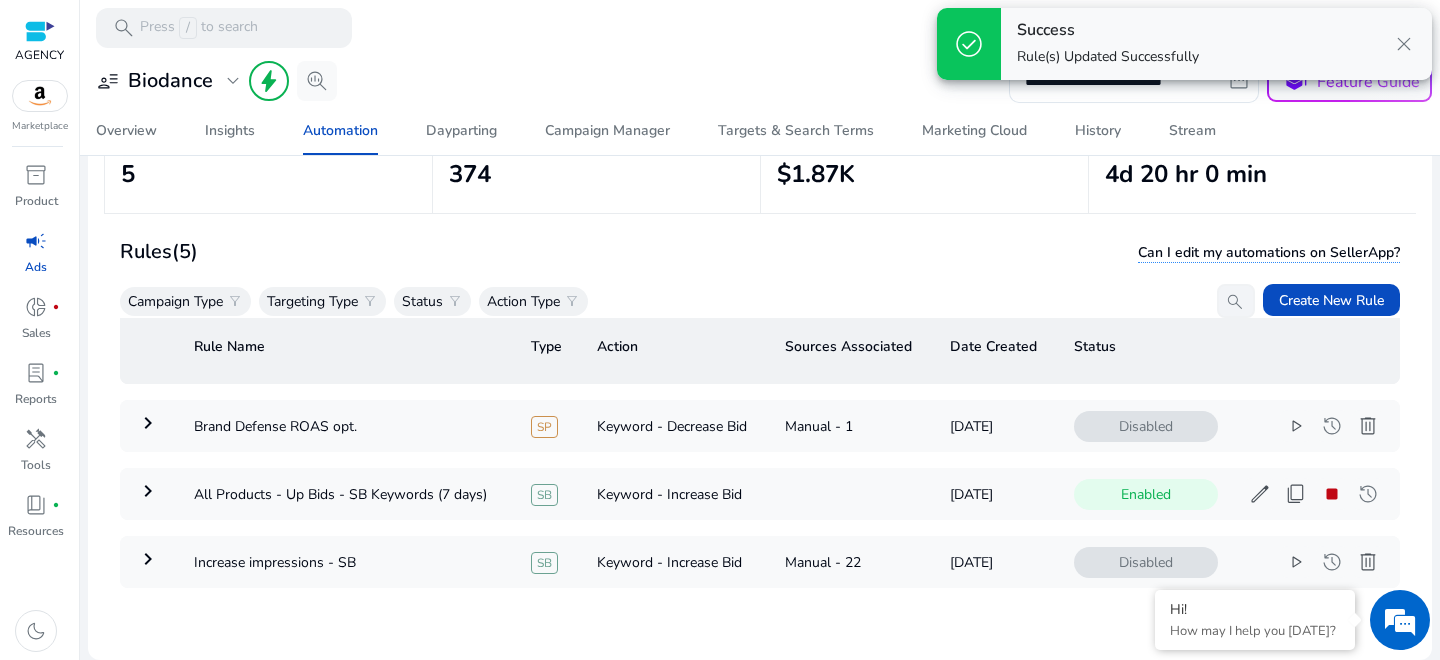 scroll, scrollTop: 0, scrollLeft: 0, axis: both 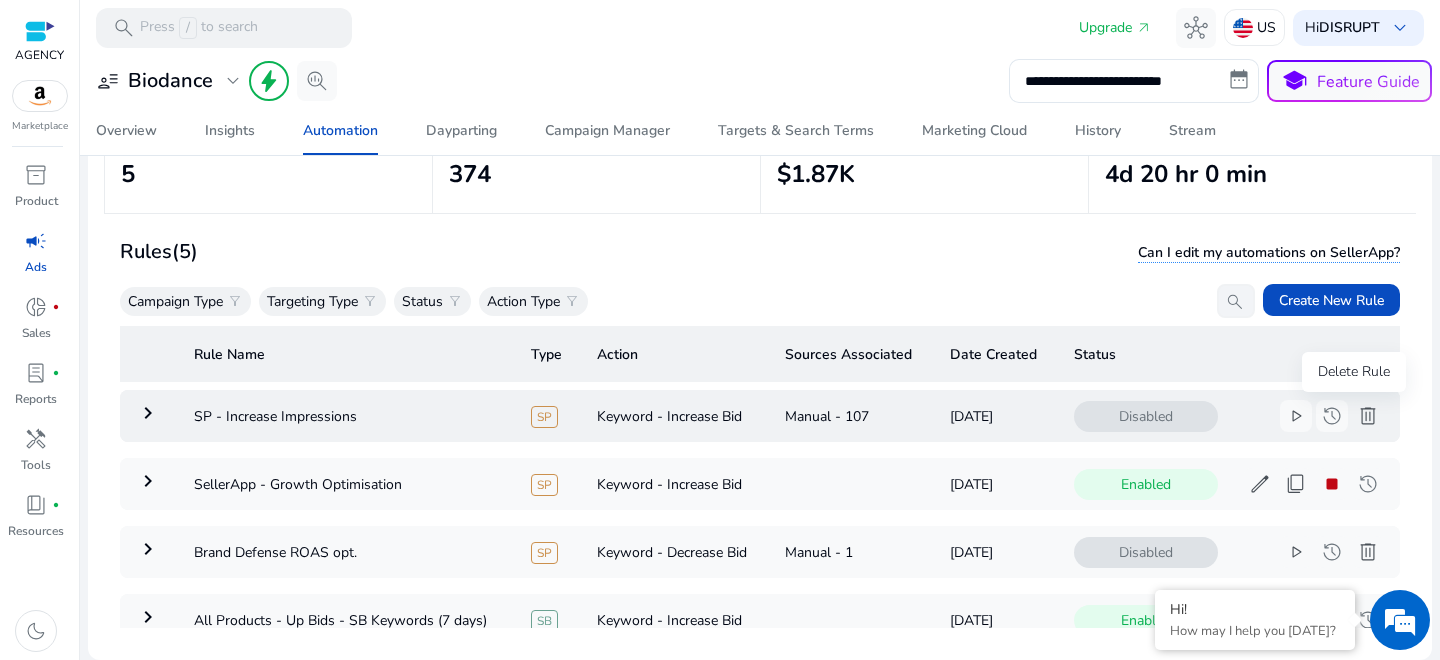 click on "delete" at bounding box center [1368, 416] 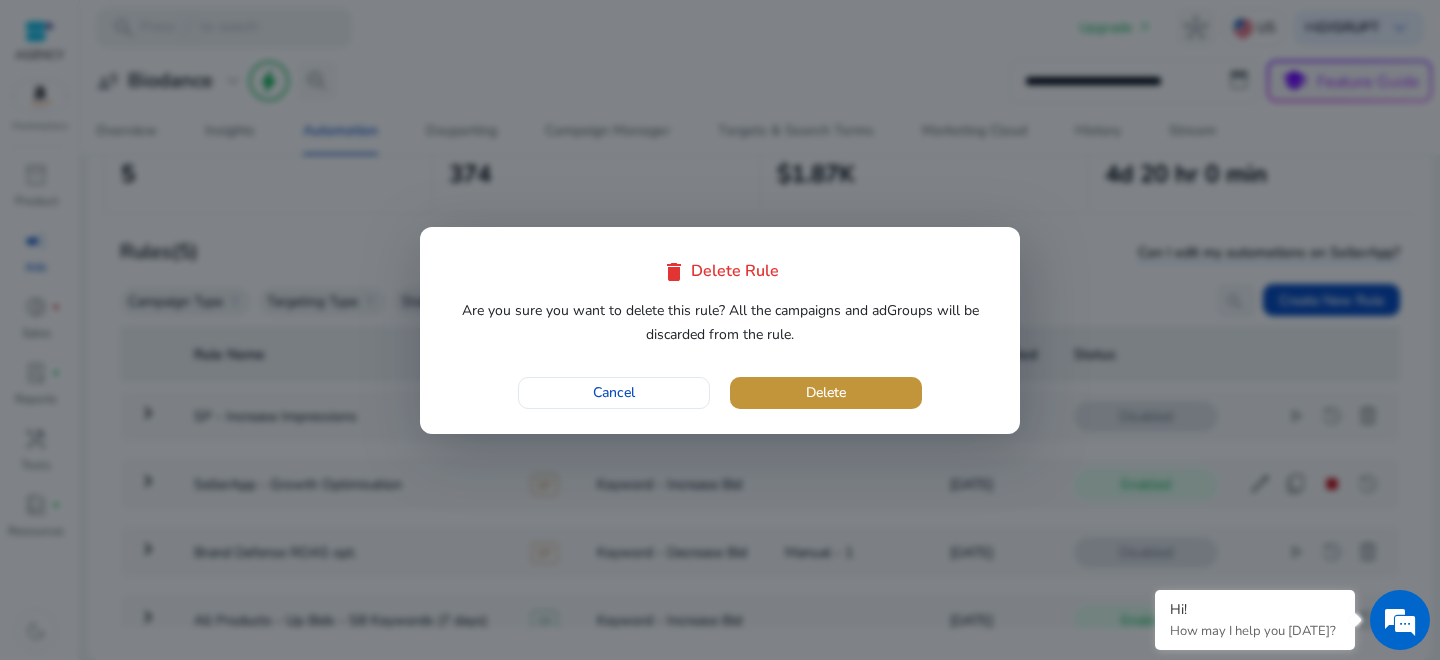 click at bounding box center [826, 393] 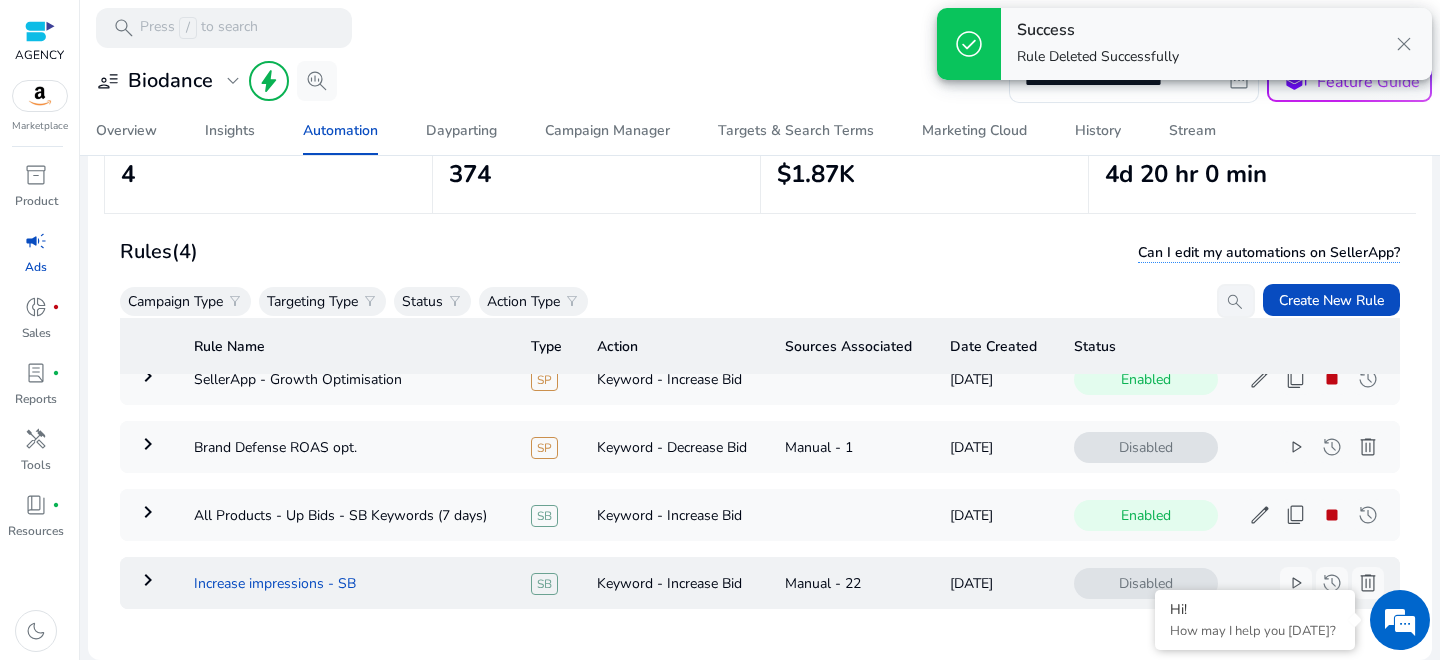 scroll, scrollTop: 73, scrollLeft: 0, axis: vertical 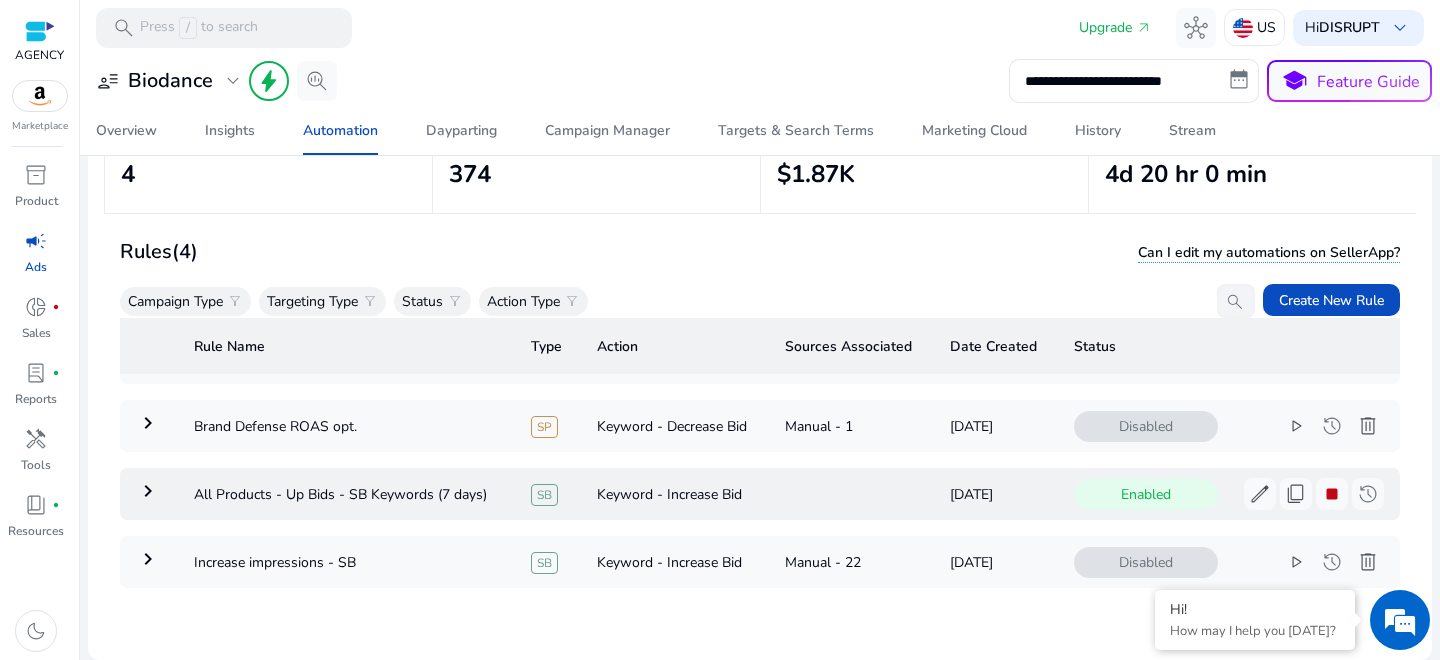 drag, startPoint x: 488, startPoint y: 478, endPoint x: 702, endPoint y: 326, distance: 262.4881 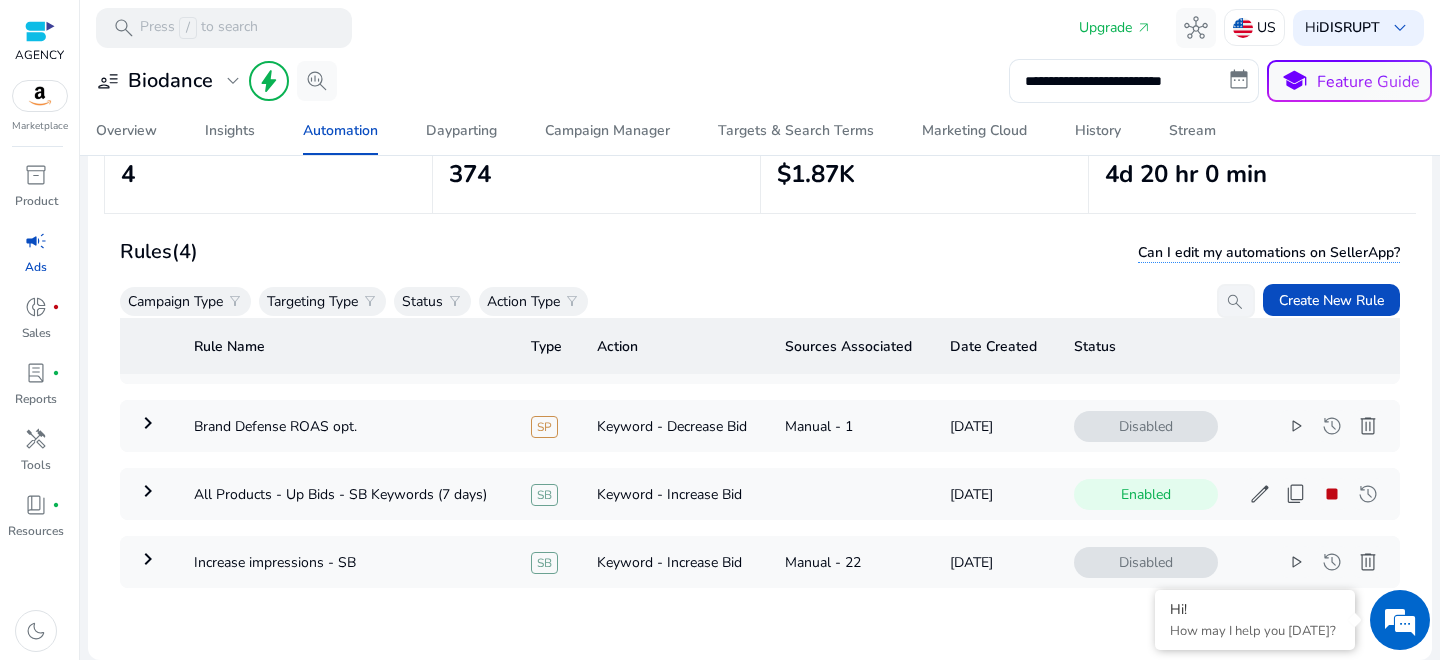 copy on "All Products - Up Bids - SB Keywords (7 days)" 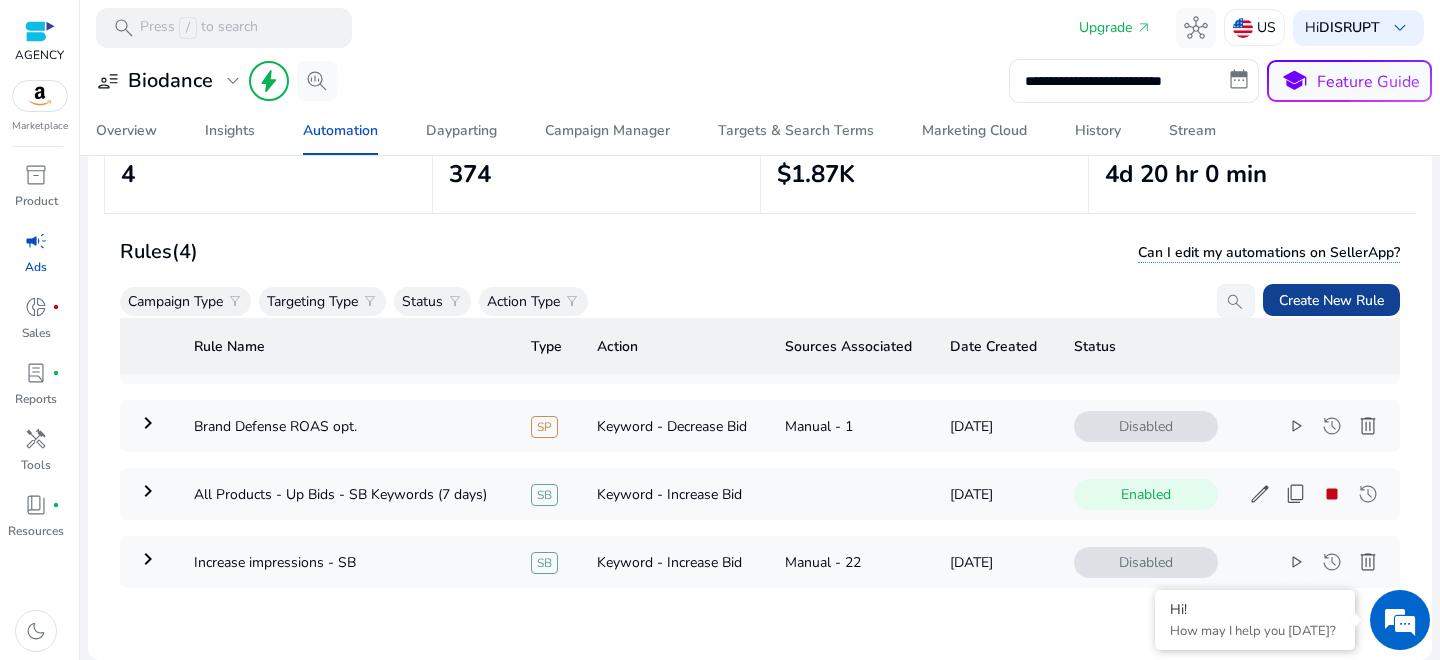 click on "Create New Rule" 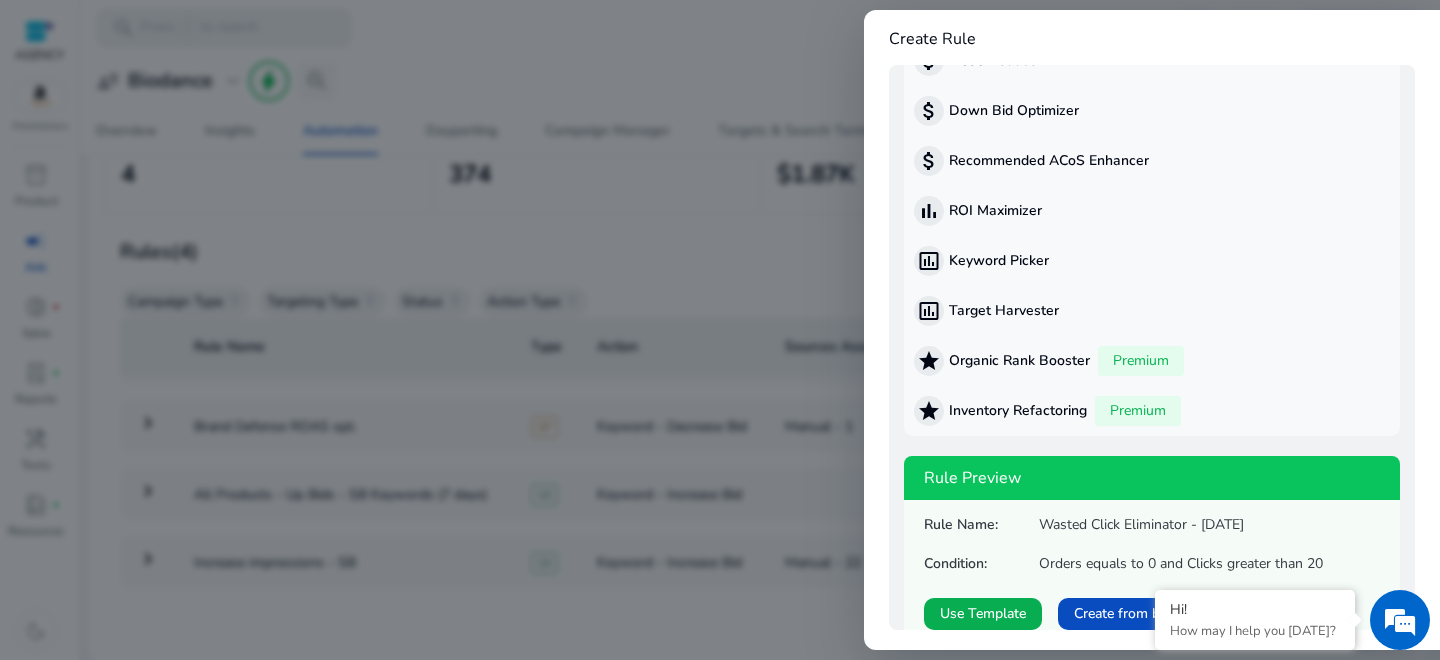 scroll, scrollTop: 124, scrollLeft: 0, axis: vertical 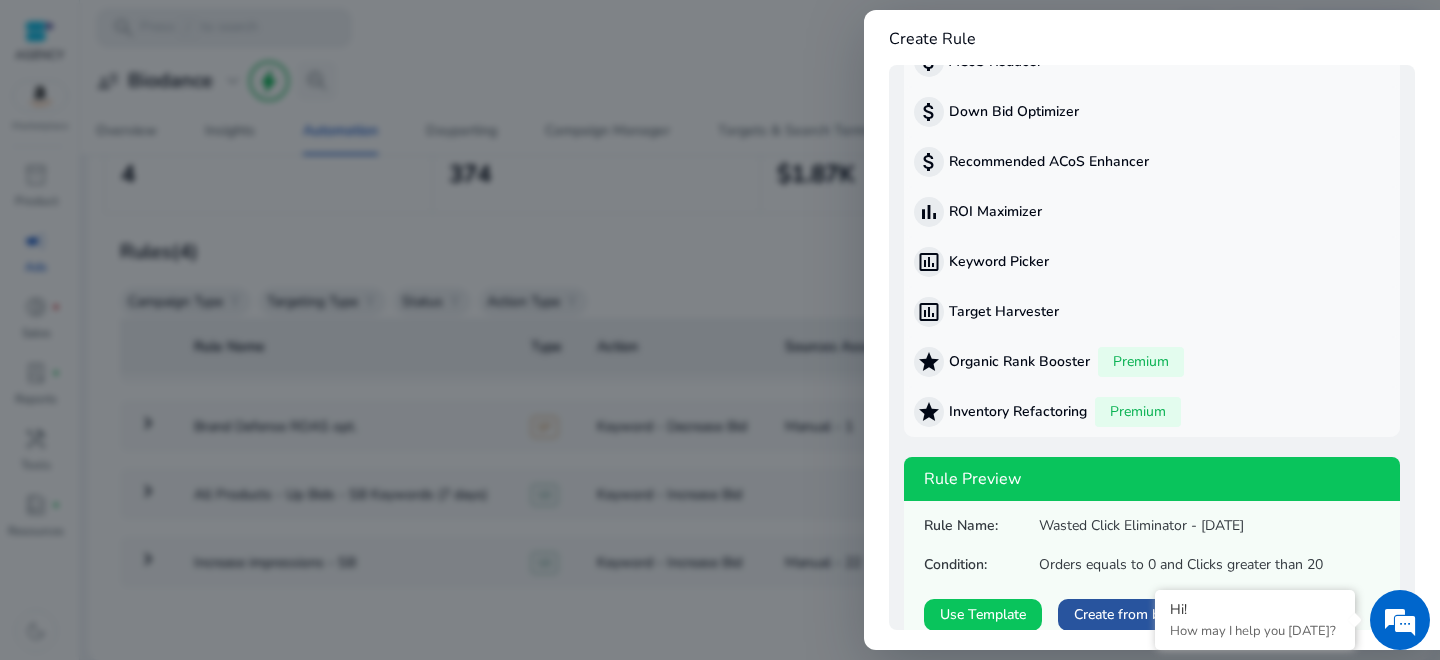 click on "Create from blank" at bounding box center [1130, 614] 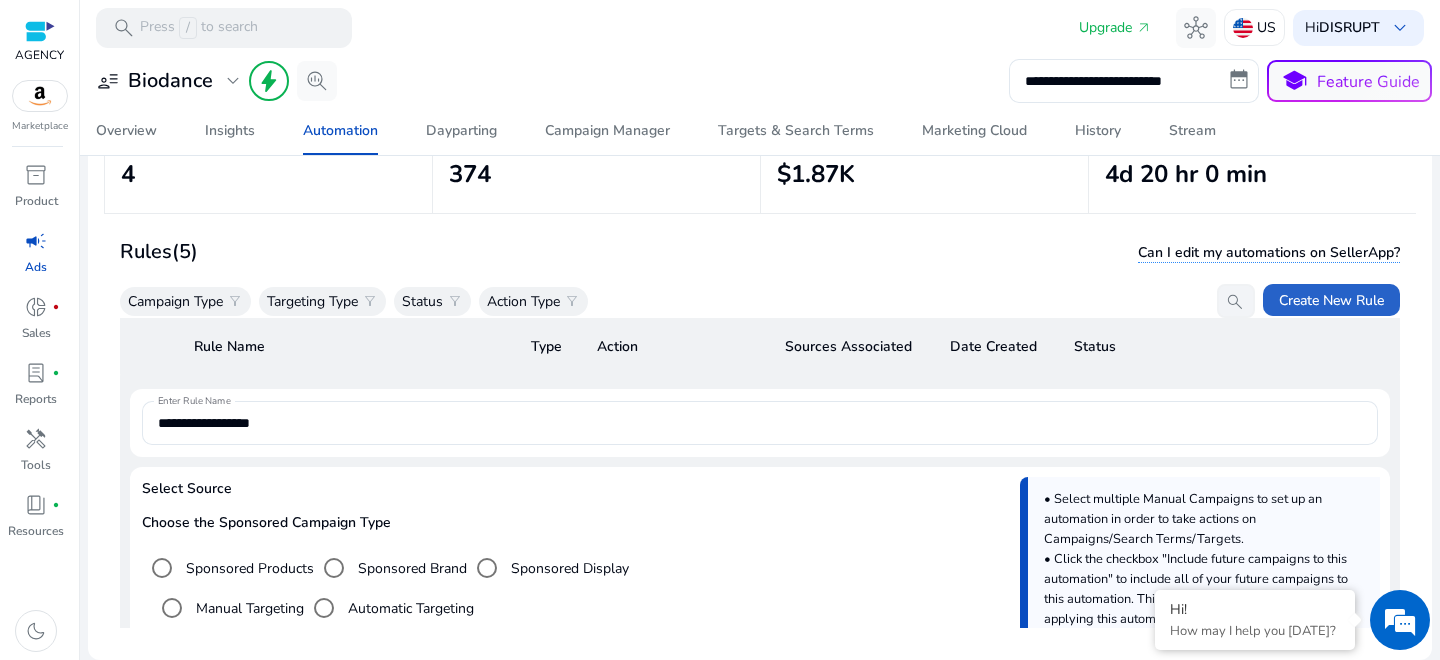 scroll, scrollTop: 72, scrollLeft: 0, axis: vertical 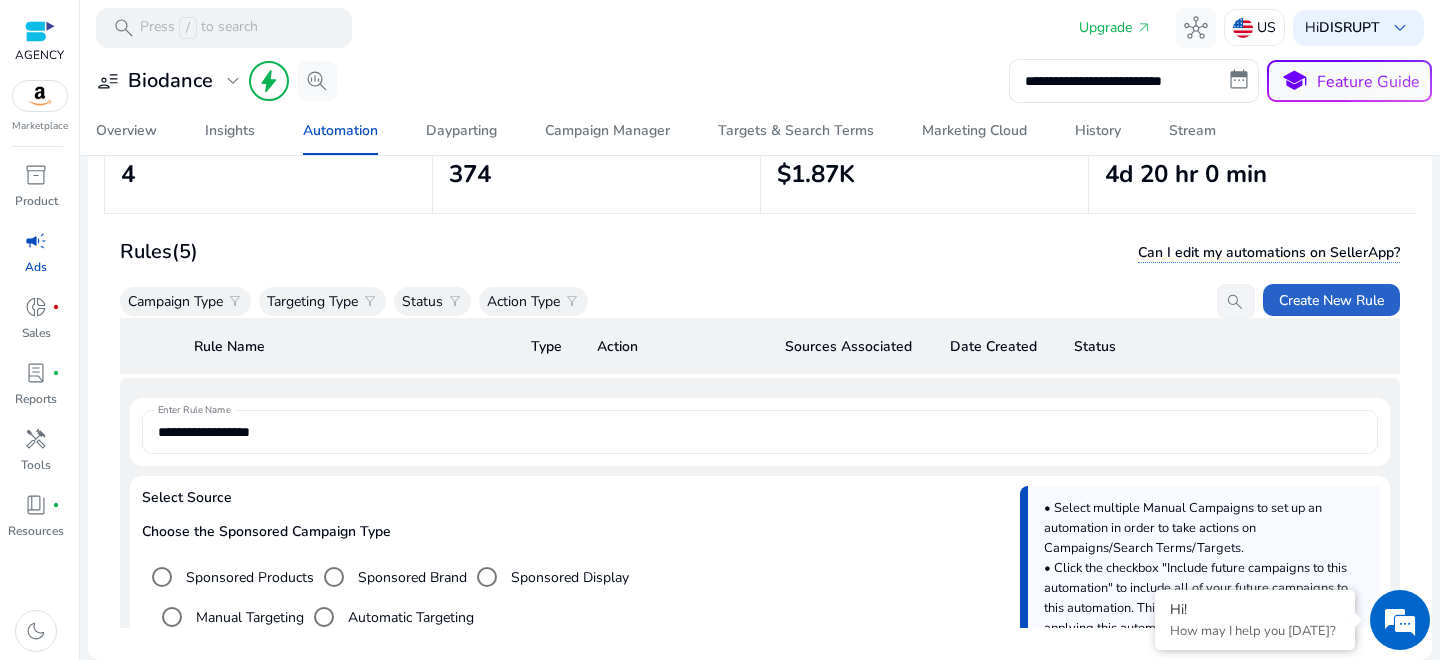 click on "**********" at bounding box center [760, 432] 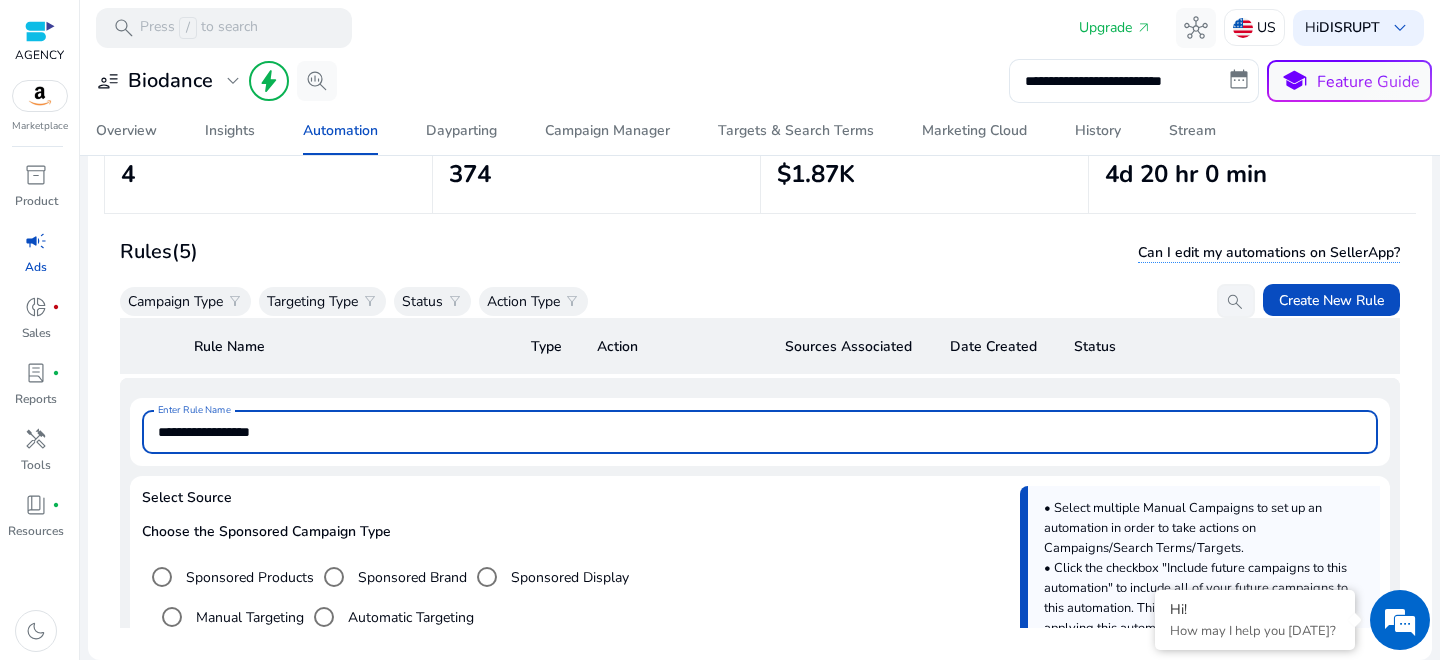click on "**********" at bounding box center [760, 432] 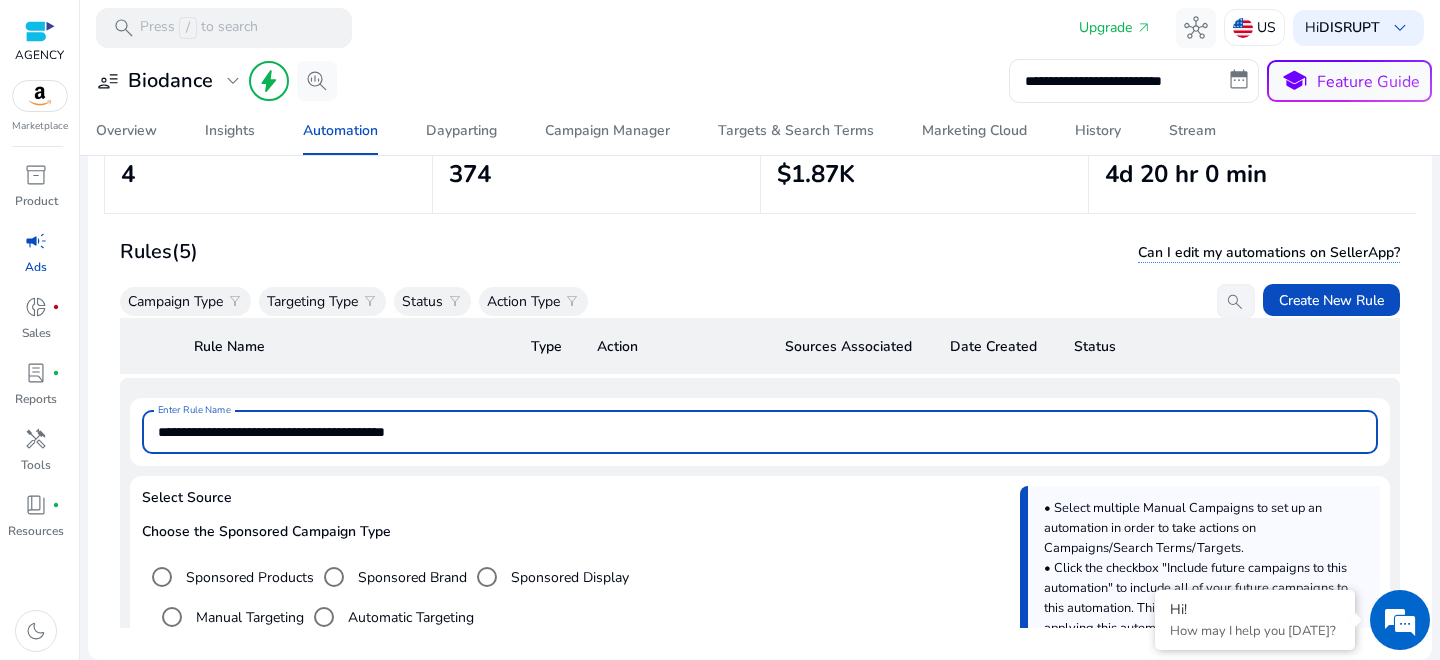 click on "**********" at bounding box center (760, 432) 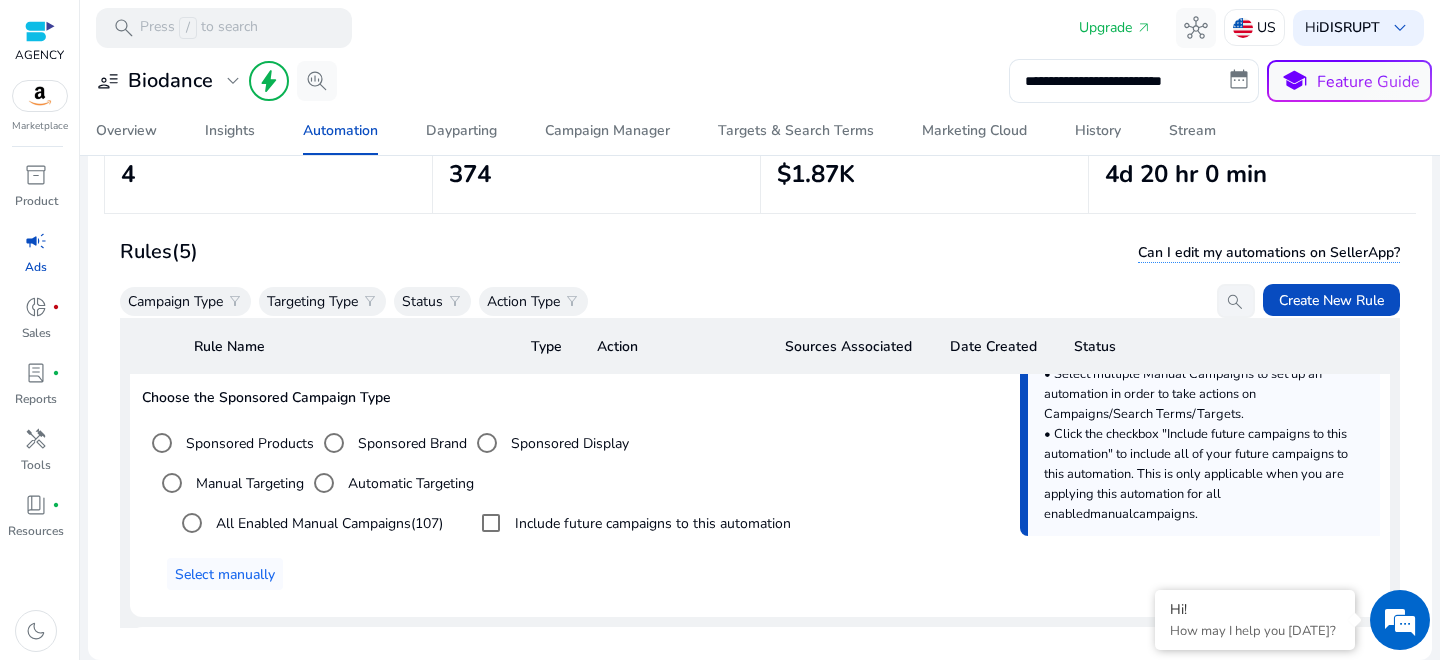 scroll, scrollTop: 225, scrollLeft: 0, axis: vertical 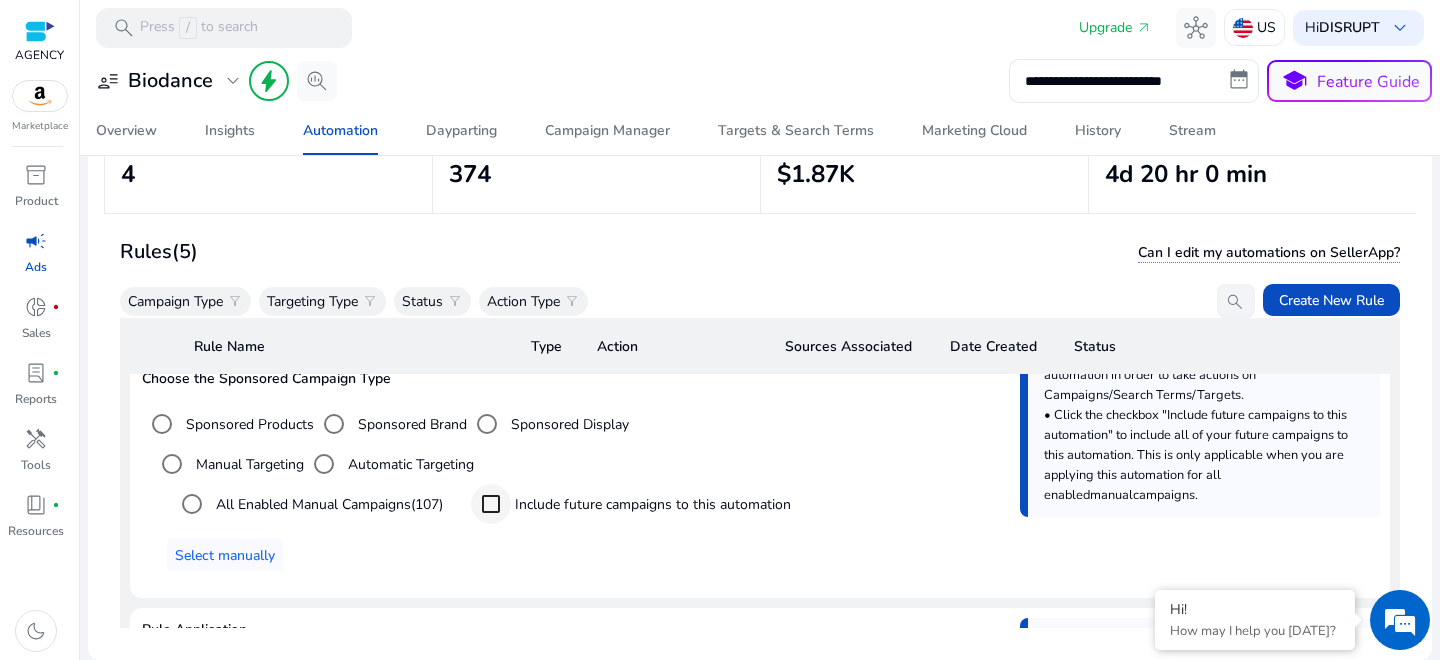 type on "**********" 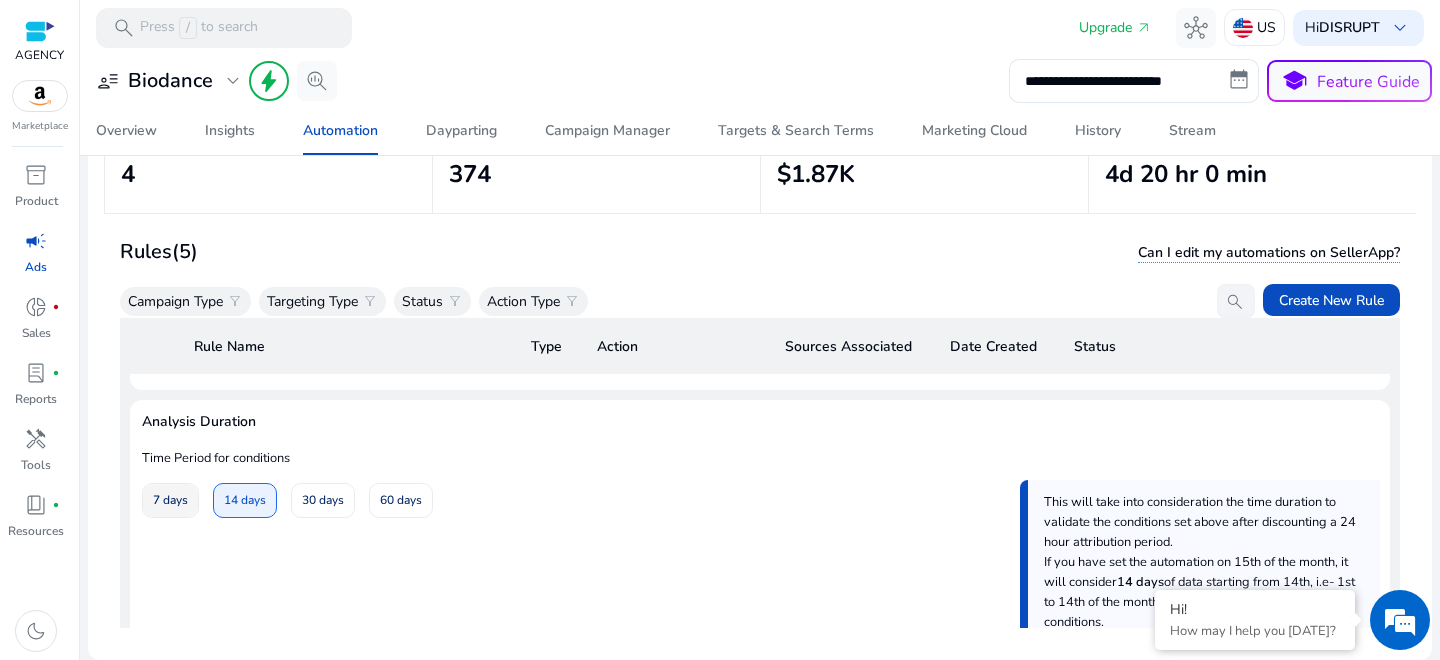 scroll, scrollTop: 671, scrollLeft: 0, axis: vertical 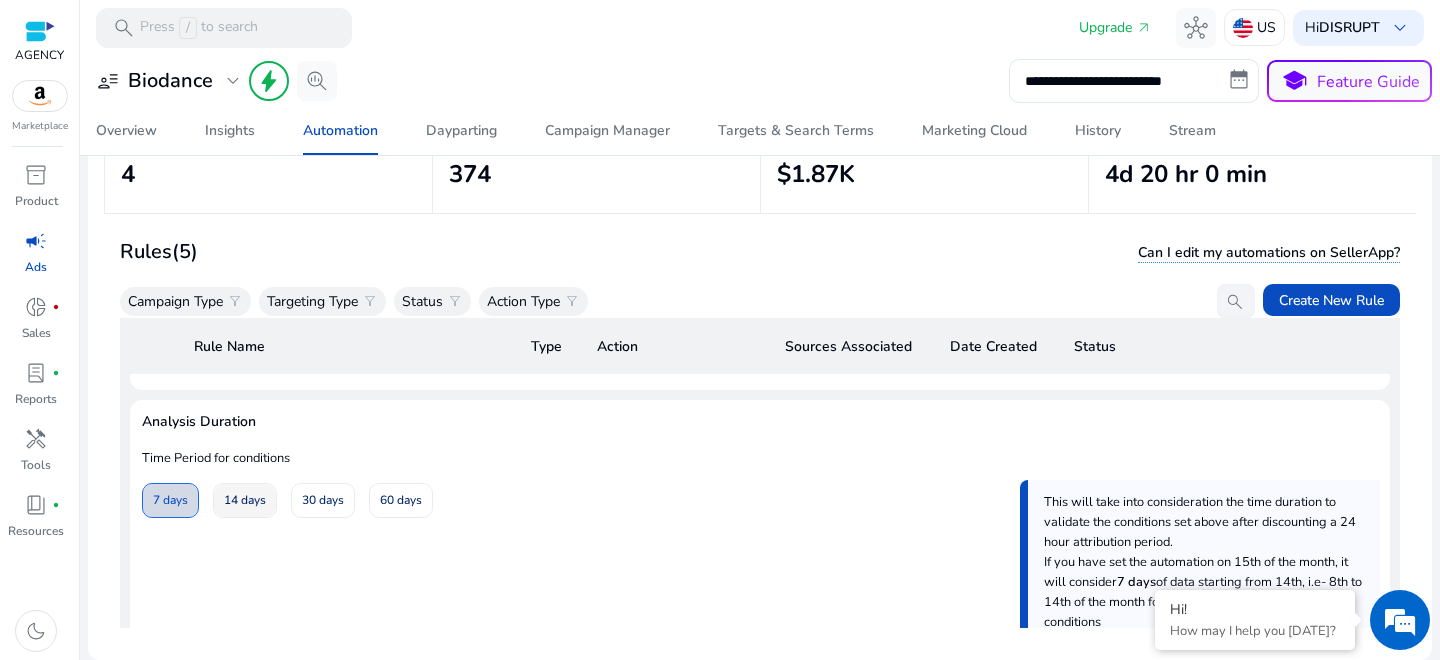 click on "14 days" 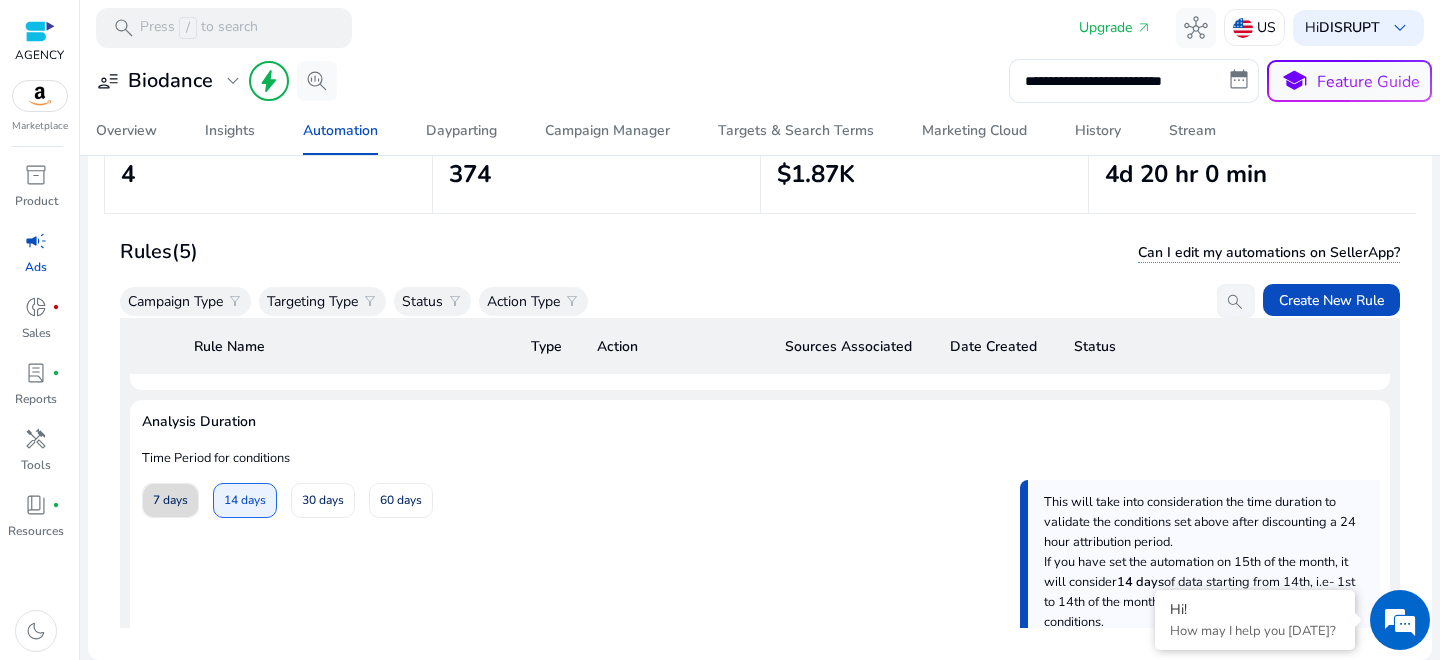 click on "7 days" 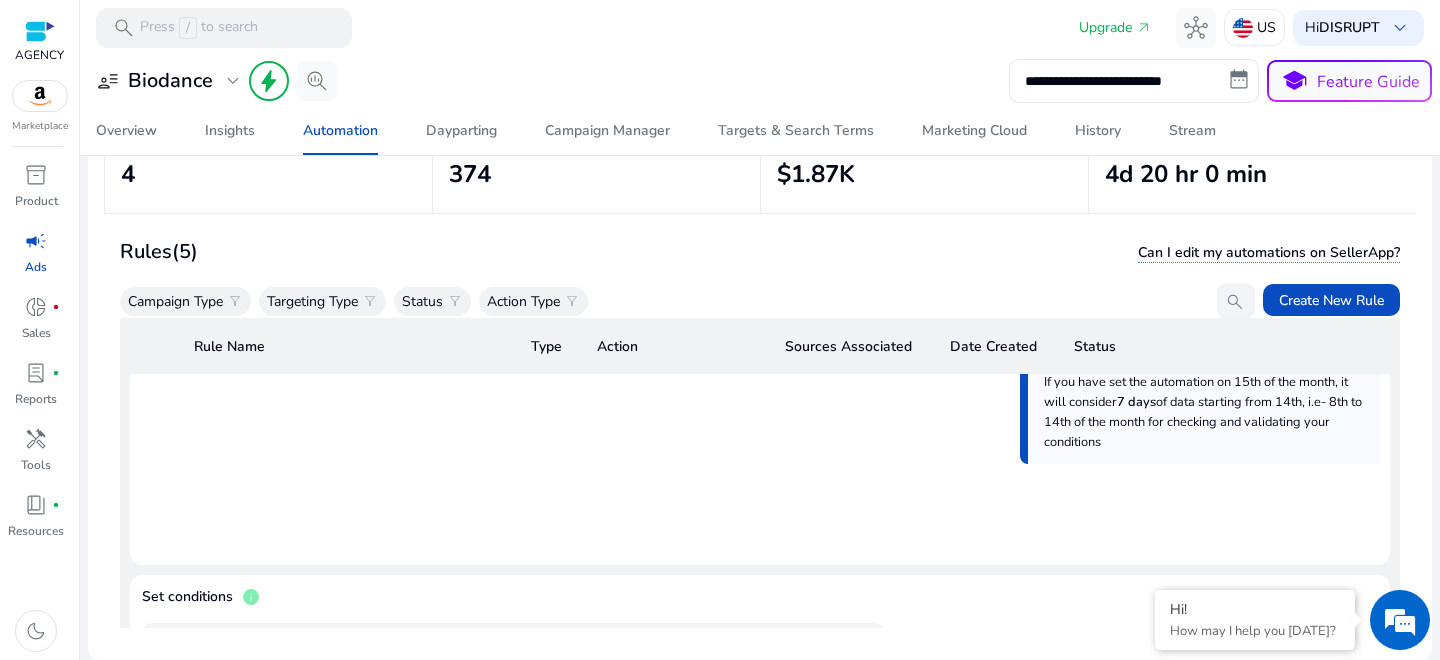 scroll, scrollTop: 1052, scrollLeft: 0, axis: vertical 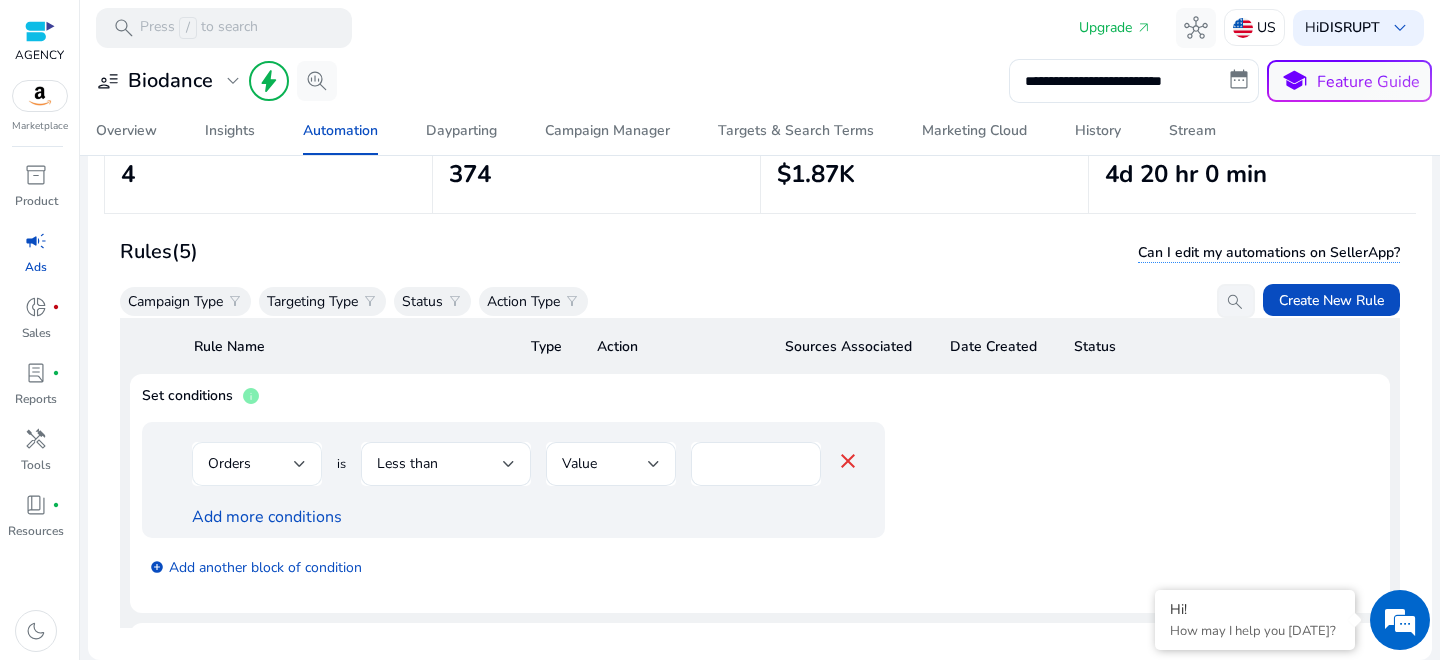click on "Orders" 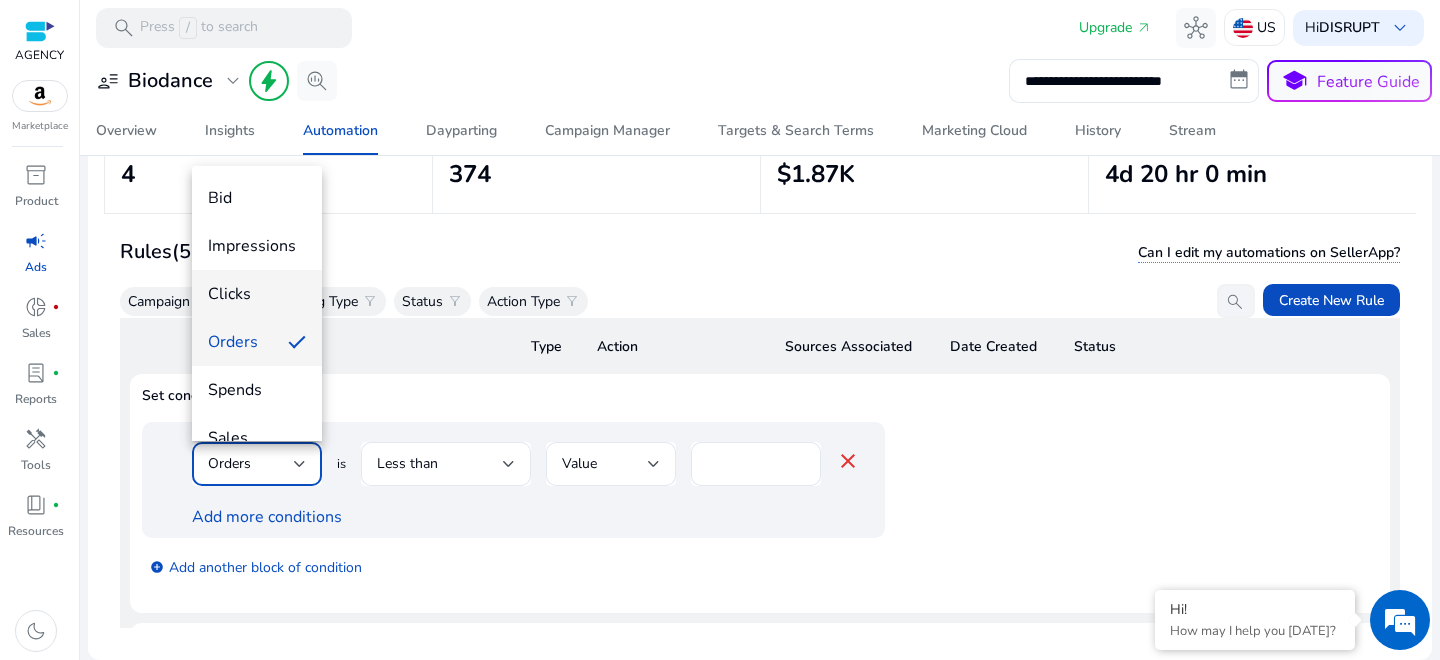 click on "Clicks" at bounding box center (257, 294) 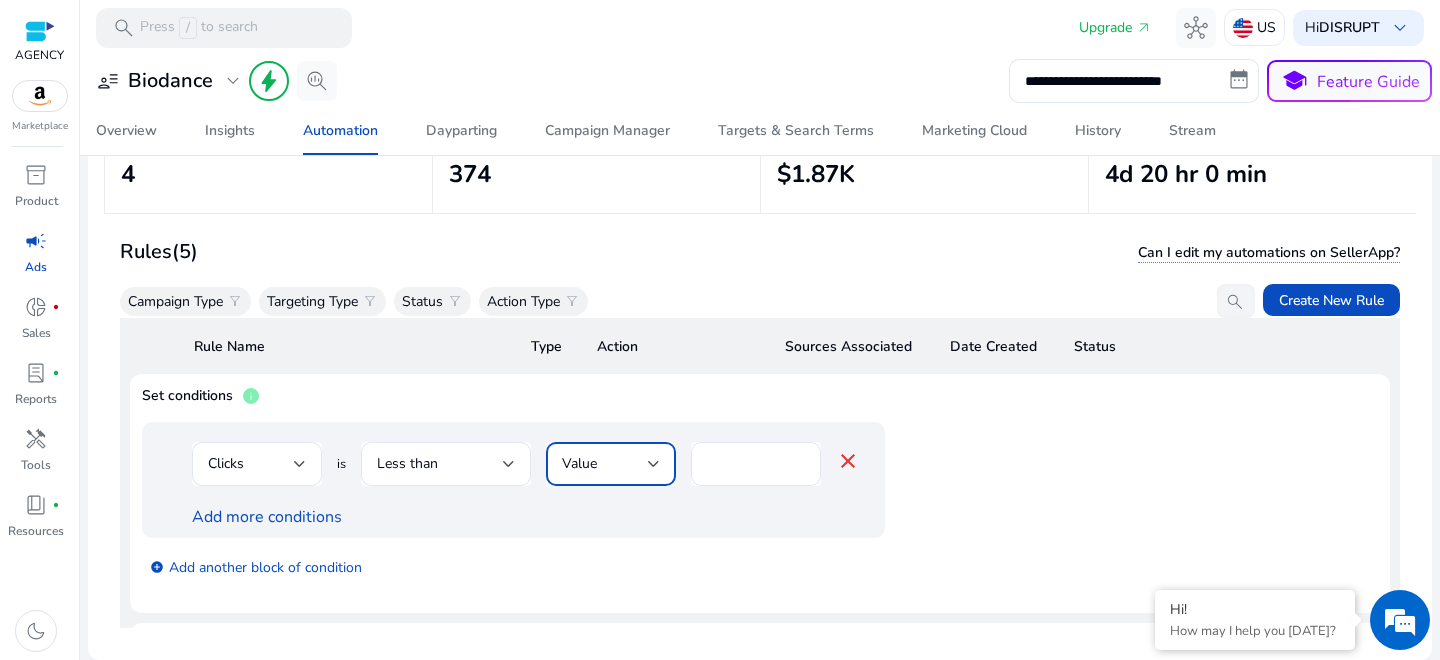 click on "Value" at bounding box center [605, 464] 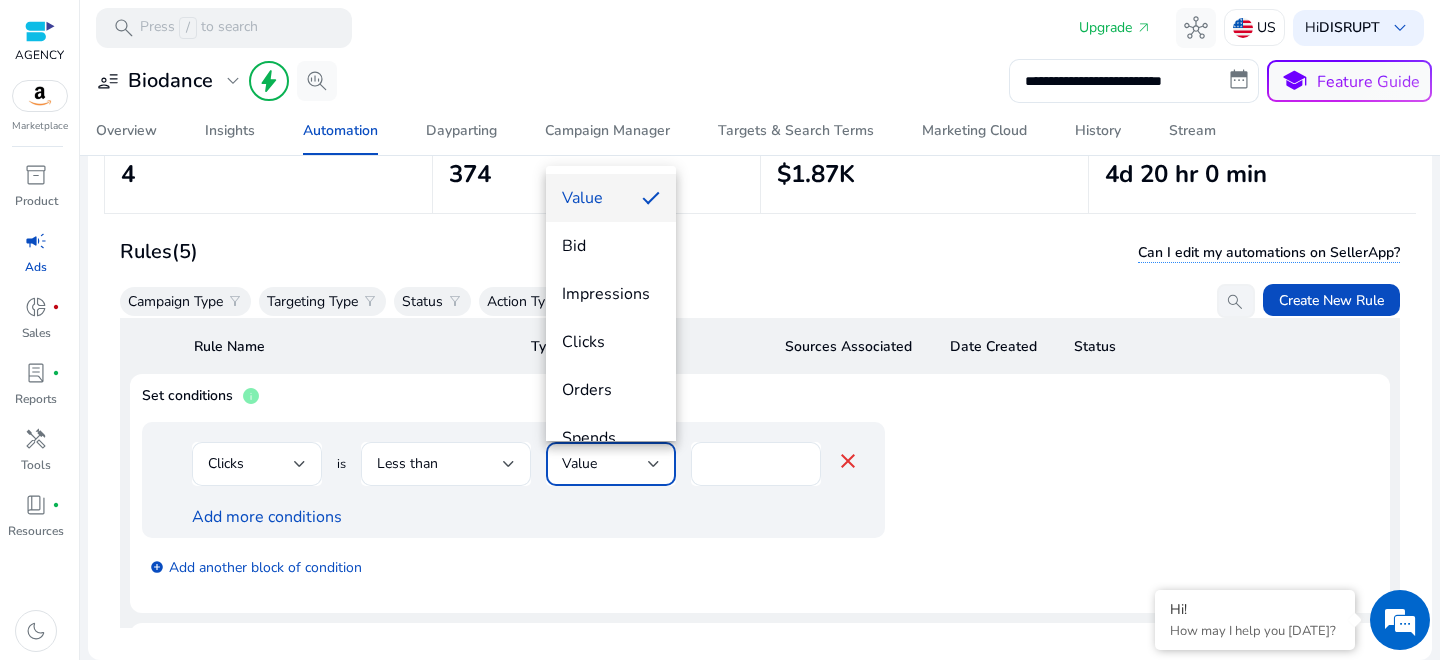 click at bounding box center (720, 330) 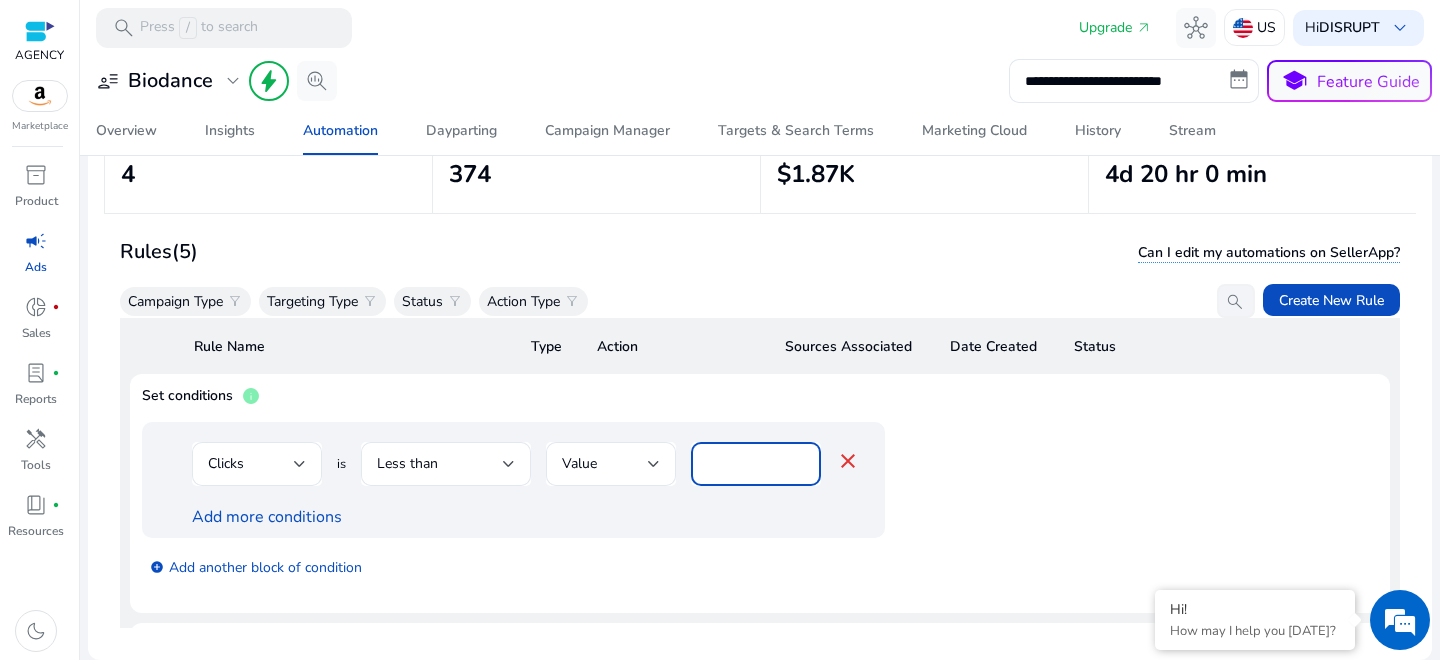 click on "*" at bounding box center [756, 464] 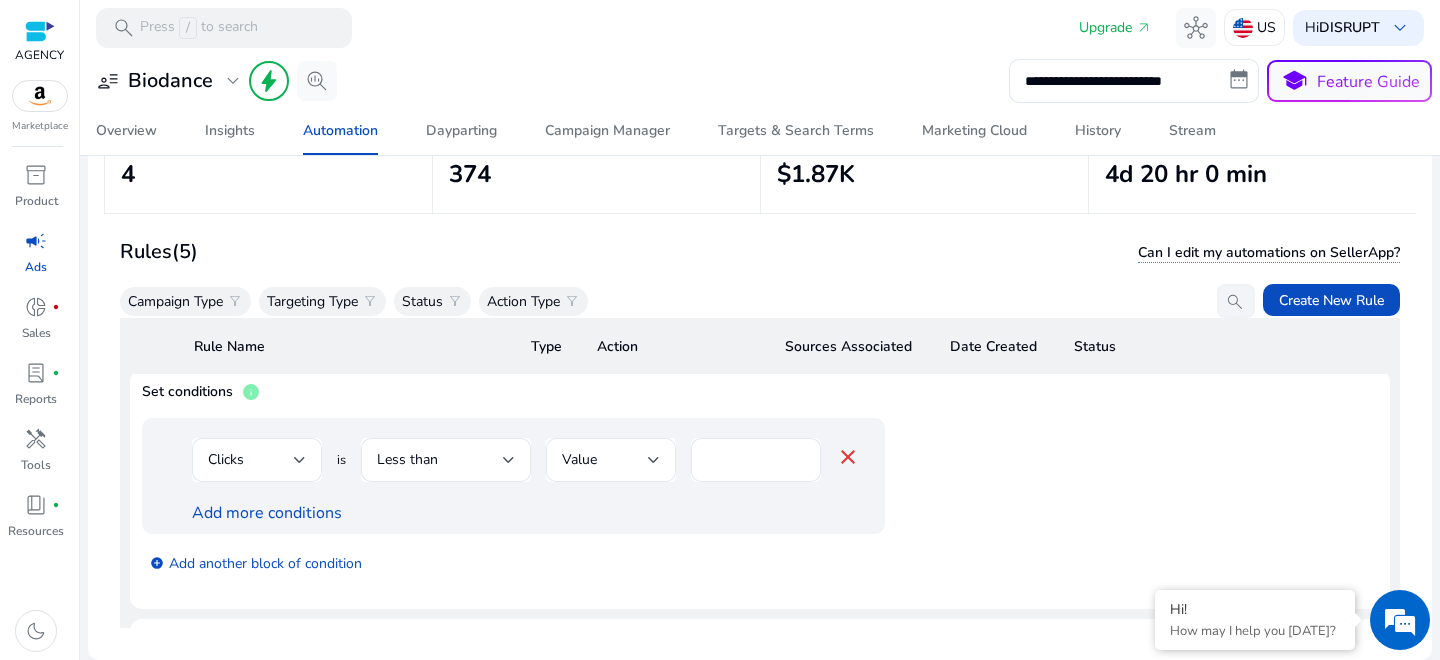 scroll, scrollTop: 1197, scrollLeft: 0, axis: vertical 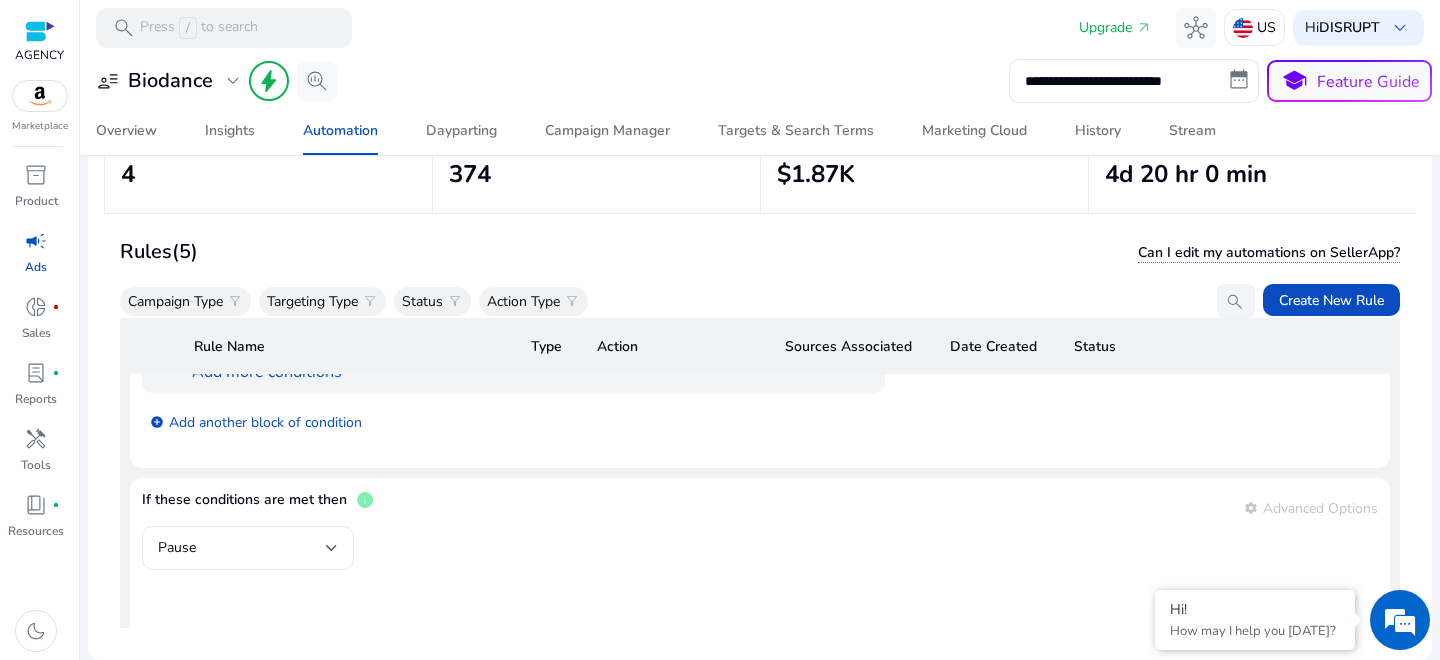 click on "Pause" at bounding box center (242, 548) 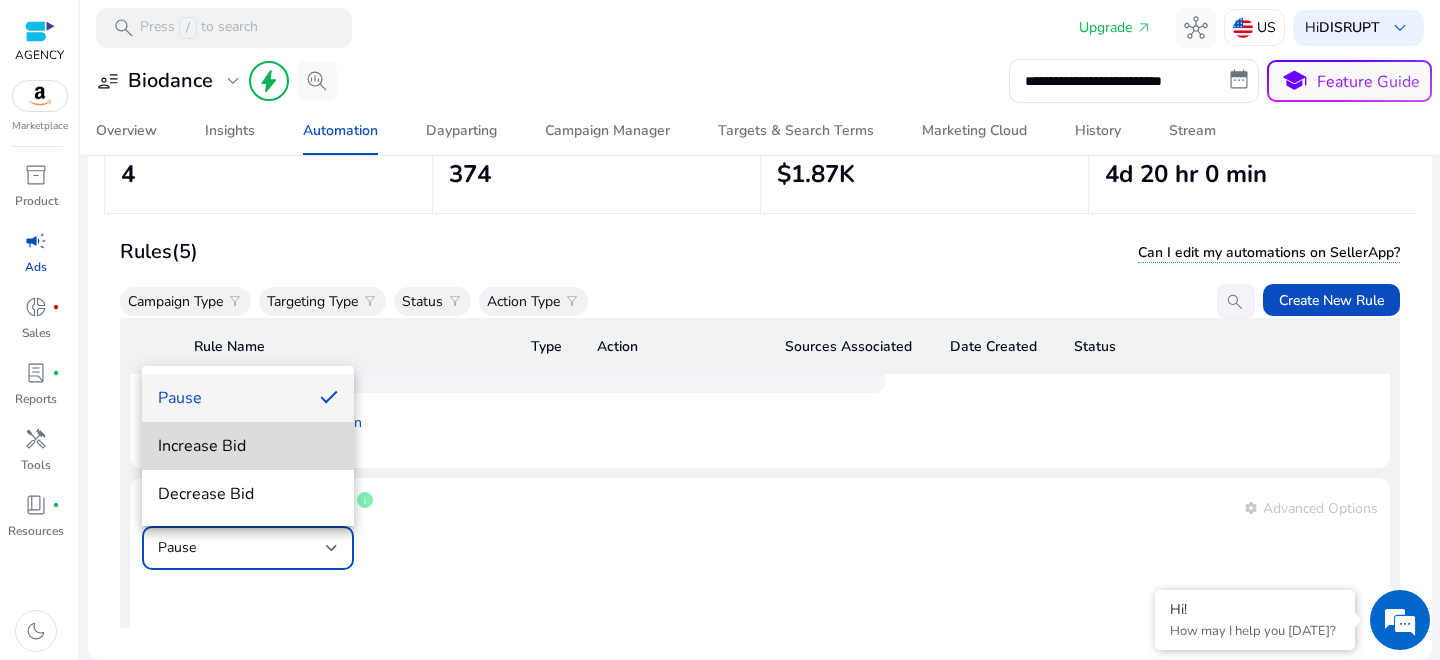 click on "Increase Bid" at bounding box center (248, 446) 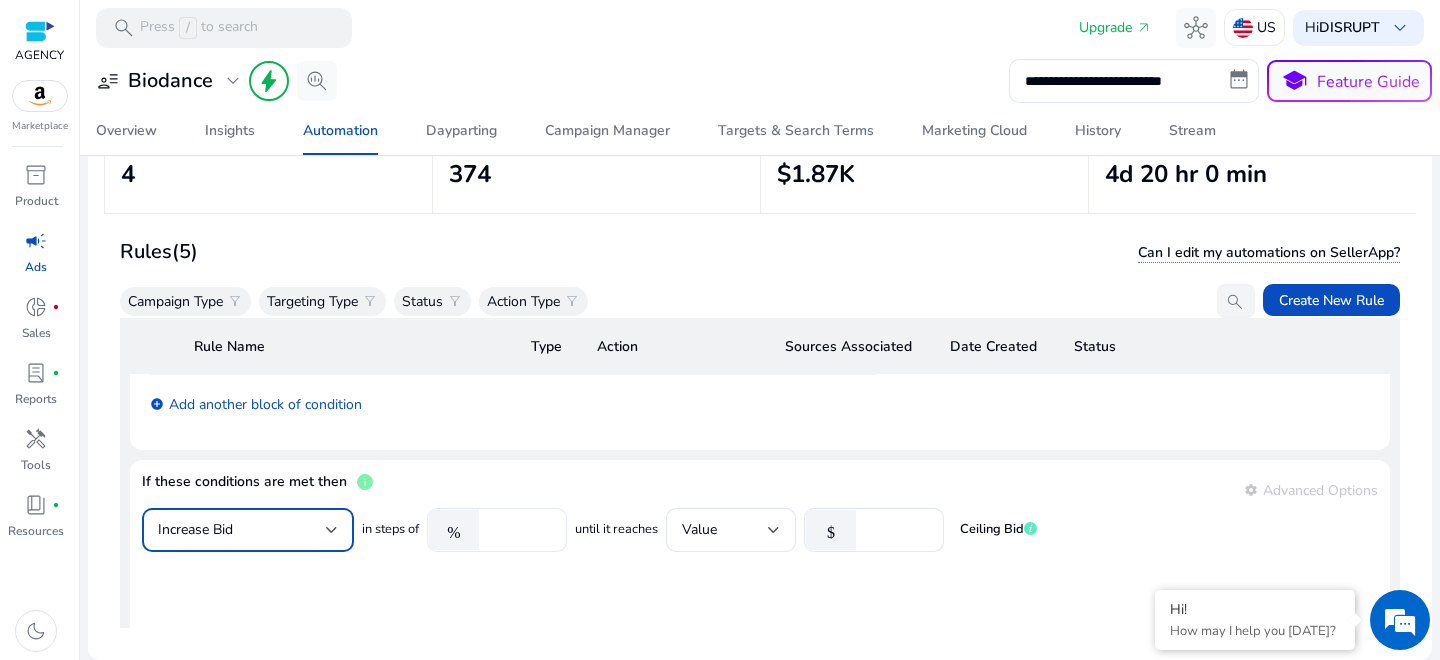 scroll, scrollTop: 1236, scrollLeft: 0, axis: vertical 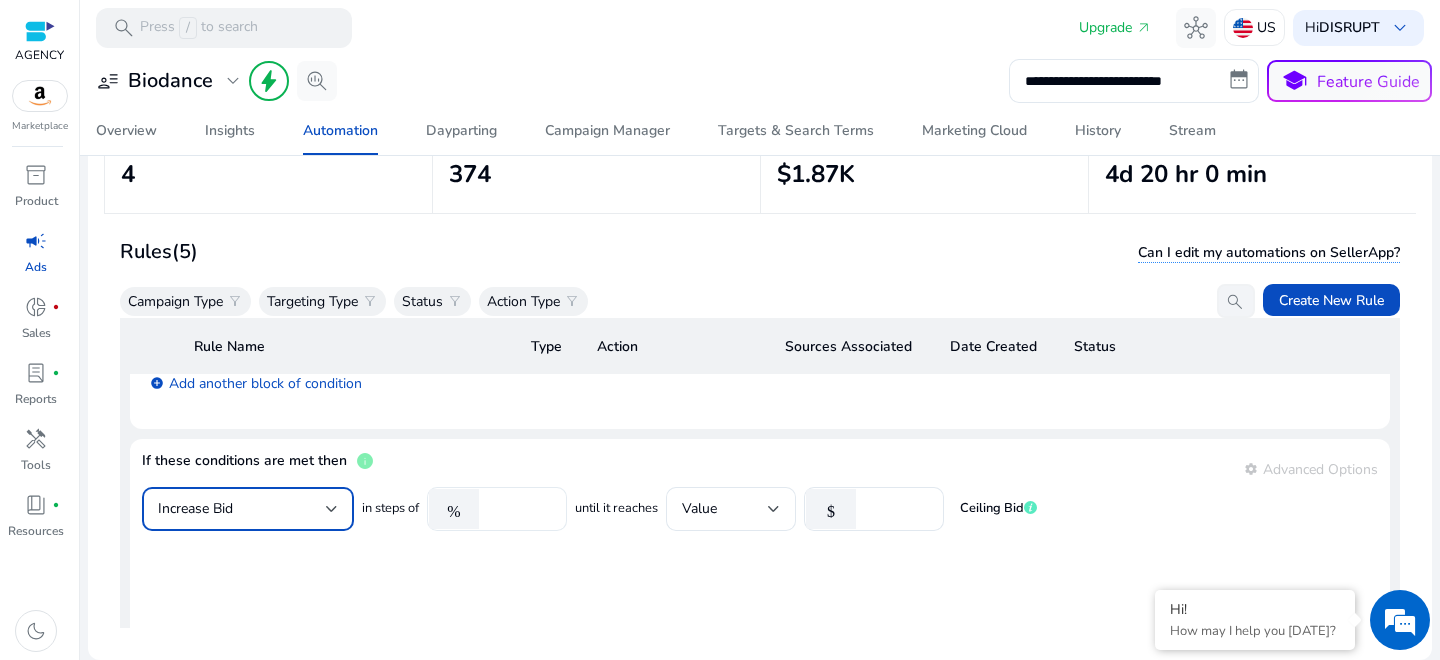 click on "****" at bounding box center [520, 509] 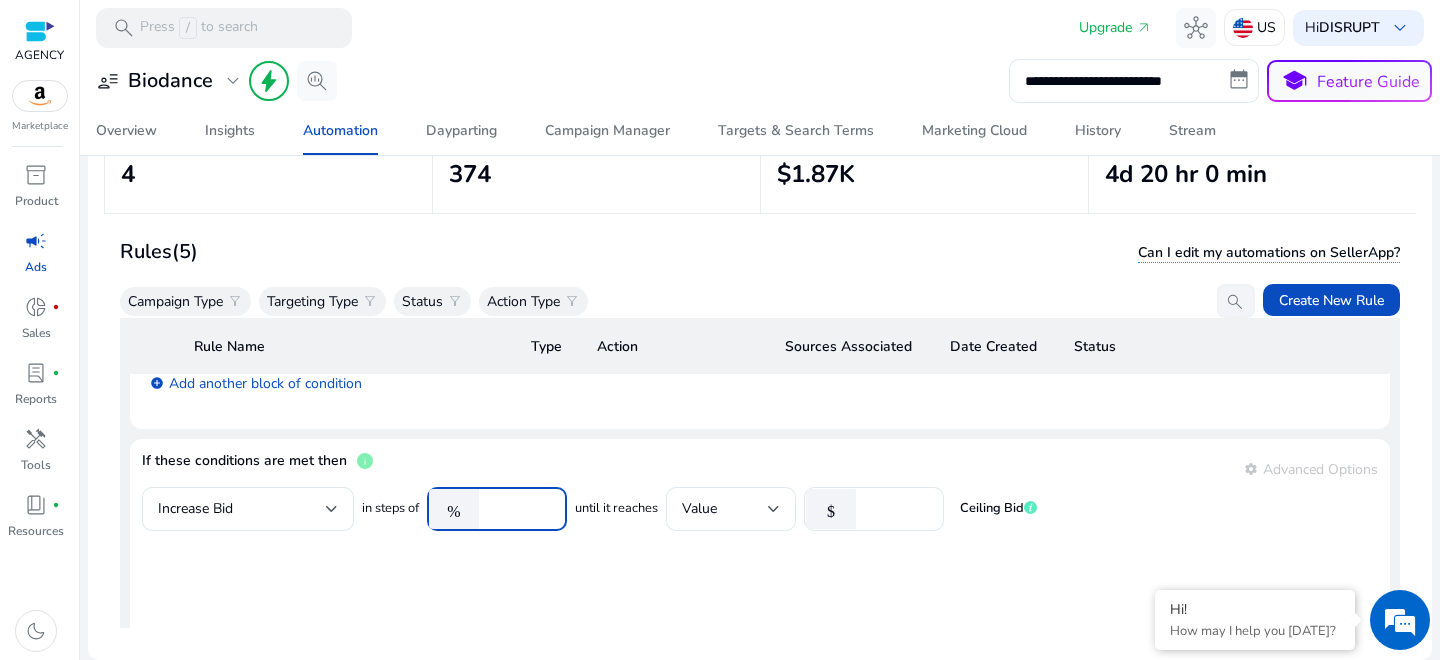 click on "****" at bounding box center [520, 509] 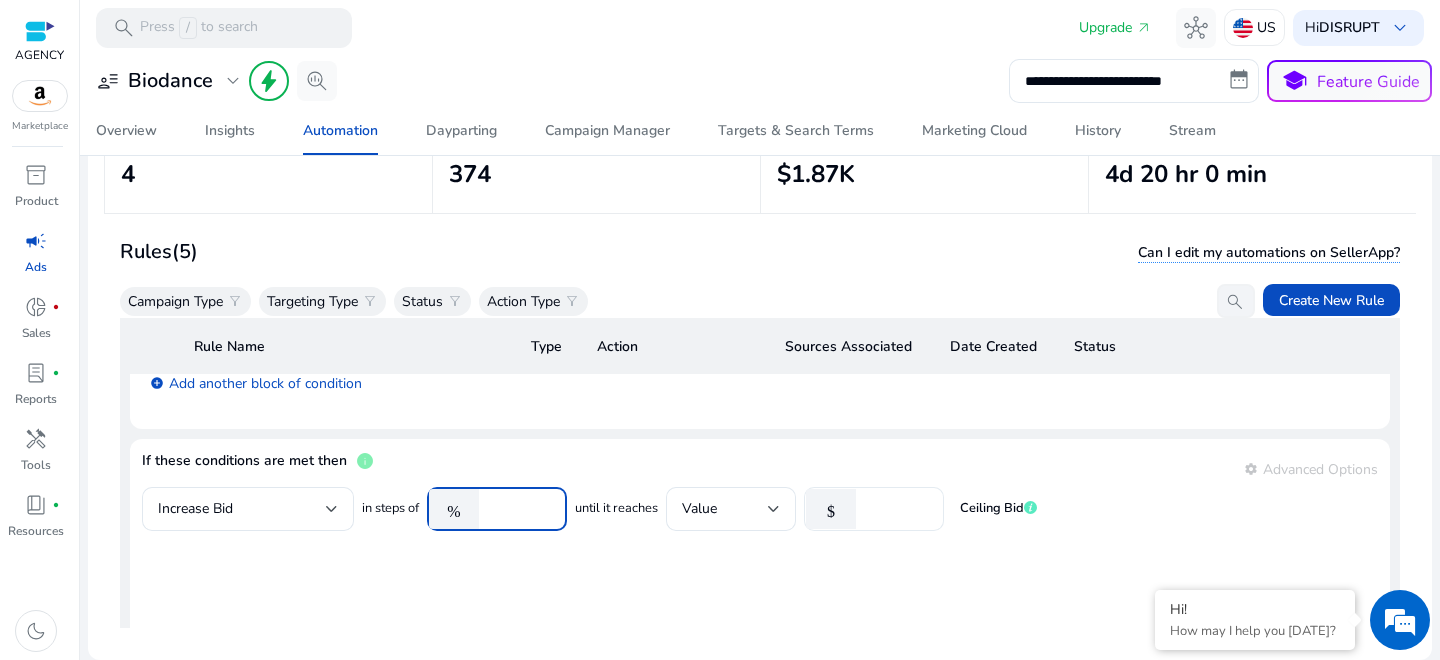type on "**" 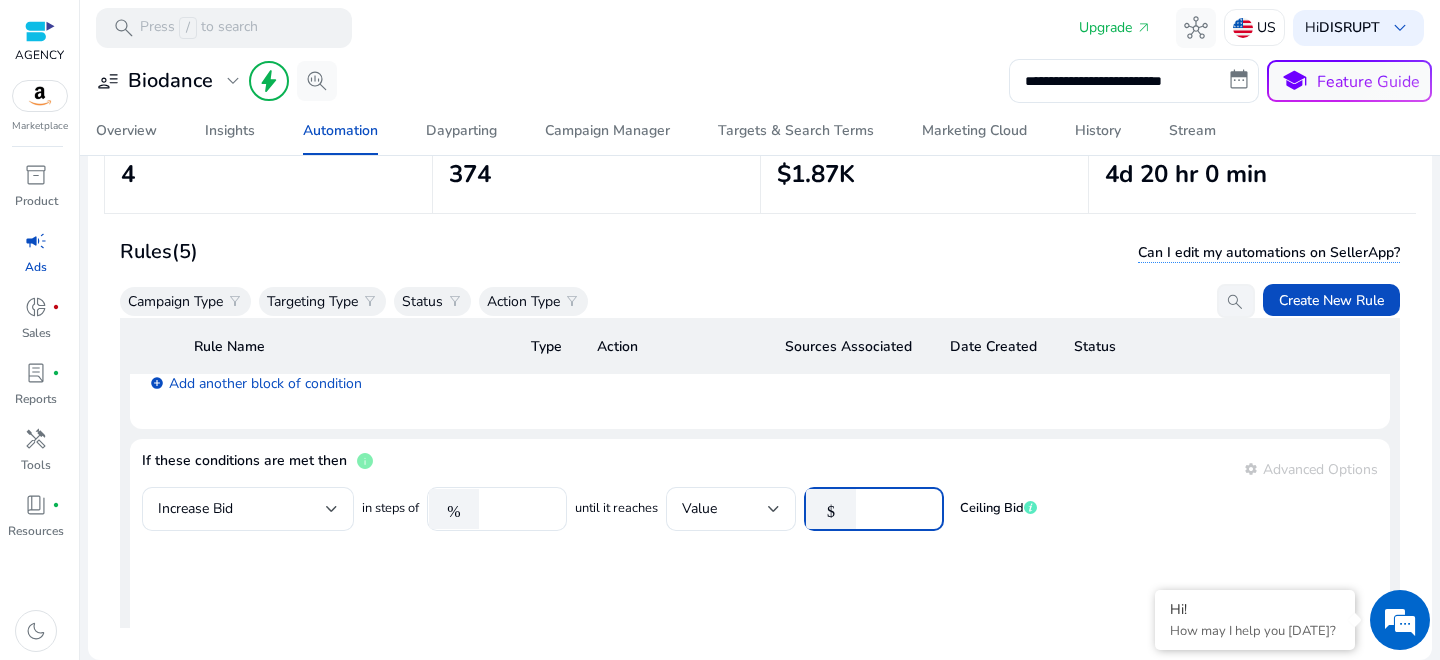 click on "****" at bounding box center (897, 509) 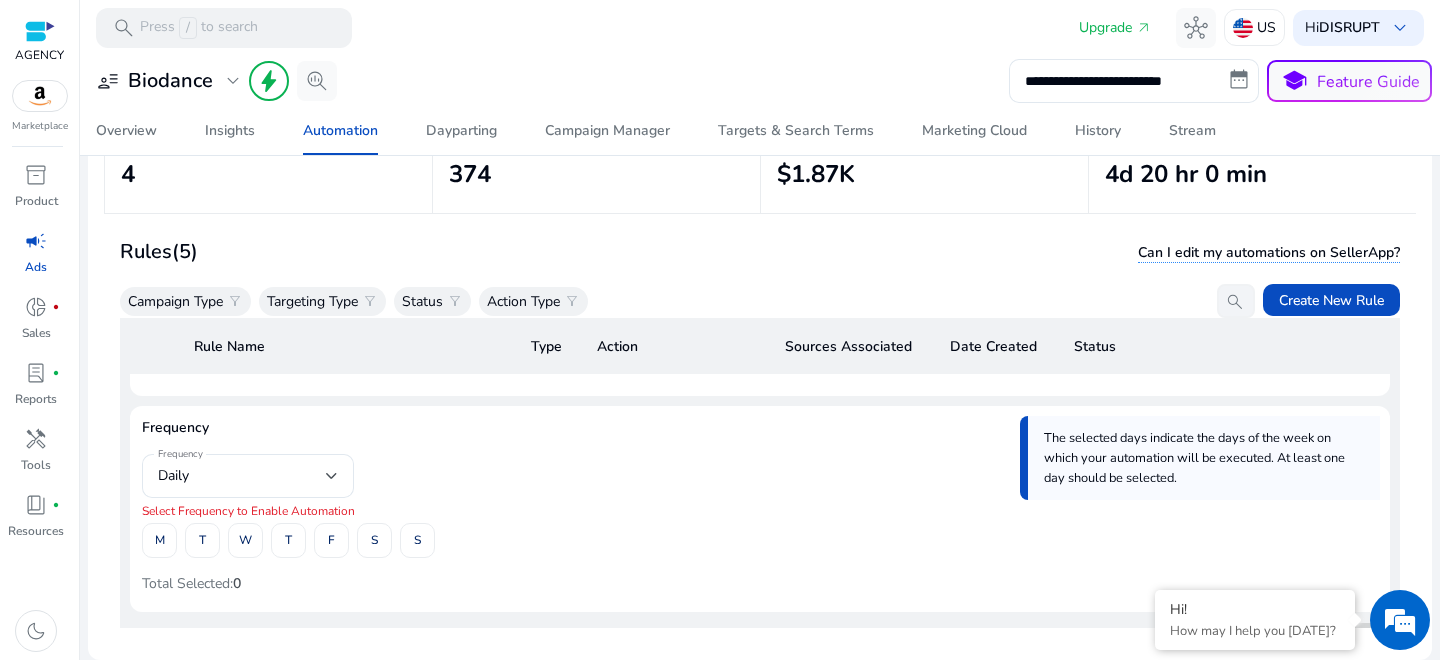 scroll, scrollTop: 1919, scrollLeft: 0, axis: vertical 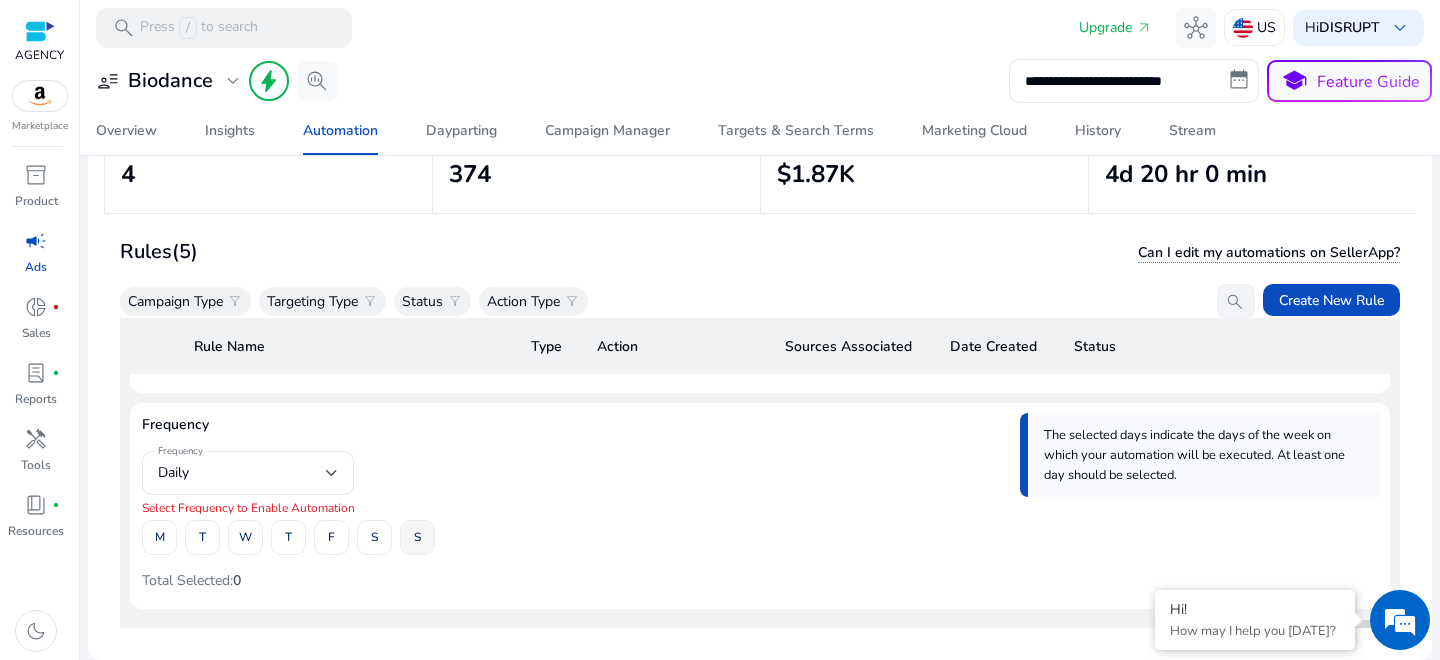 click on "S" 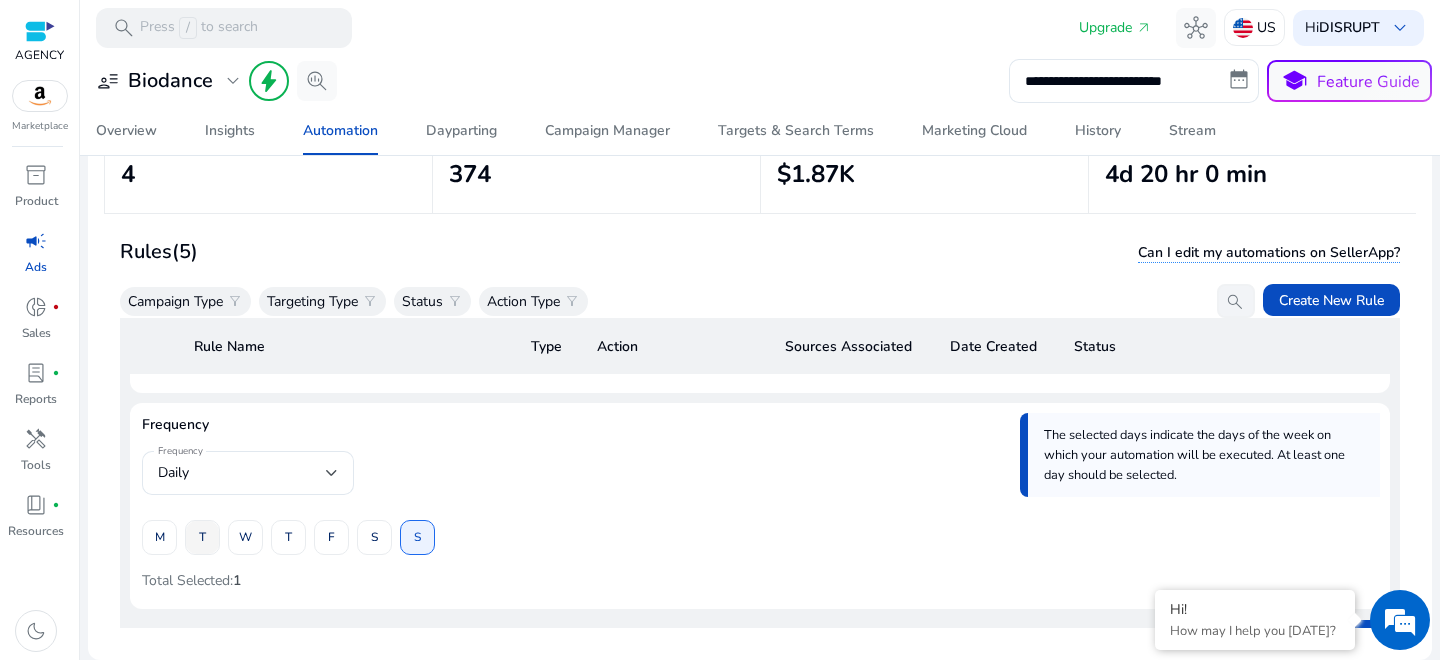 click on "T" 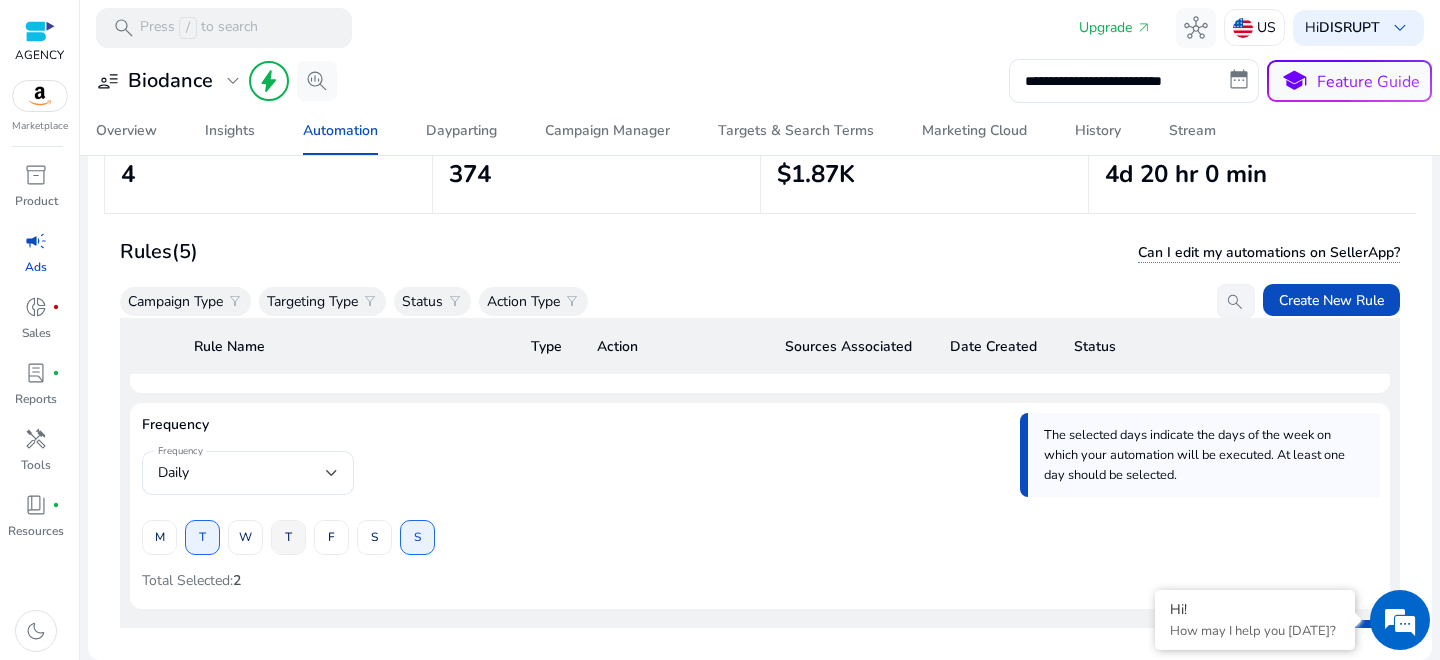 click on "T" 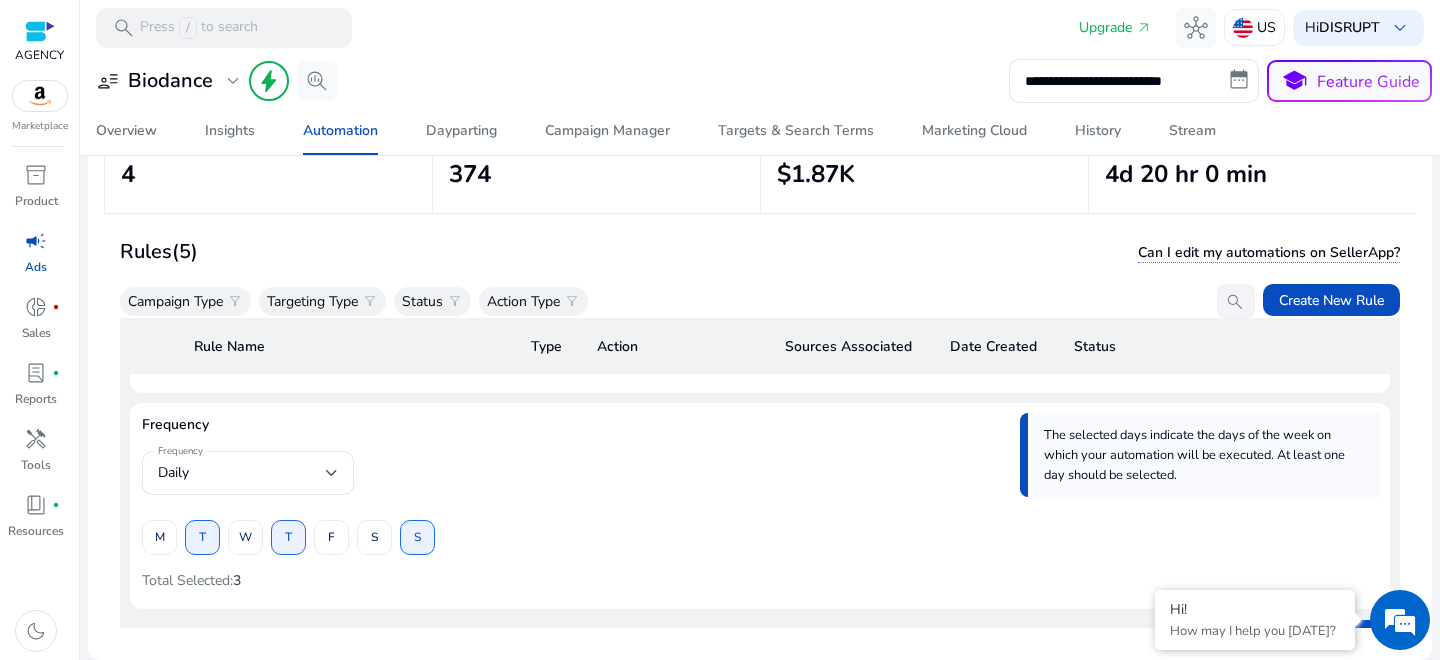 click on "Frequency Daily  M   T   W   T   F   S   S   Total Selected:  3" 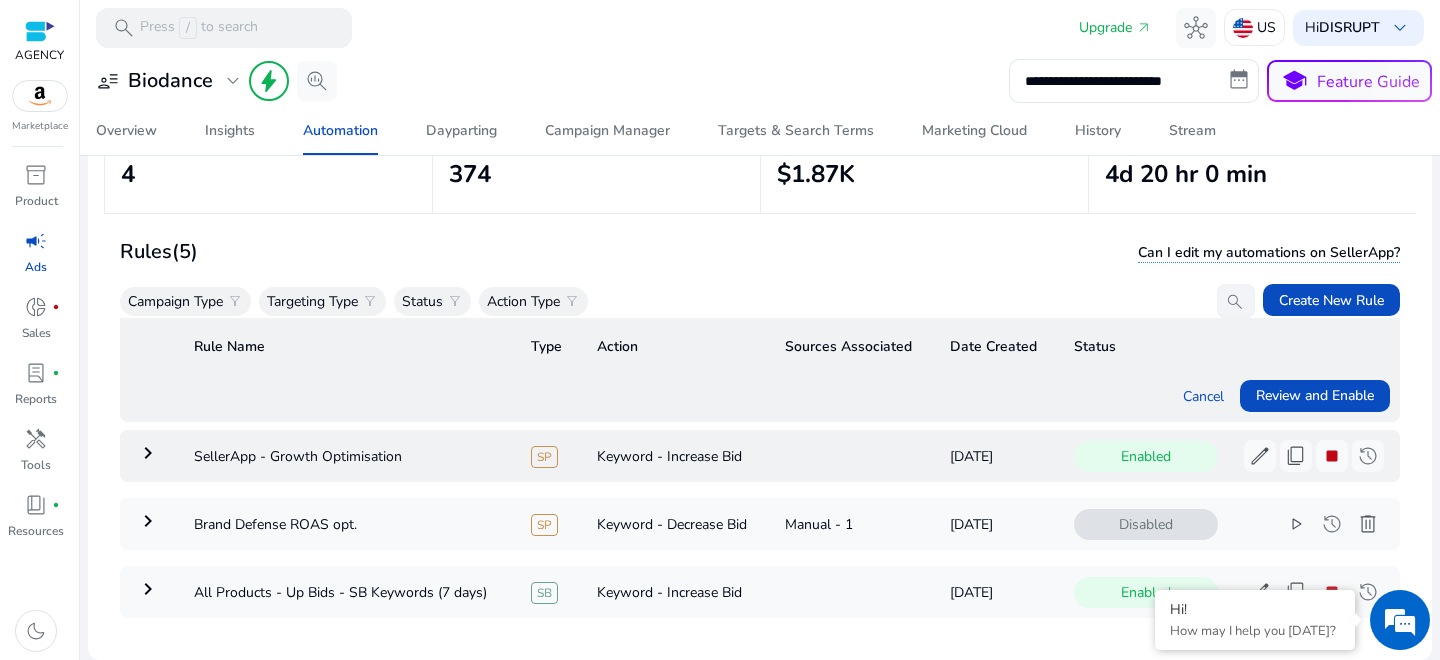 scroll, scrollTop: 2166, scrollLeft: 0, axis: vertical 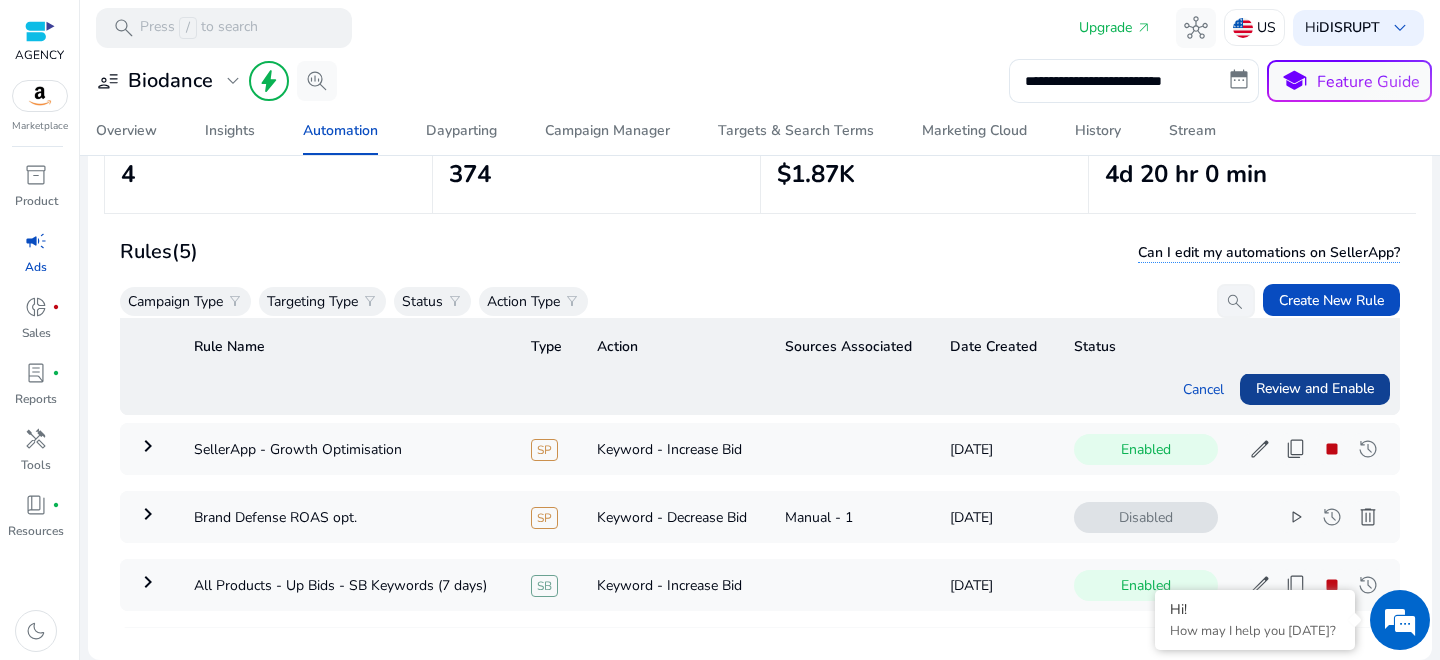 click on "Review and Enable" 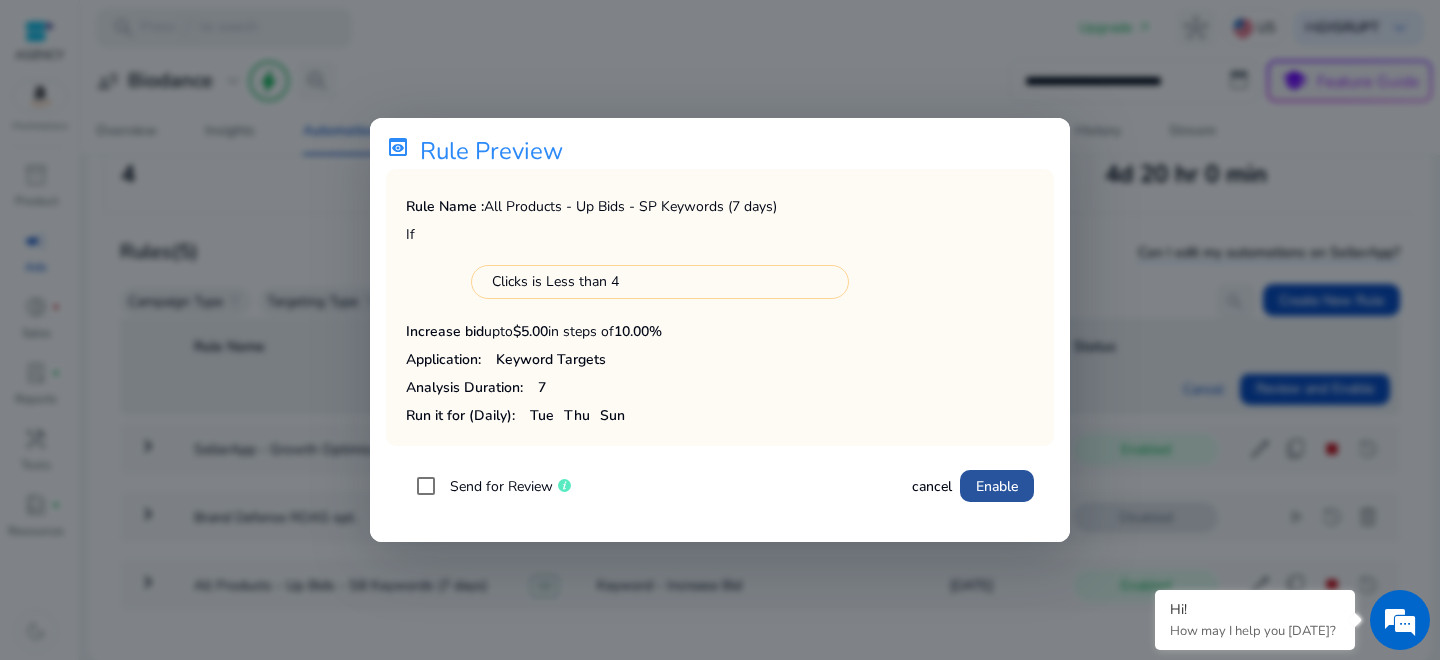 click on "Enable" 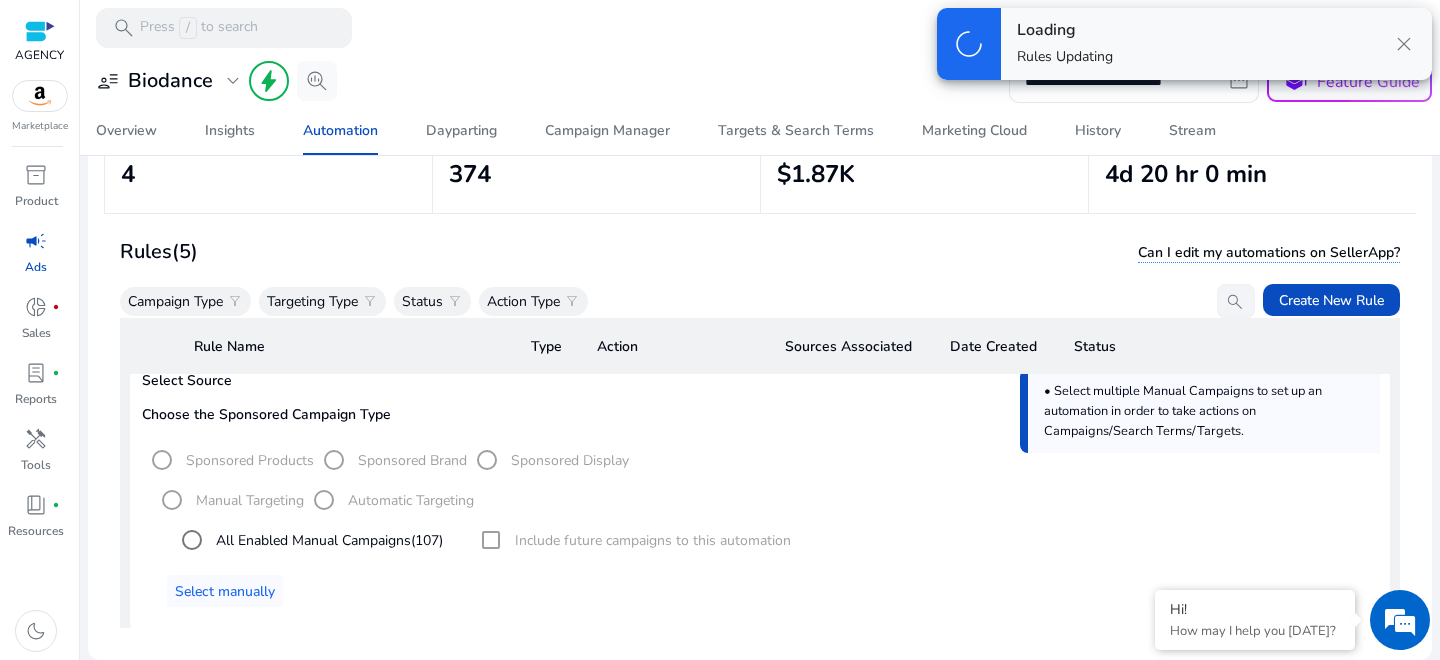 scroll, scrollTop: 72, scrollLeft: 0, axis: vertical 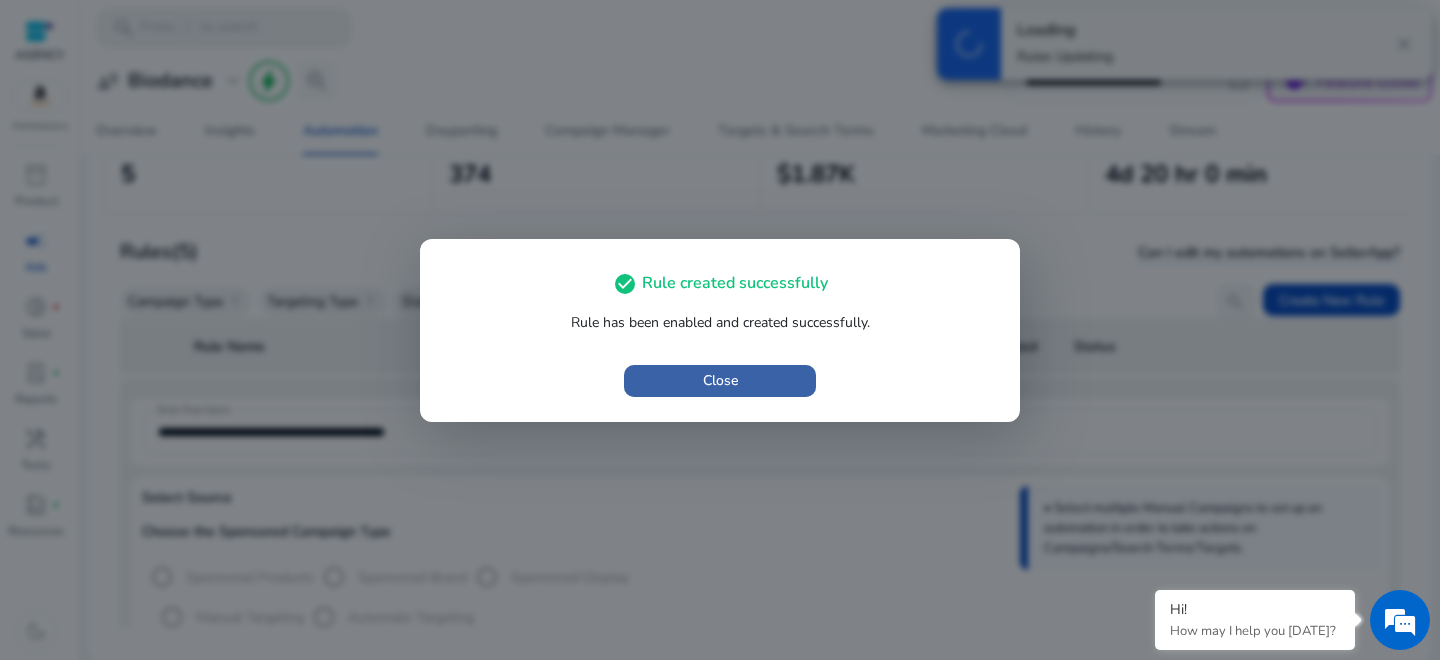 click at bounding box center [720, 381] 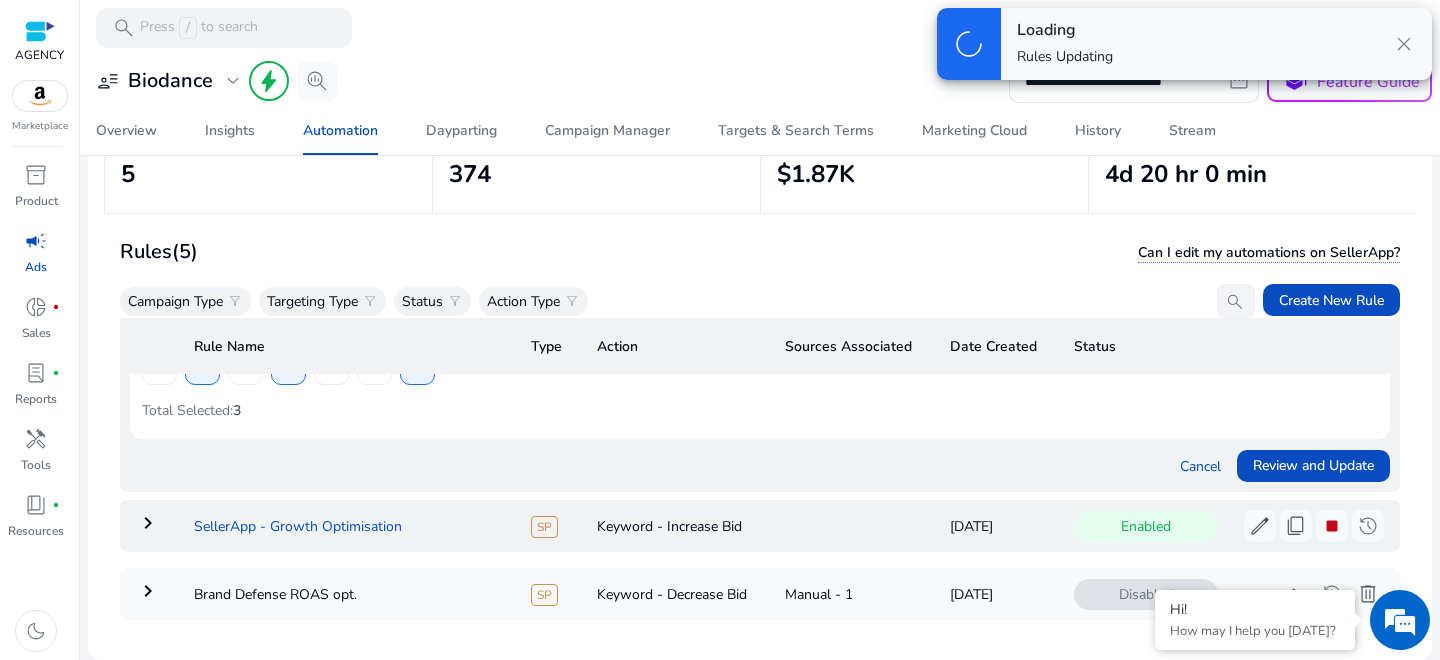 scroll, scrollTop: 0, scrollLeft: 0, axis: both 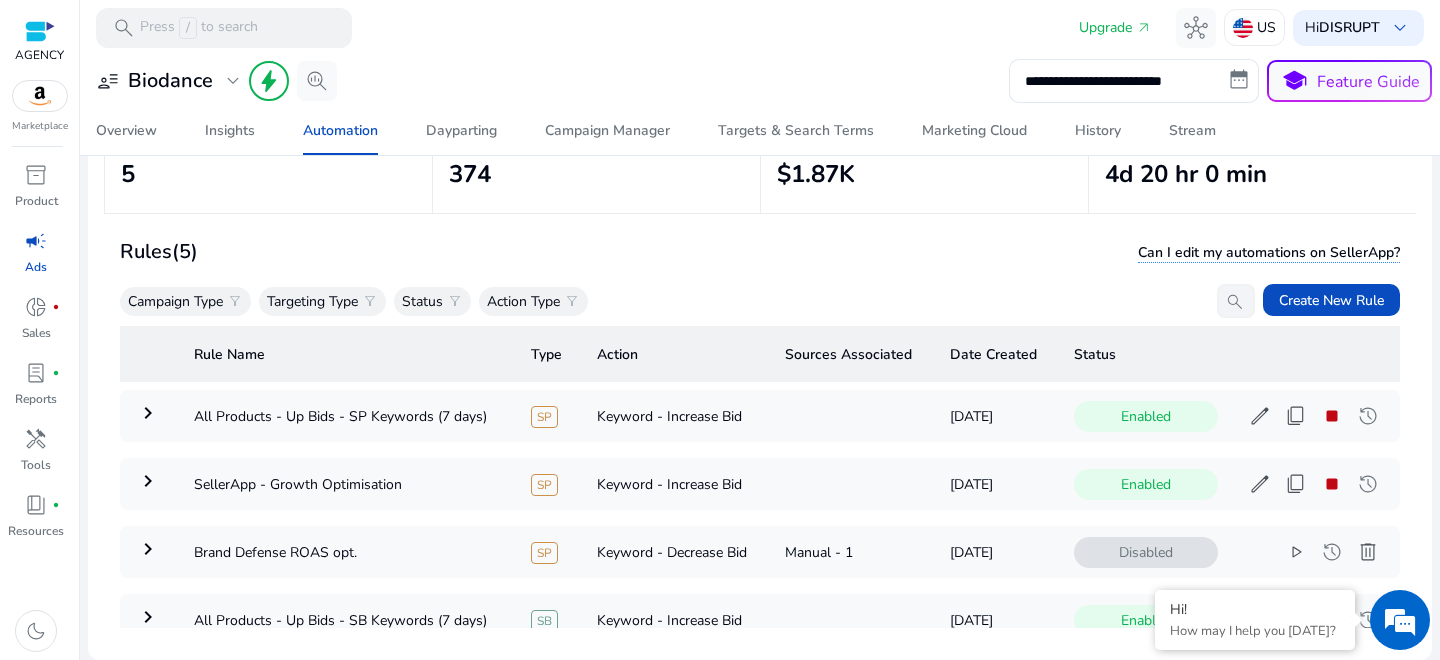 click on "Rules   (5)  Can I edit my automations on SellerApp? Campaign Type  filter_alt  Targeting Type  filter_alt  Status  filter_alt  Action Type  filter_alt   search   Create New Rule" 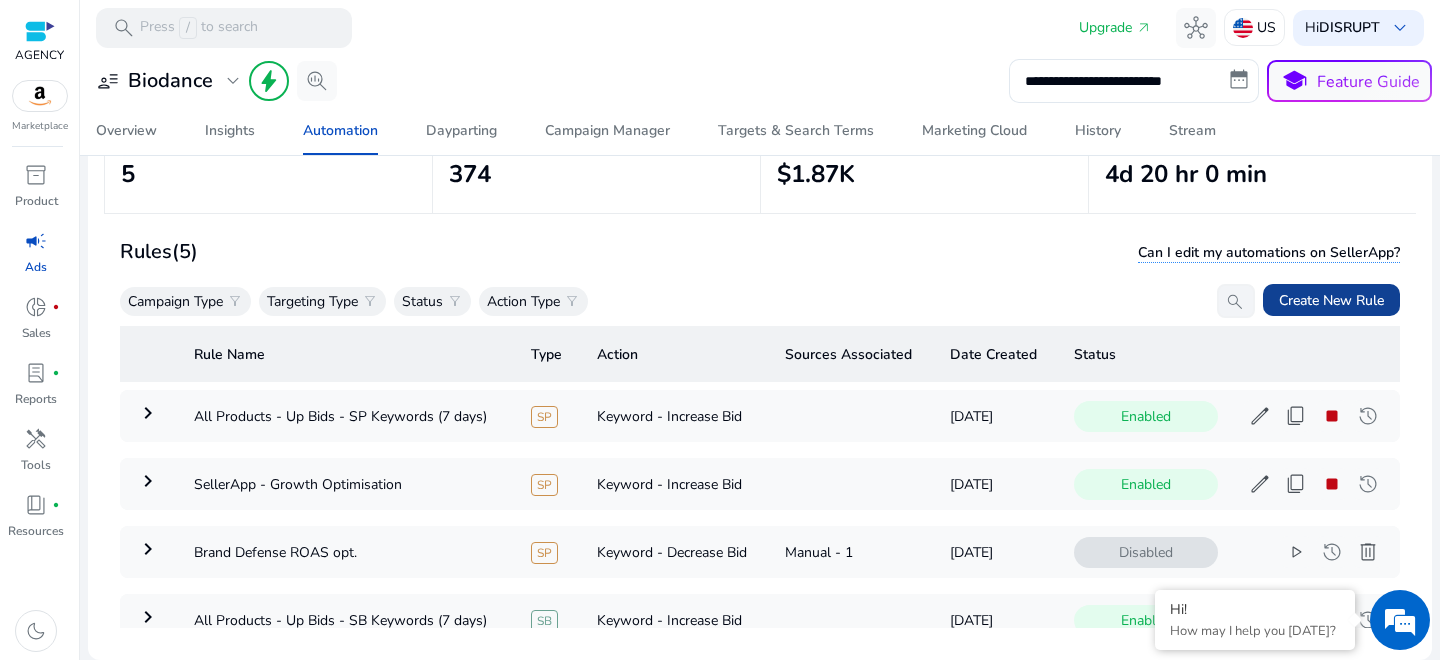 click on "Create New Rule" 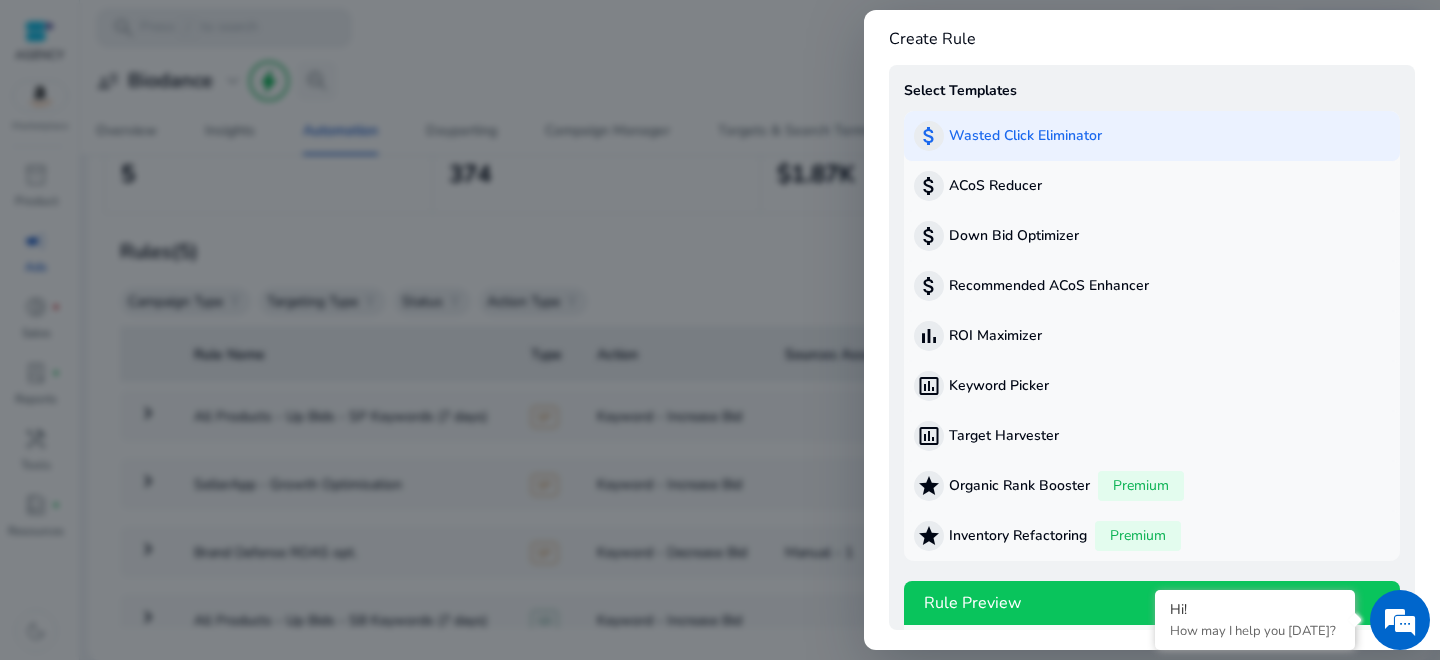 scroll, scrollTop: 160, scrollLeft: 0, axis: vertical 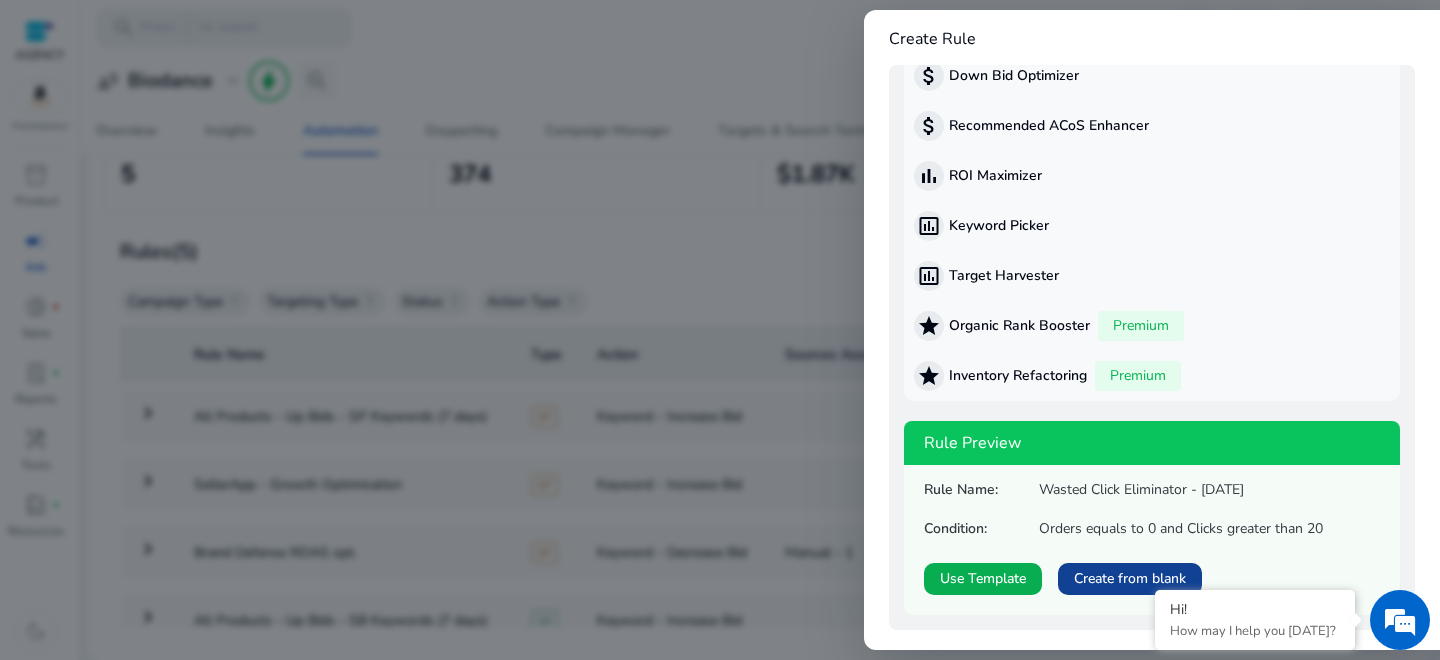 click on "Create from blank" at bounding box center (1130, 578) 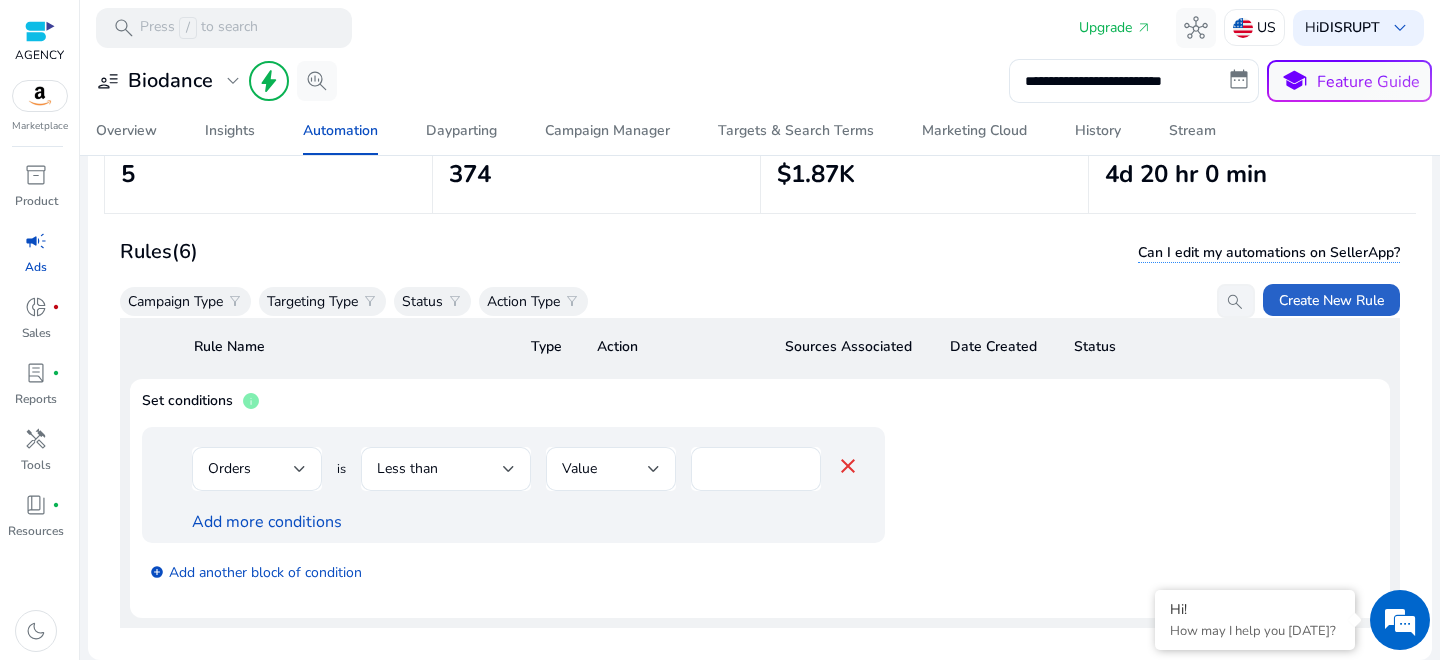 scroll, scrollTop: 988, scrollLeft: 0, axis: vertical 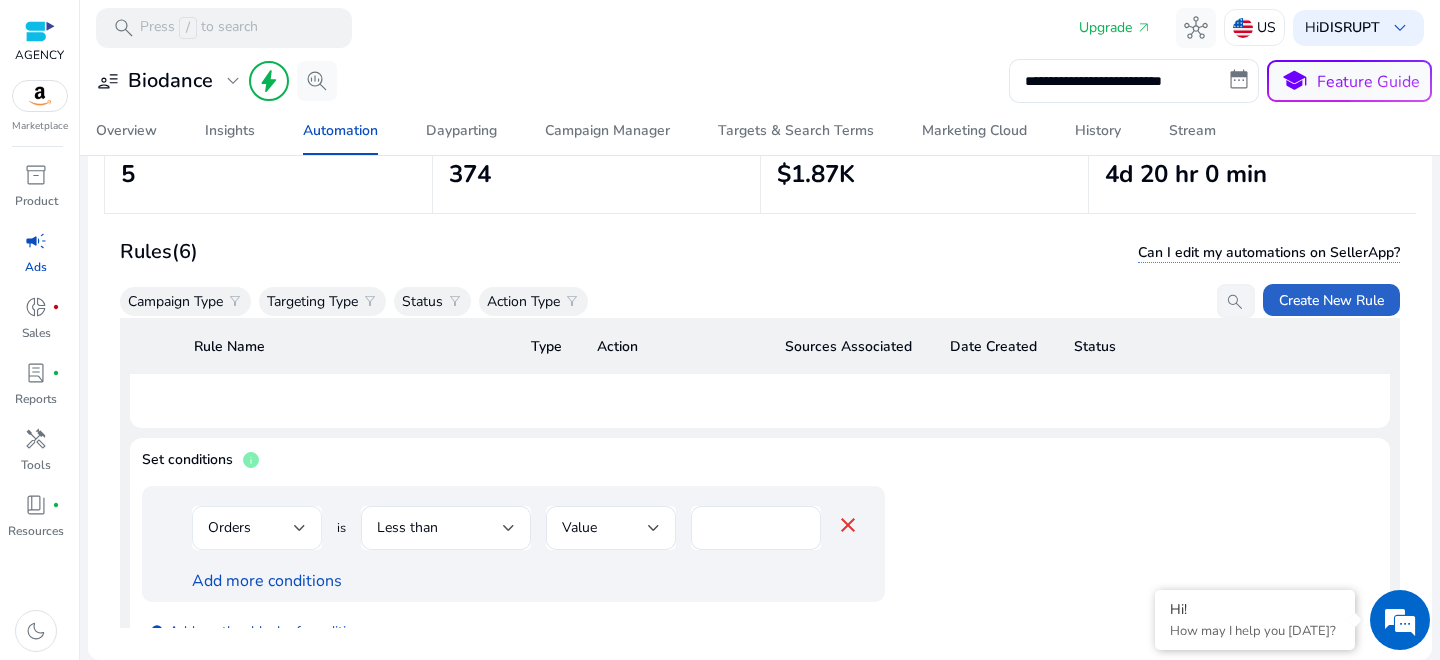 click on "Orders" 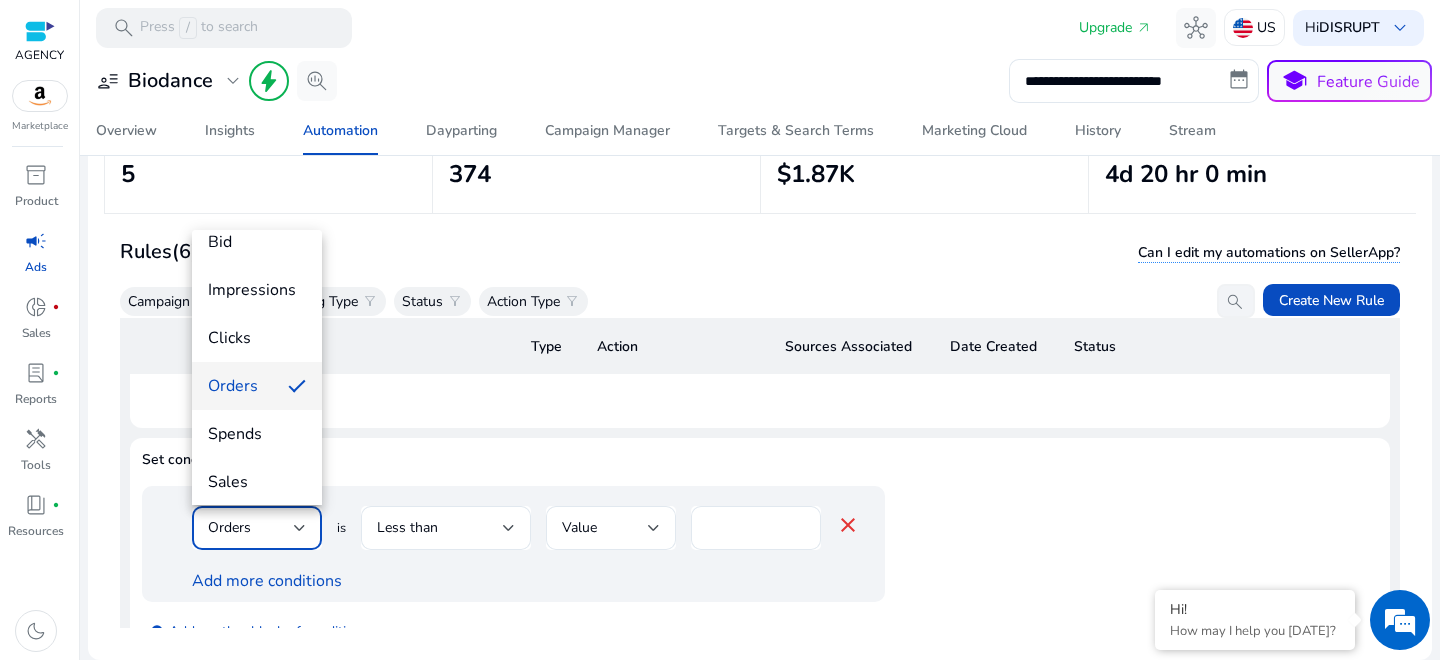 scroll, scrollTop: 0, scrollLeft: 0, axis: both 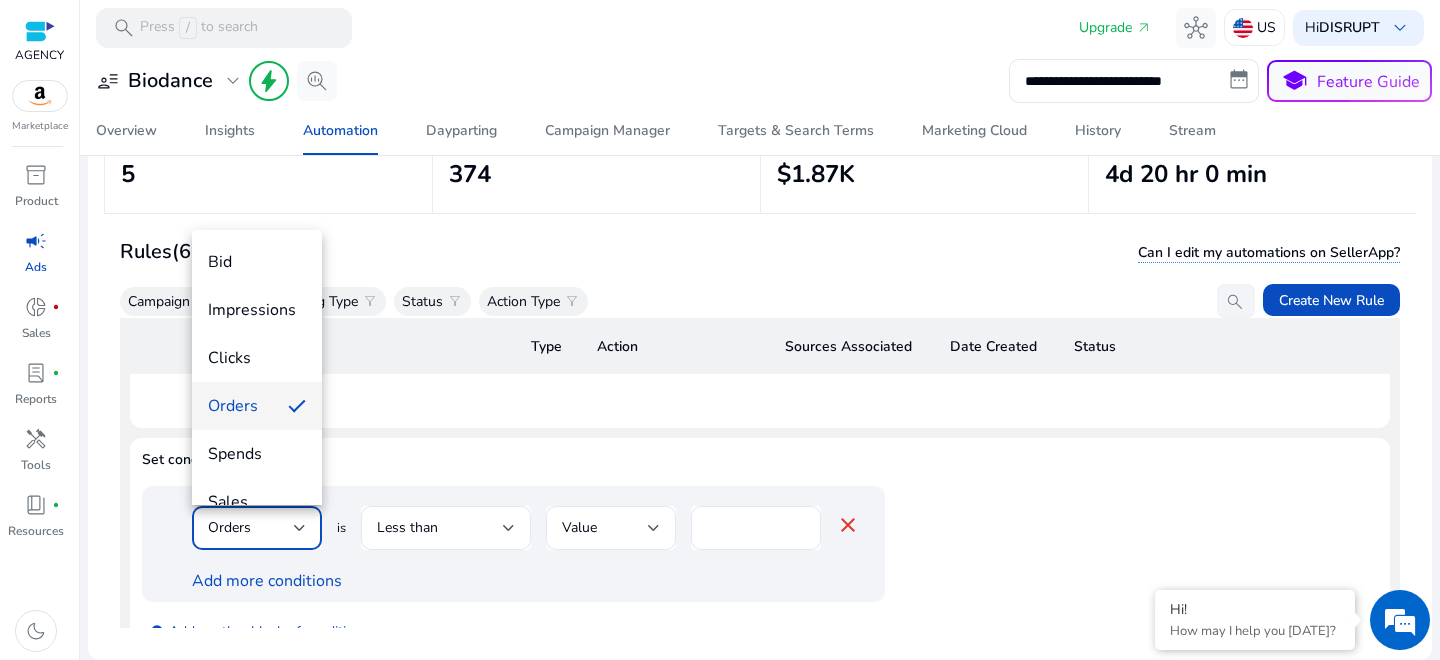 click at bounding box center [720, 330] 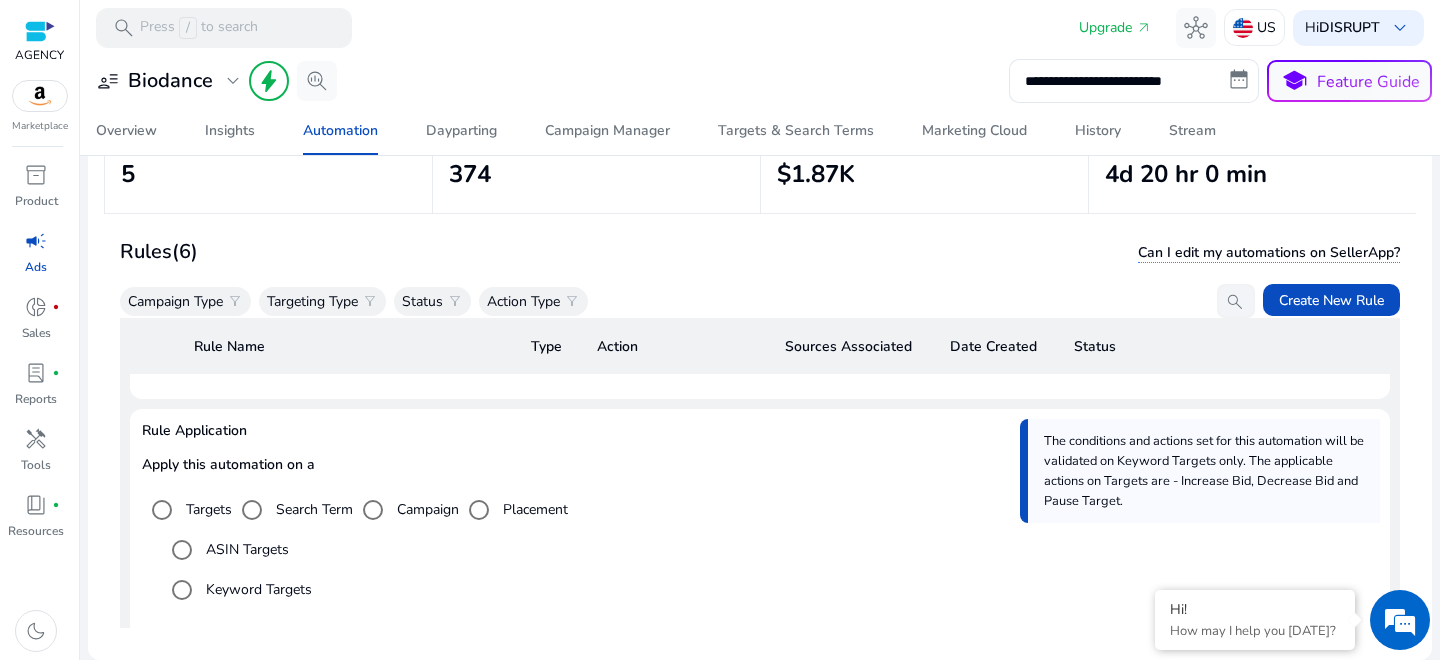 scroll, scrollTop: 409, scrollLeft: 0, axis: vertical 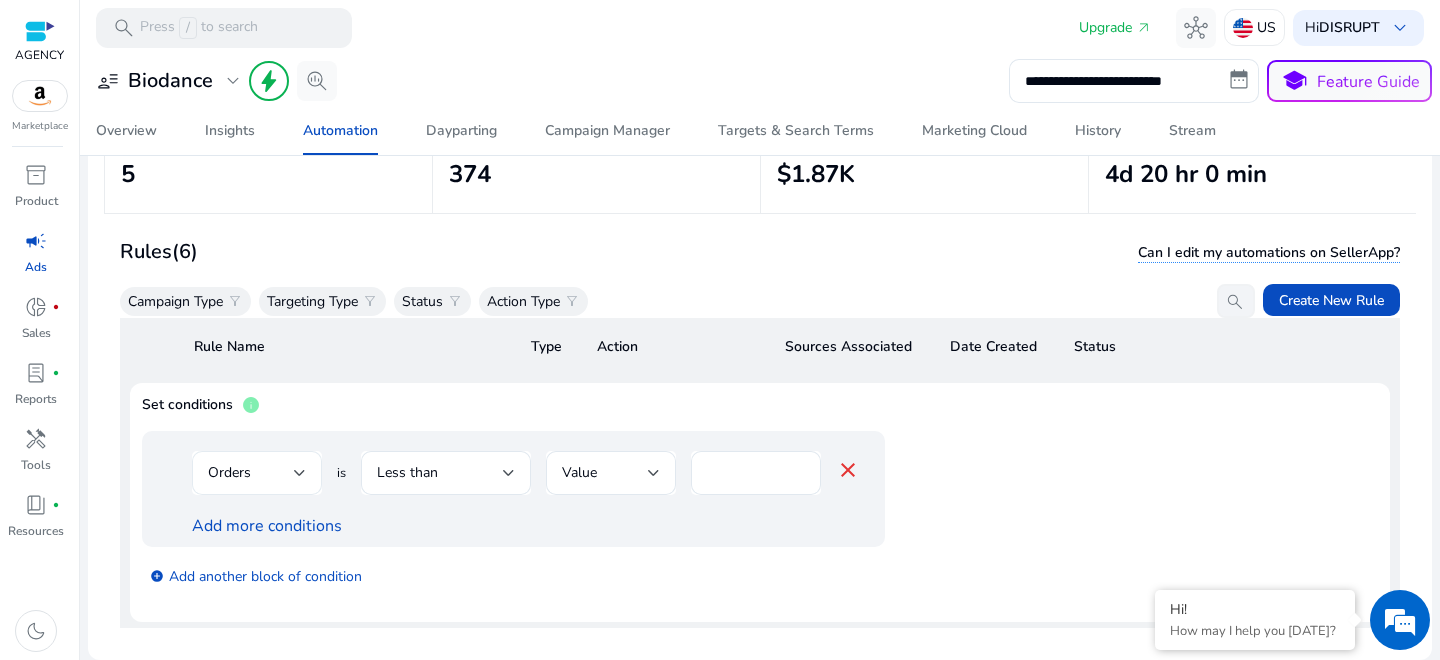 click on "Orders" at bounding box center [251, 473] 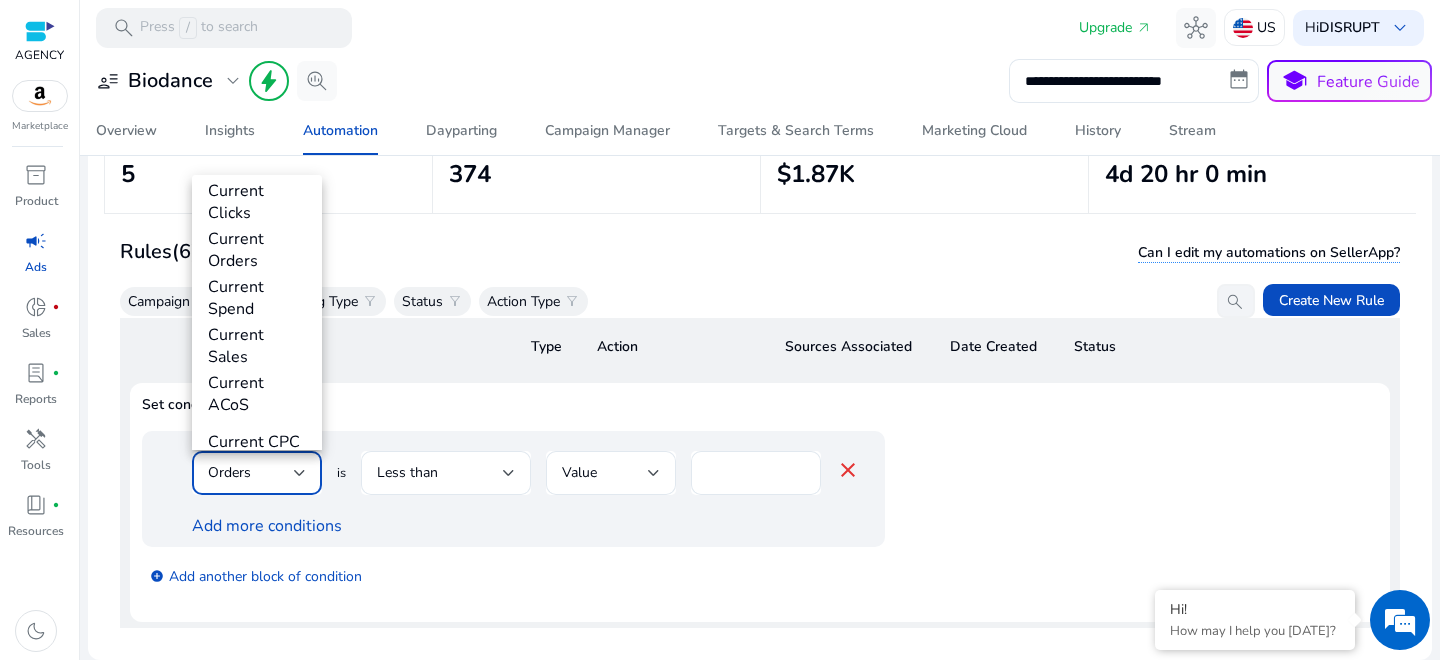scroll, scrollTop: 557, scrollLeft: 0, axis: vertical 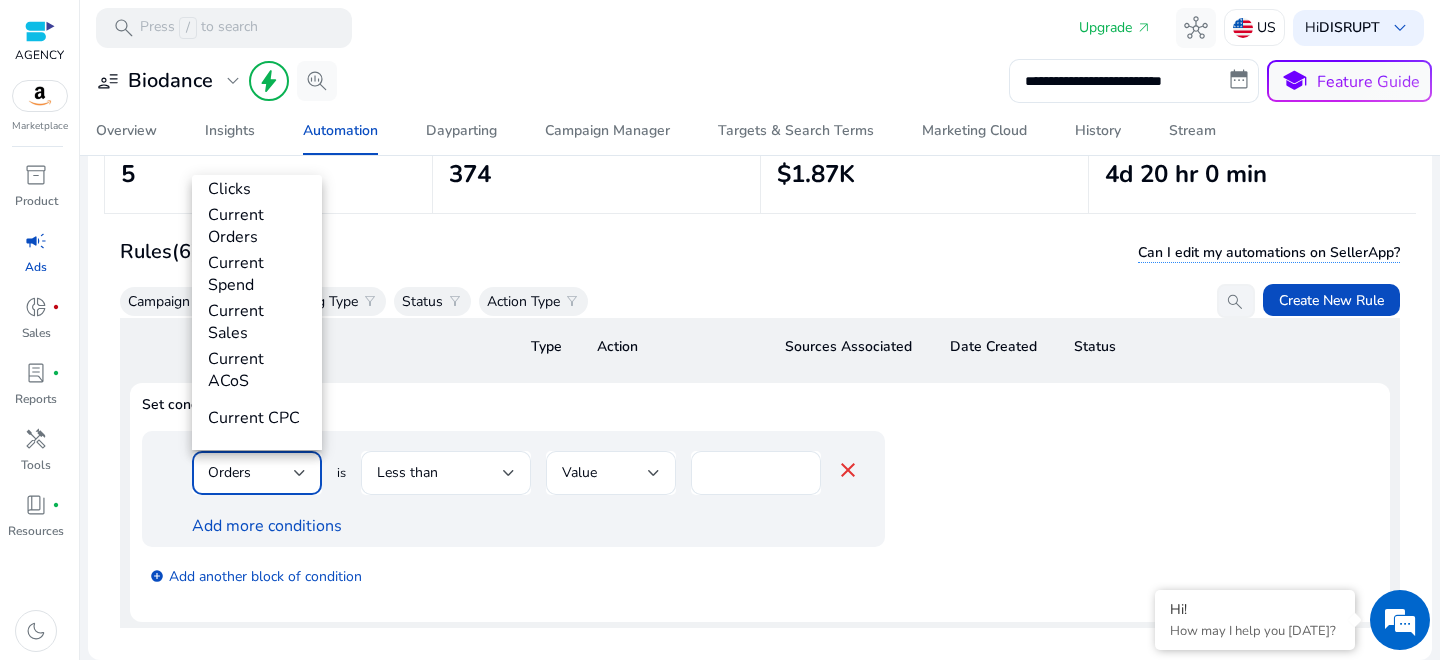 click at bounding box center [720, 330] 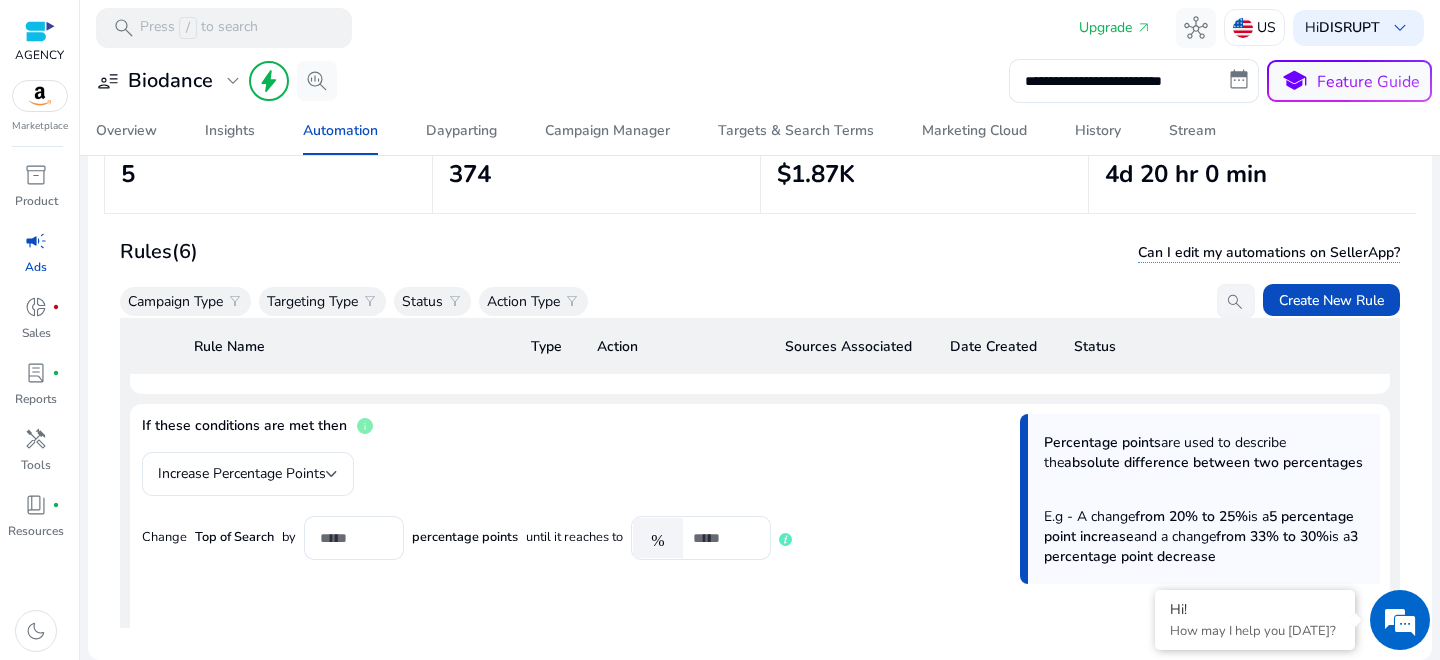 scroll, scrollTop: 1345, scrollLeft: 0, axis: vertical 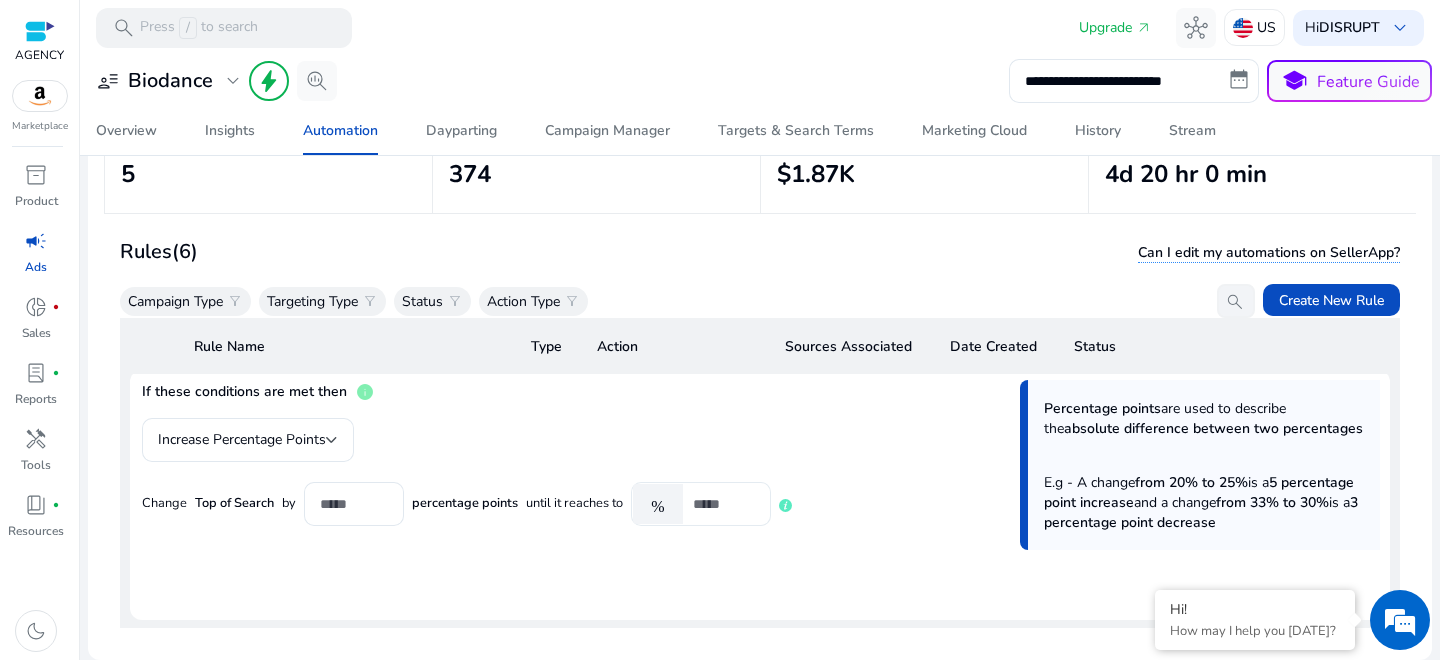 click on "*" at bounding box center (724, 504) 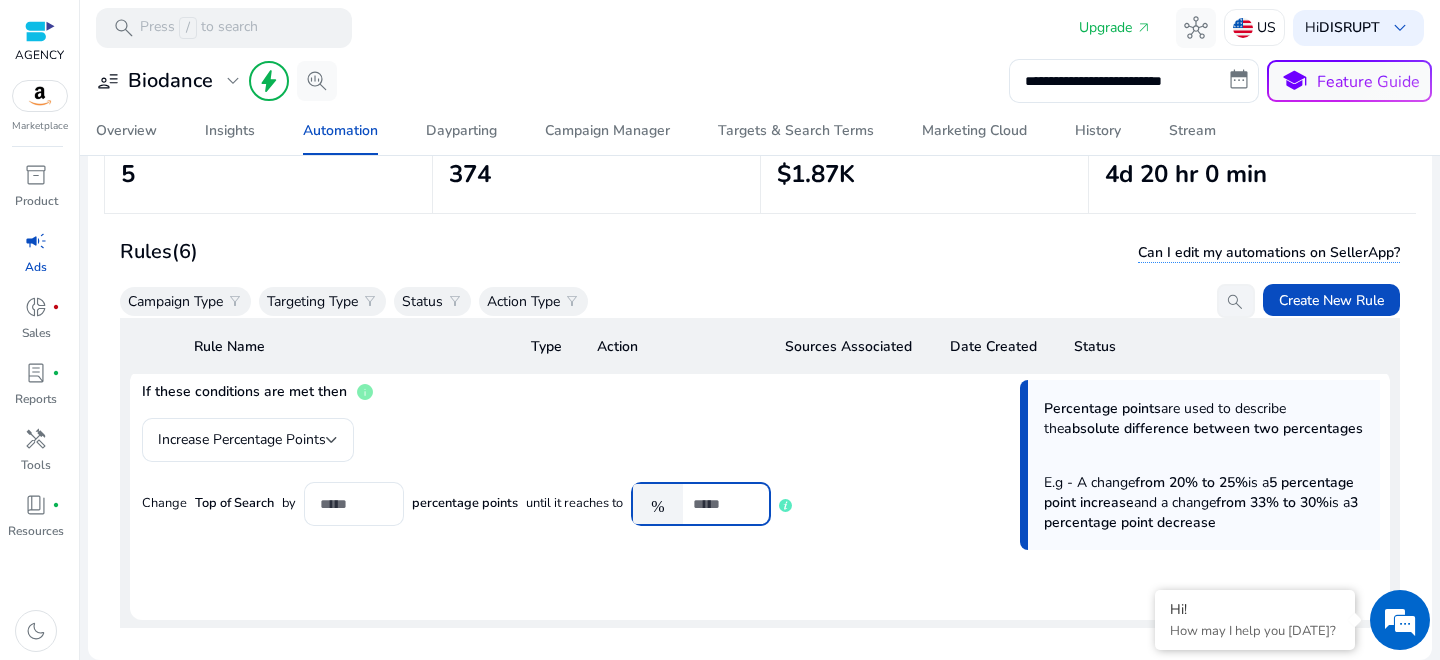 click on "*" at bounding box center [724, 504] 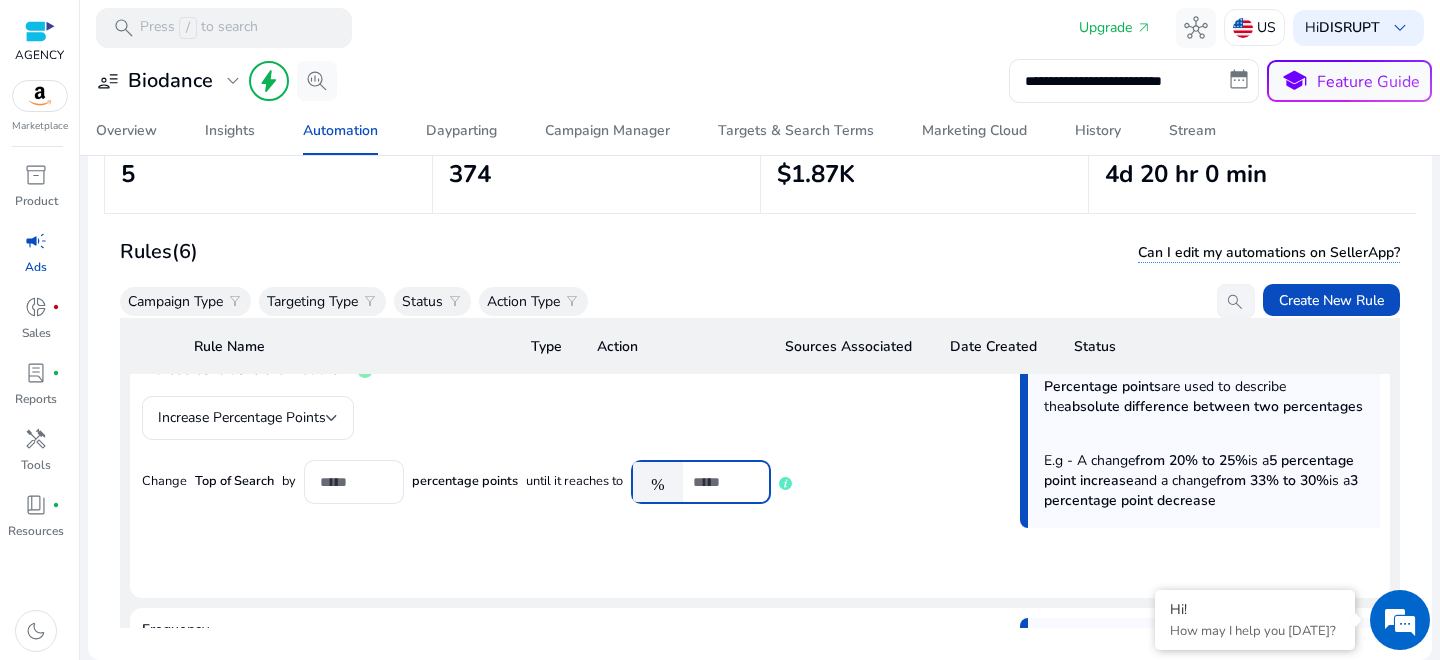 scroll, scrollTop: 1369, scrollLeft: 0, axis: vertical 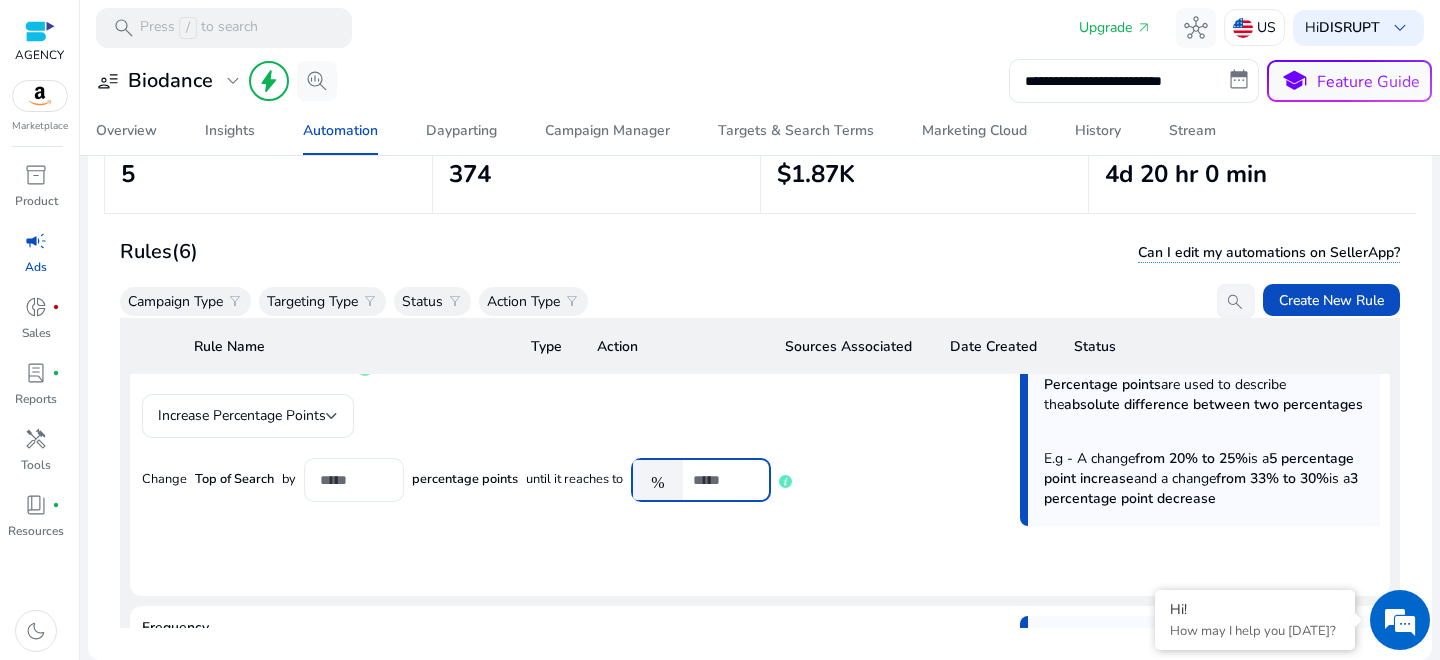 type on "**" 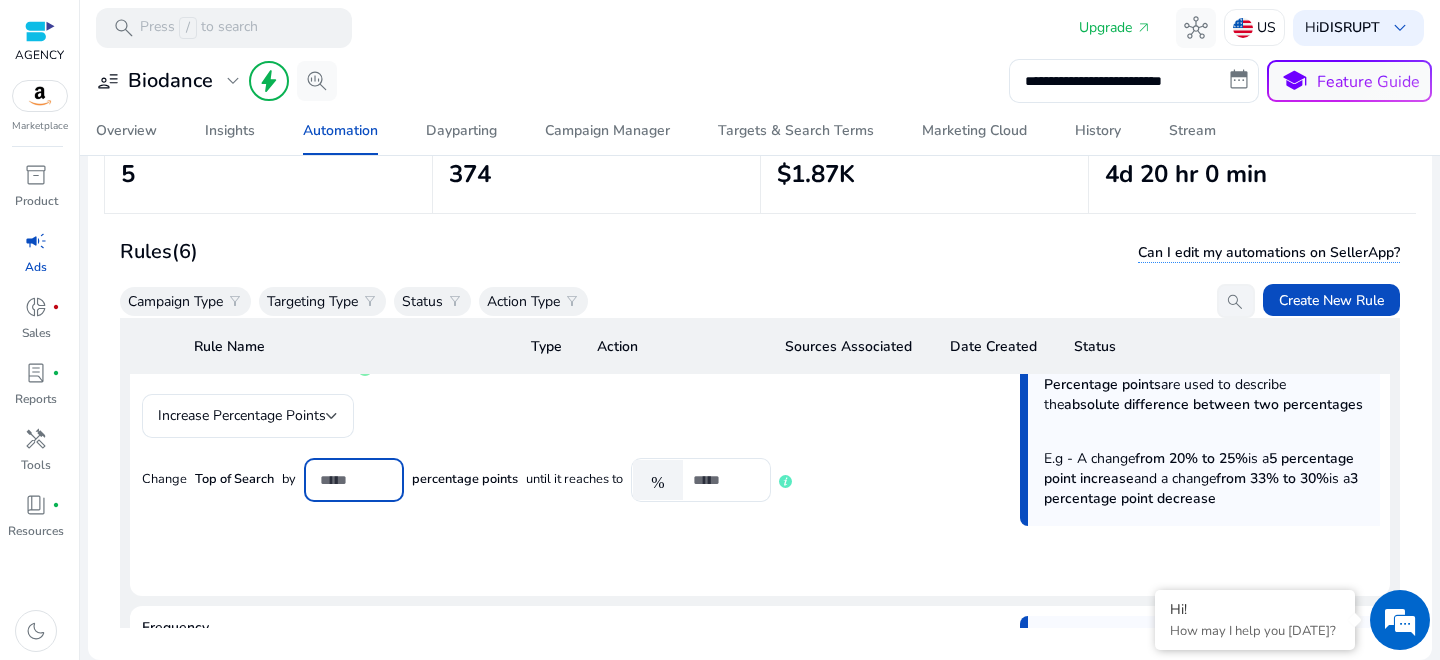 click on "*" at bounding box center [354, 480] 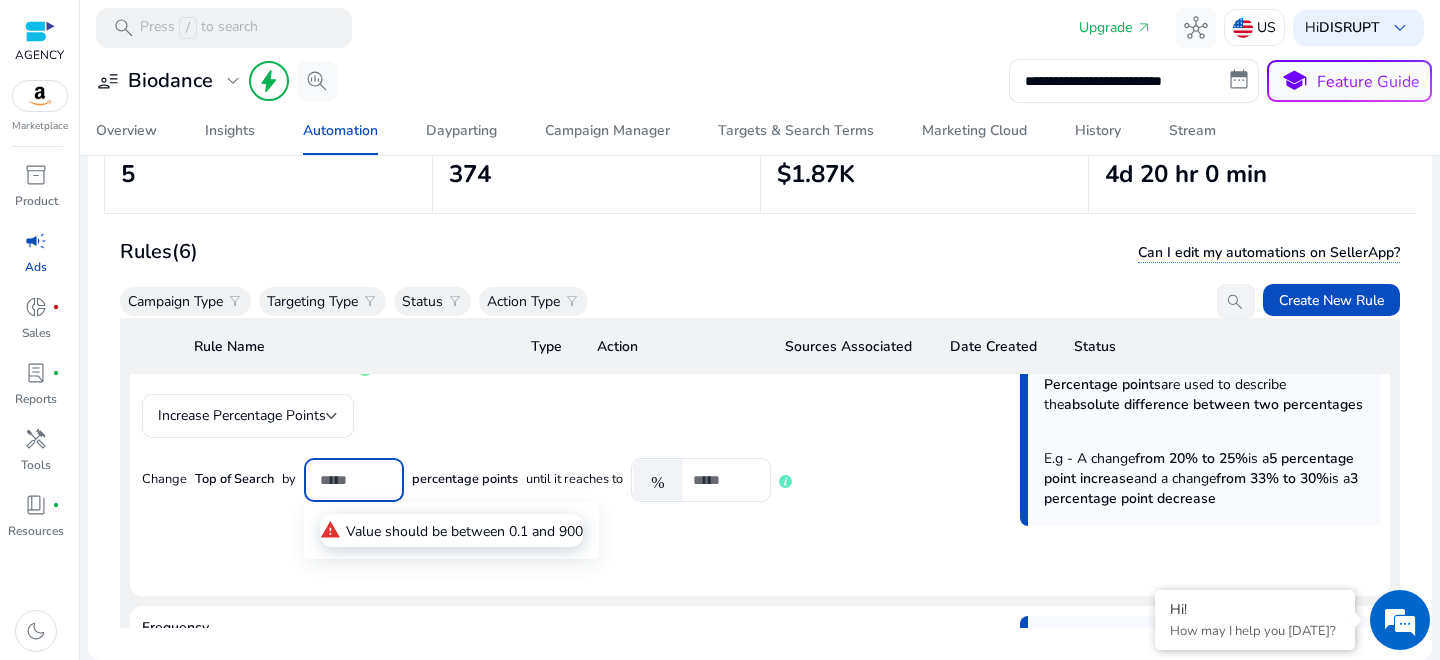 type 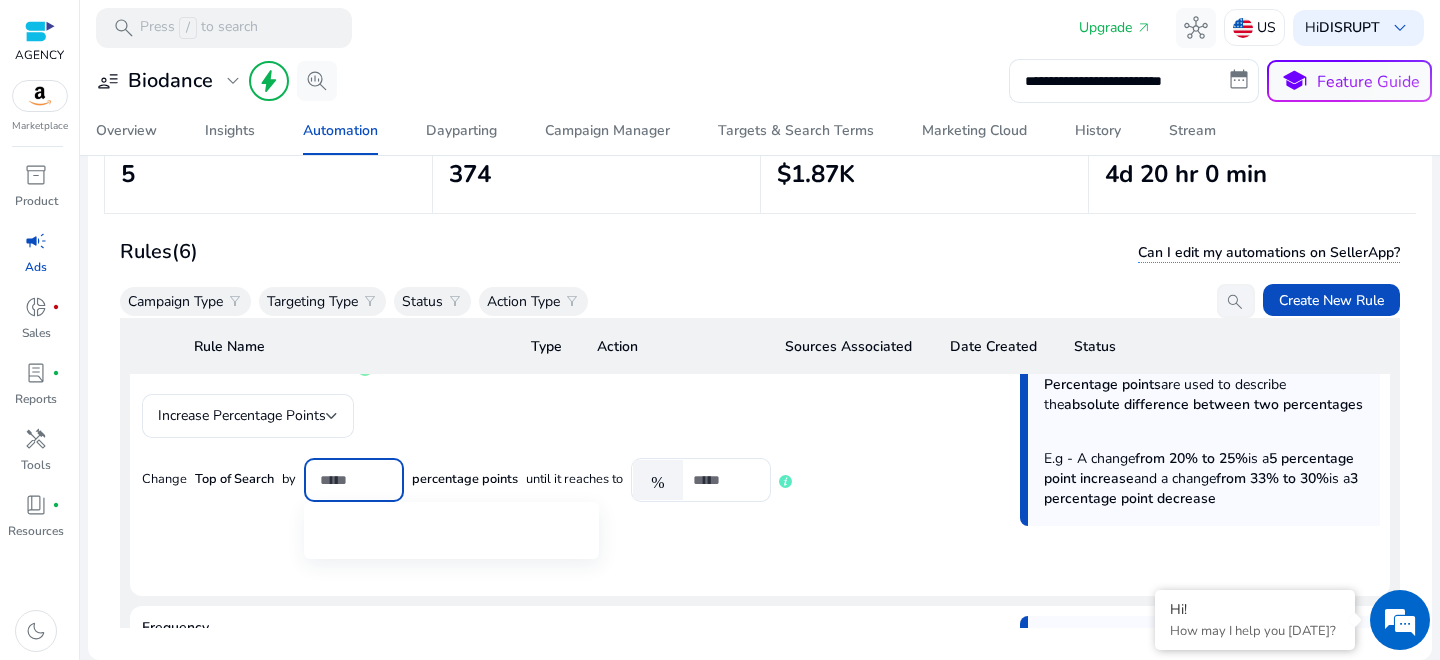 click on "If these conditions are met then   info  Percentage points  are used to describe the  absolute difference between two percentages  E.g - A change  from 20% to 25%  is a  5 percentage point increase  and a change  from 33% to 30%  is a  3 percentage point decrease Increase Percentage Points  Change  Top of Search  by  percentage points   until it reaches to  % **" 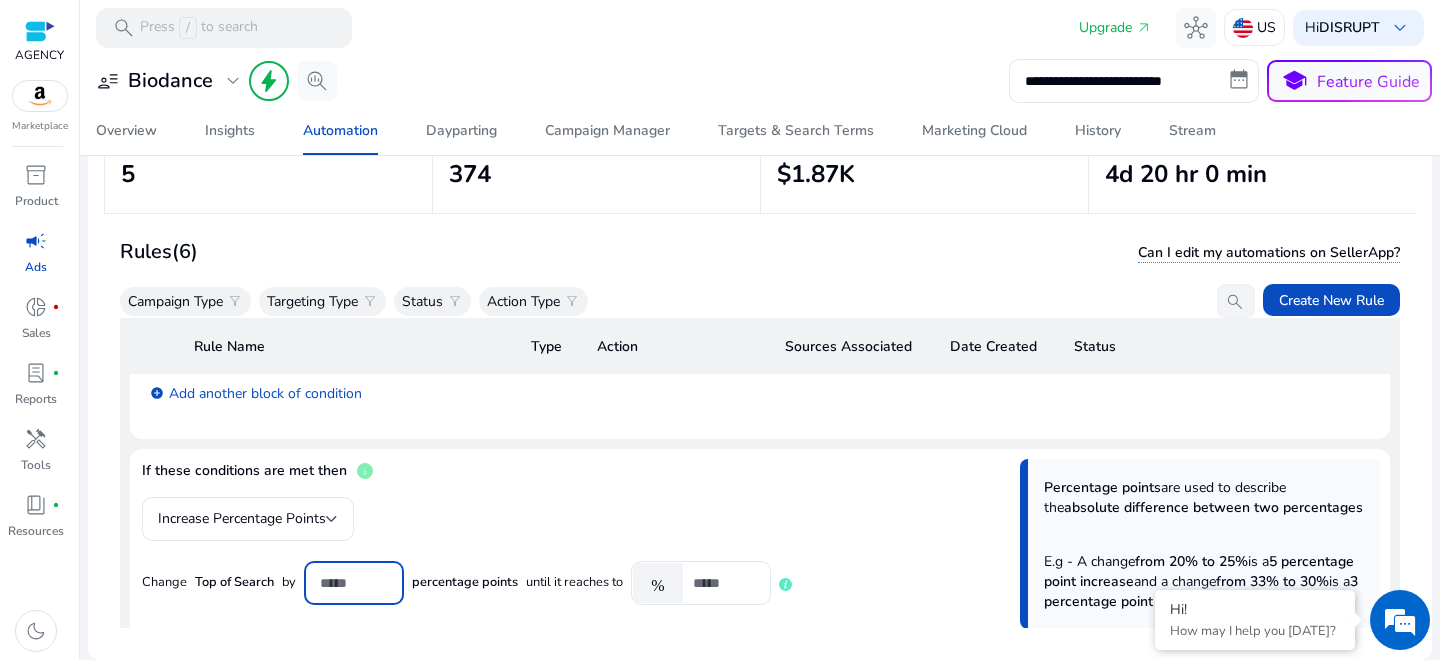 scroll, scrollTop: 1263, scrollLeft: 0, axis: vertical 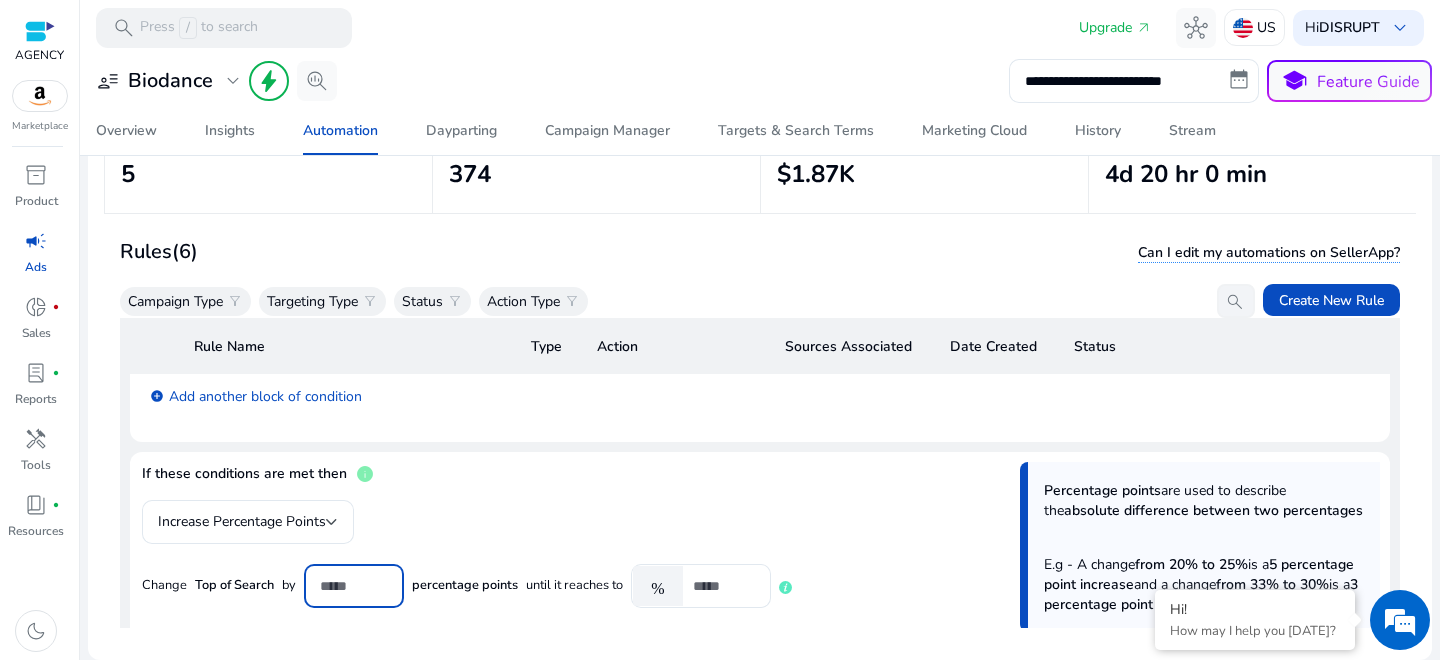 click on "Increase Percentage Points" at bounding box center [242, 521] 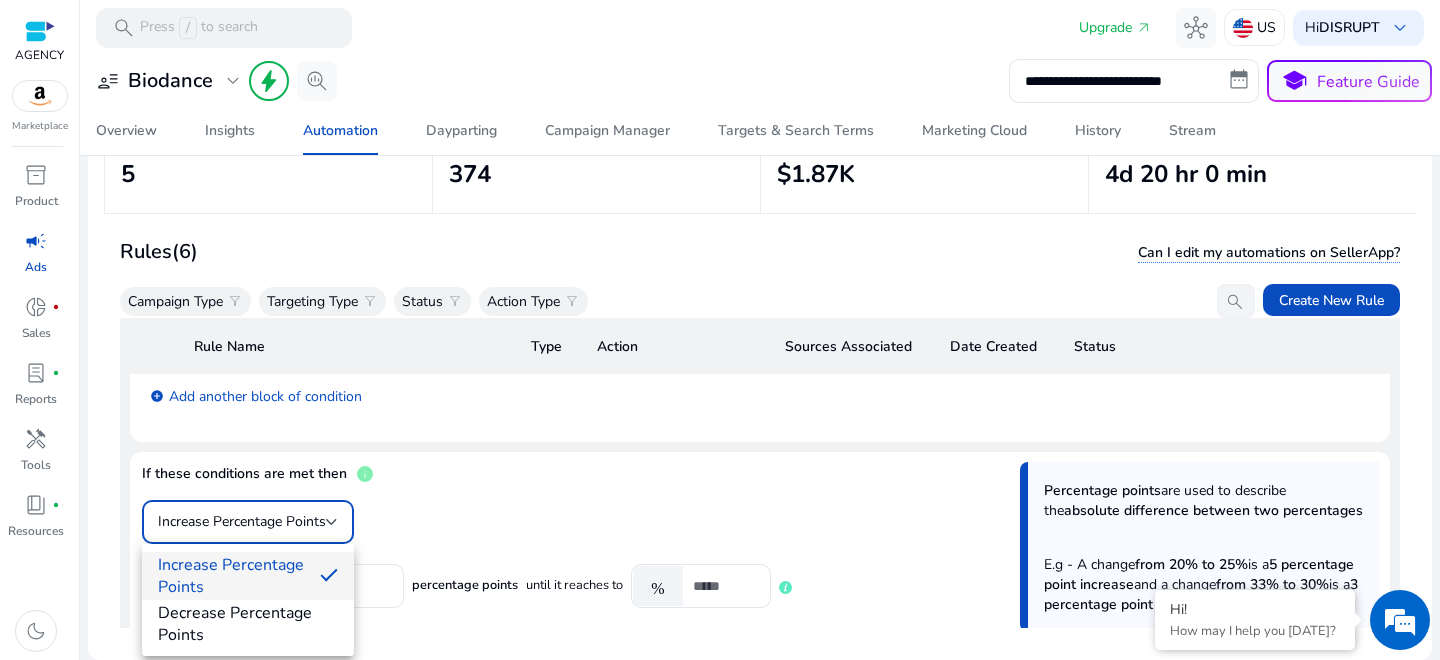 click at bounding box center [720, 330] 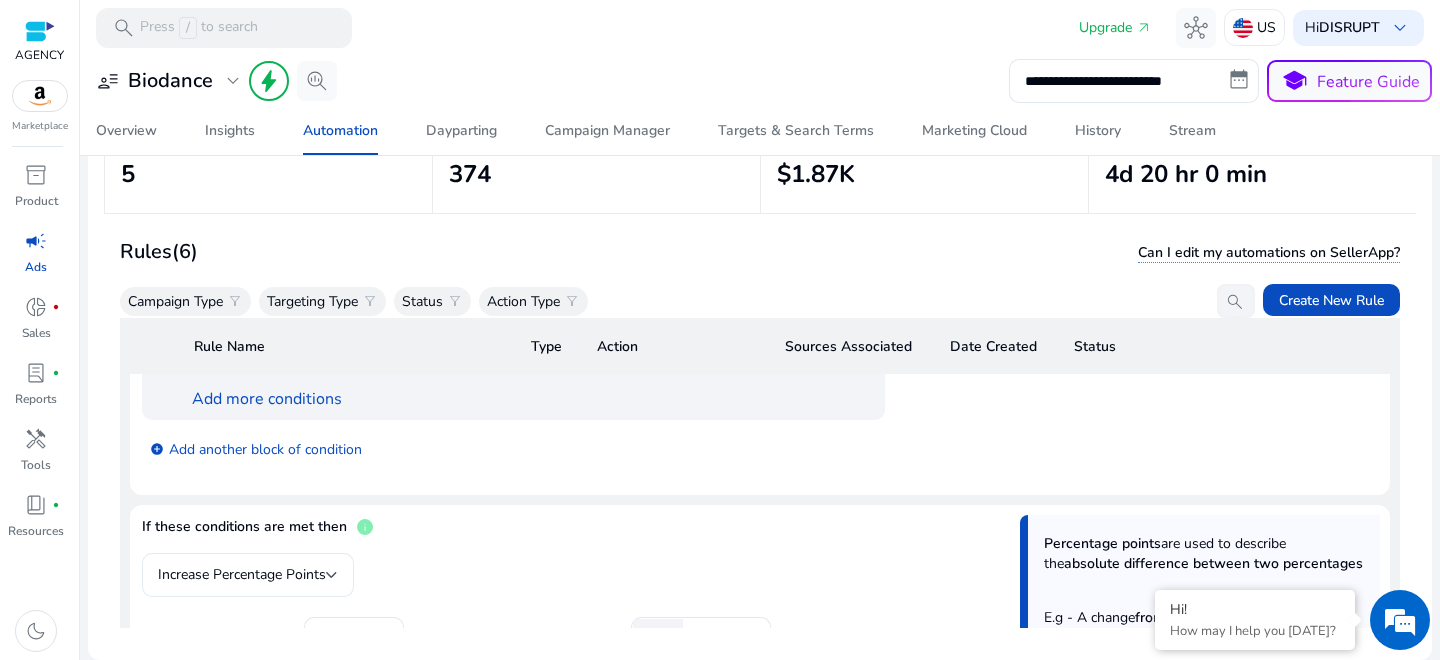 scroll, scrollTop: 1267, scrollLeft: 0, axis: vertical 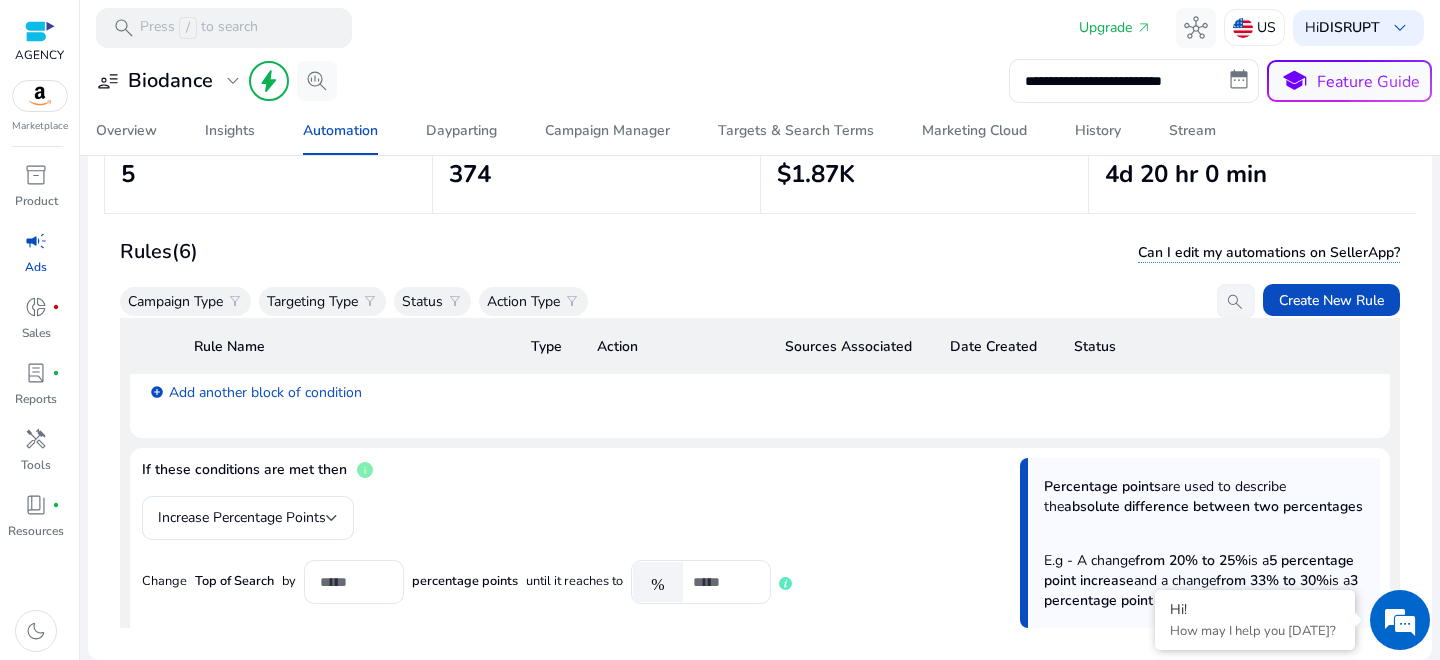 click on "info" 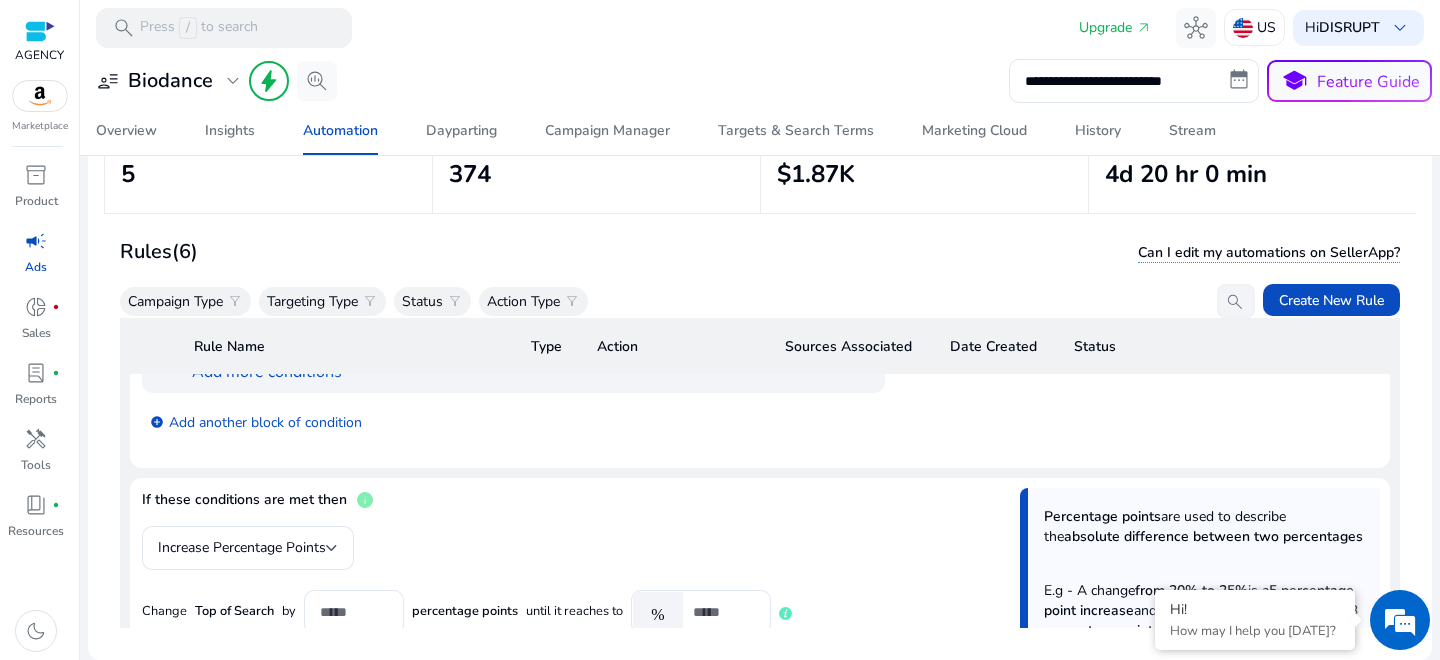 scroll, scrollTop: 1323, scrollLeft: 0, axis: vertical 